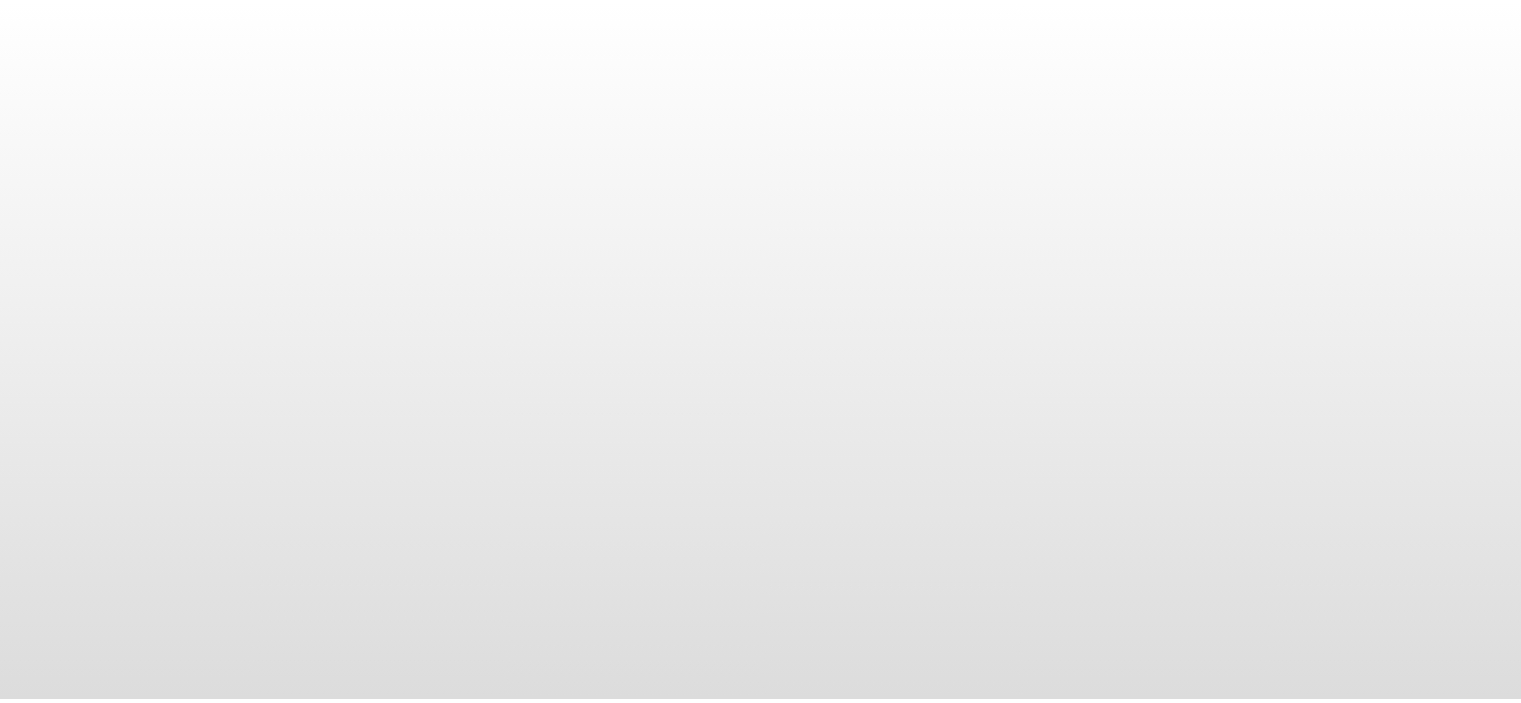 scroll, scrollTop: 0, scrollLeft: 0, axis: both 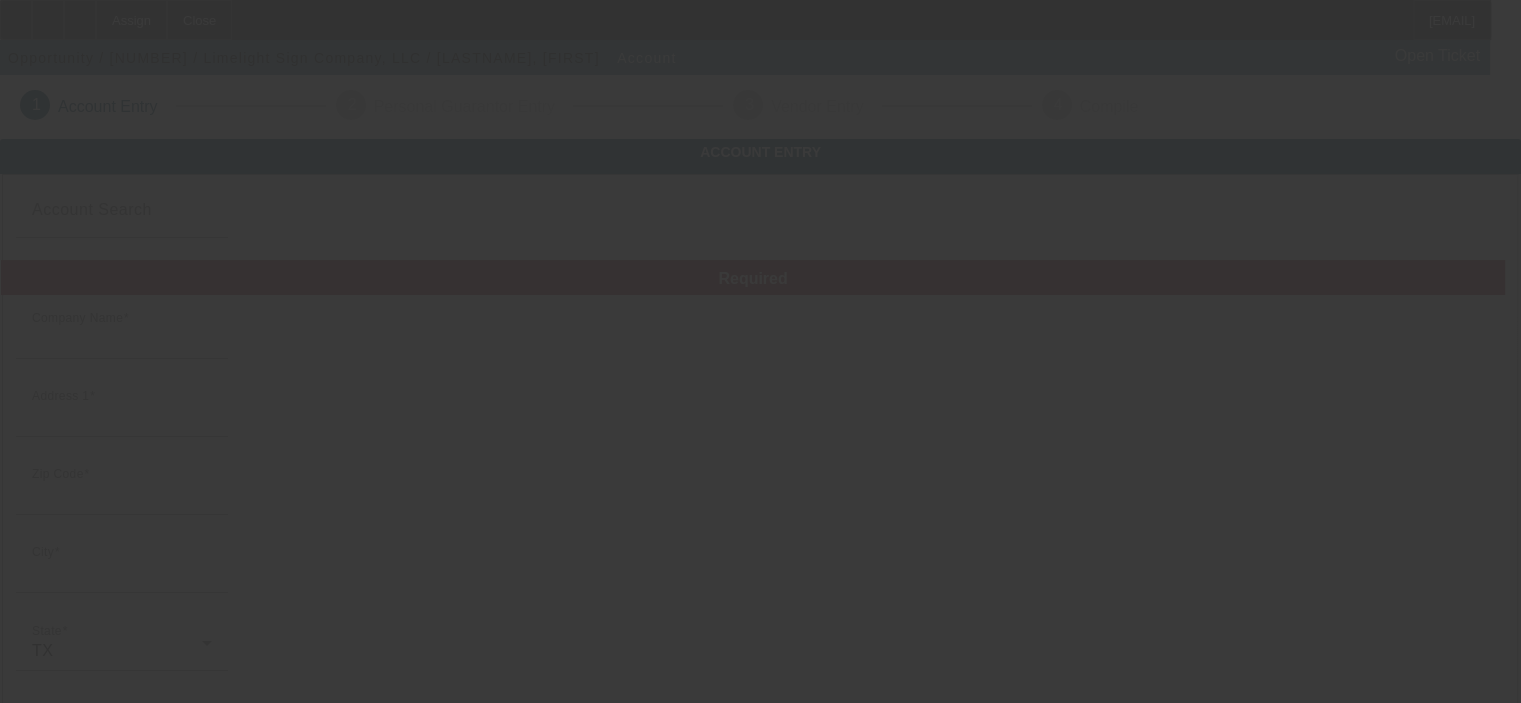 type on "Limelight Sign Company, LLC" 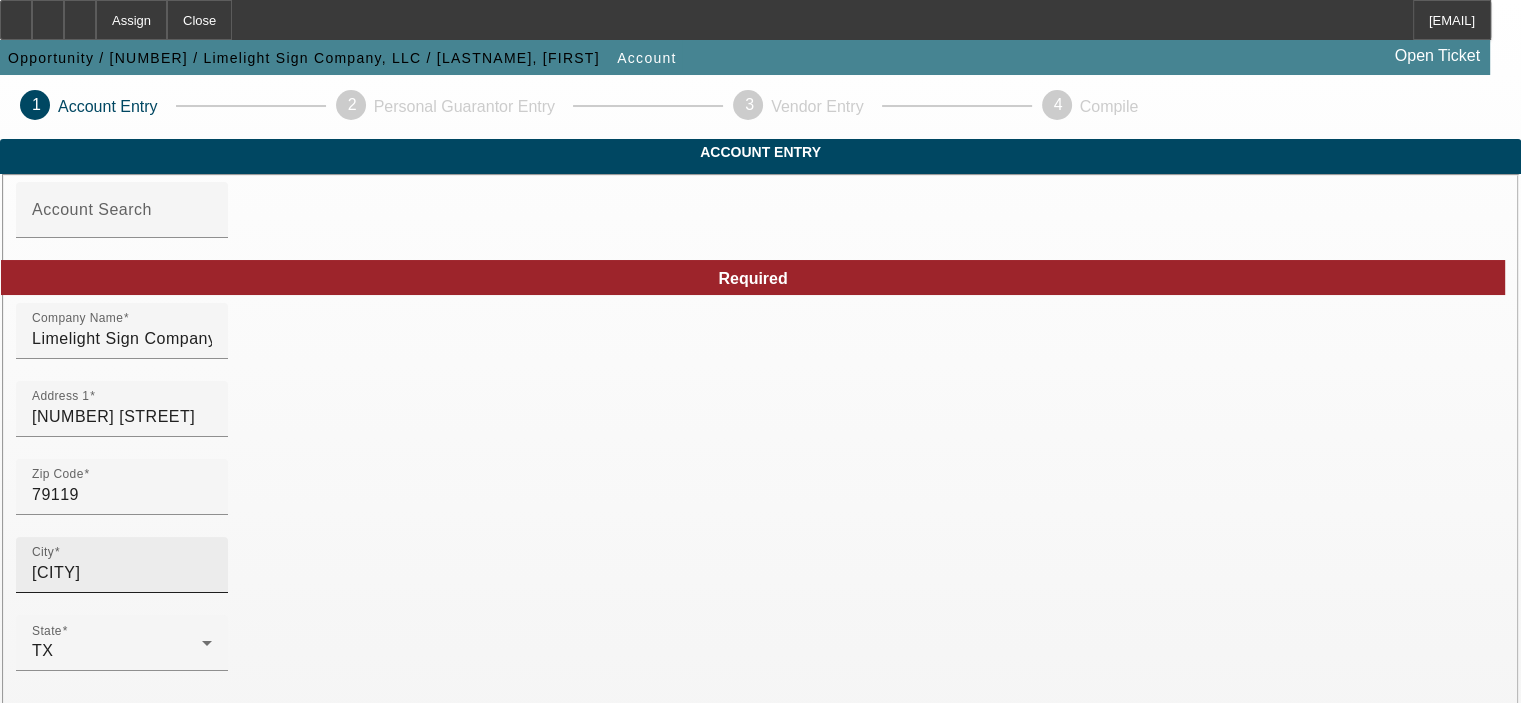 scroll, scrollTop: 100, scrollLeft: 0, axis: vertical 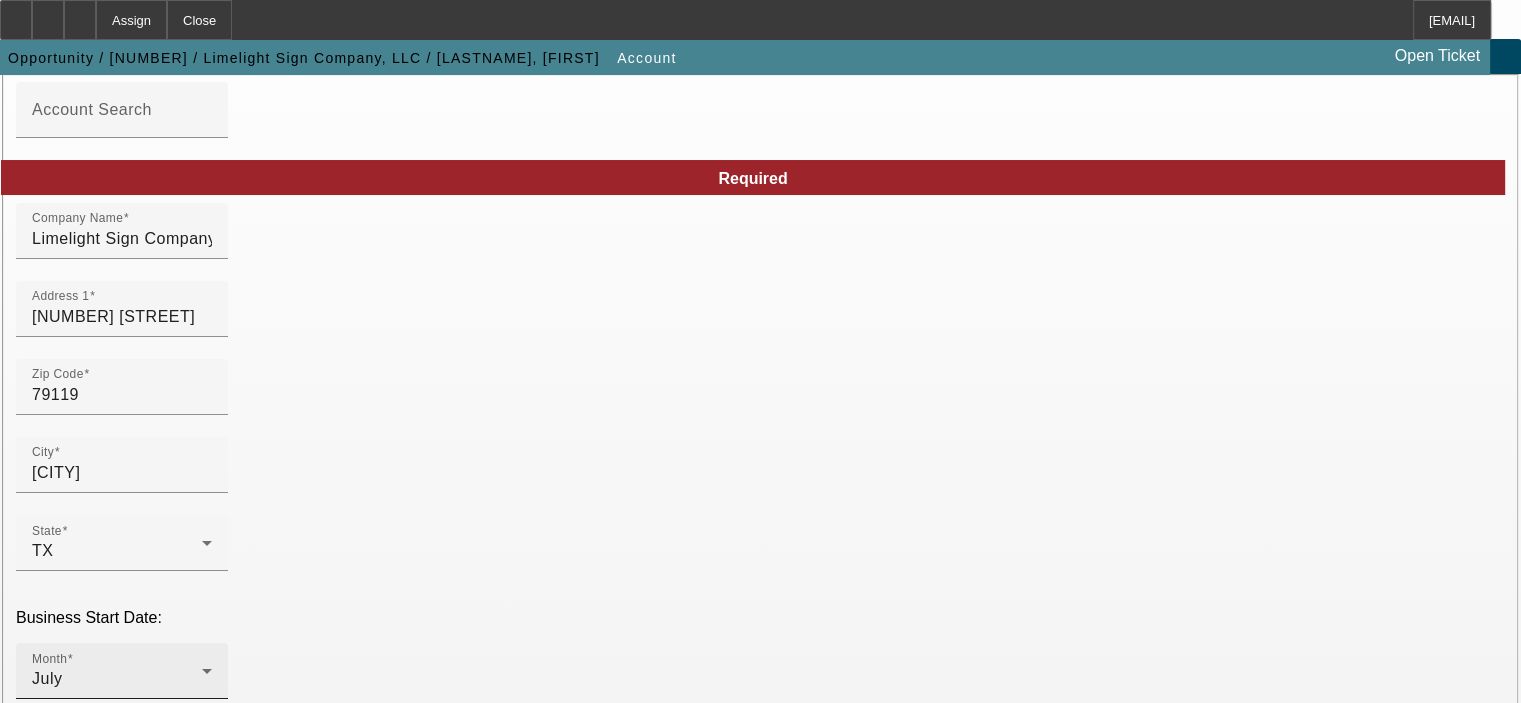 click 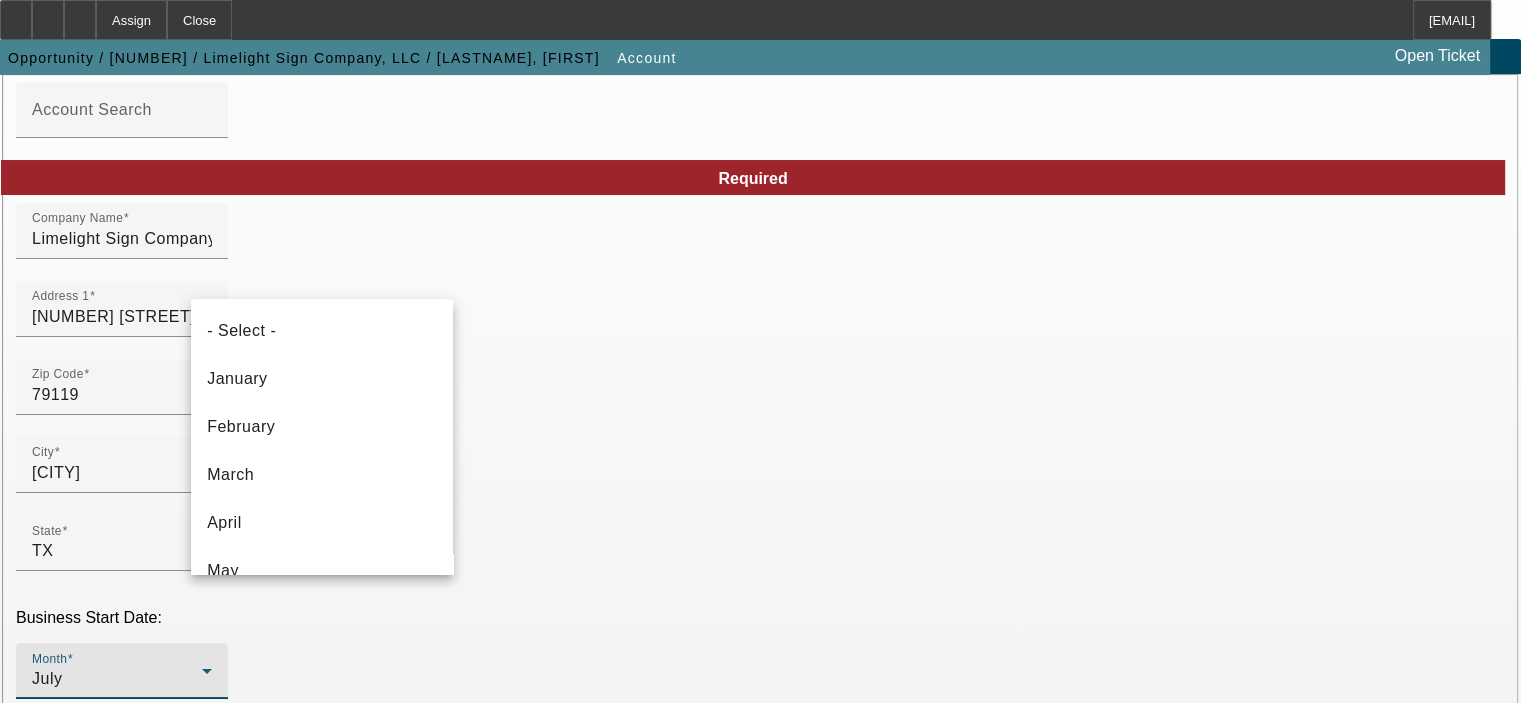 scroll, scrollTop: 116, scrollLeft: 0, axis: vertical 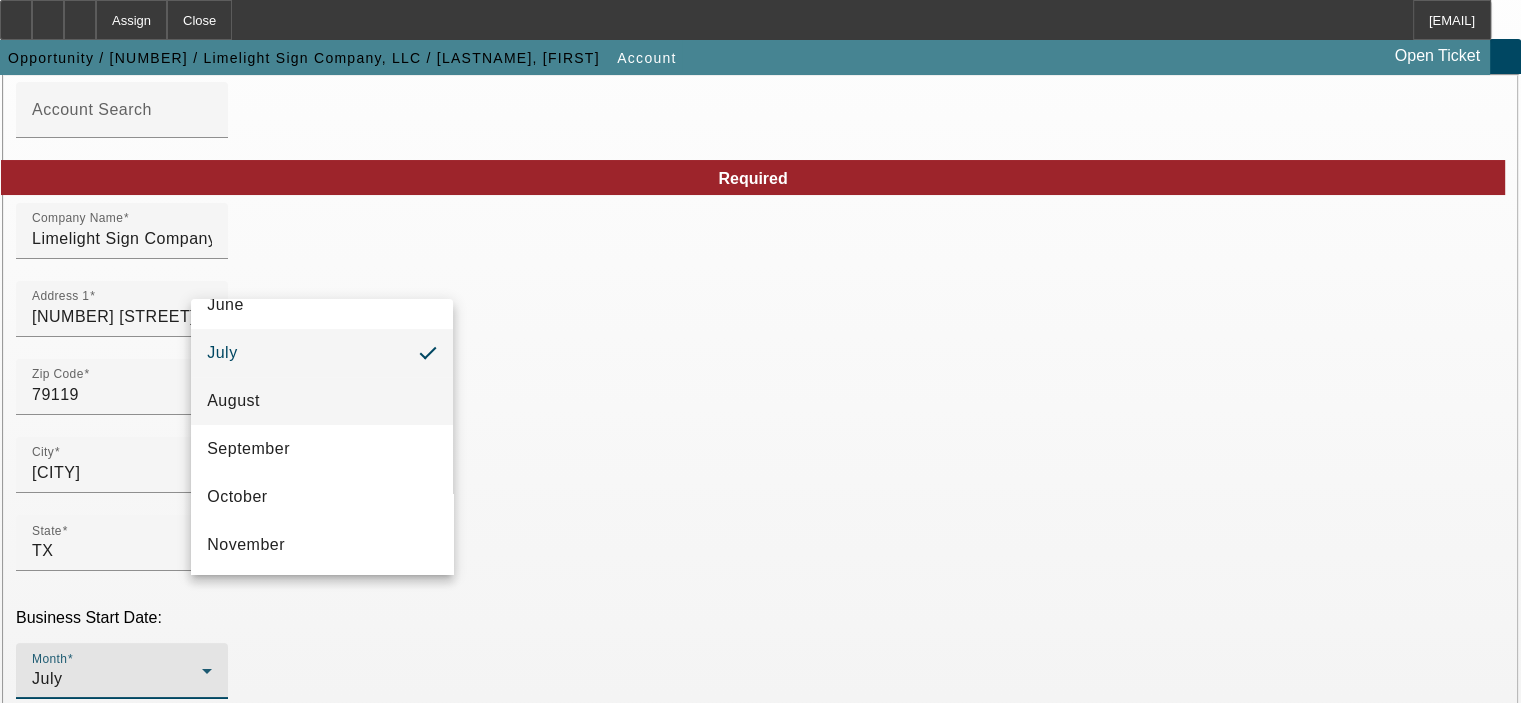 click on "August" at bounding box center [322, 401] 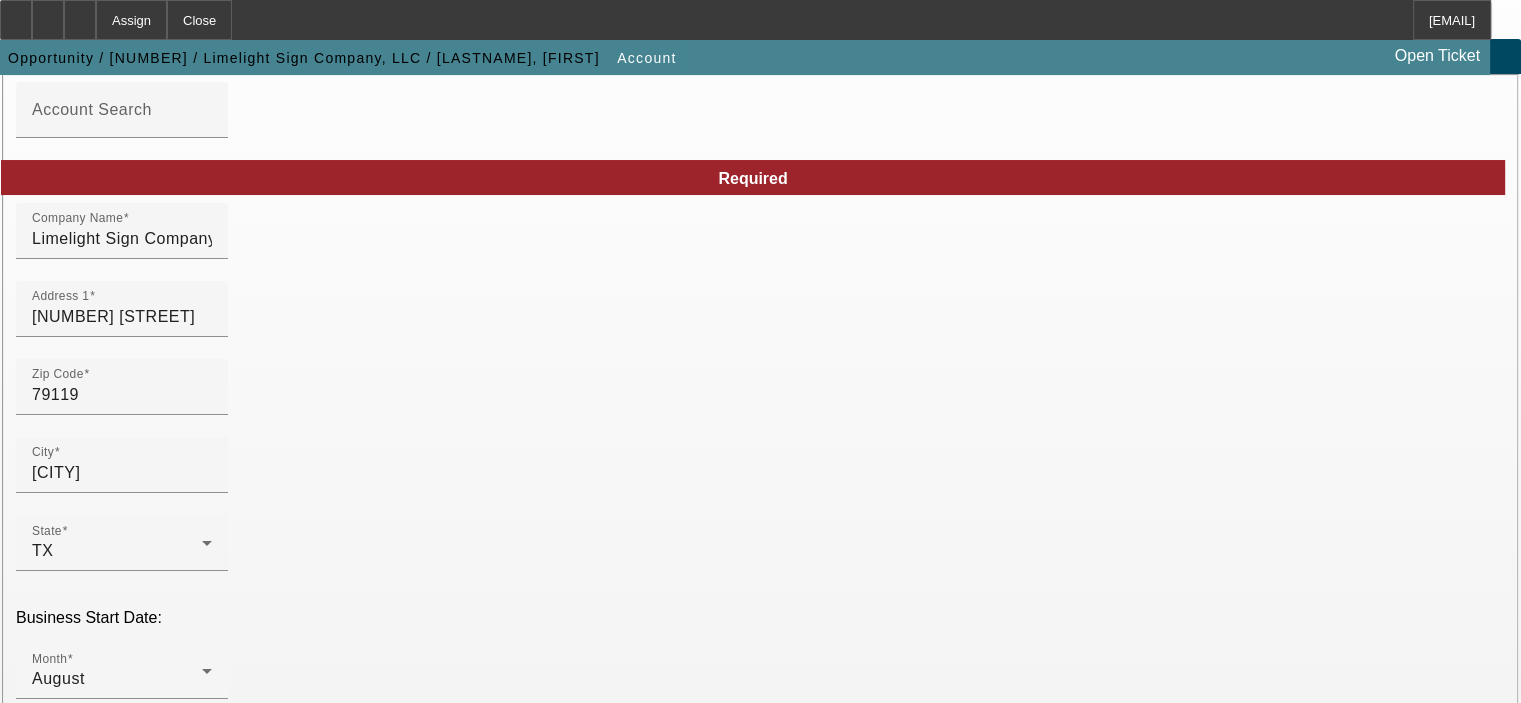 click on "Business Phone
[PHONE]" 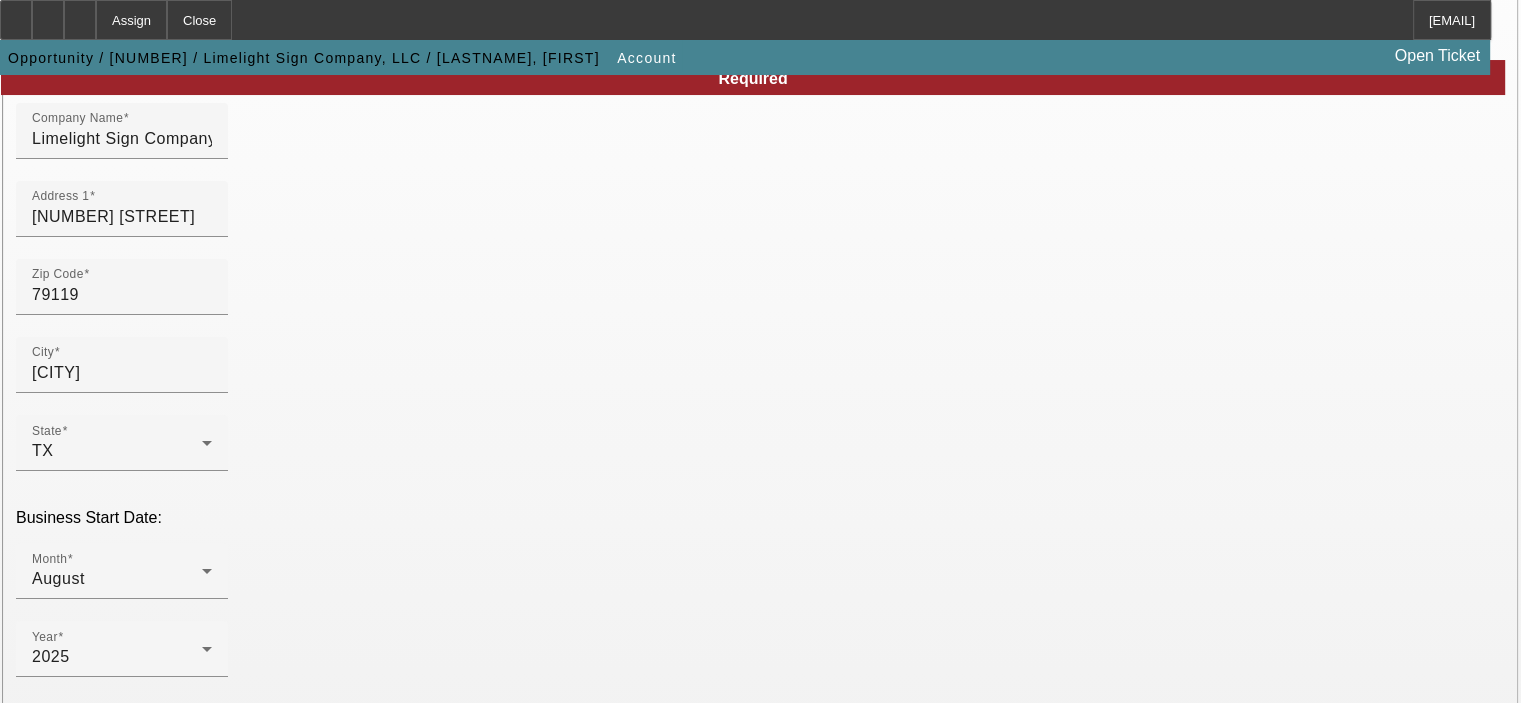 scroll, scrollTop: 300, scrollLeft: 0, axis: vertical 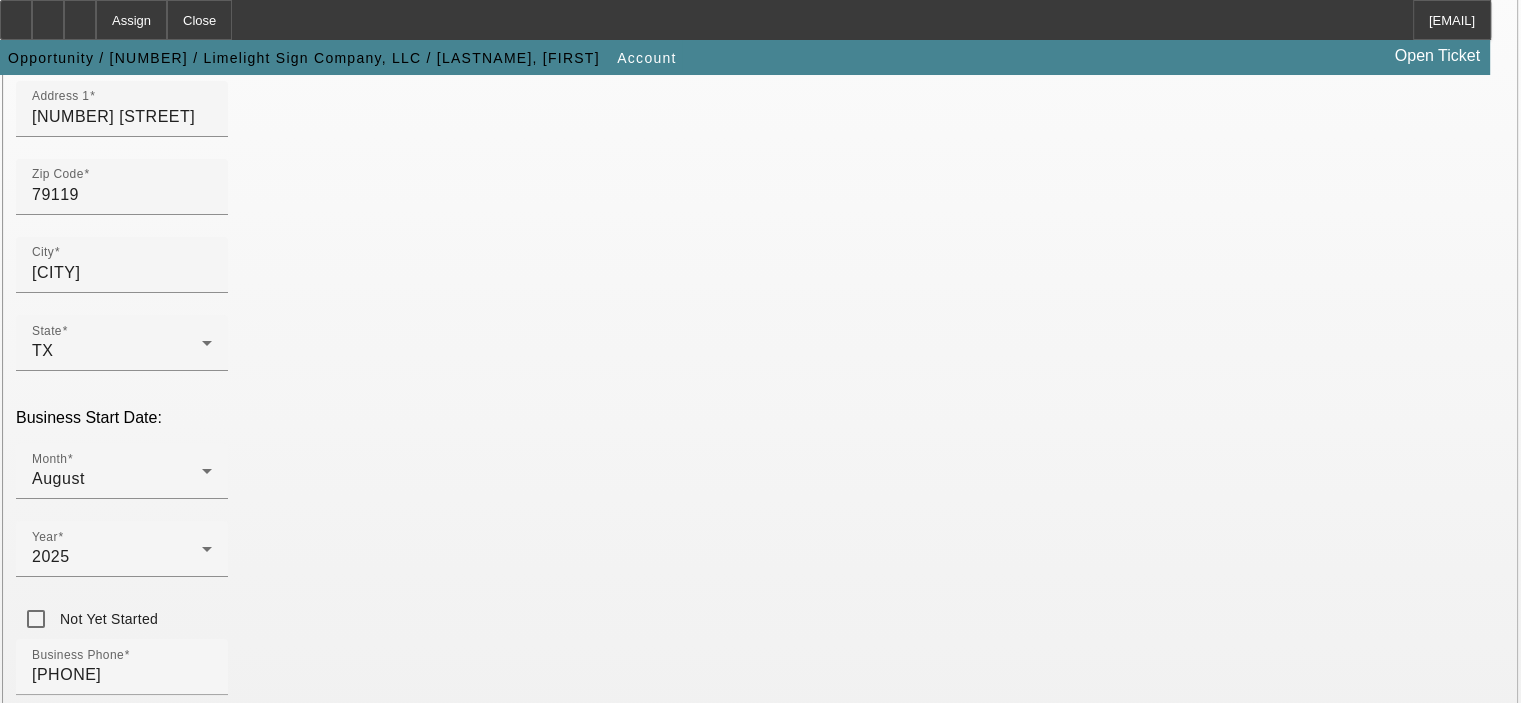 click on "Organization Type" 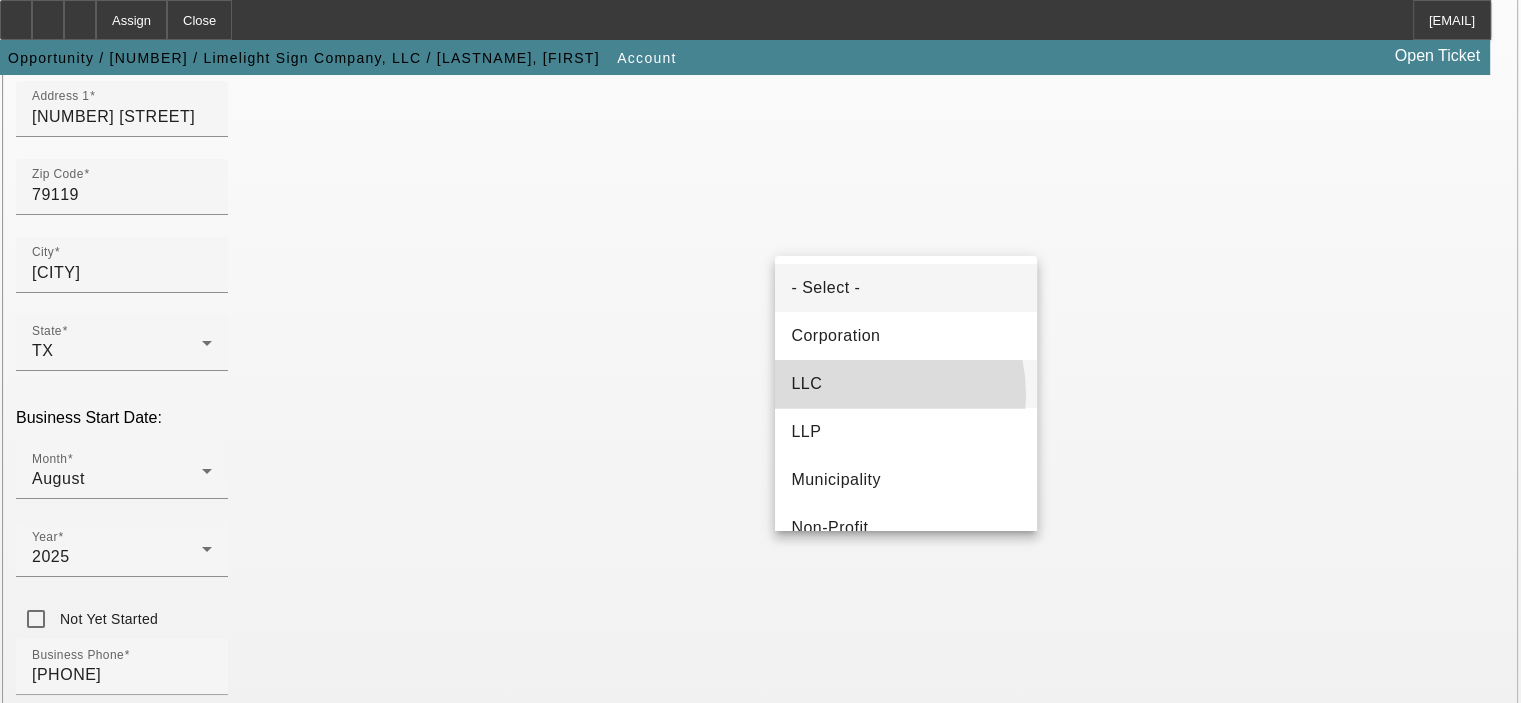 click on "LLC" at bounding box center [906, 384] 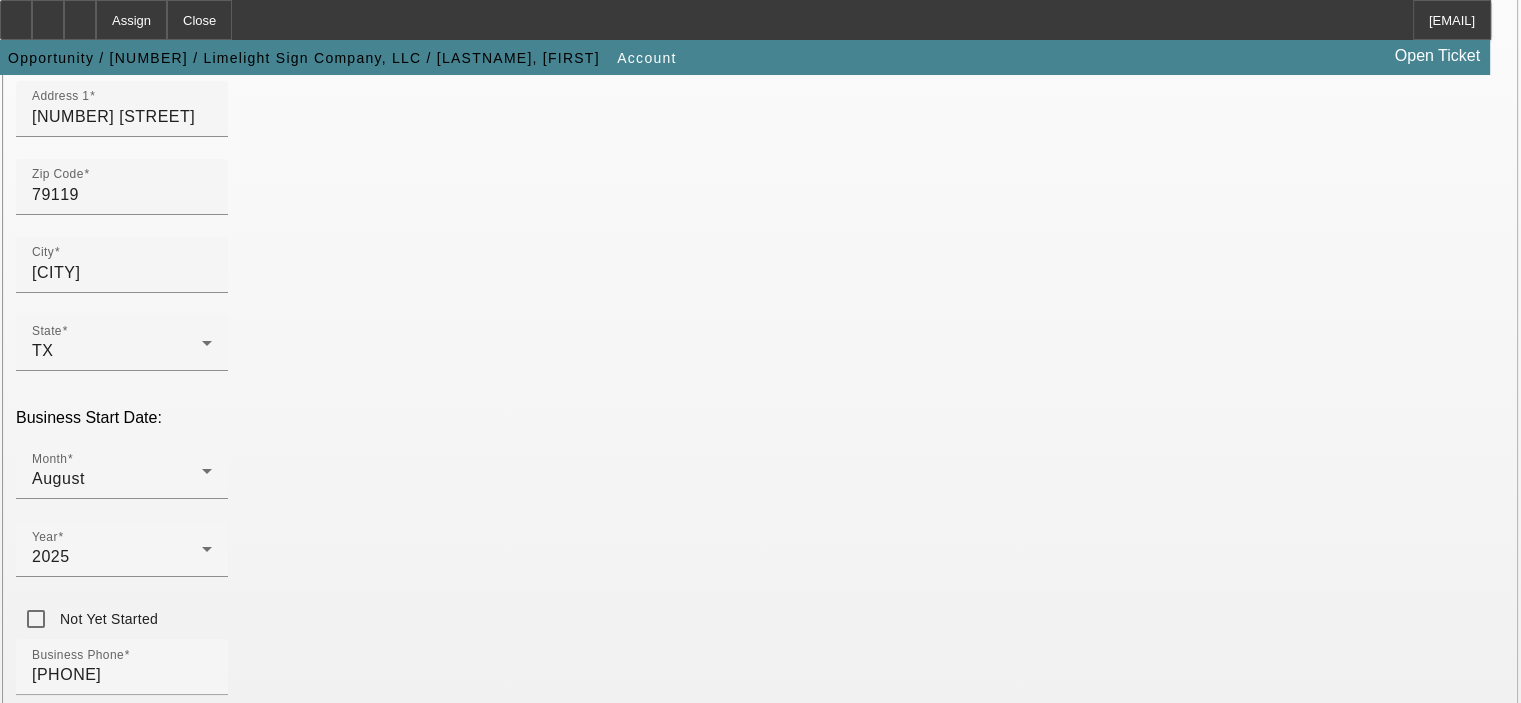 click on "Tax Id" at bounding box center (122, 2008) 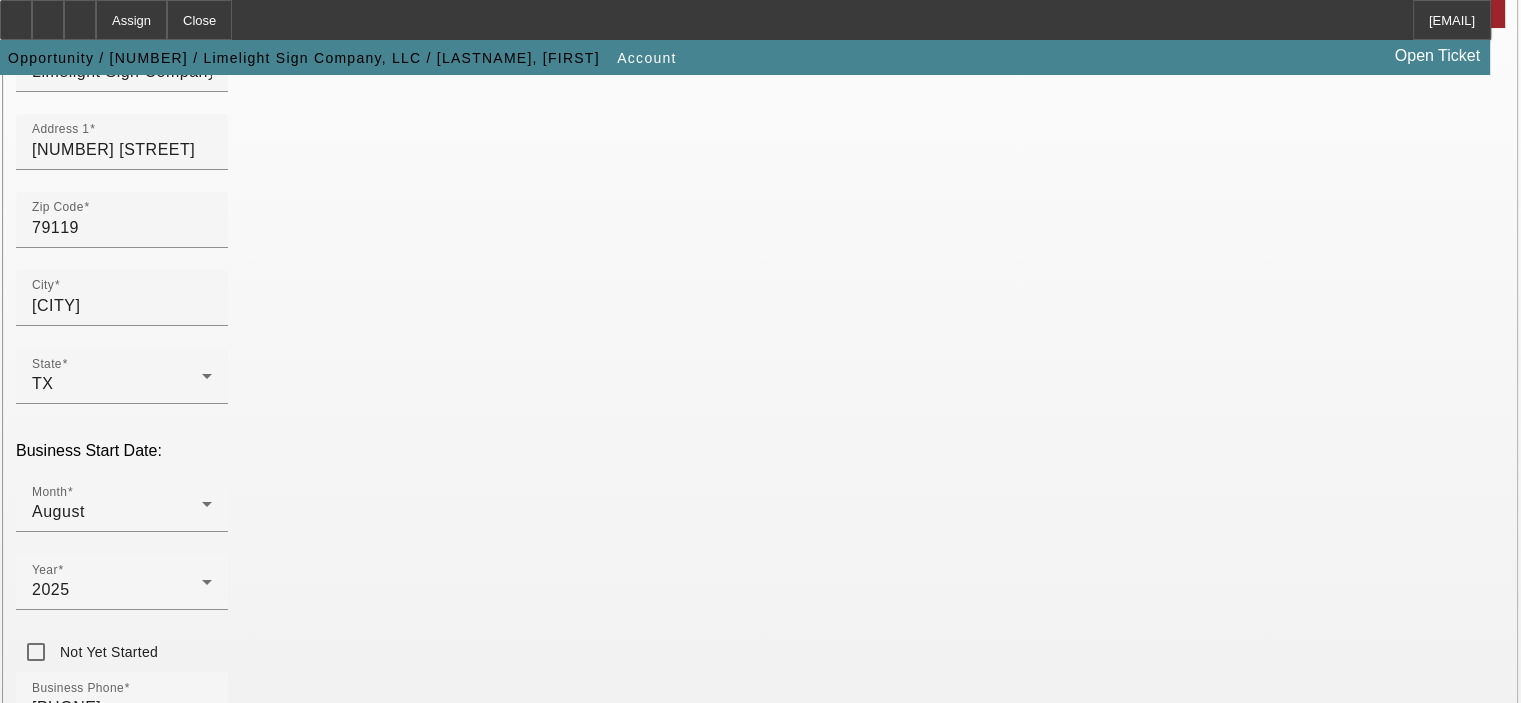 scroll, scrollTop: 400, scrollLeft: 0, axis: vertical 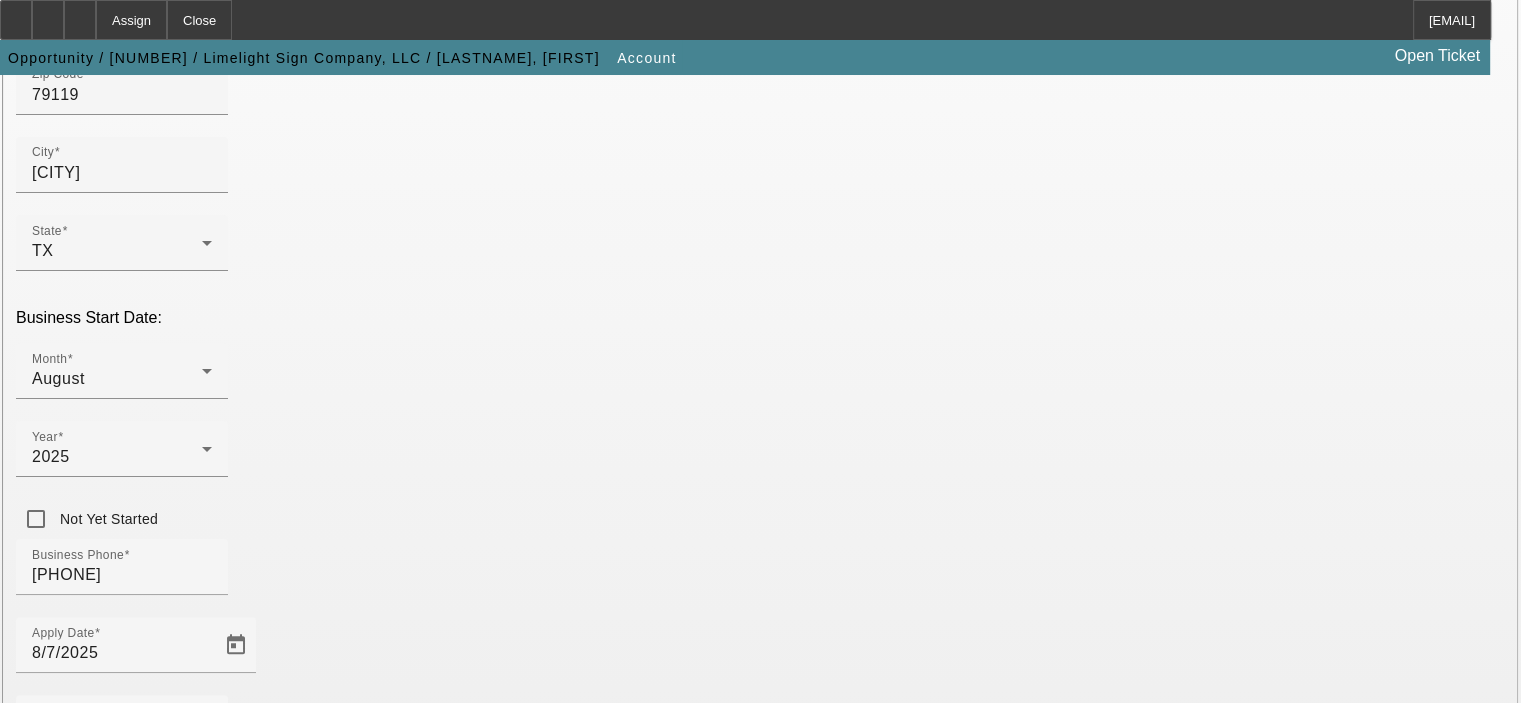 type on "Sign Installation" 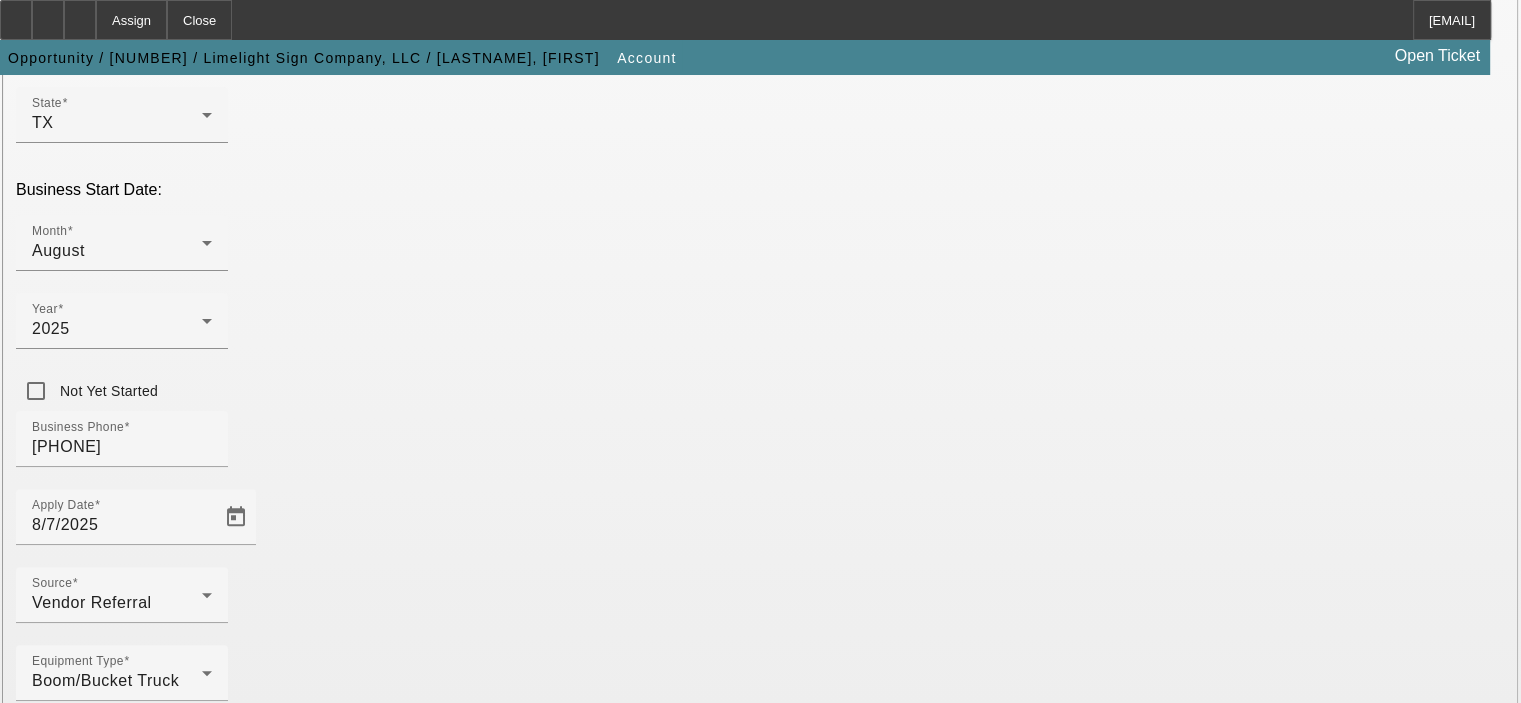 scroll, scrollTop: 552, scrollLeft: 0, axis: vertical 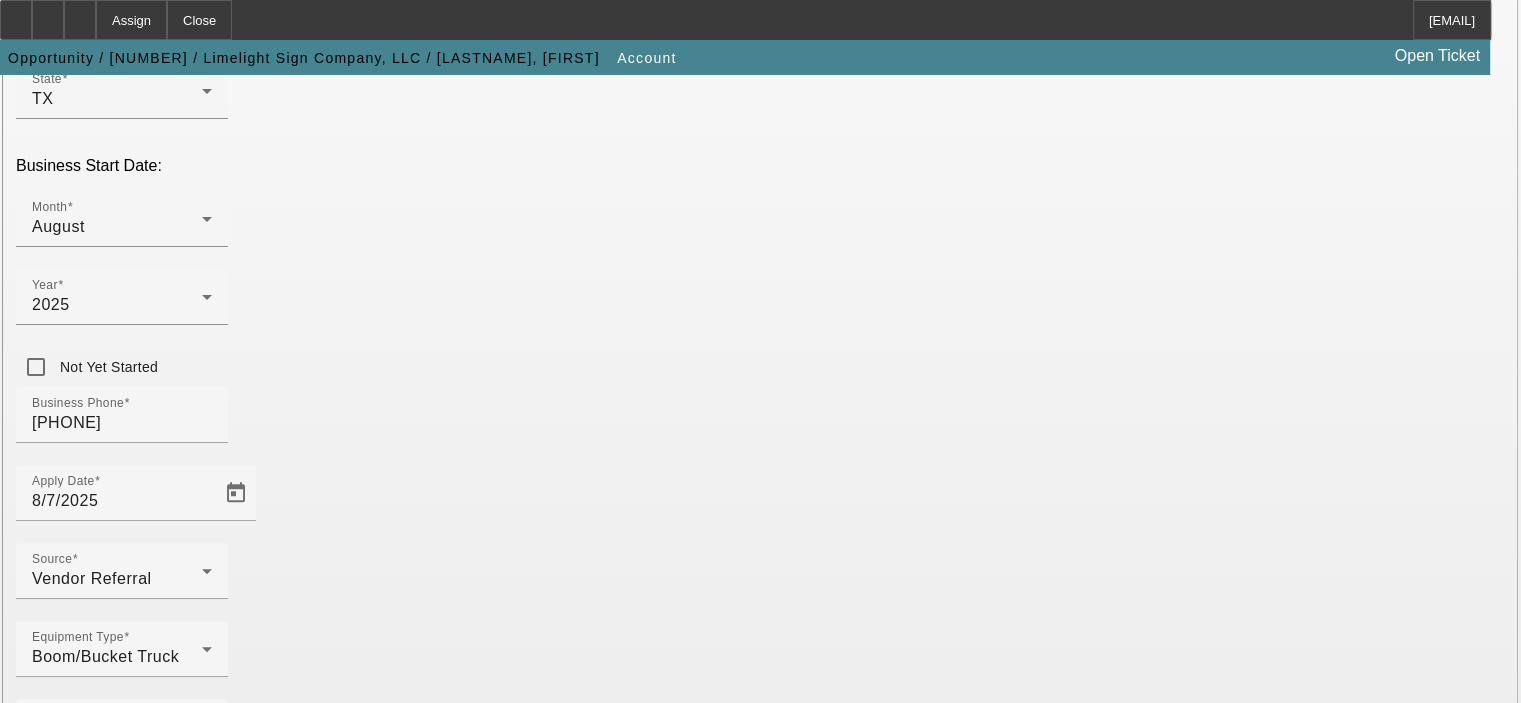 click on "Submit" at bounding box center (28, 1976) 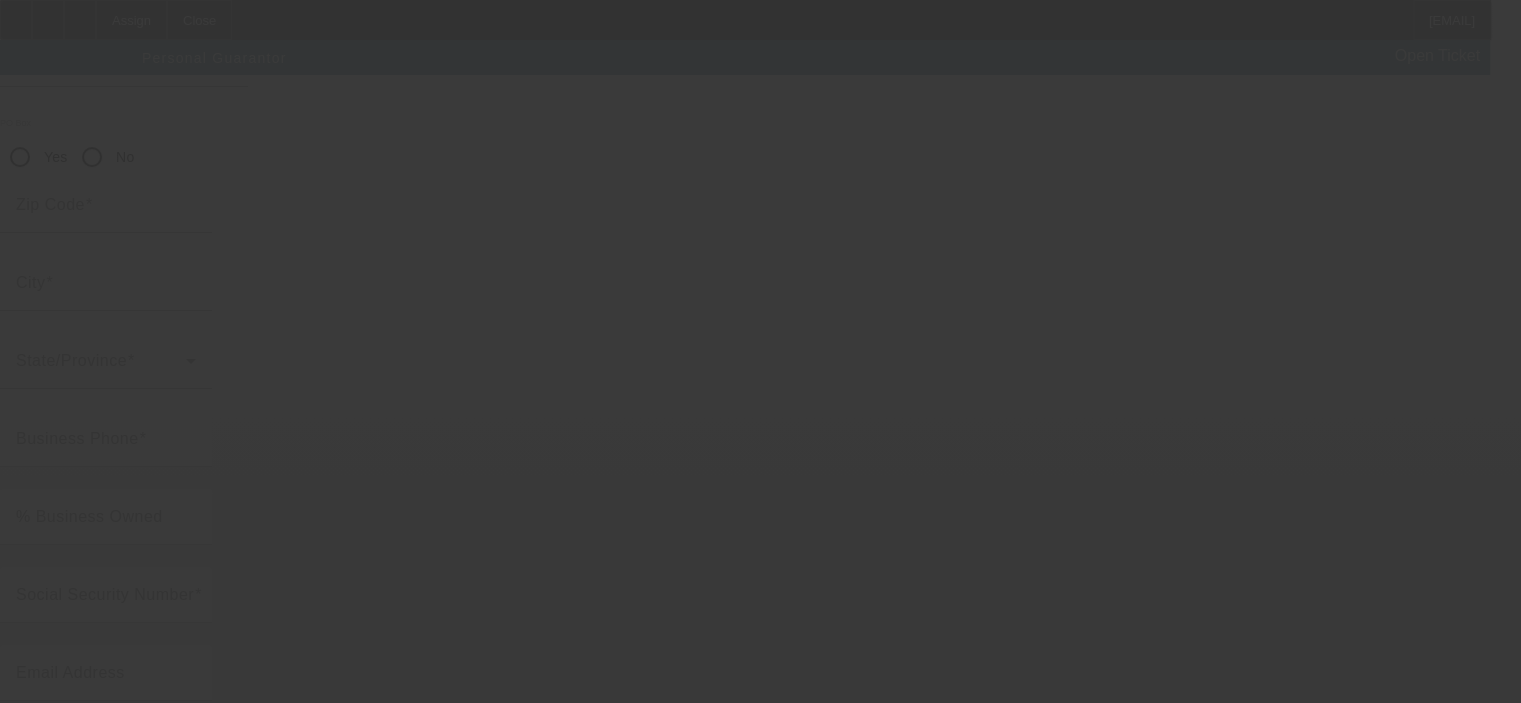 scroll, scrollTop: 0, scrollLeft: 0, axis: both 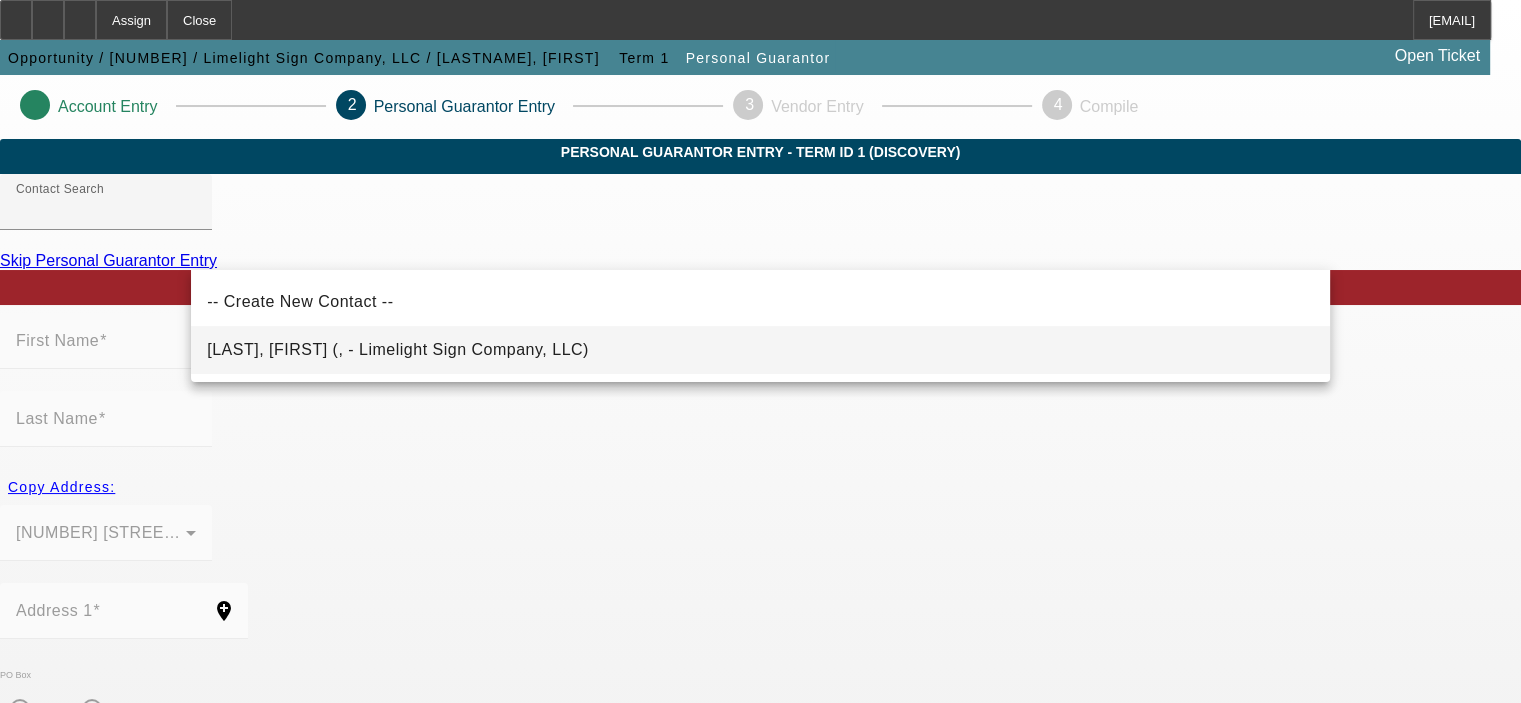 click on "[LAST], [FIRST] (, - Limelight Sign Company, LLC)" at bounding box center (760, 350) 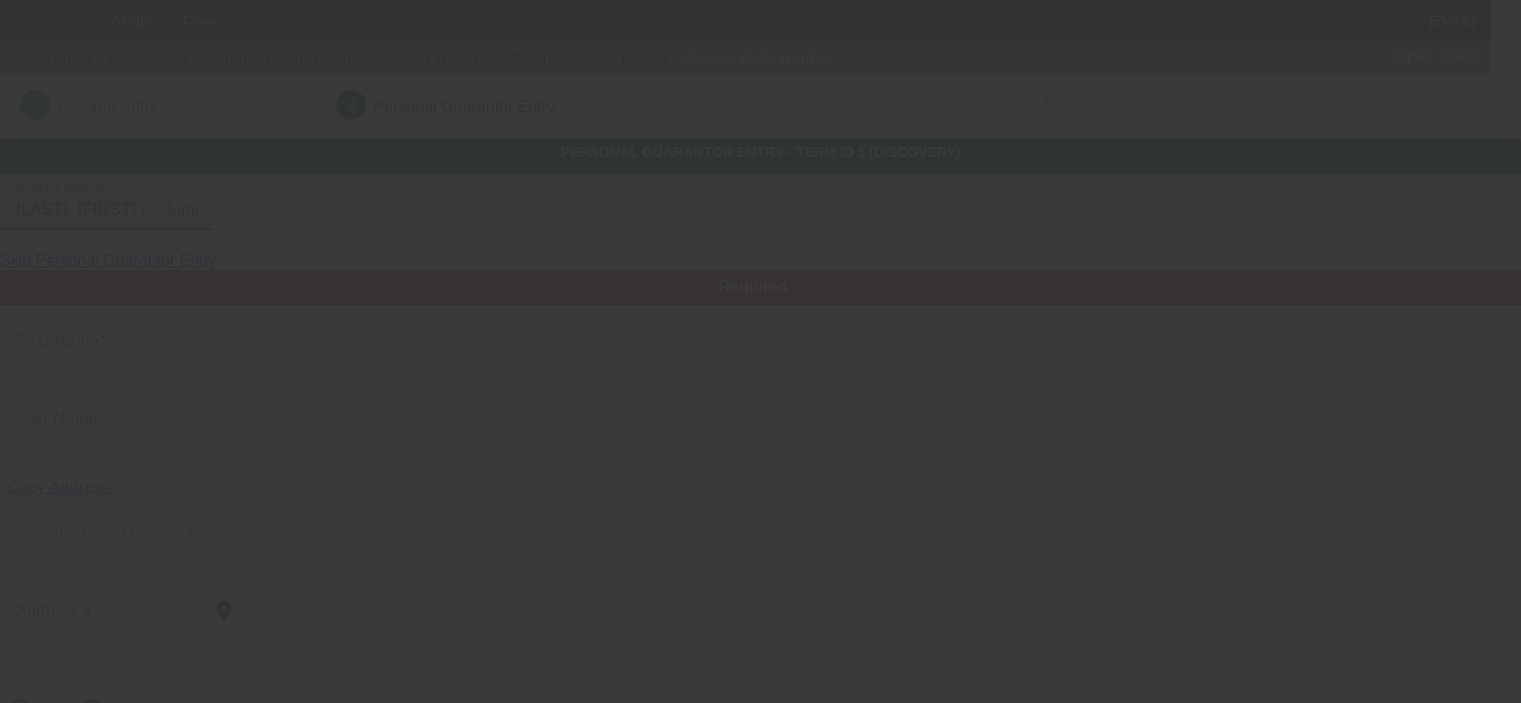 type on "[FIRST]" 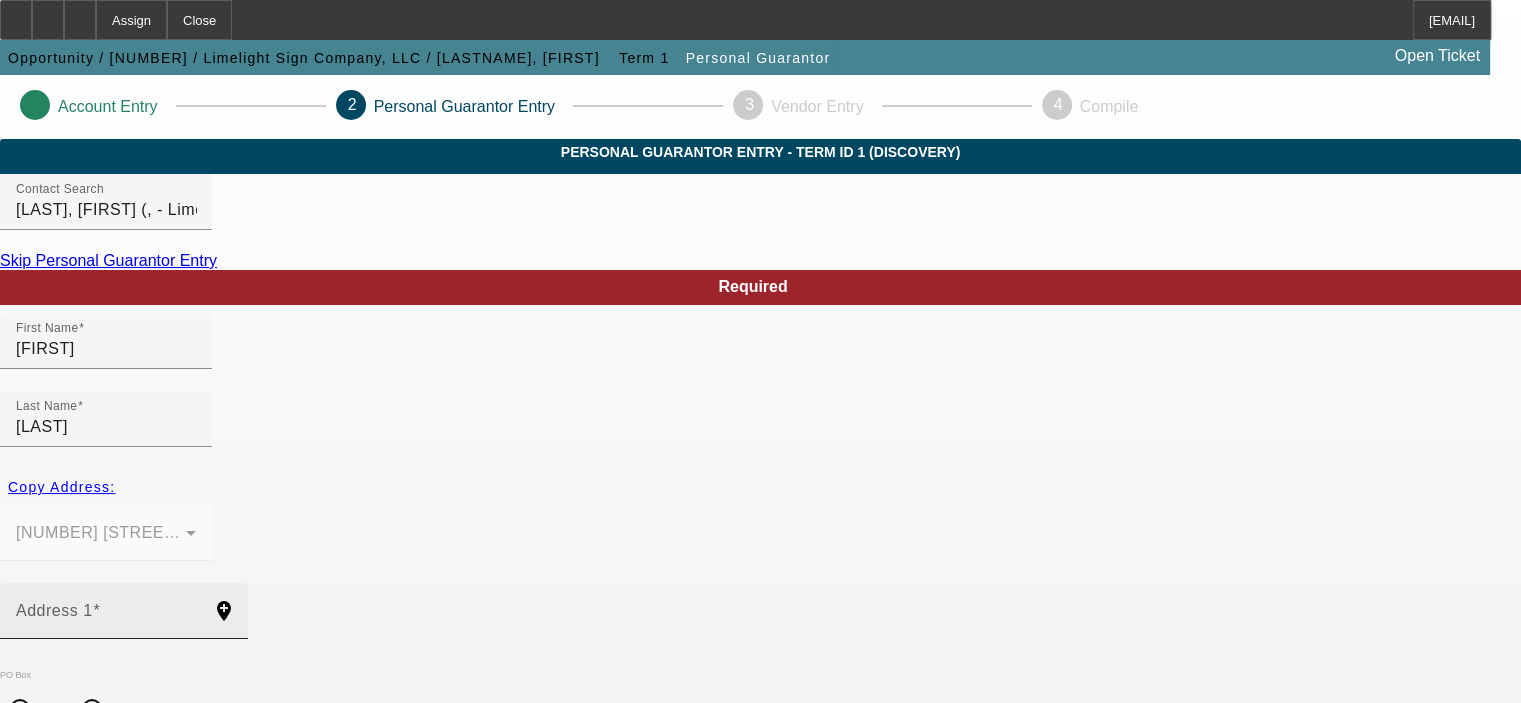 click at bounding box center [97, 610] 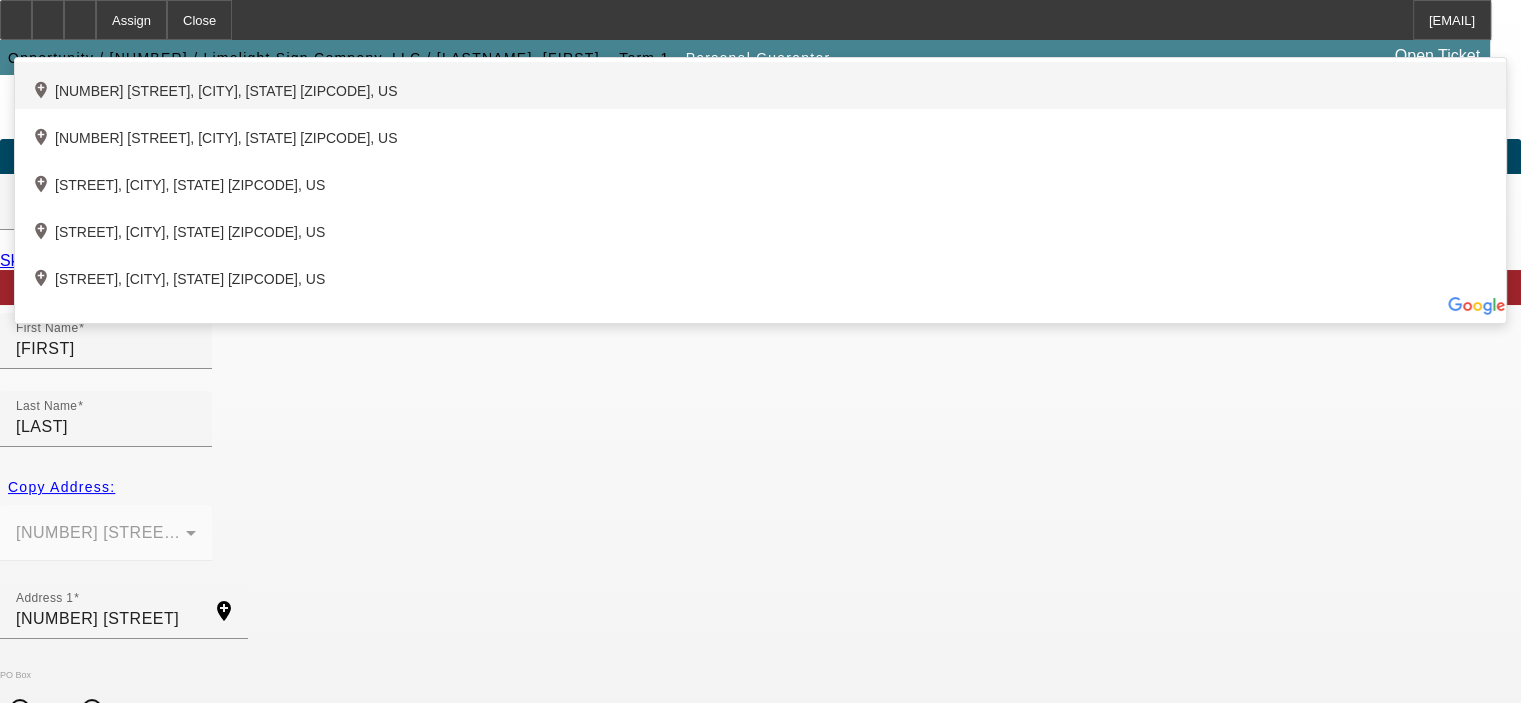 click on "add_location [NUMBER] [STREET], [CITY], [STATE] [ZIPCODE], US" 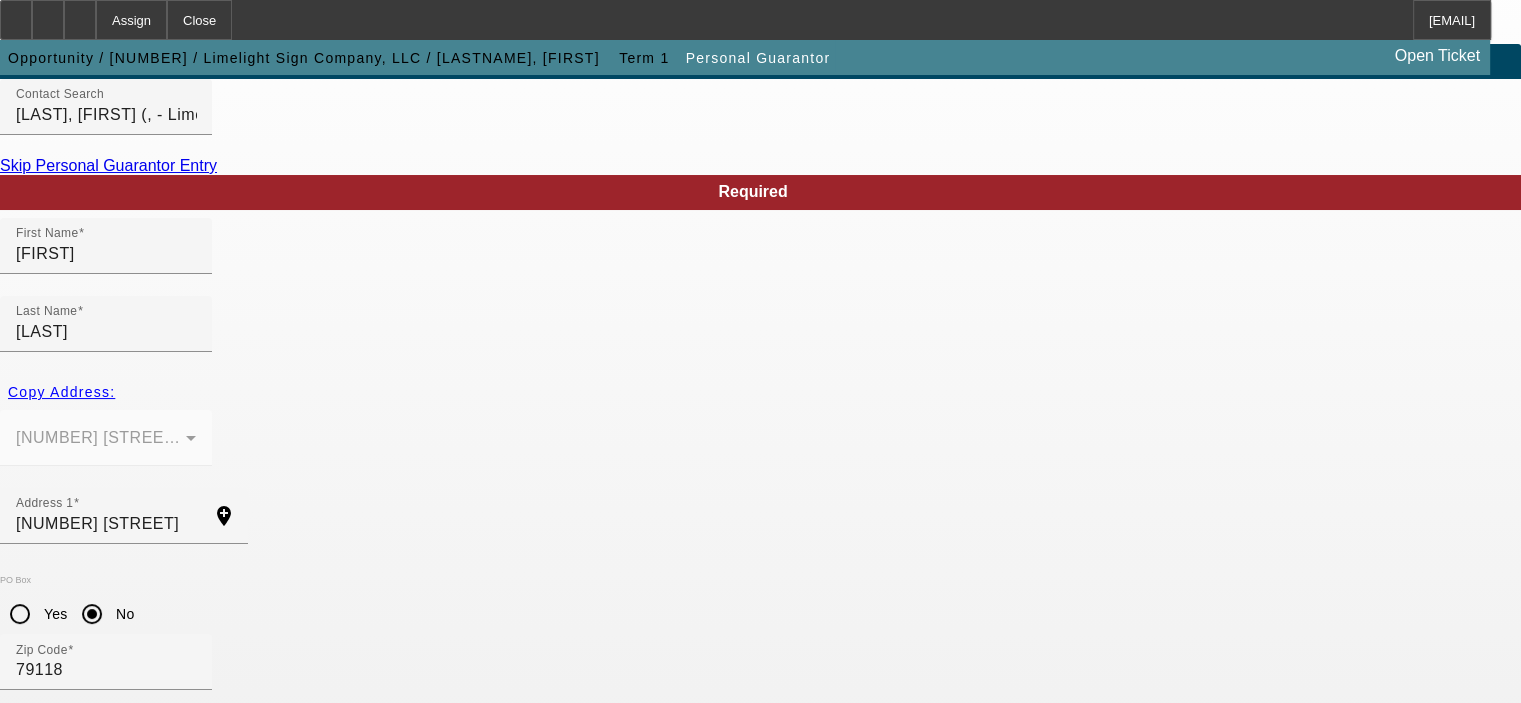 scroll, scrollTop: 100, scrollLeft: 0, axis: vertical 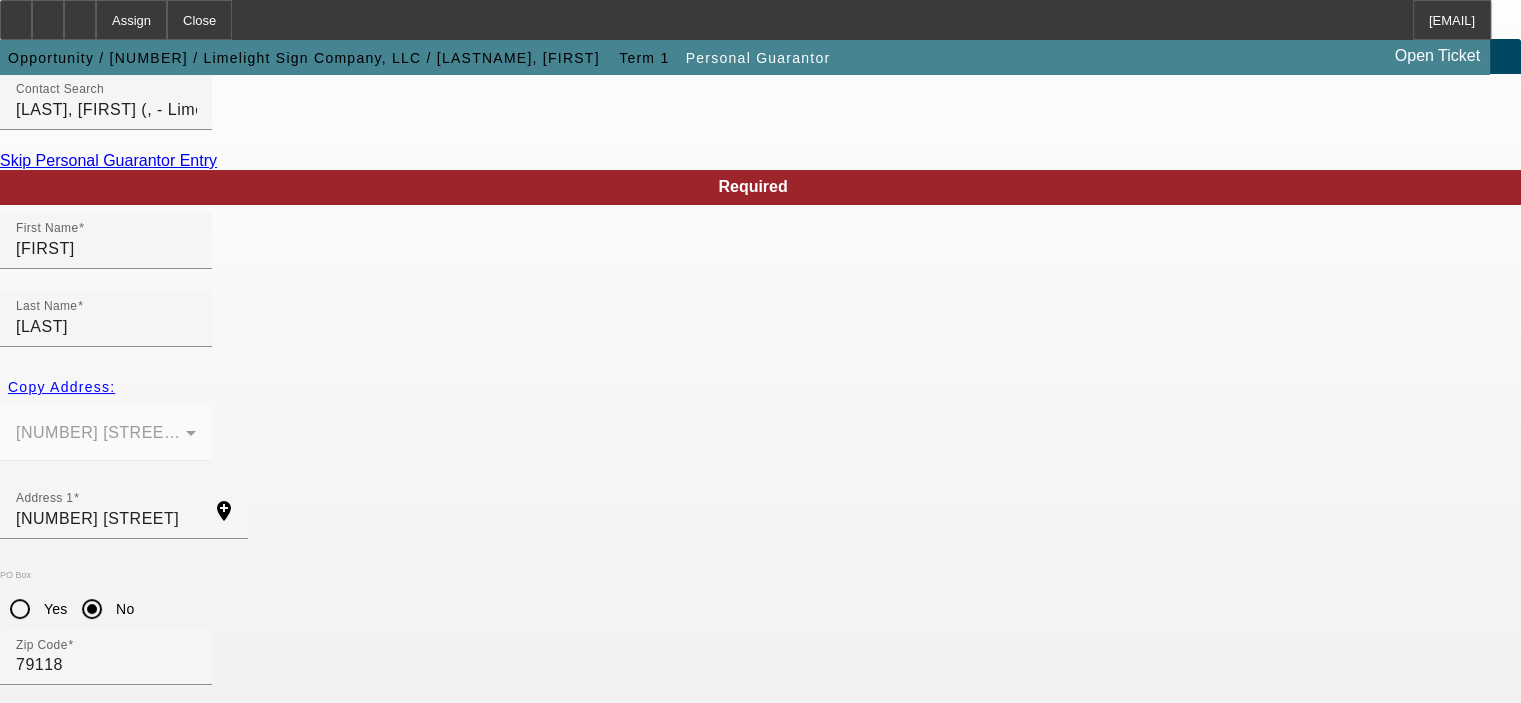 click at bounding box center [101, 1722] 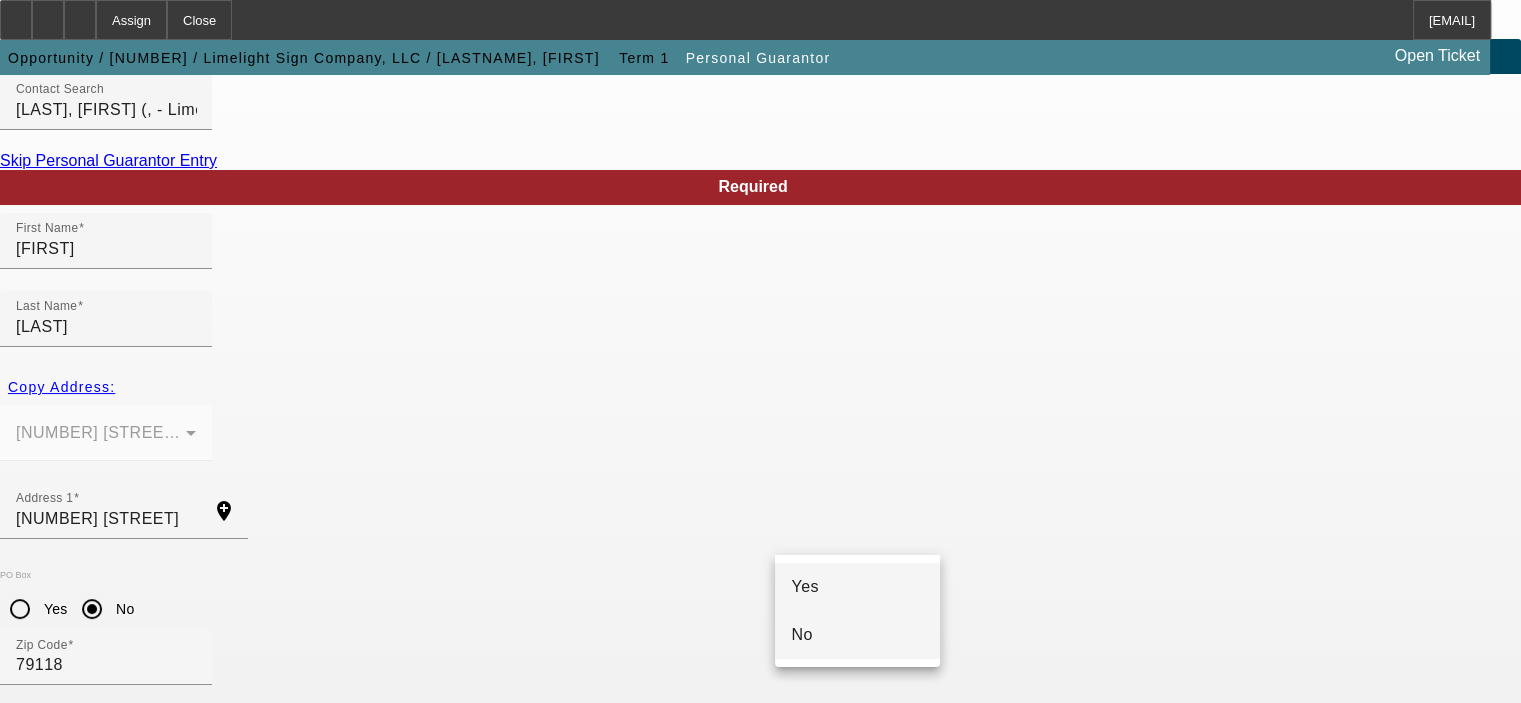 click on "No" at bounding box center (801, 635) 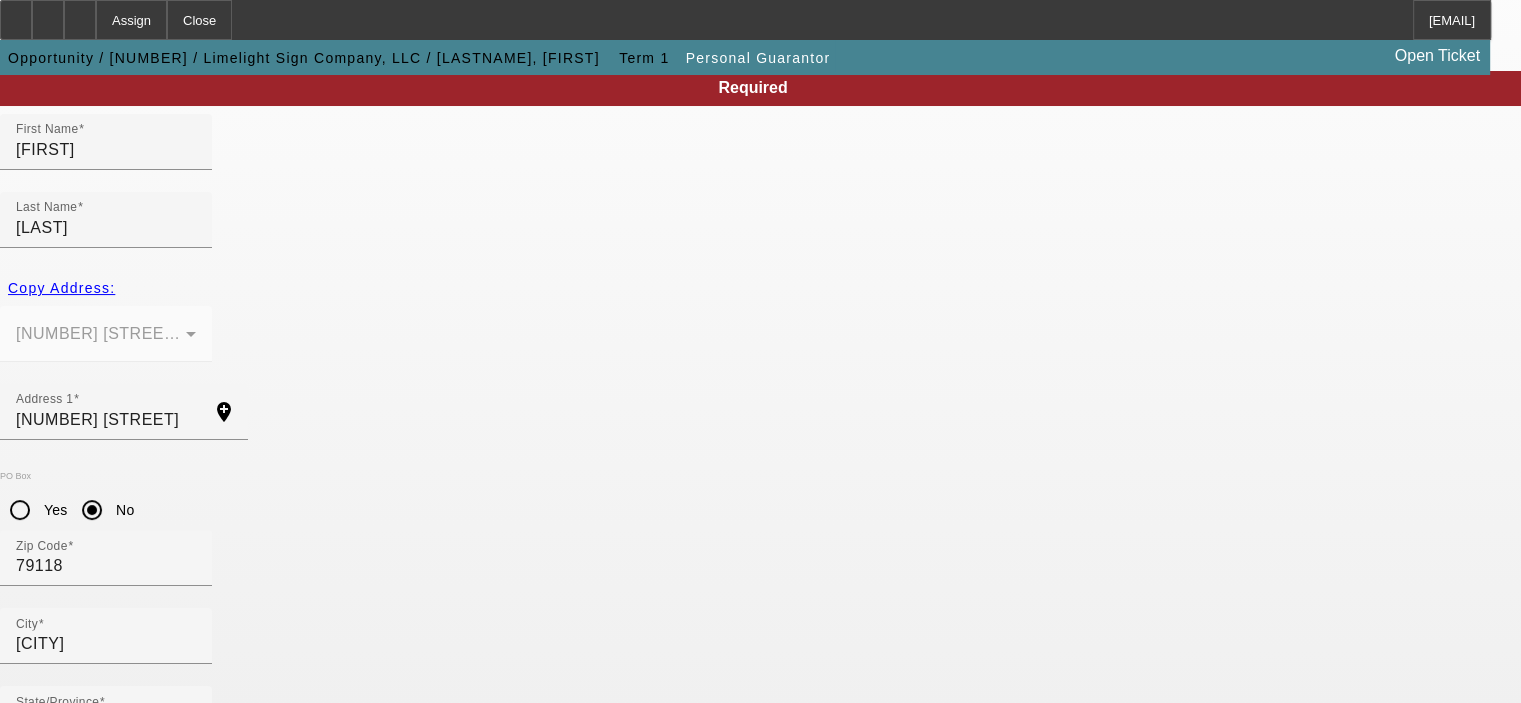 scroll, scrollTop: 200, scrollLeft: 0, axis: vertical 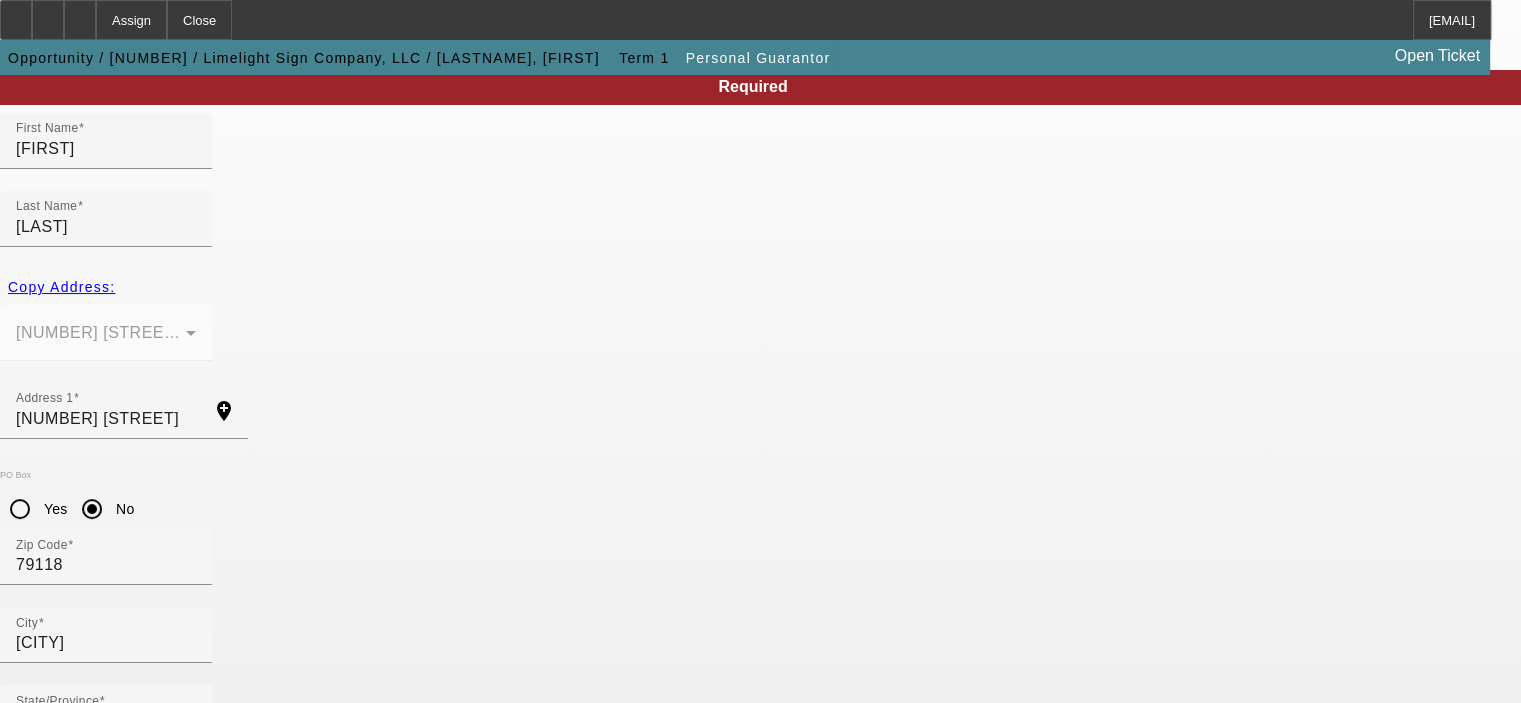 click on "% Business Owned" at bounding box center (89, 868) 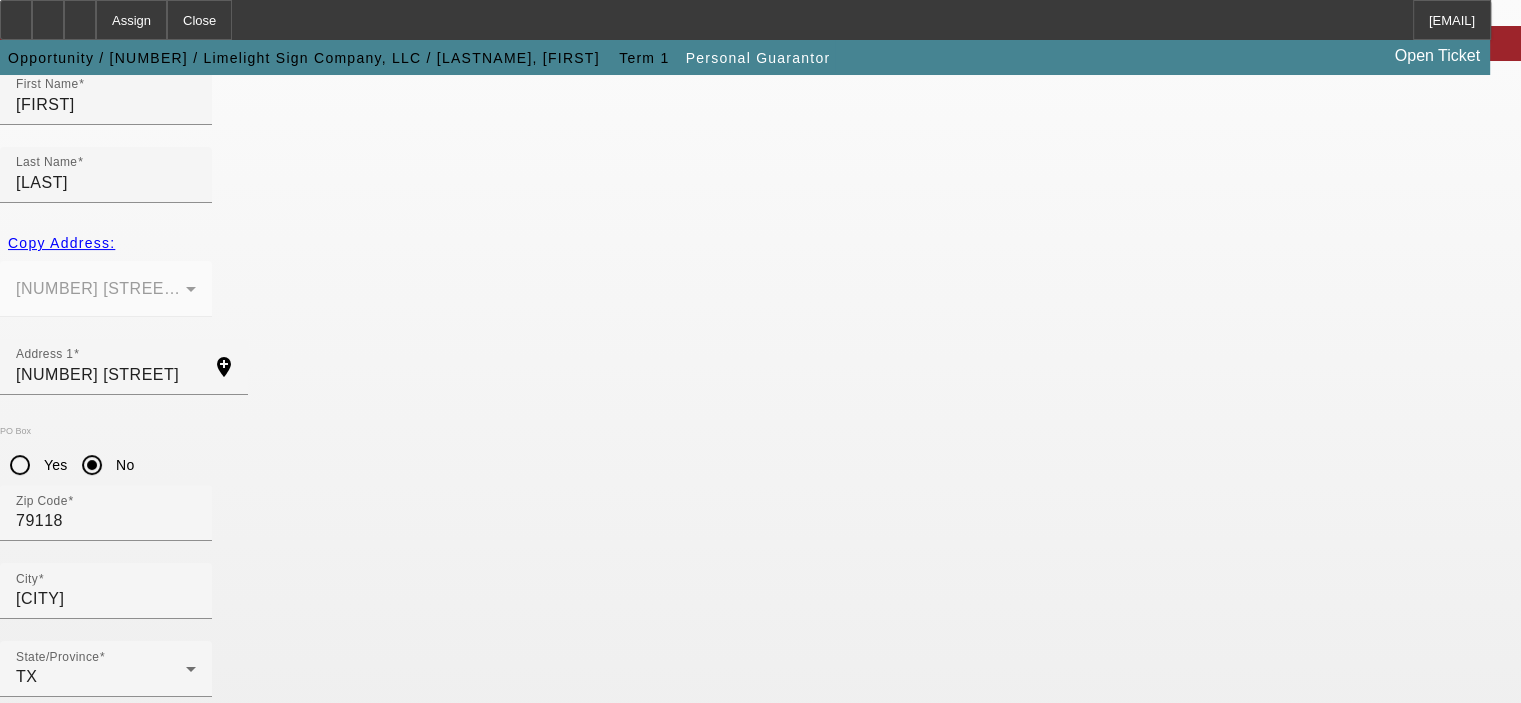 scroll, scrollTop: 269, scrollLeft: 0, axis: vertical 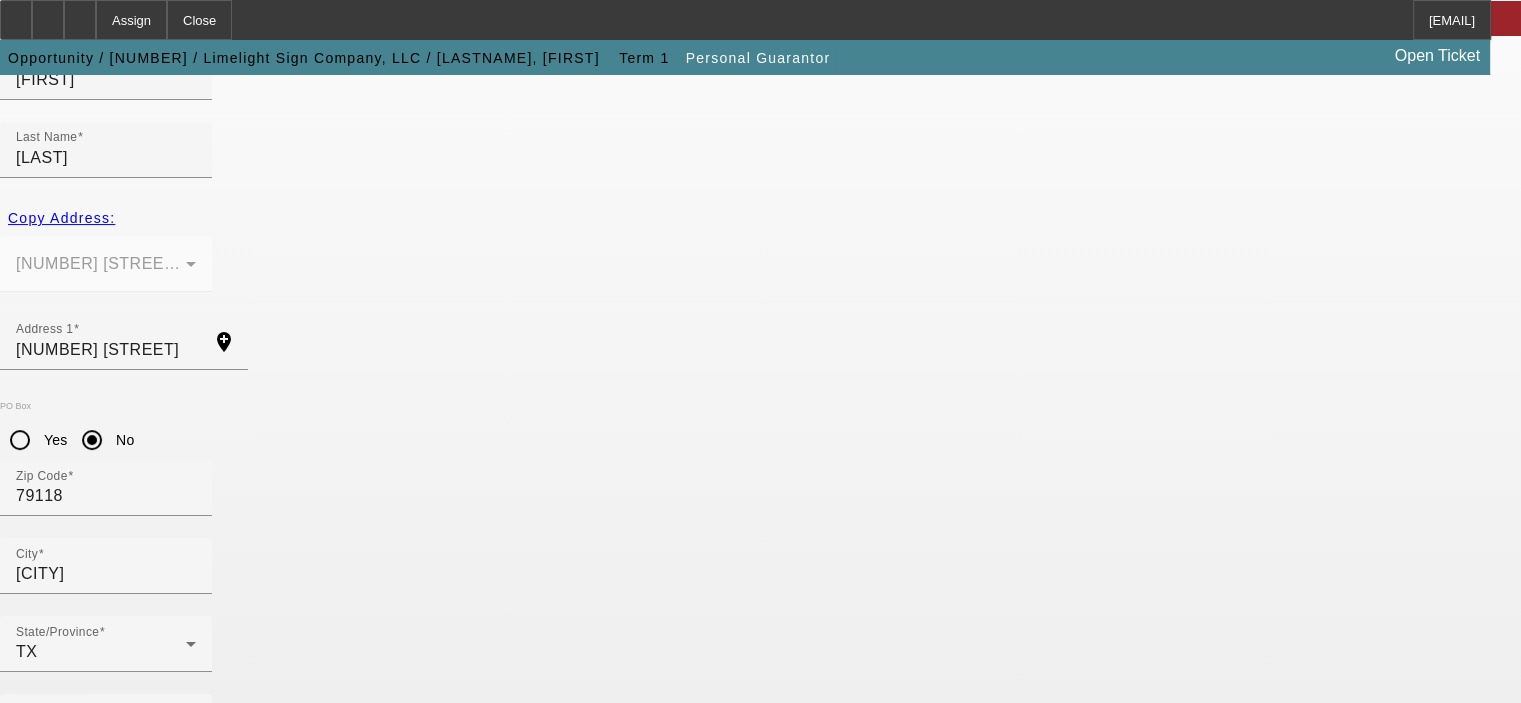 click on "Social Security Number" at bounding box center [105, 877] 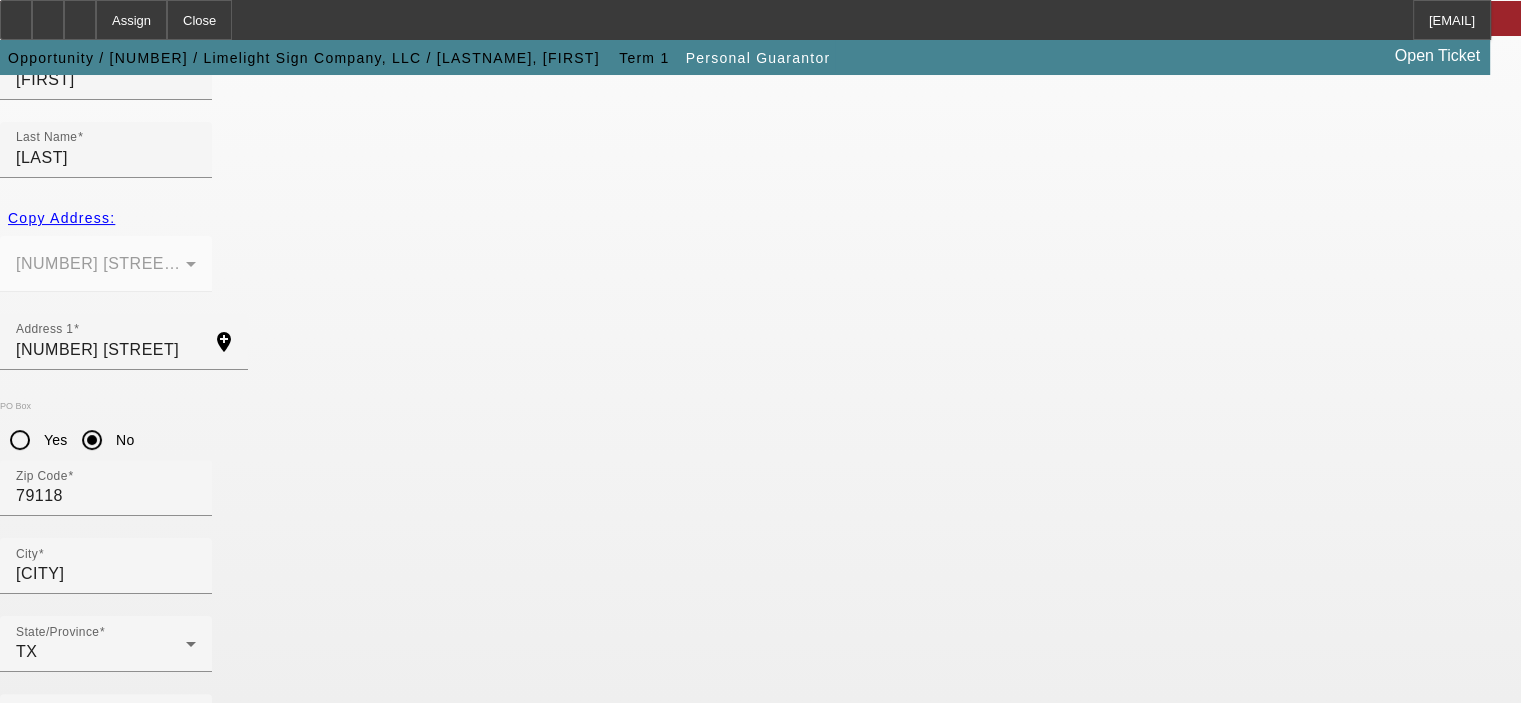 click on "Submit" 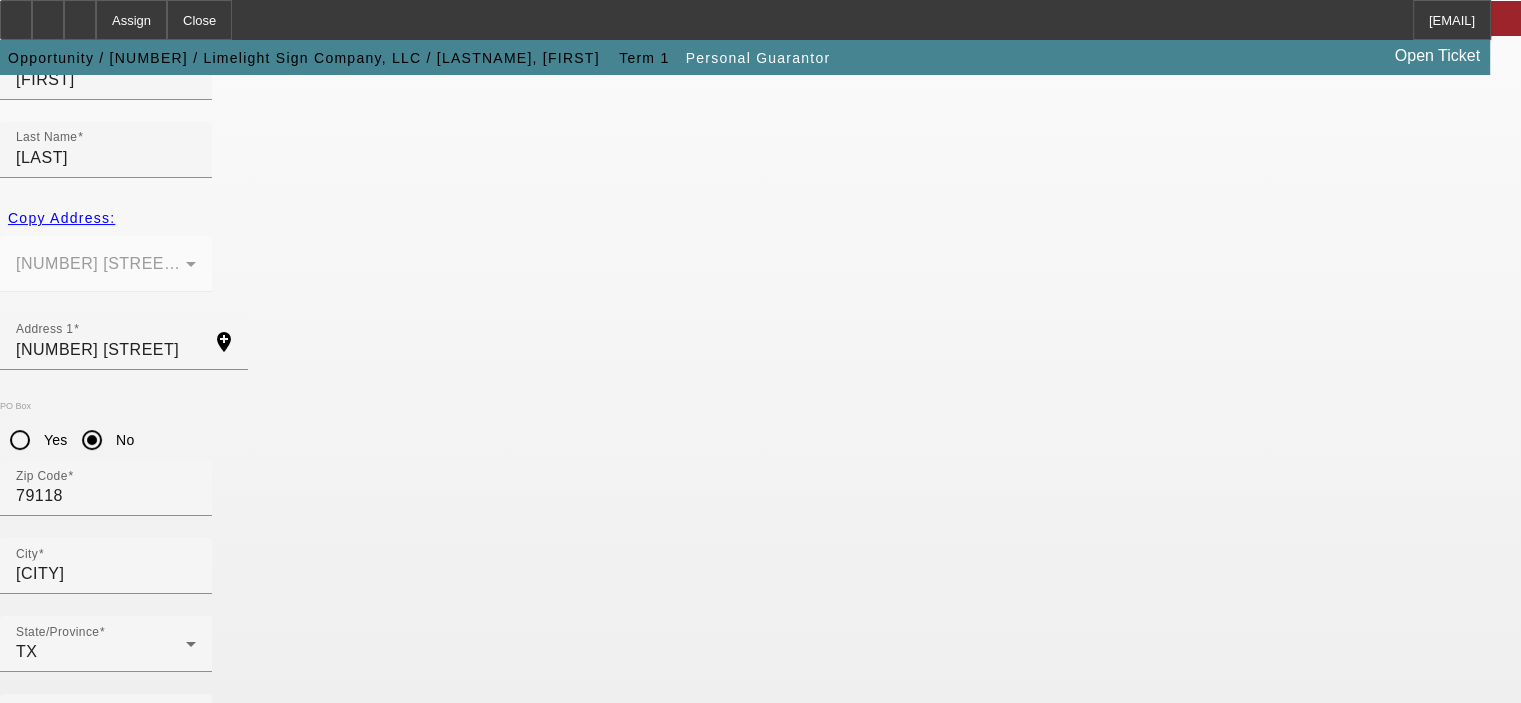click on "Required
First Name
[FIRST]
Last Name
[LAST]
Copy Address:
[NUMBER] [STREET] [CITY], [STATE] [ZIPCODE]
Address 1
[NUMBER] [STREET]
add_location
PO Box
Yes
No
Zip Code
[ZIPCODE]
[CITY] [STATE]" 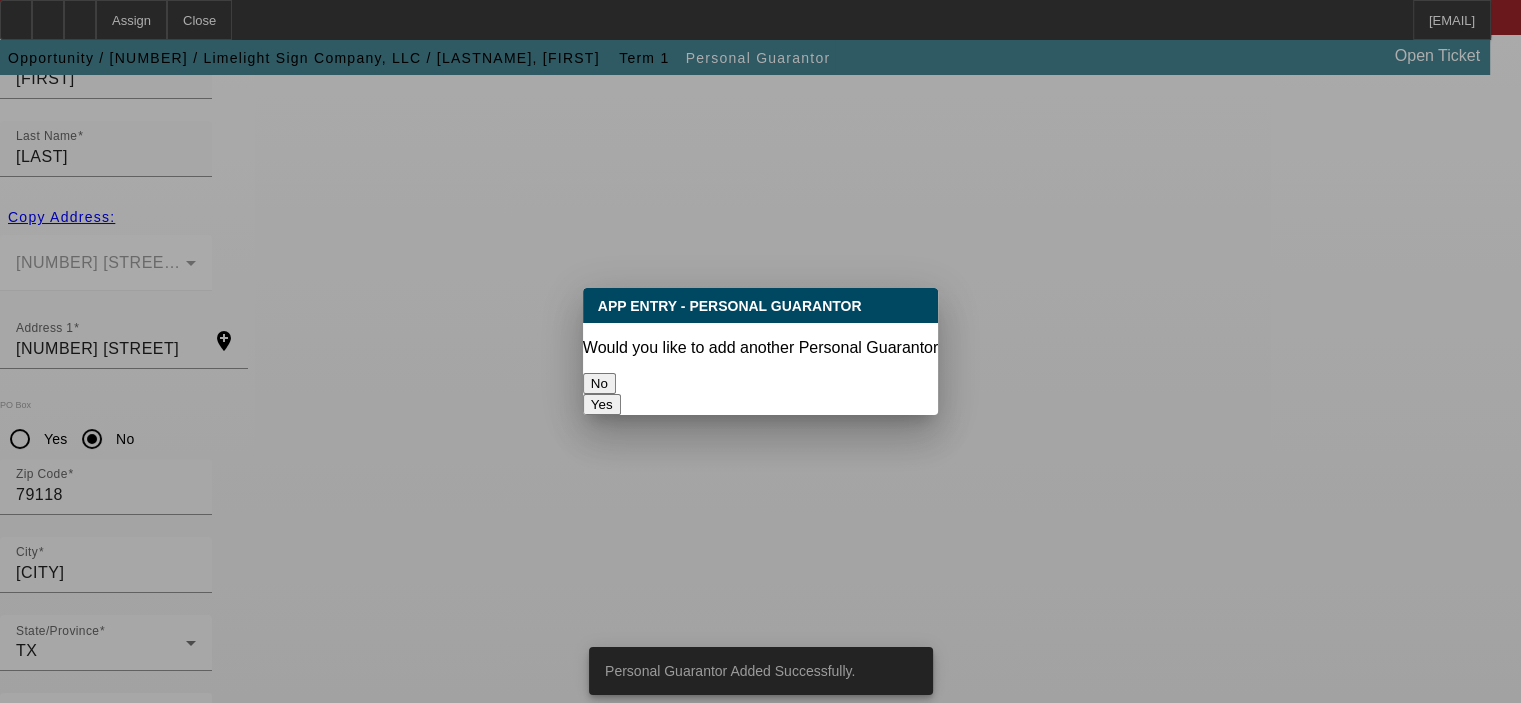 scroll, scrollTop: 0, scrollLeft: 0, axis: both 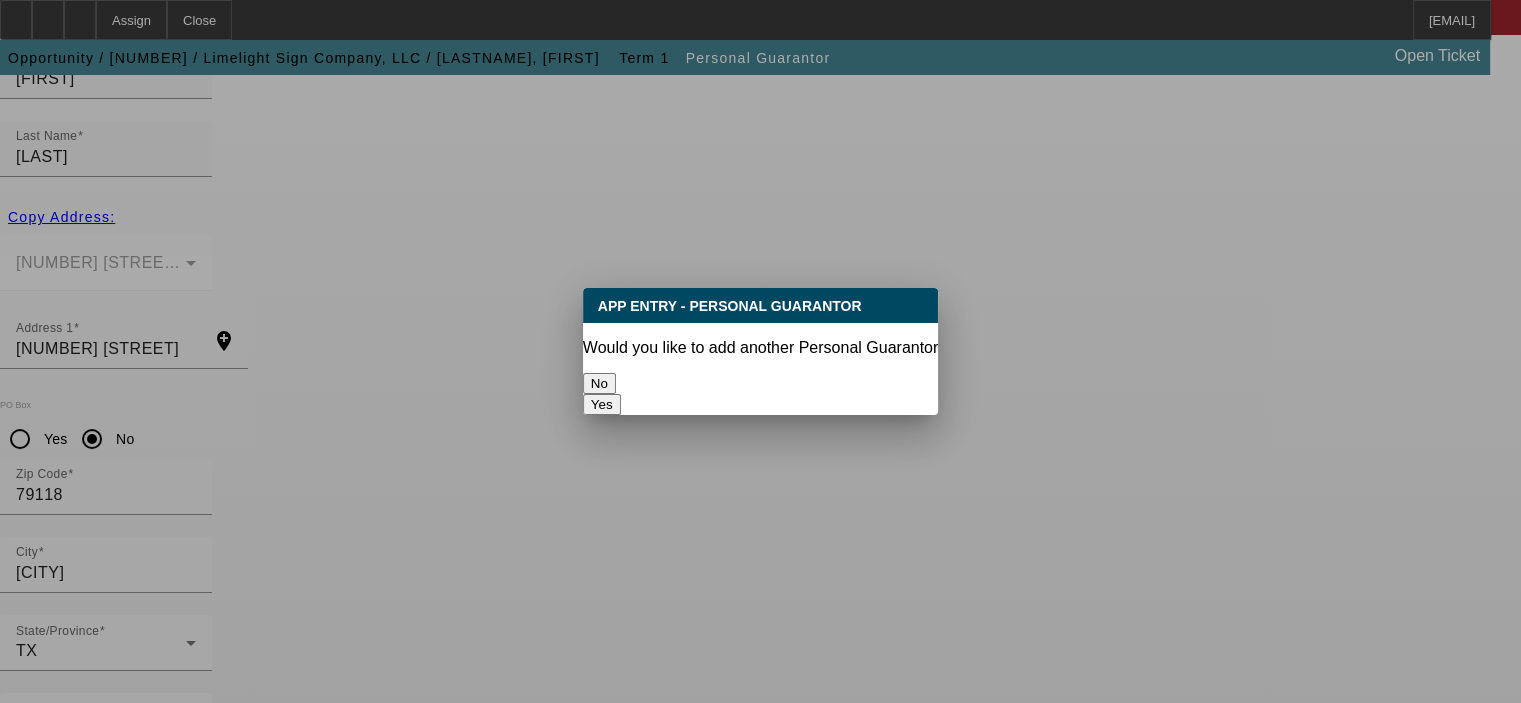 click on "Yes" at bounding box center [602, 404] 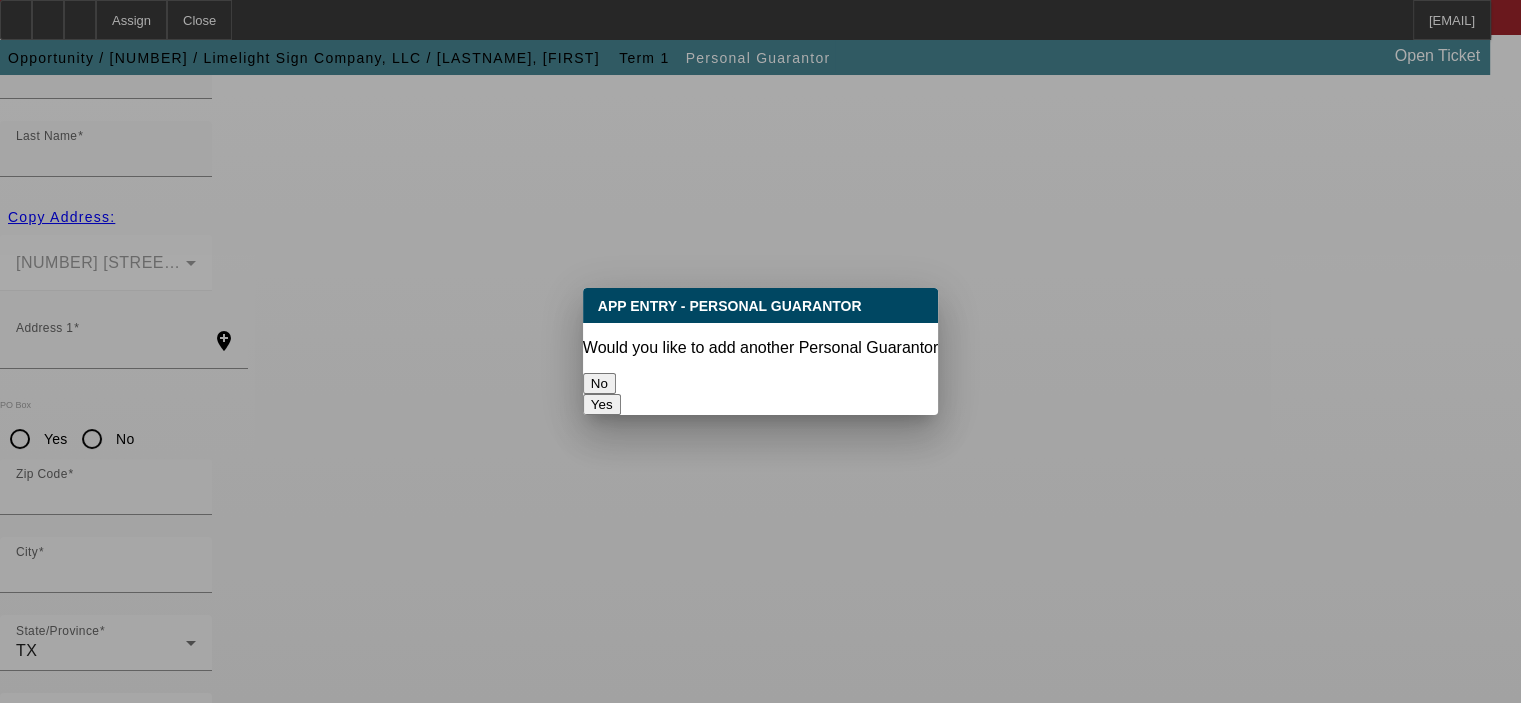 scroll, scrollTop: 269, scrollLeft: 0, axis: vertical 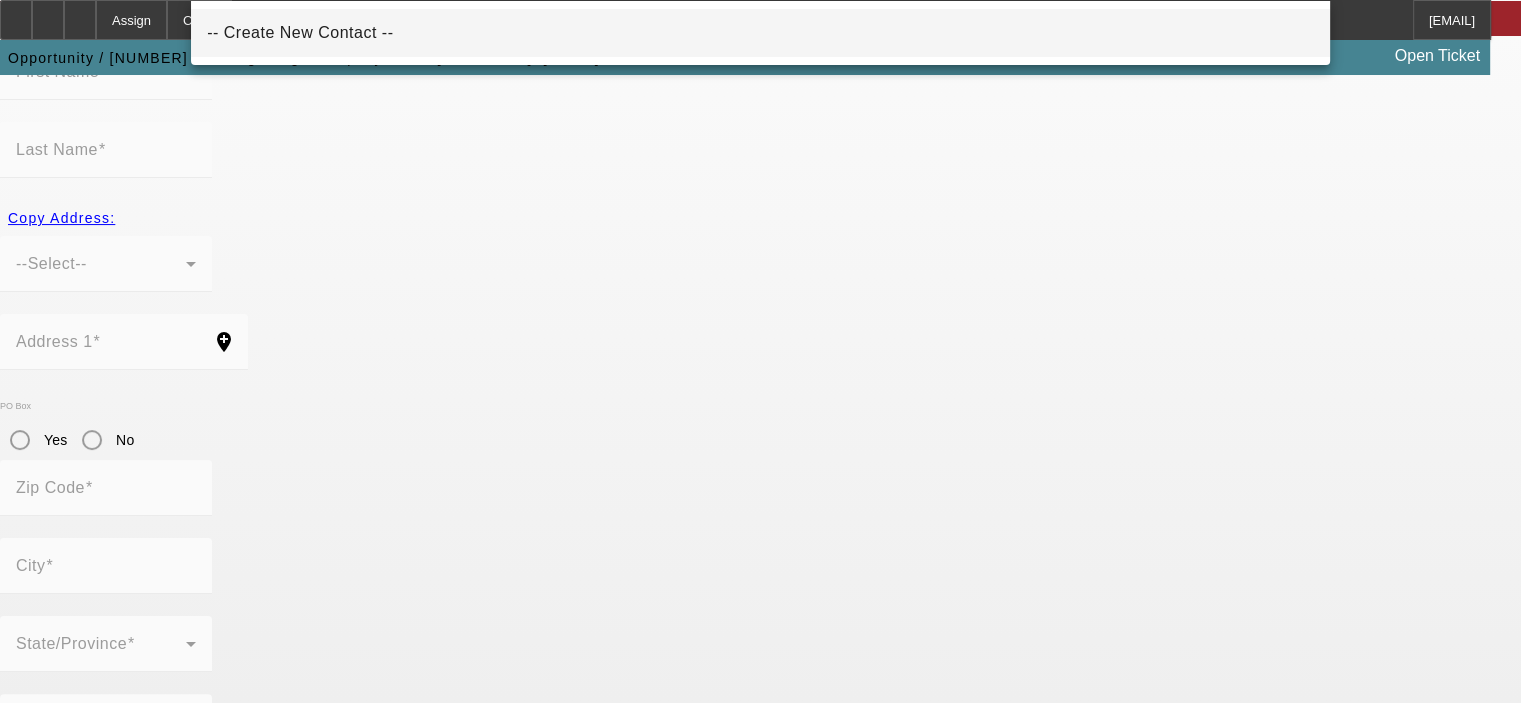 click on "-- Create New Contact --" at bounding box center (300, 32) 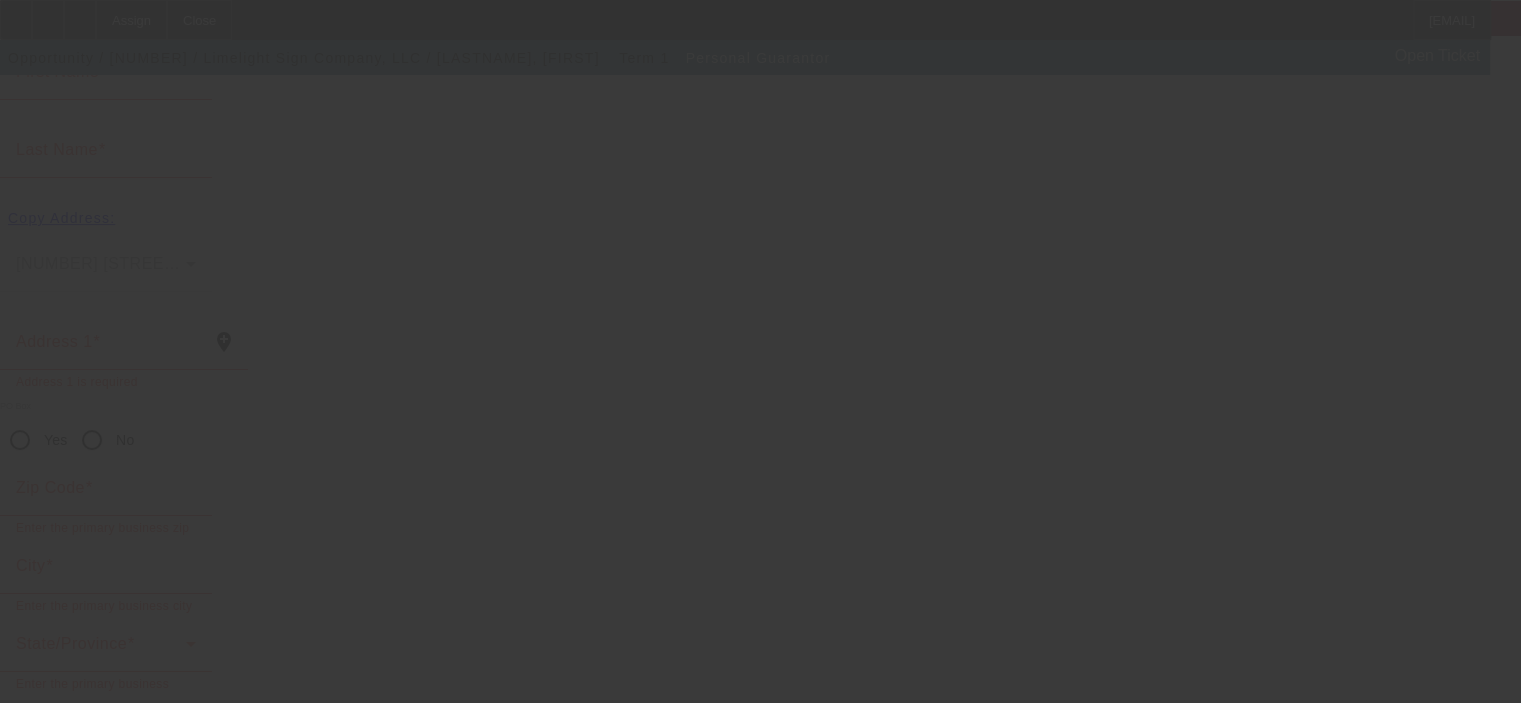 scroll, scrollTop: 0, scrollLeft: 0, axis: both 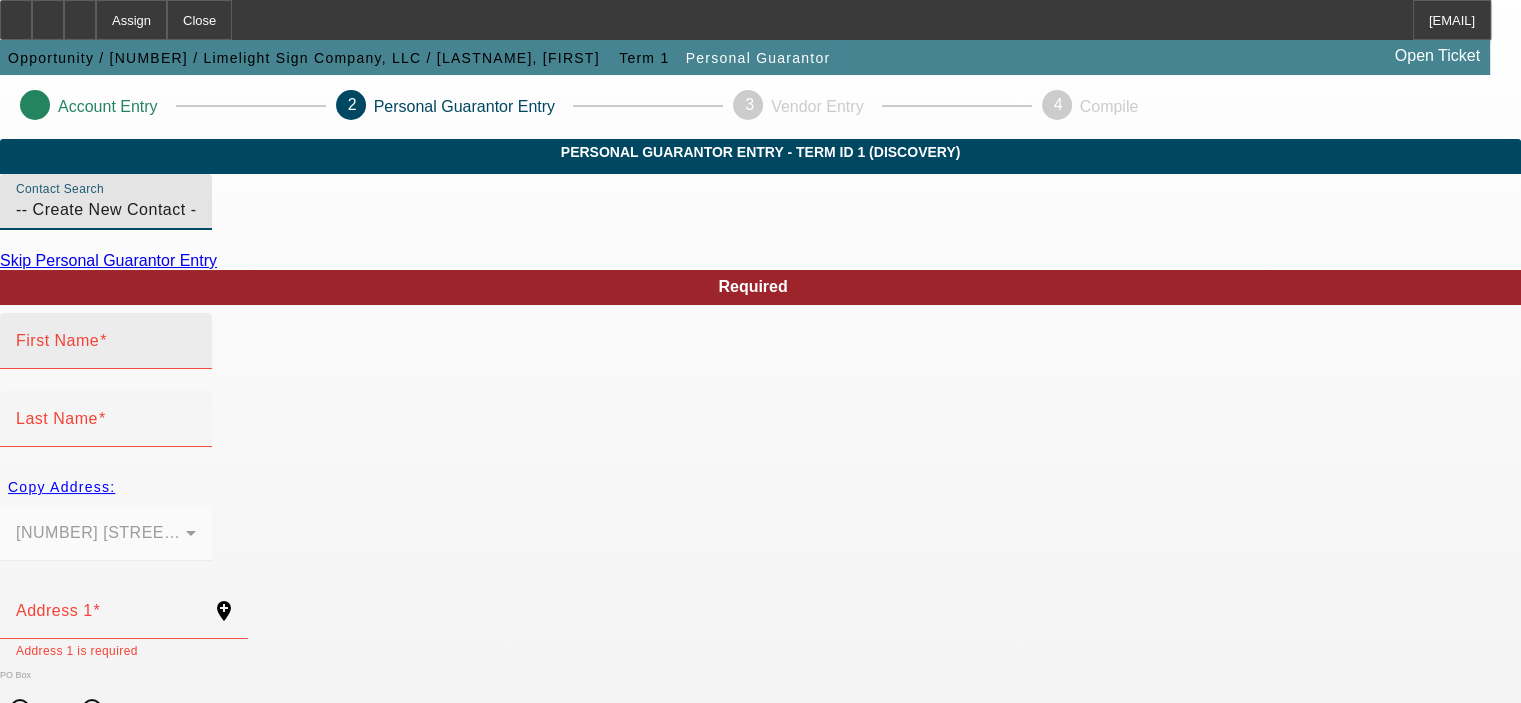 click on "First Name" at bounding box center (106, 349) 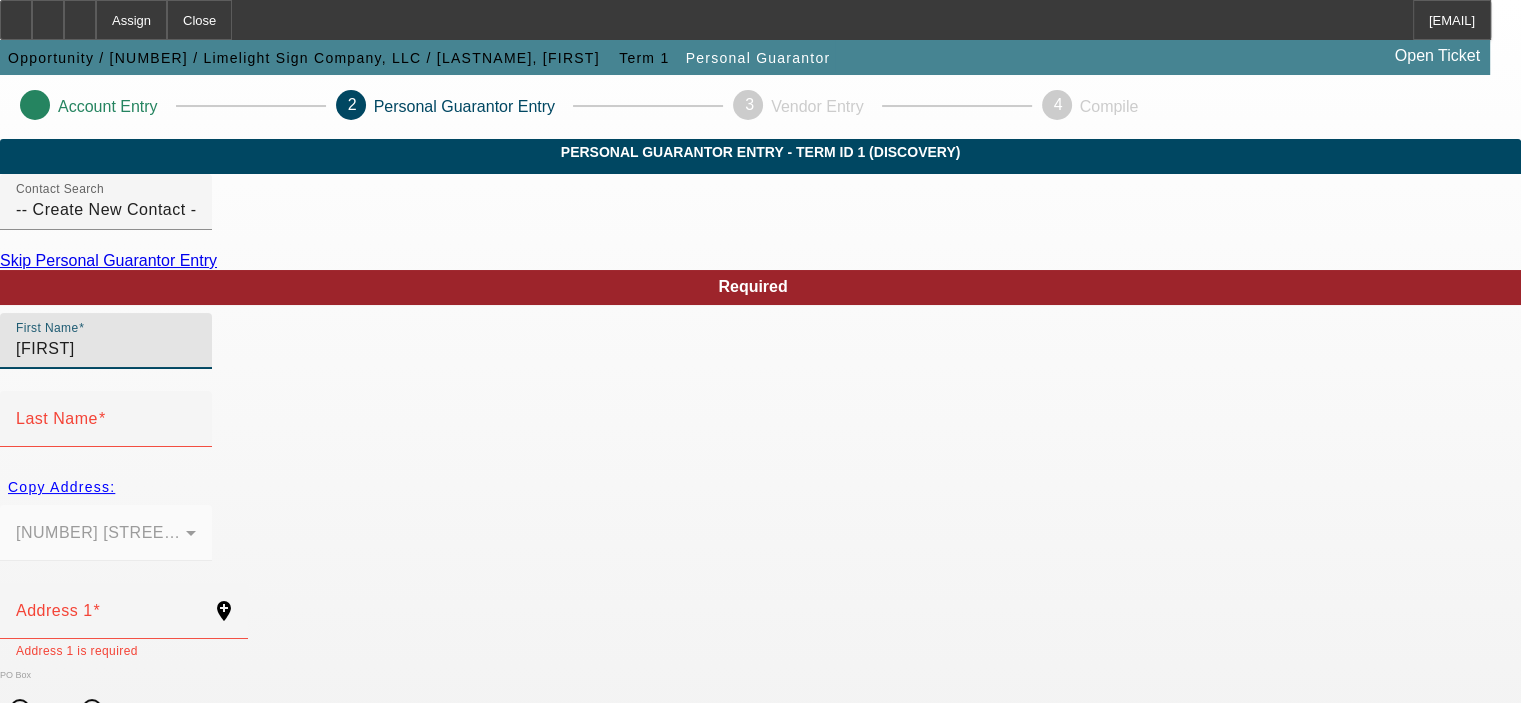 type on "[FIRST]" 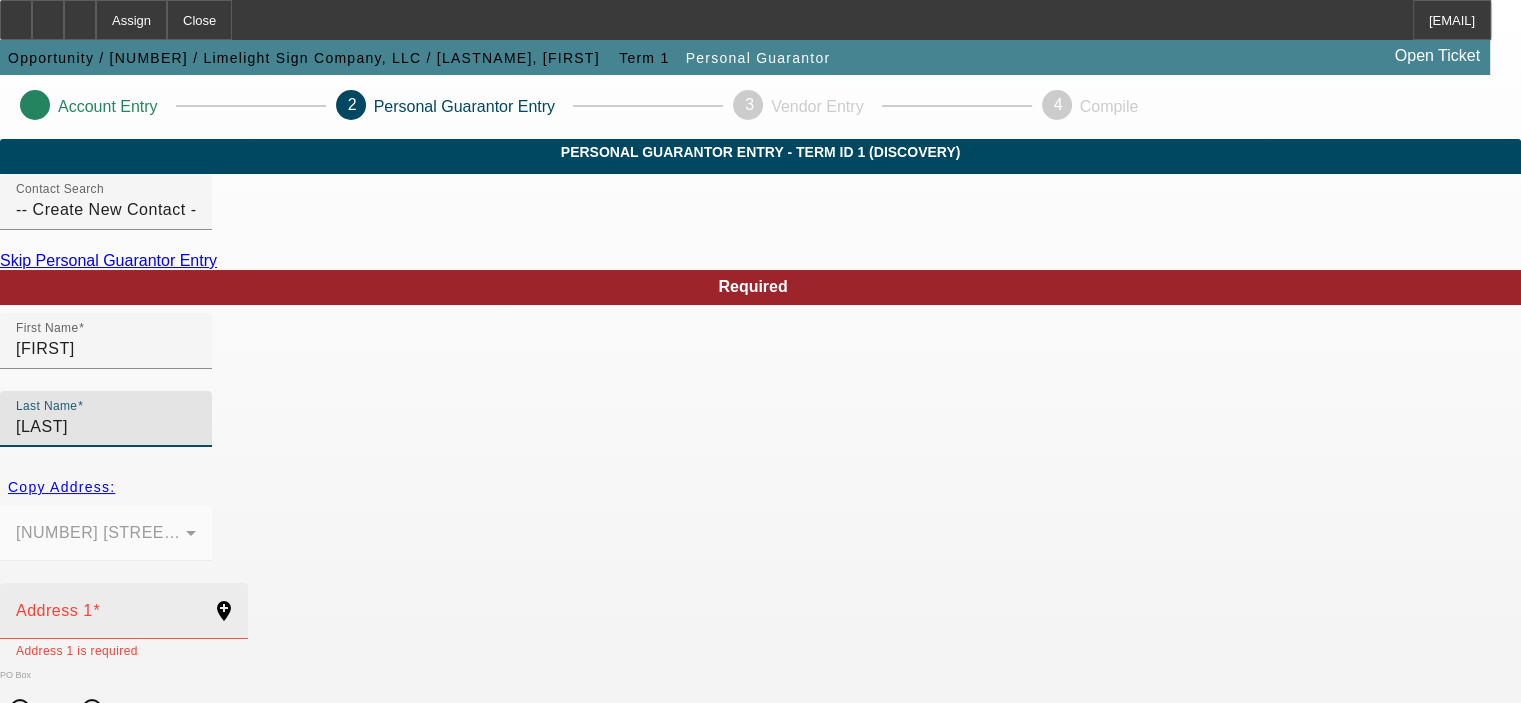 type on "[LAST]" 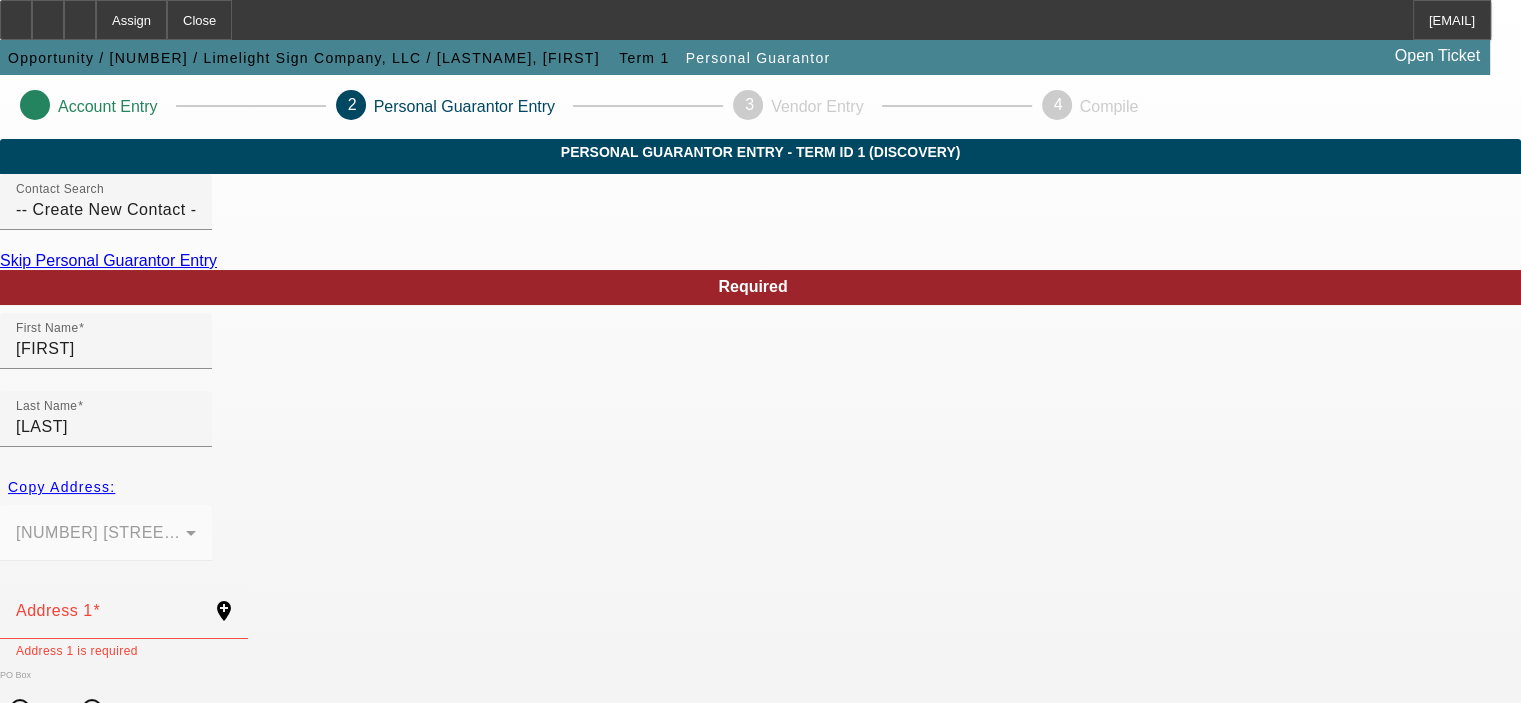 click on "Copy Address:" 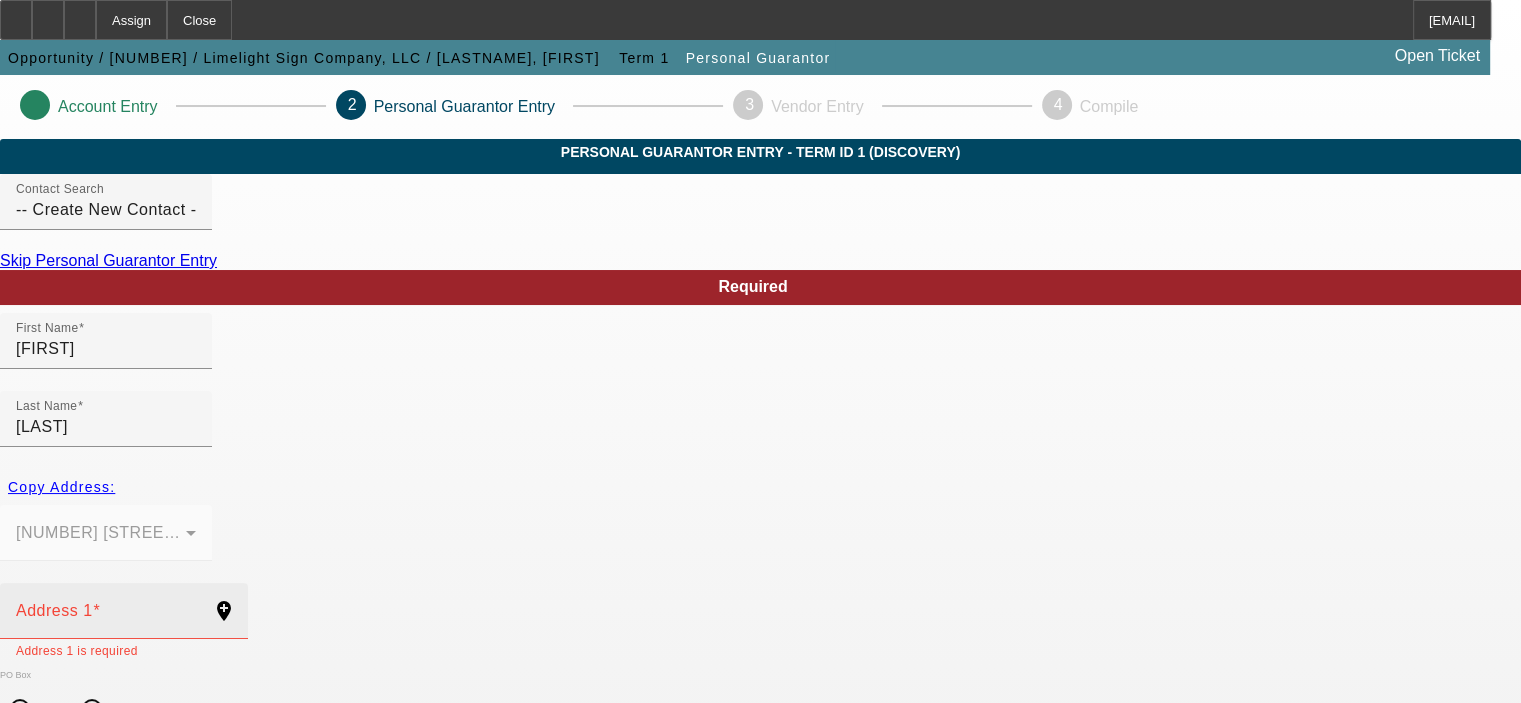 click on "Address 1" at bounding box center (54, 610) 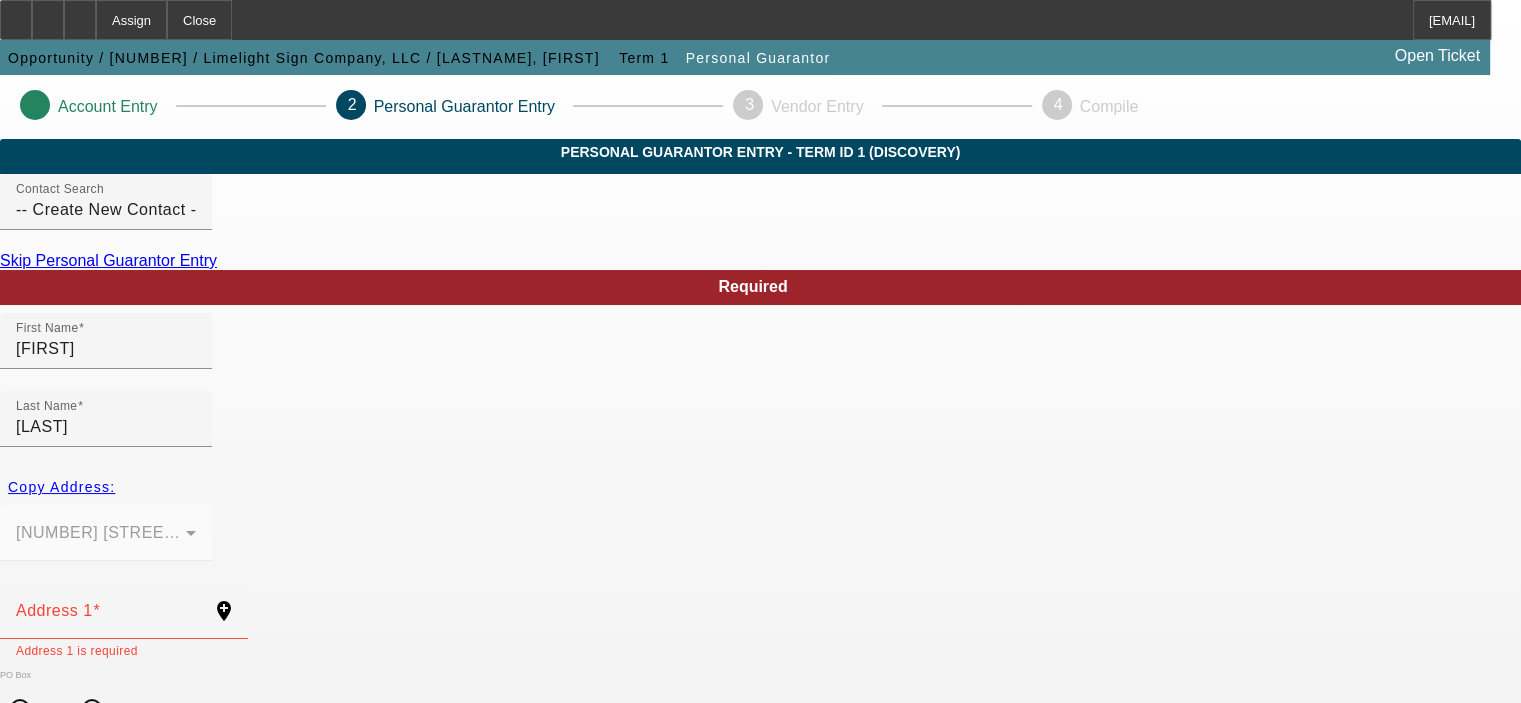 click on "Copy Address:" 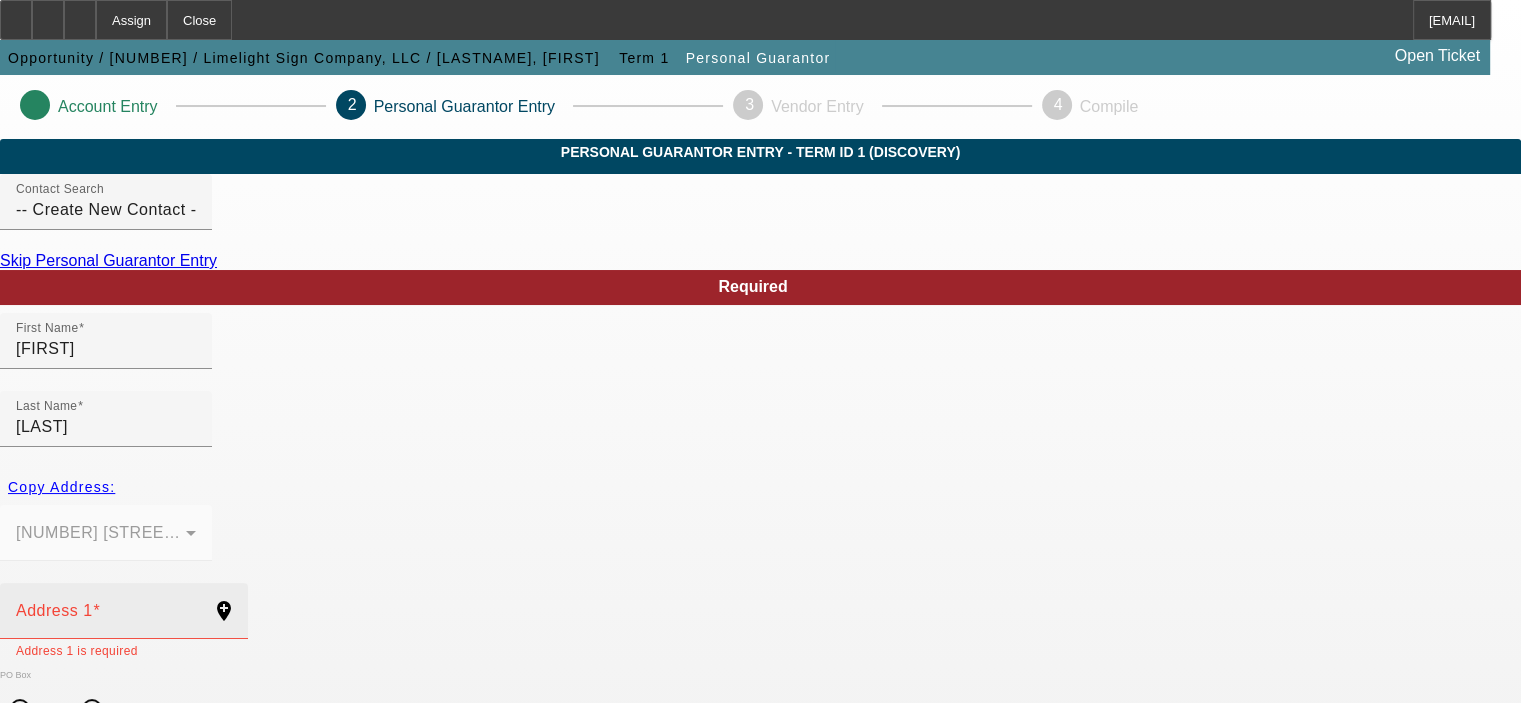 click on "Address 1" at bounding box center [54, 610] 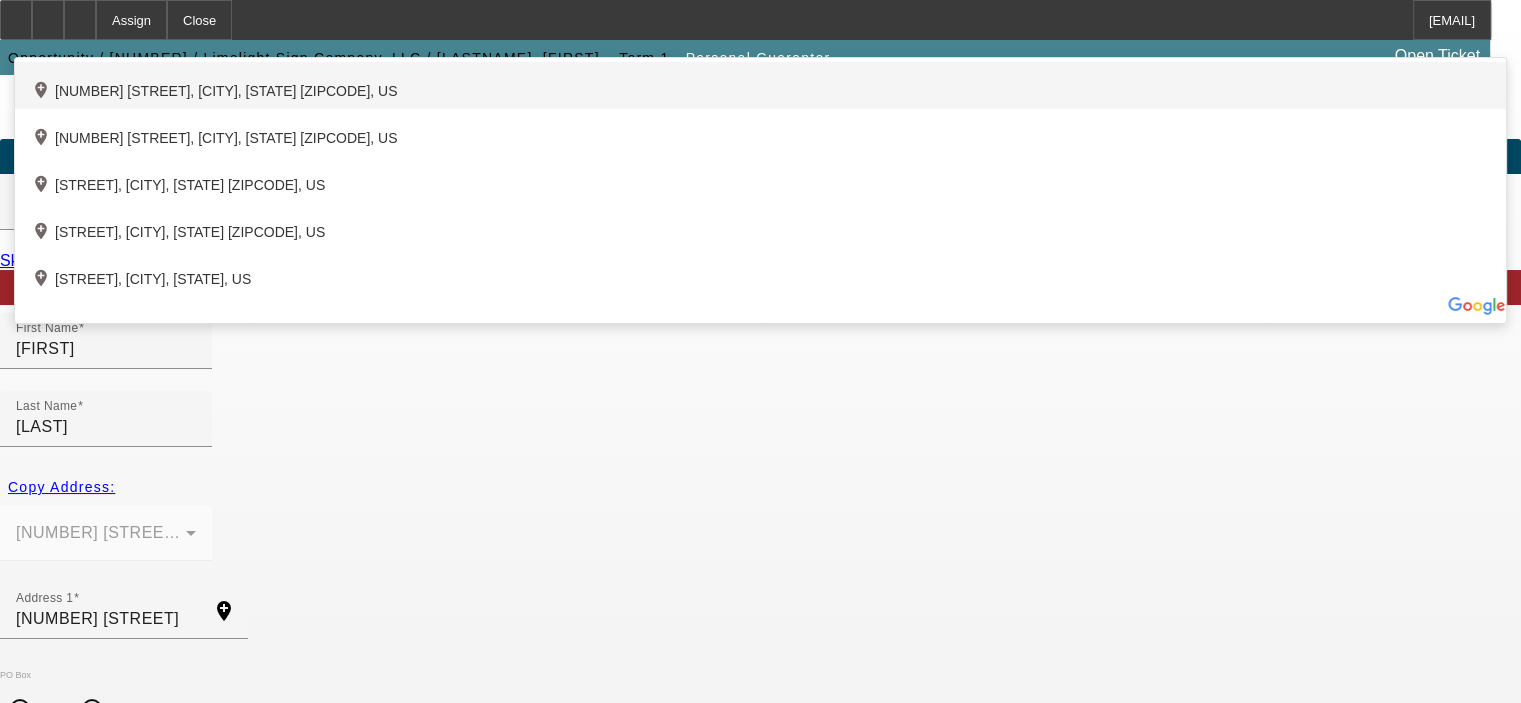 click on "add_location [NUMBER] [STREET], [CITY], [STATE] [ZIPCODE], US" 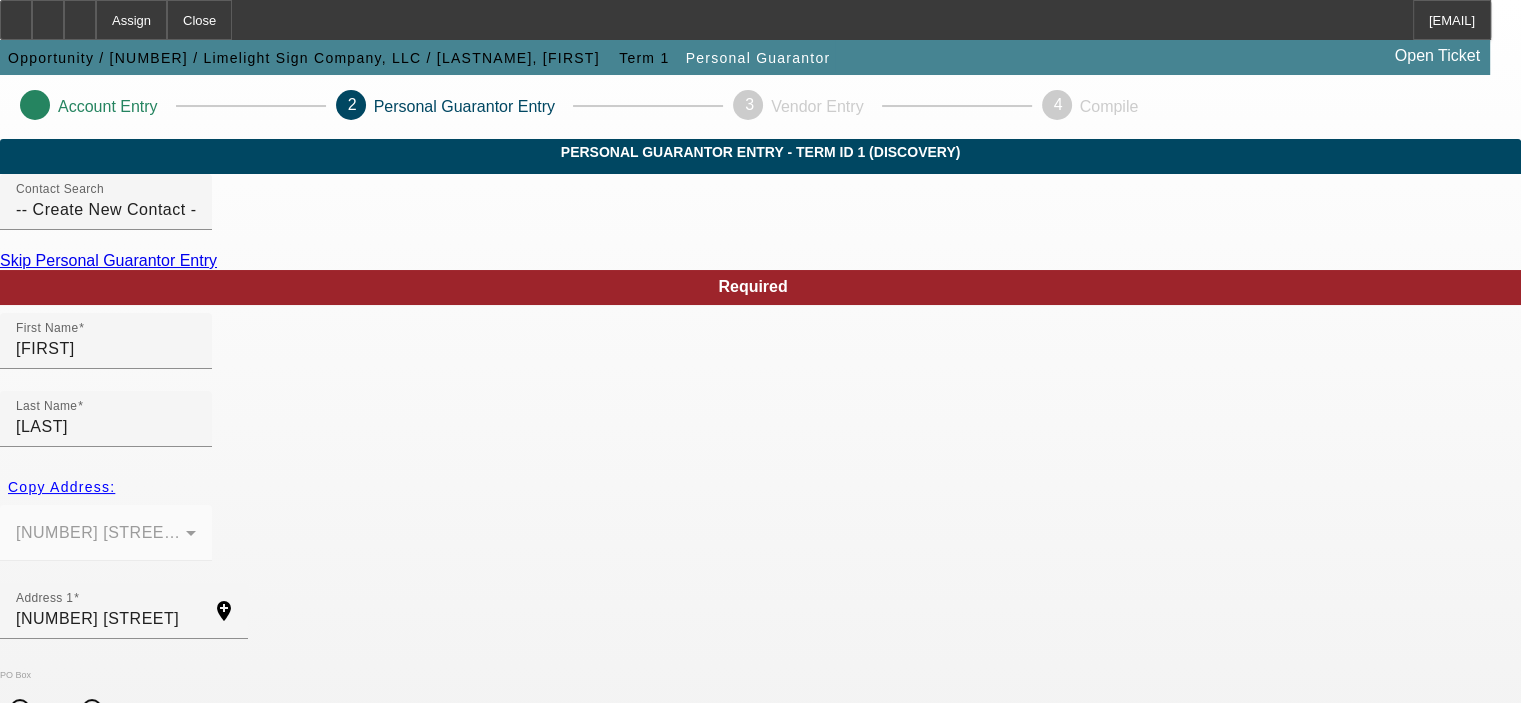 click on "Mobile Phone" at bounding box center [68, 1735] 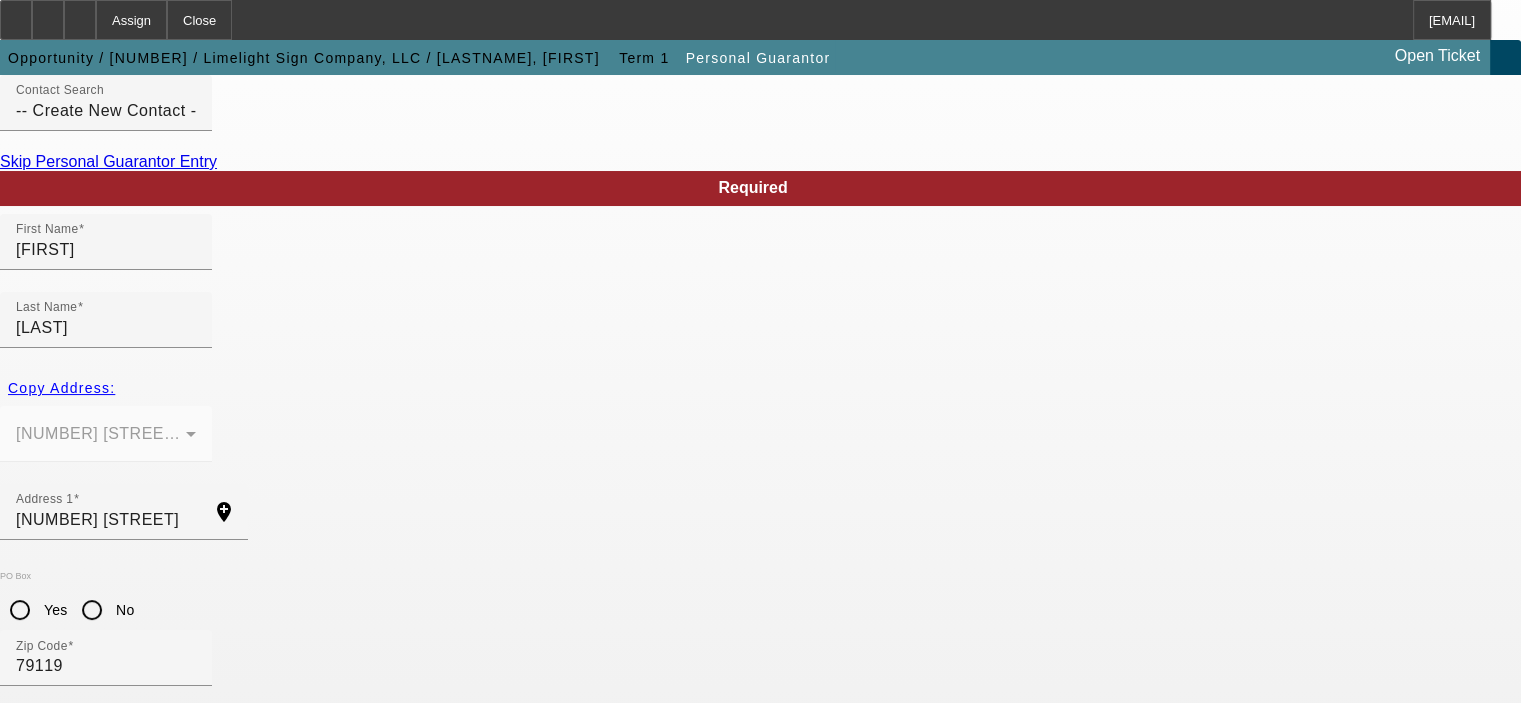 scroll, scrollTop: 100, scrollLeft: 0, axis: vertical 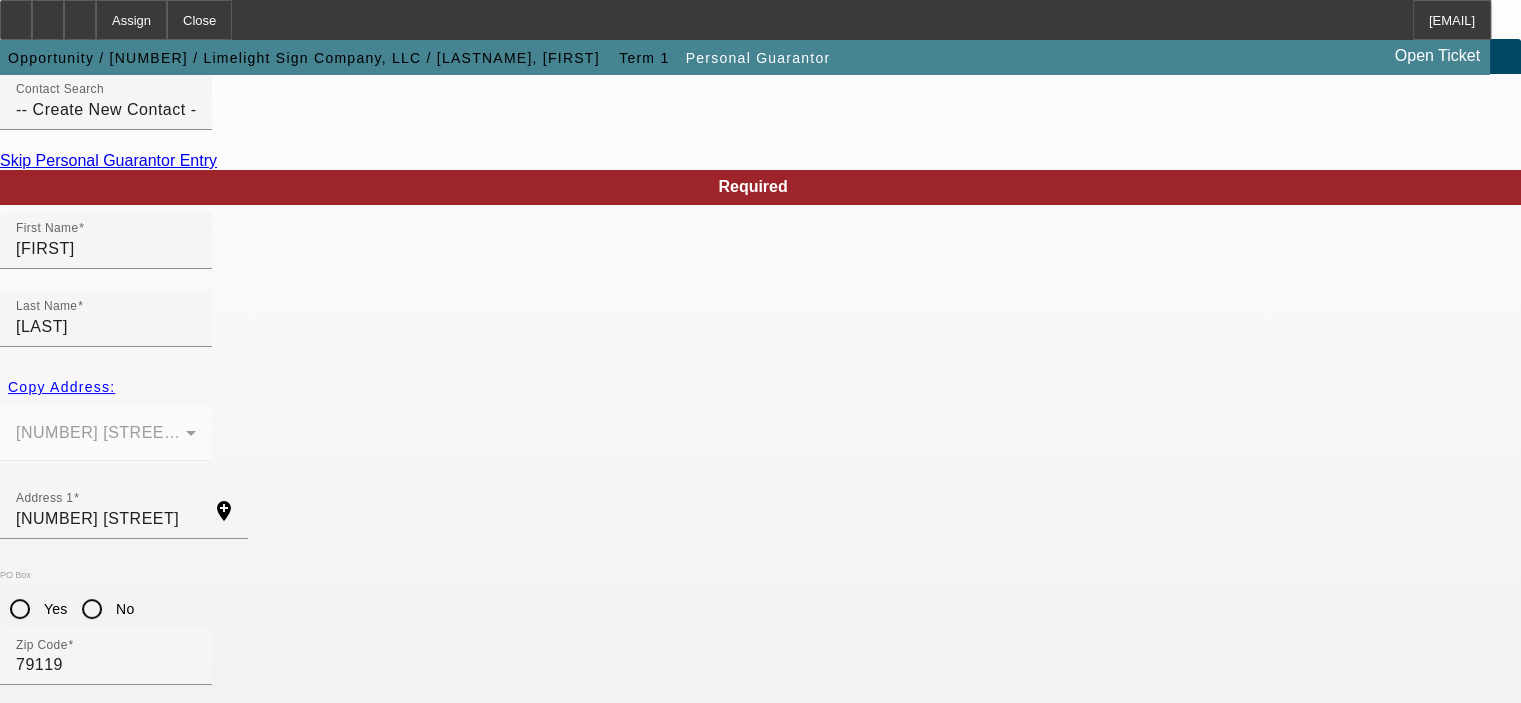 type on "[PHONE]" 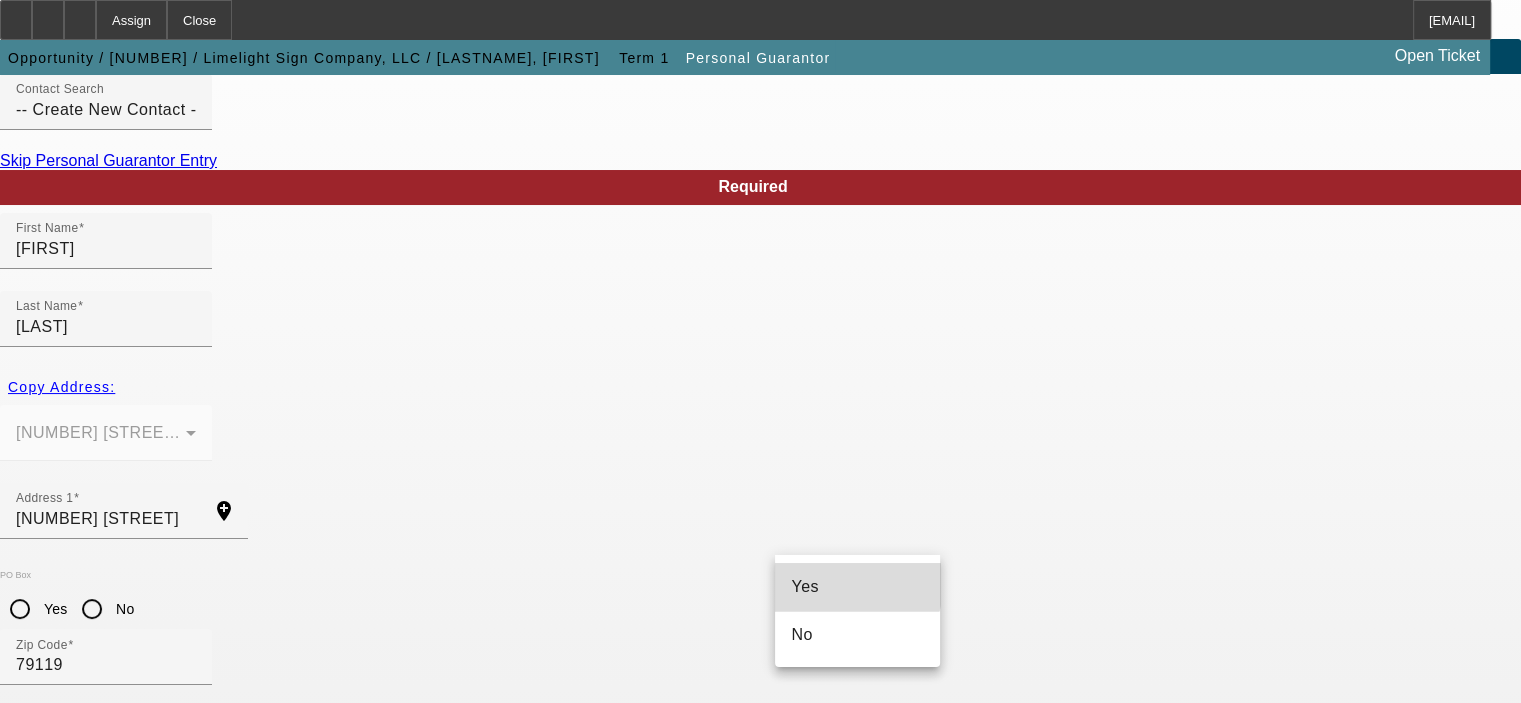 click on "Yes" at bounding box center (857, 587) 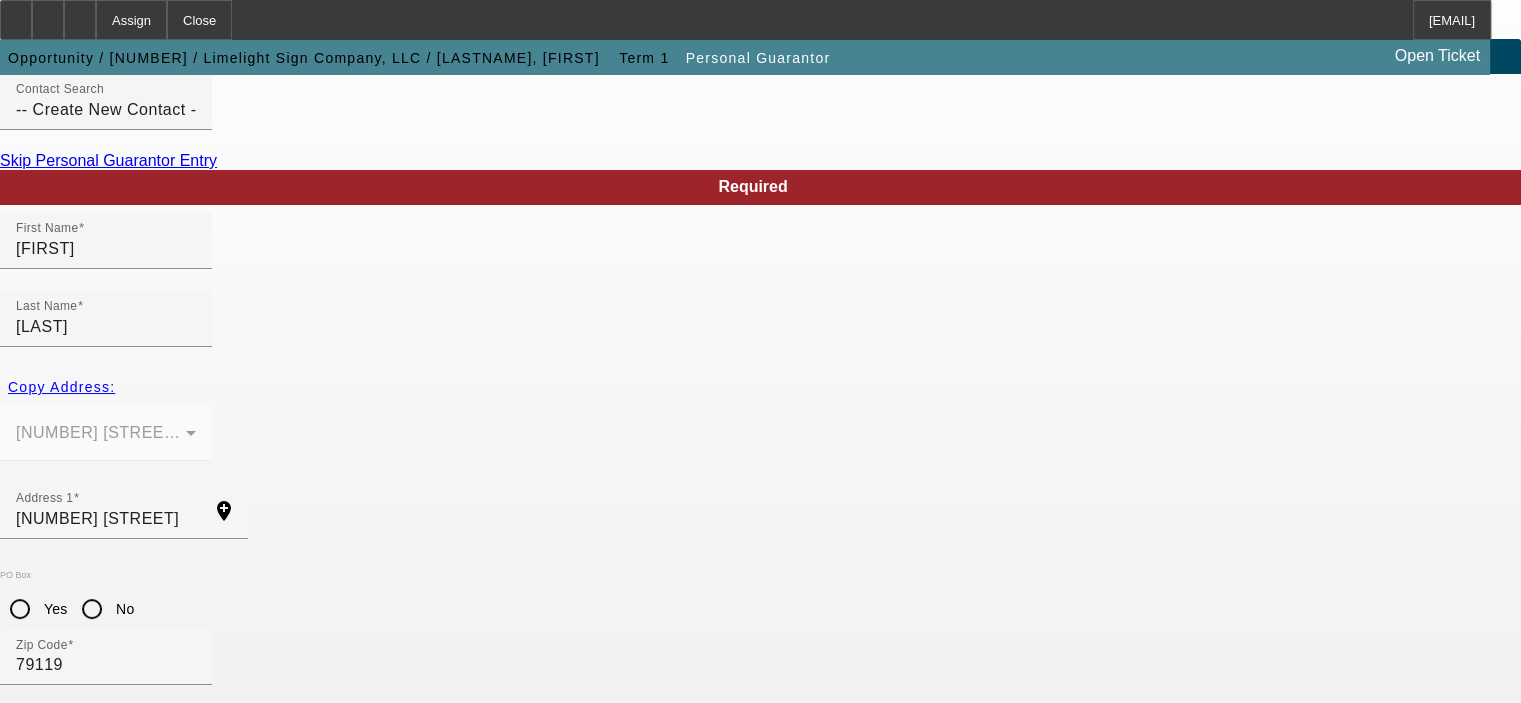 click on "Mortgage Balance" at bounding box center (106, 1878) 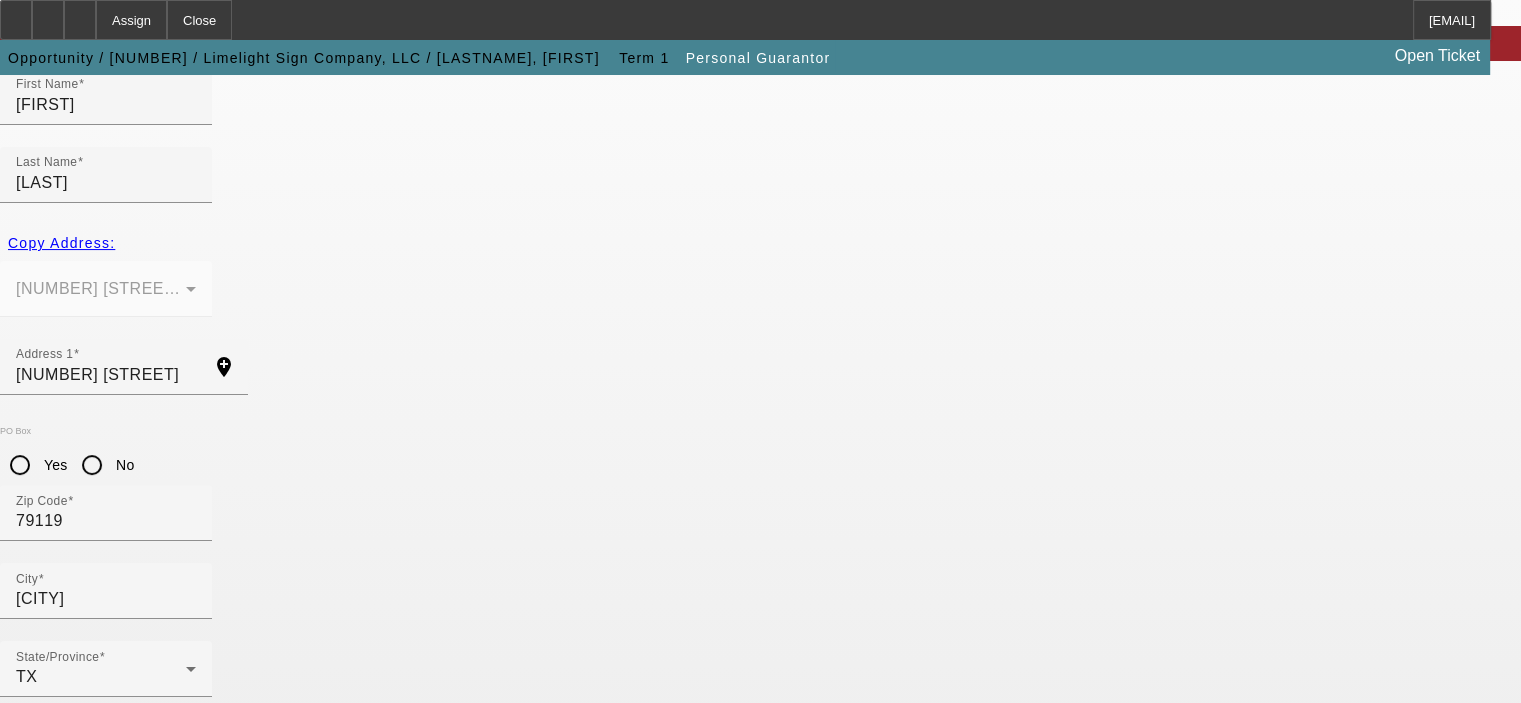 scroll, scrollTop: 269, scrollLeft: 0, axis: vertical 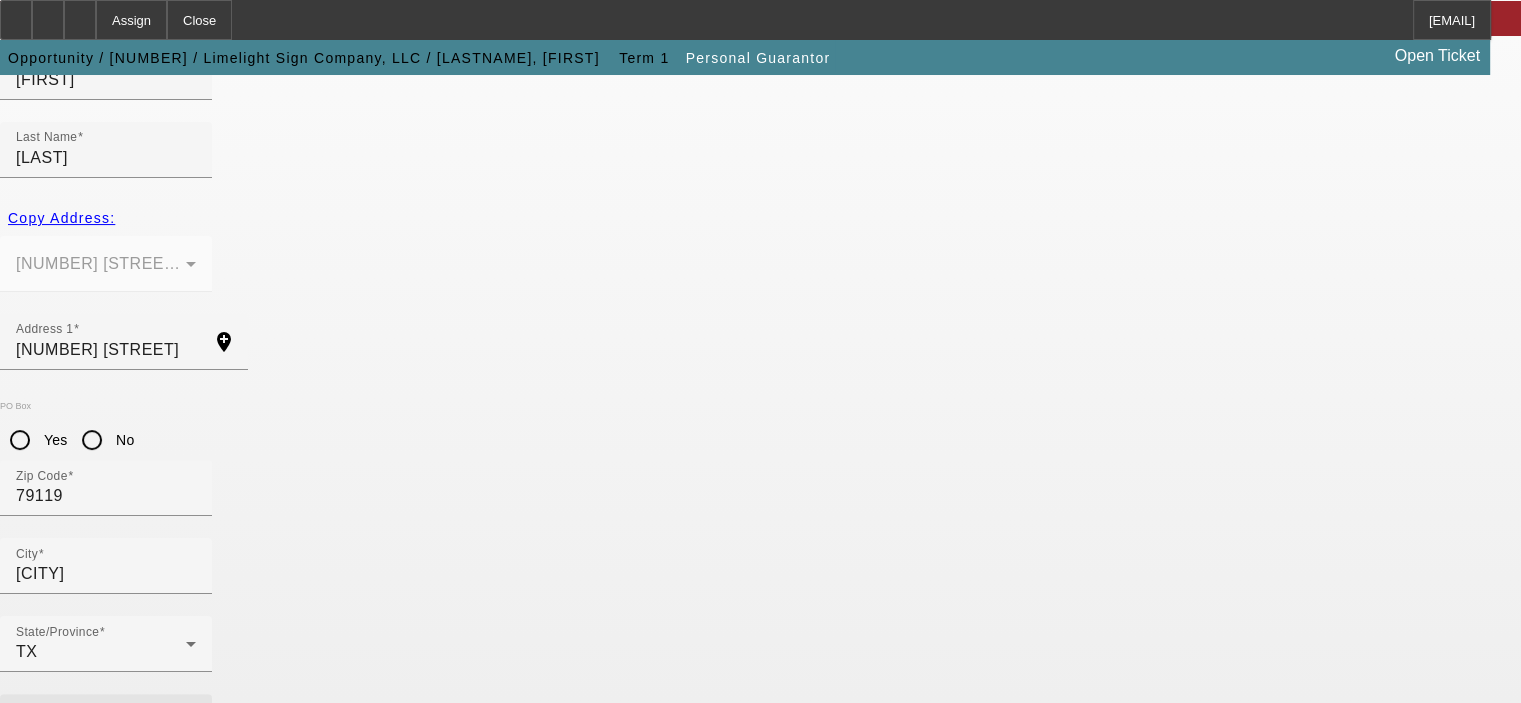 click on "Business Phone" at bounding box center [106, 730] 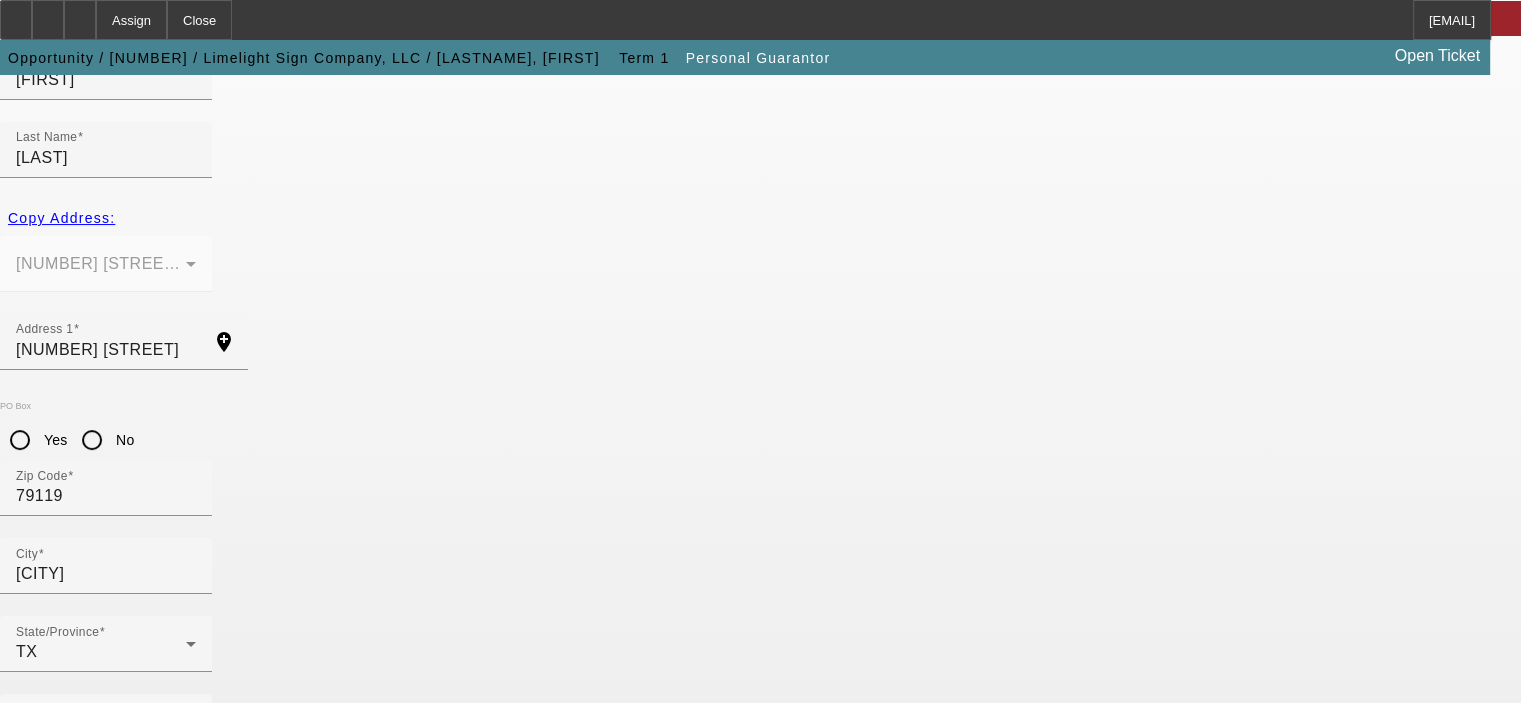 type on "[SSN]" 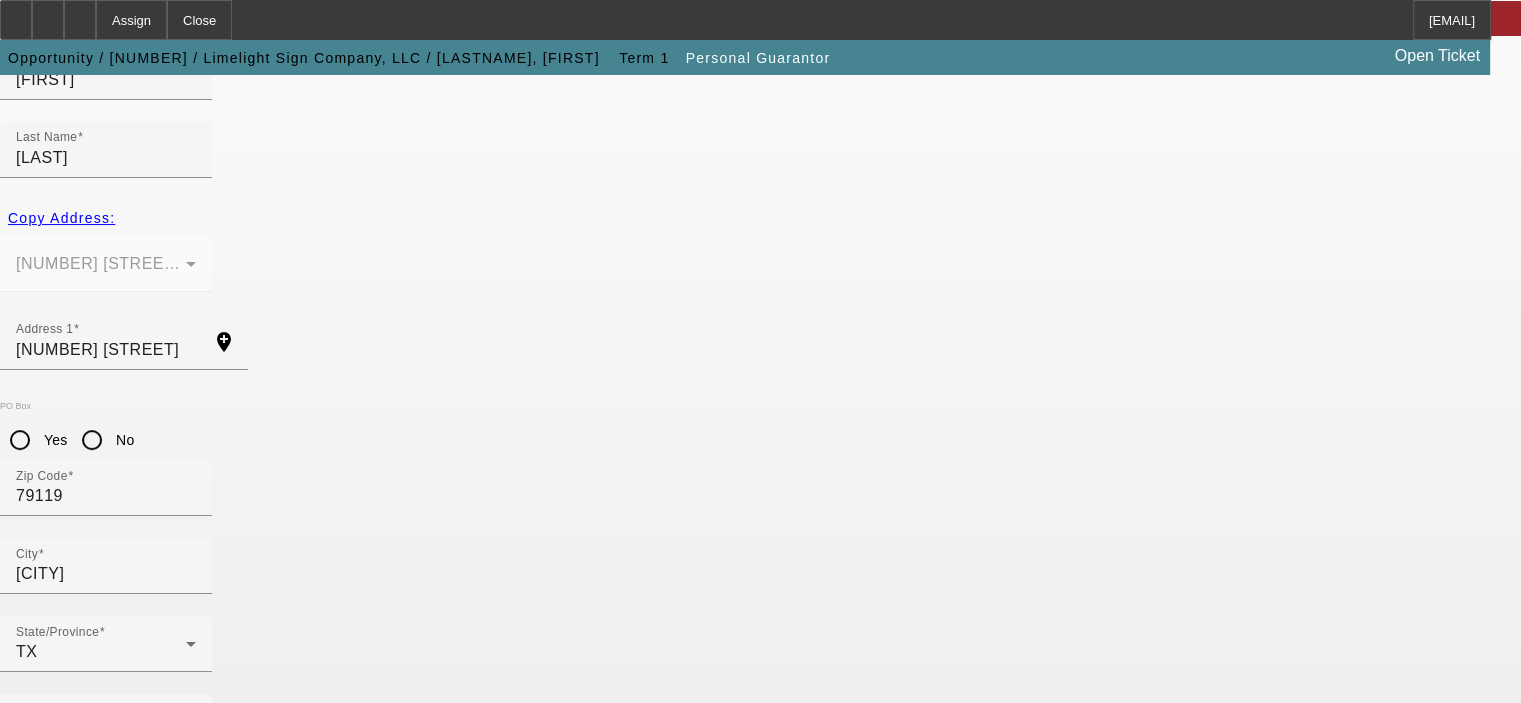 click on "% Business Owned" at bounding box center [89, 799] 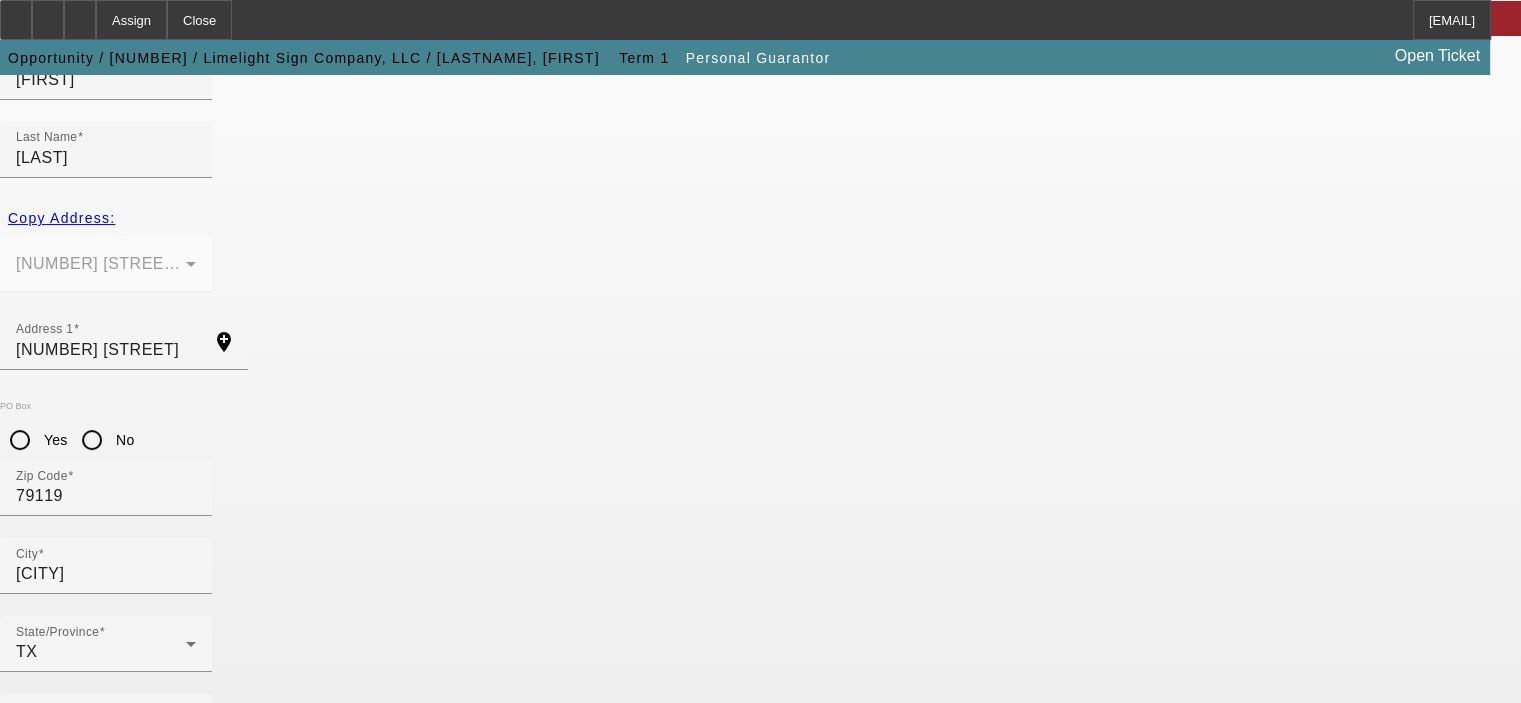 type on "51" 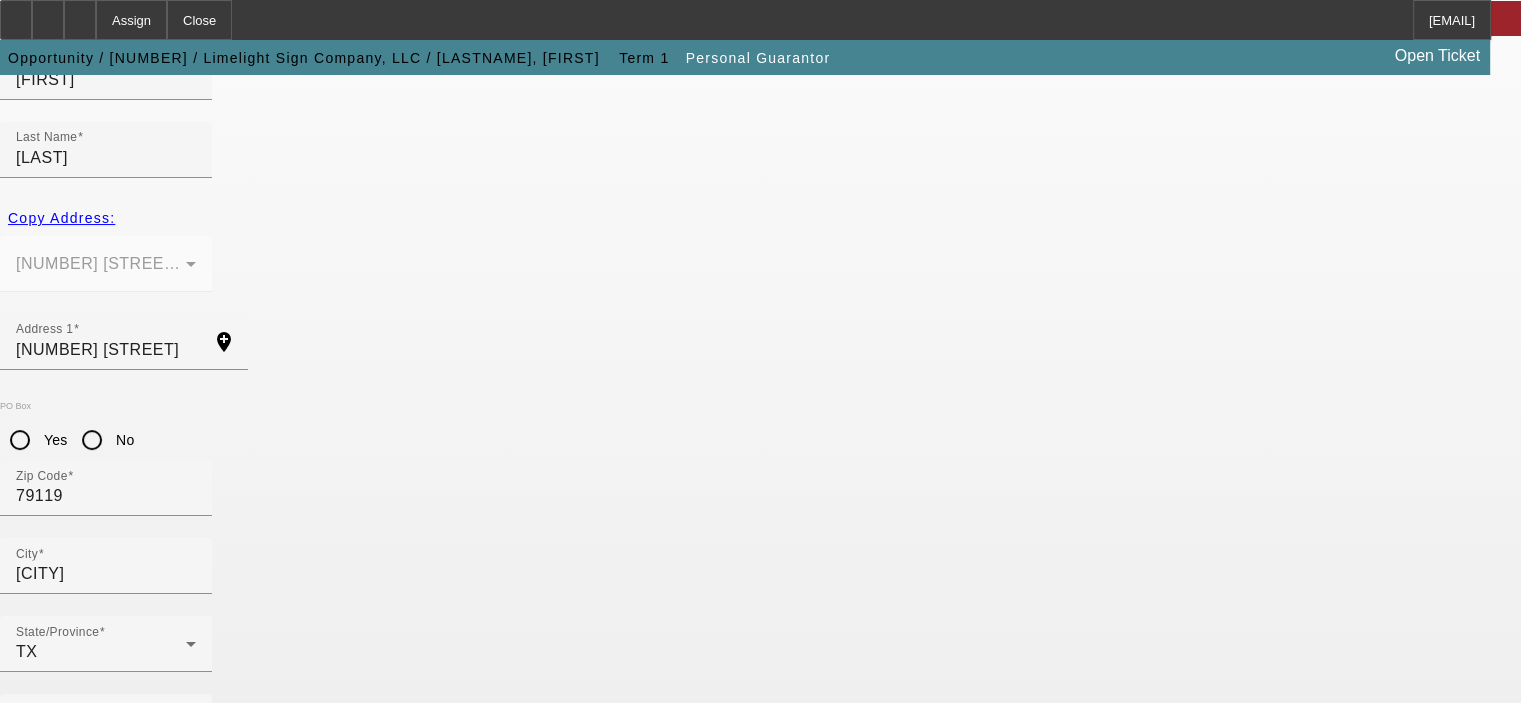 click on "Email Address" at bounding box center (106, 964) 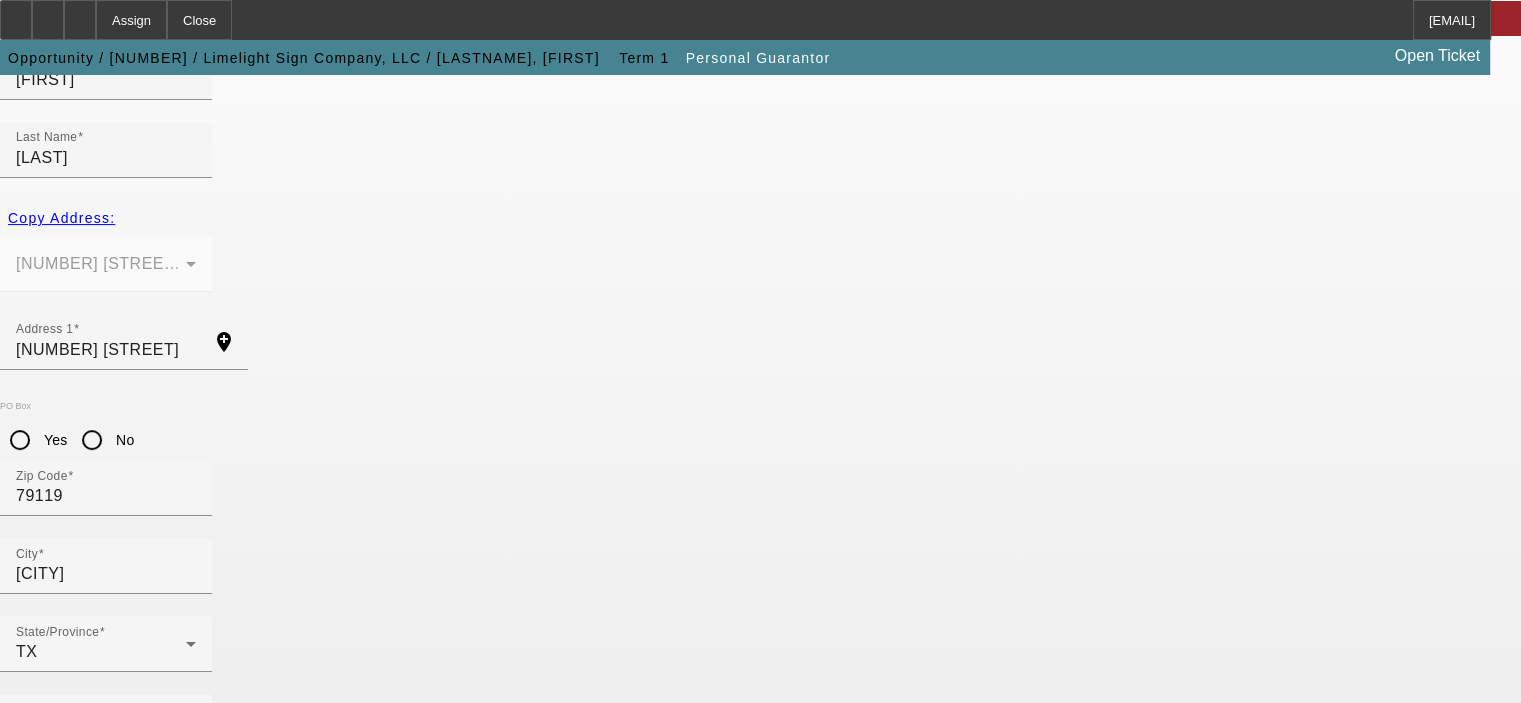 click on "Required
First Name
[FIRST]
Last Name
[LAST]
Copy Address:
[NUMBER] [STREET] [CITY], [STATE] [ZIPCODE]
Address 1
[NUMBER] [STREET]
add_location
PO Box
Yes
No
Zip Code
[ZIPCODE]
[STATE]" 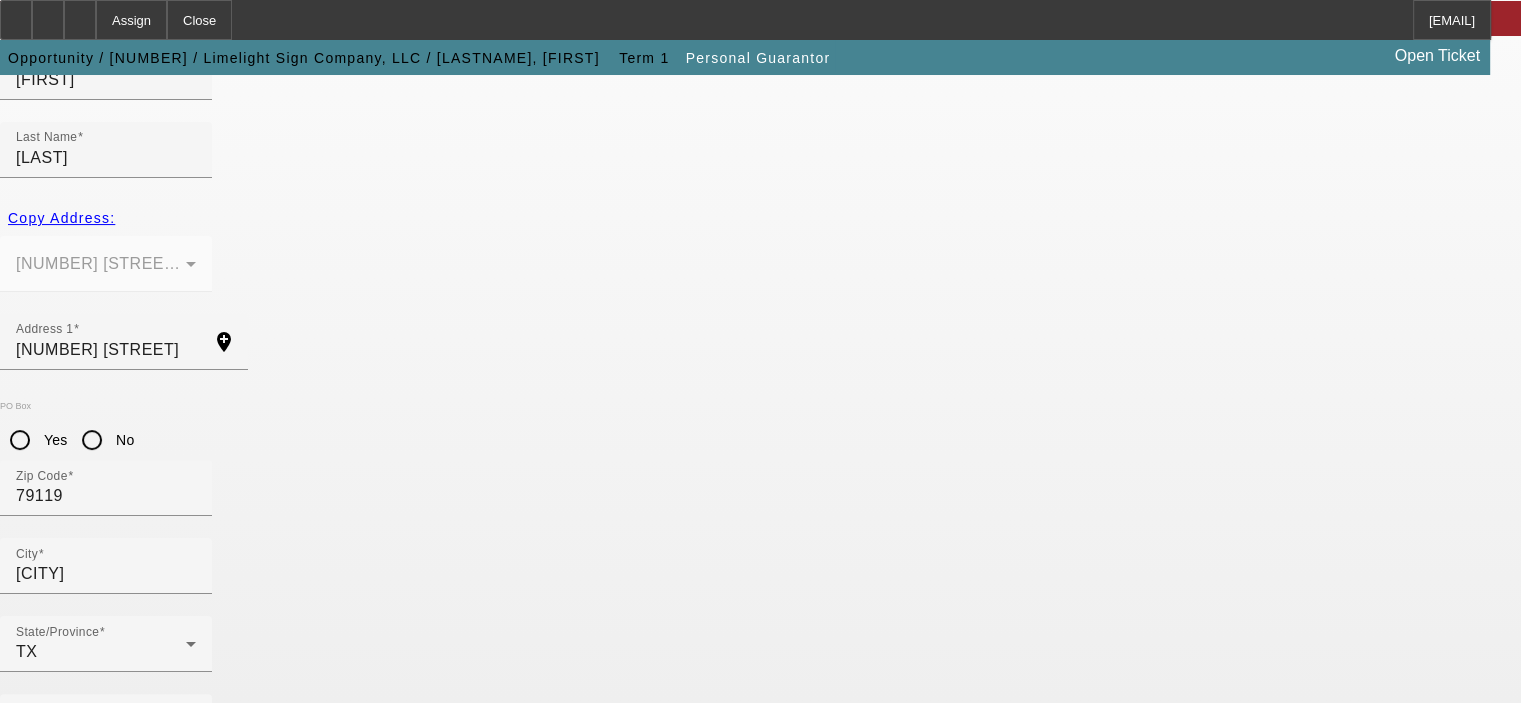 click on "Submit" 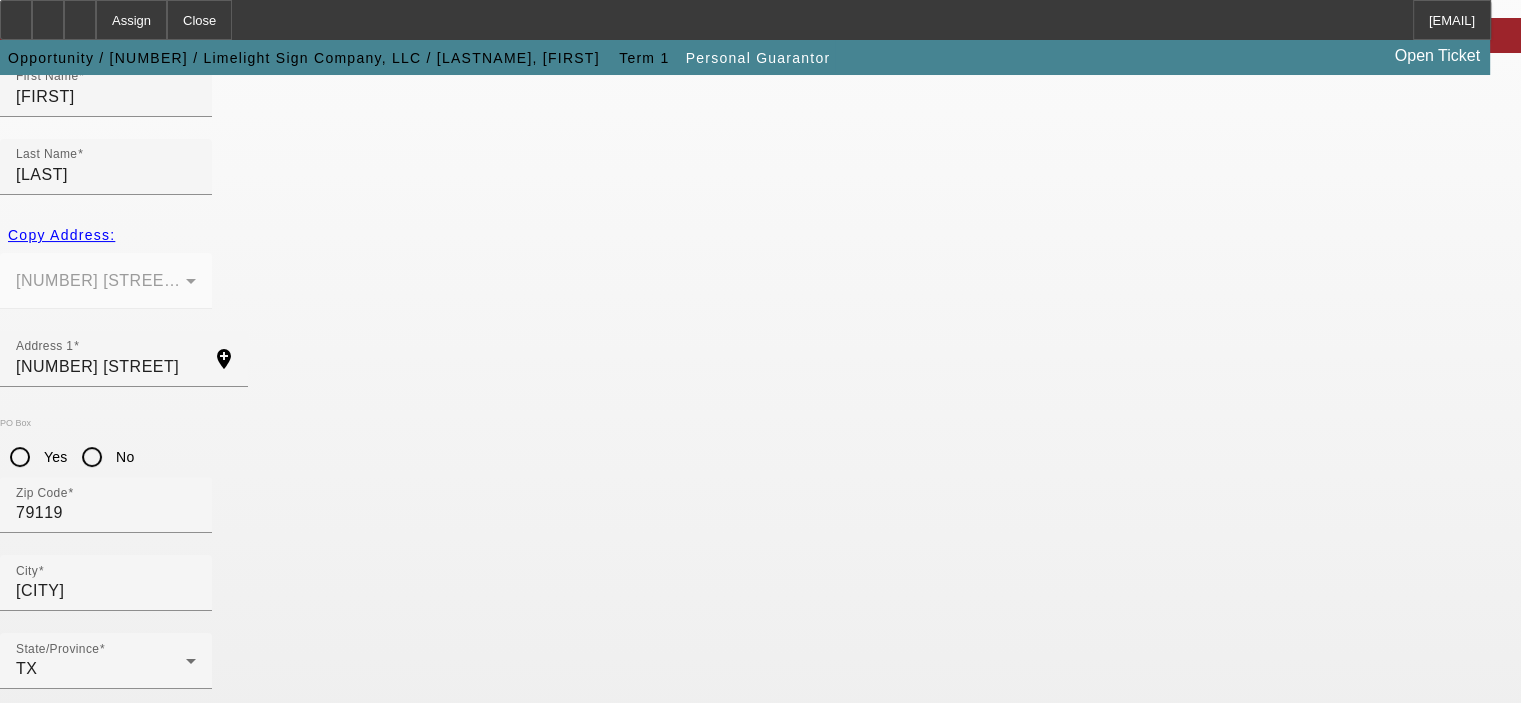 scroll, scrollTop: 269, scrollLeft: 0, axis: vertical 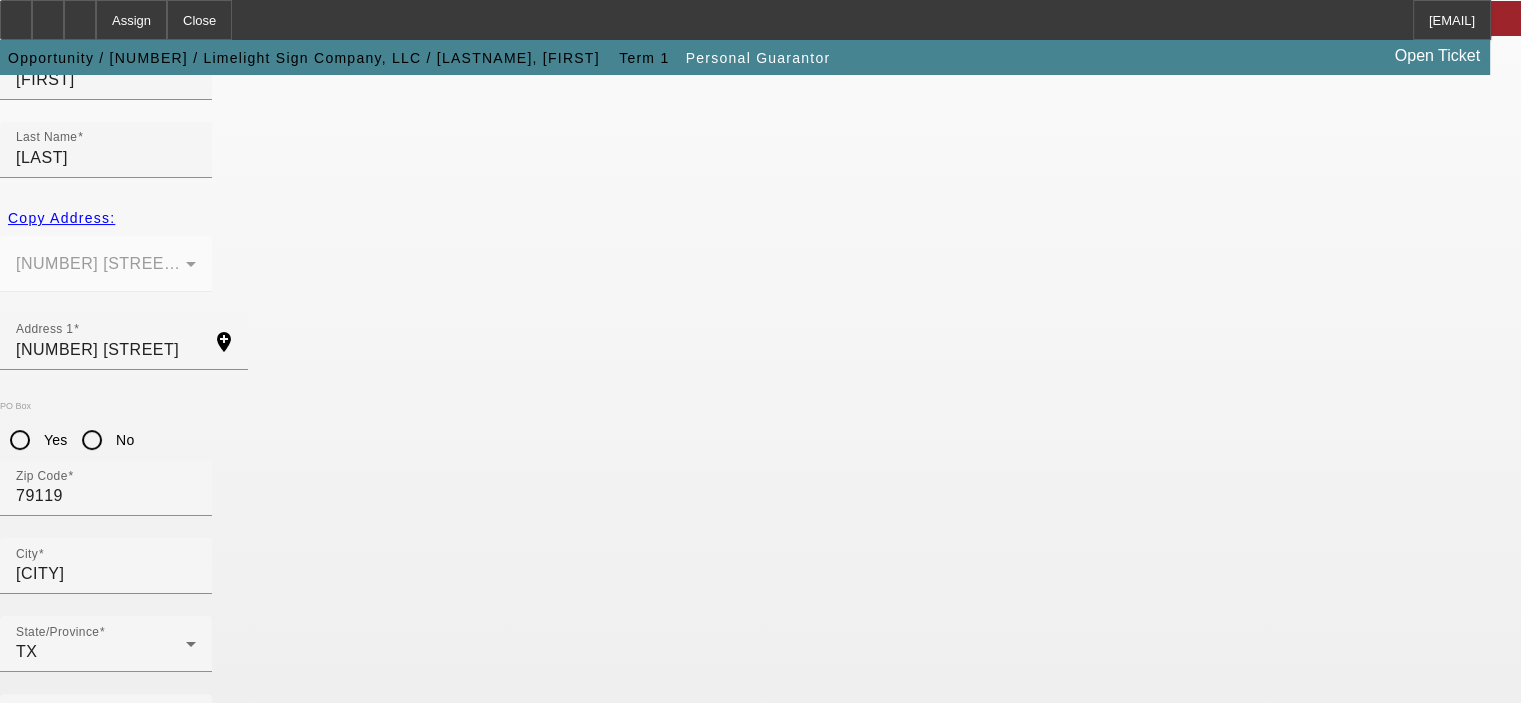 click on "Required
First Name
[FIRST]
Last Name
[LAST]
Copy Address:
[NUMBER] [STREET] [CITY], [STATE] [ZIPCODE]
Address 1
[NUMBER] [STREET]
add_location
PO Box
Yes
No
Zip Code
[ZIPCODE]
[STATE]" 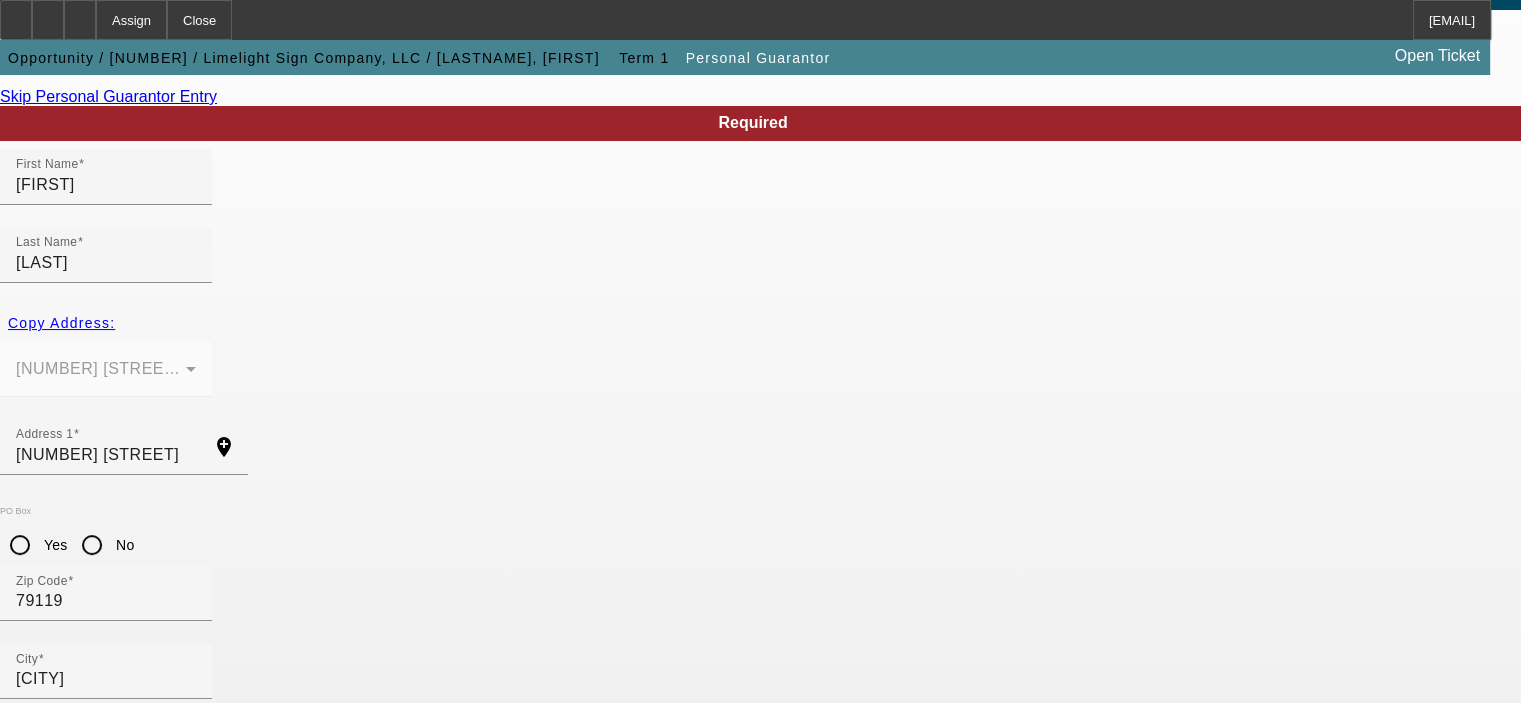scroll, scrollTop: 0, scrollLeft: 0, axis: both 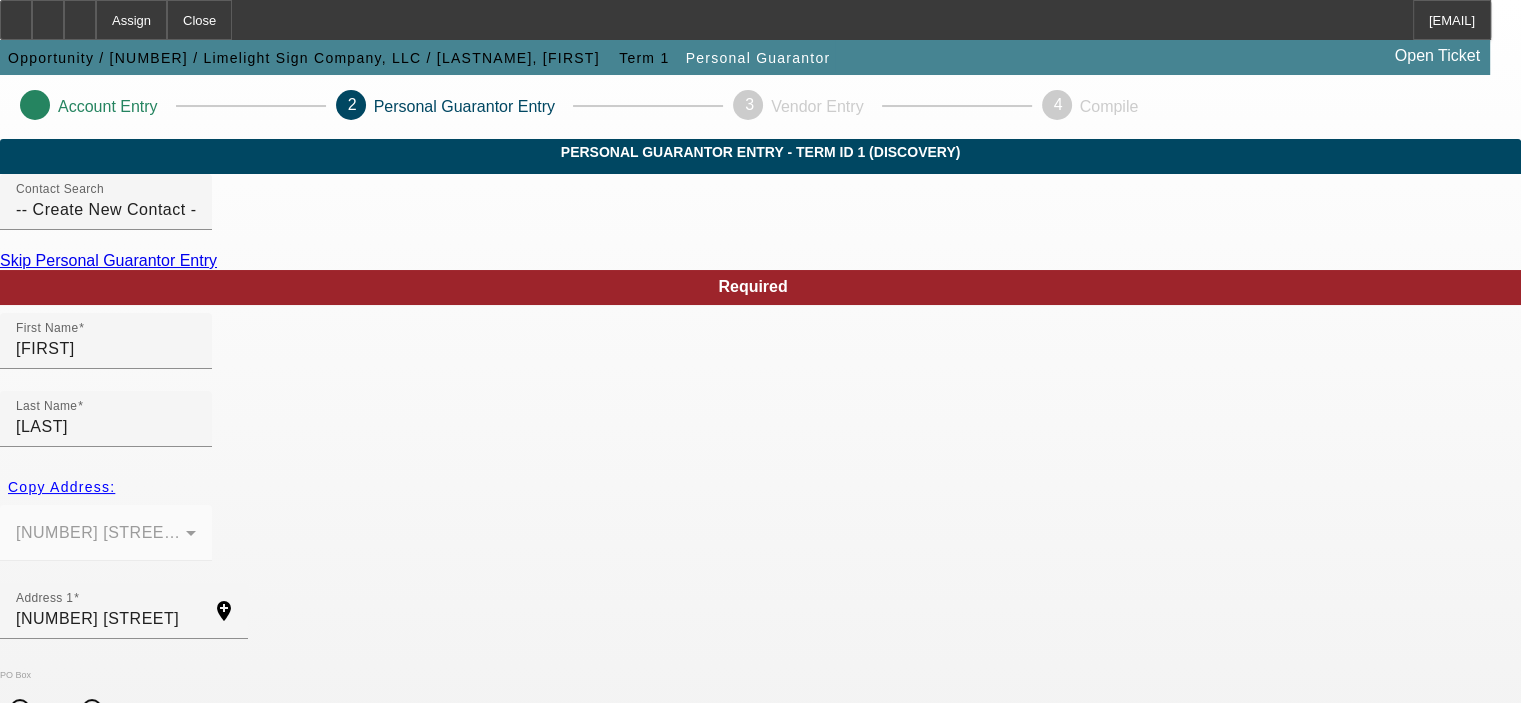 click on "Address 2" 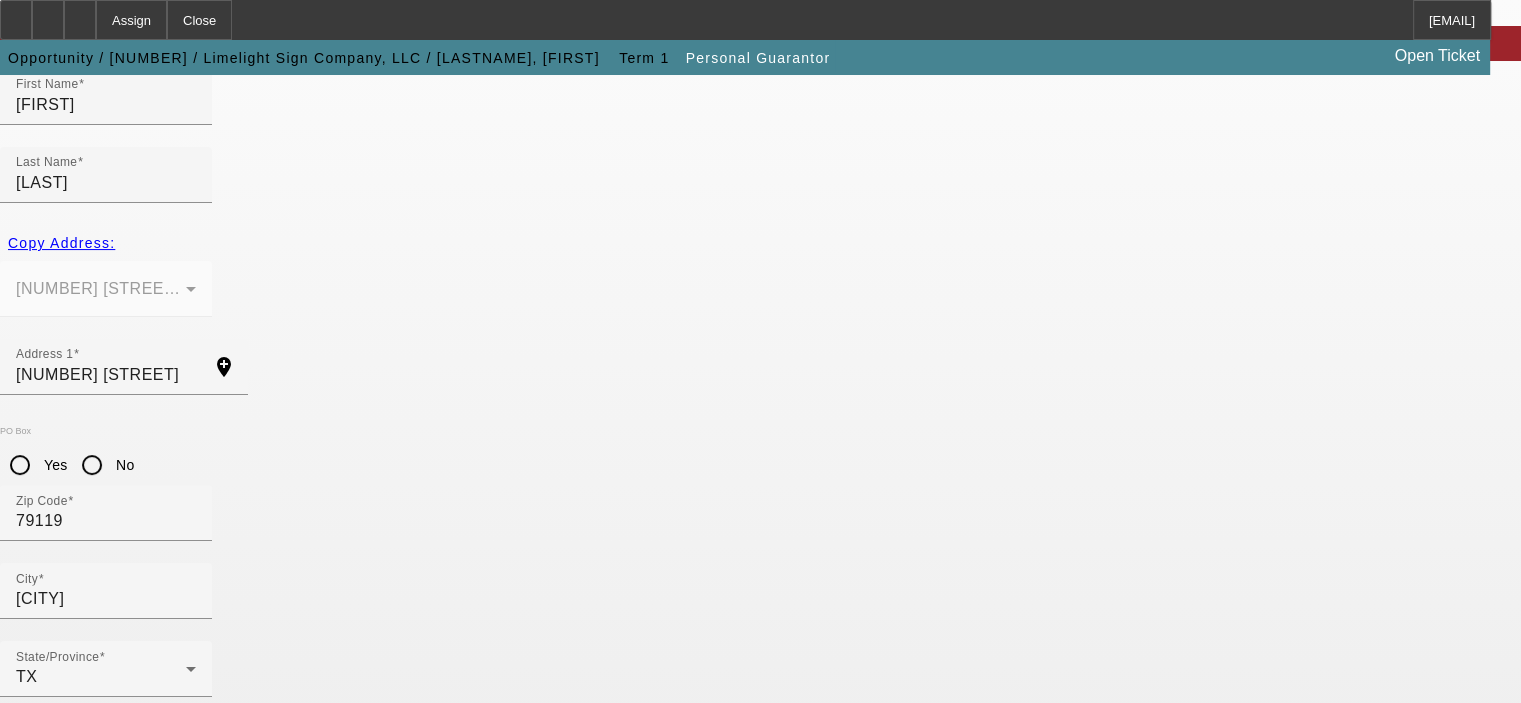 scroll, scrollTop: 269, scrollLeft: 0, axis: vertical 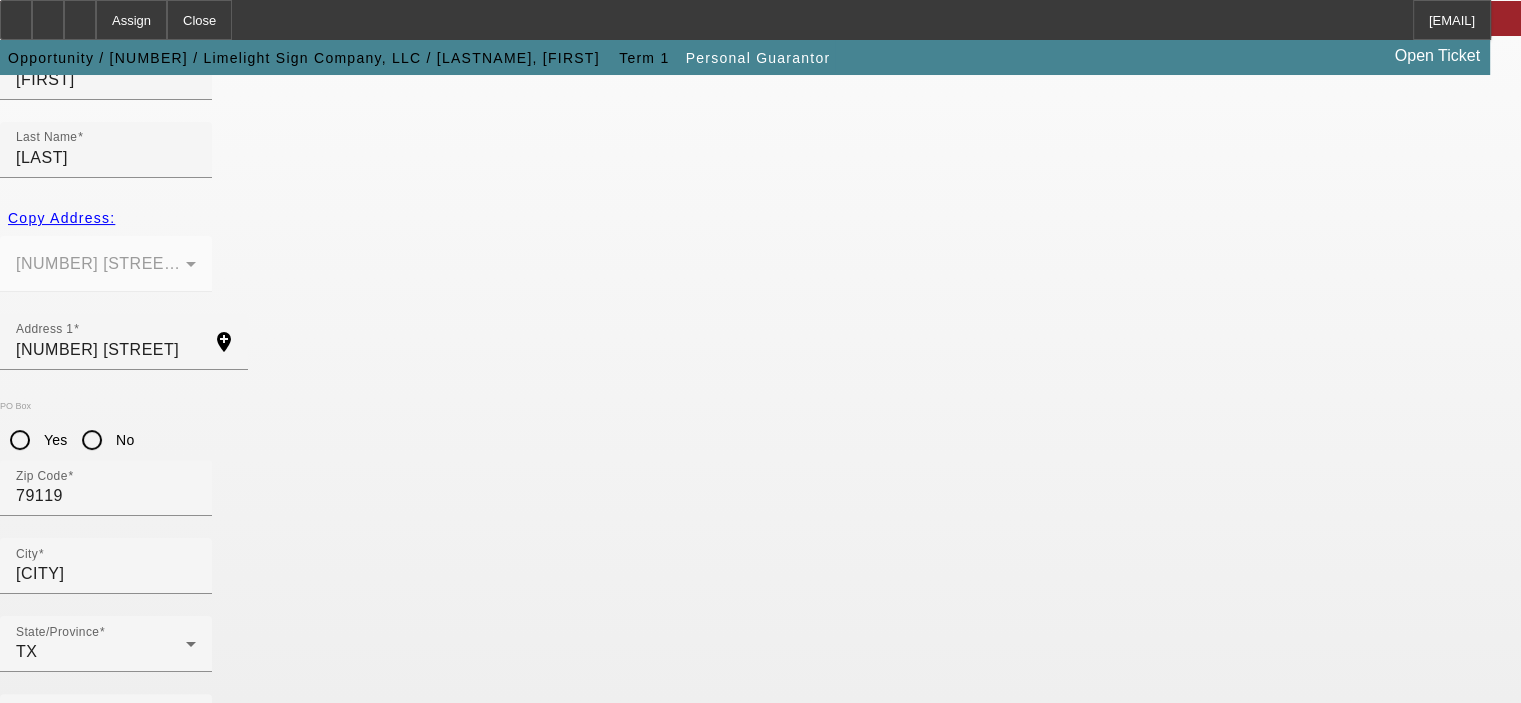 click on "Mortgage Balance
$278,000.00" 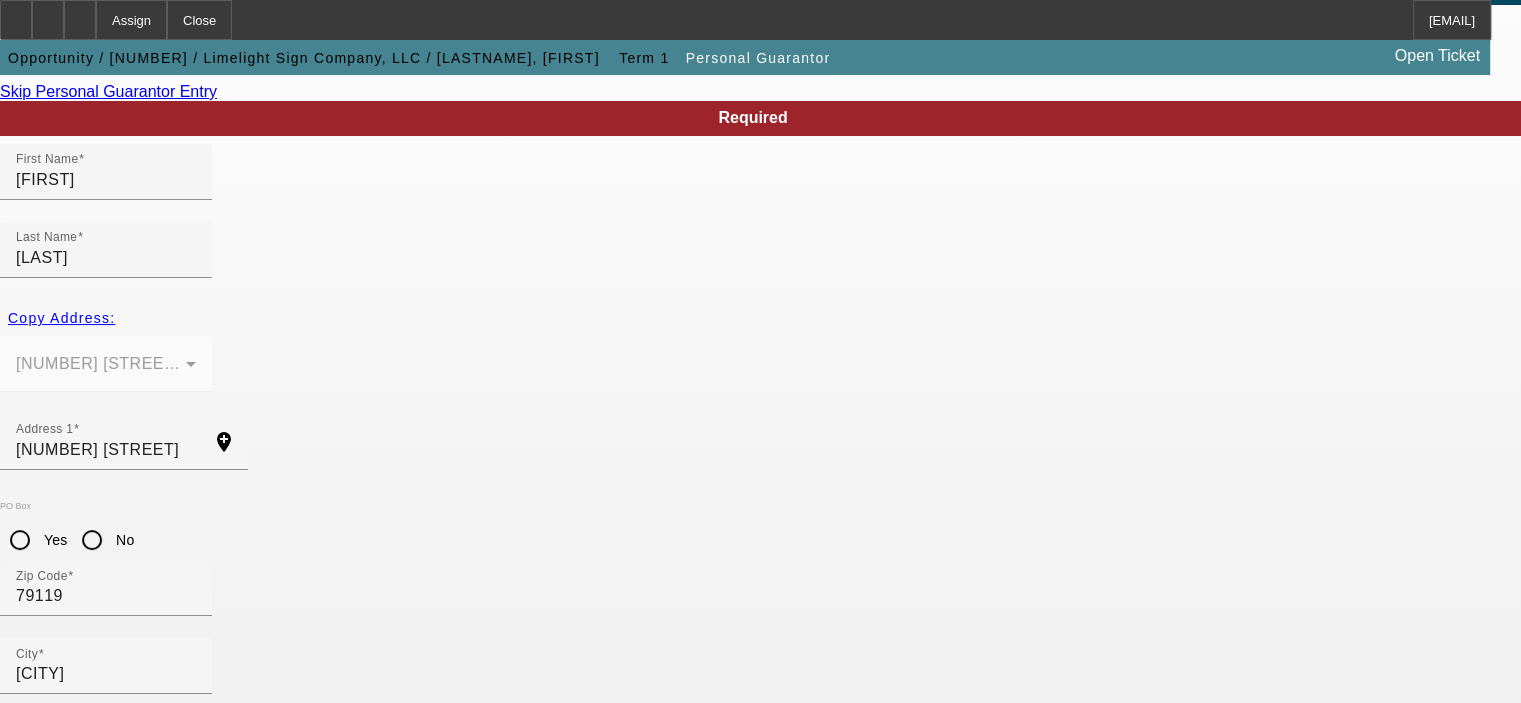 scroll, scrollTop: 0, scrollLeft: 0, axis: both 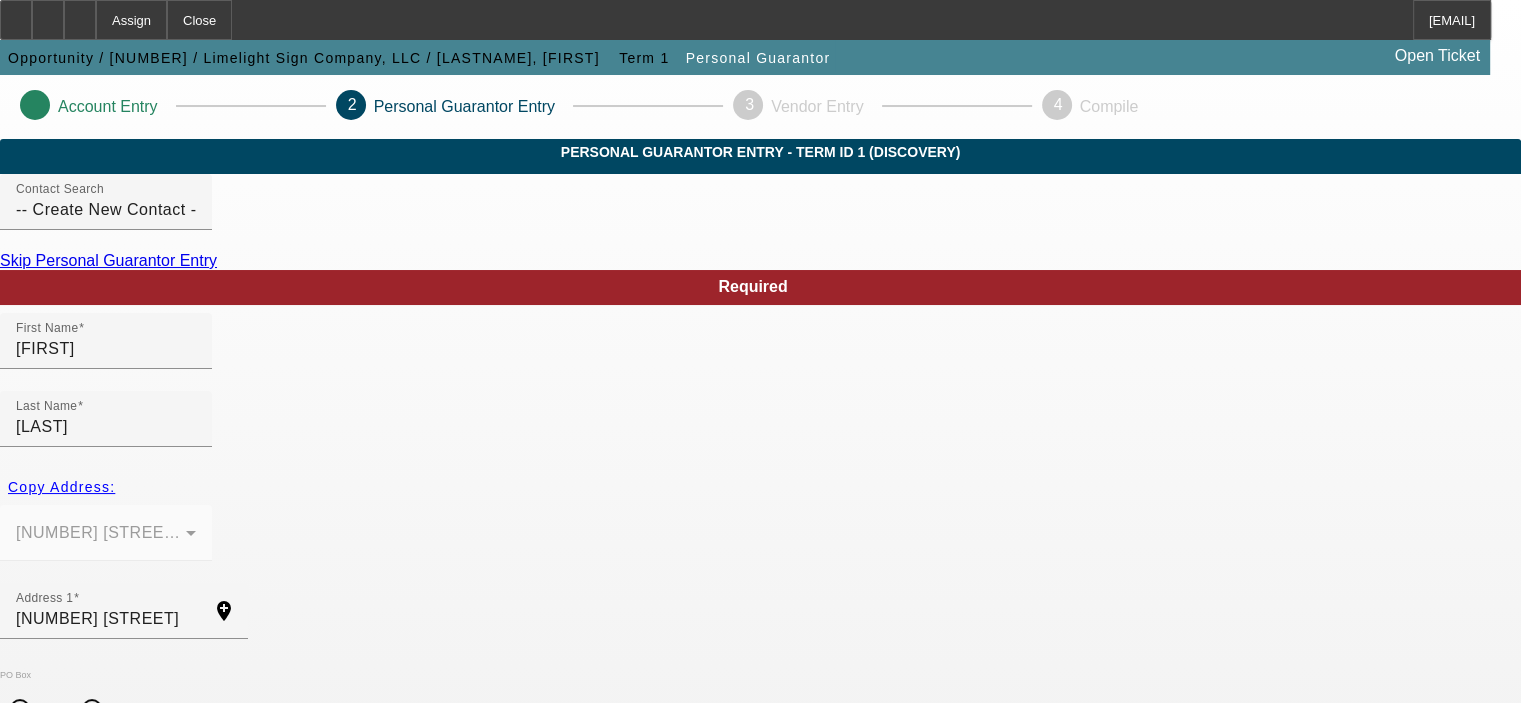 click on "Skip Personal Guarantor Entry" at bounding box center [108, 260] 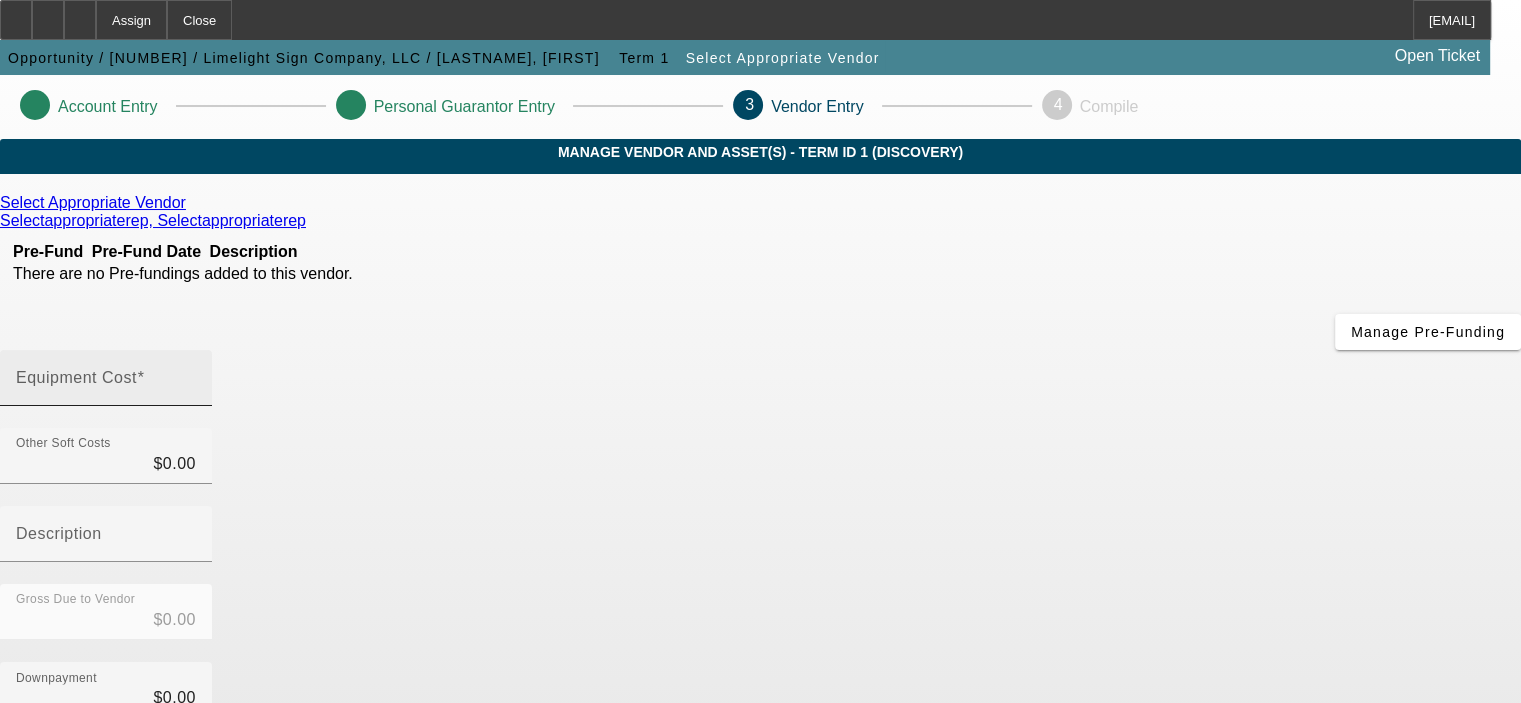 click on "Equipment Cost" at bounding box center (106, 386) 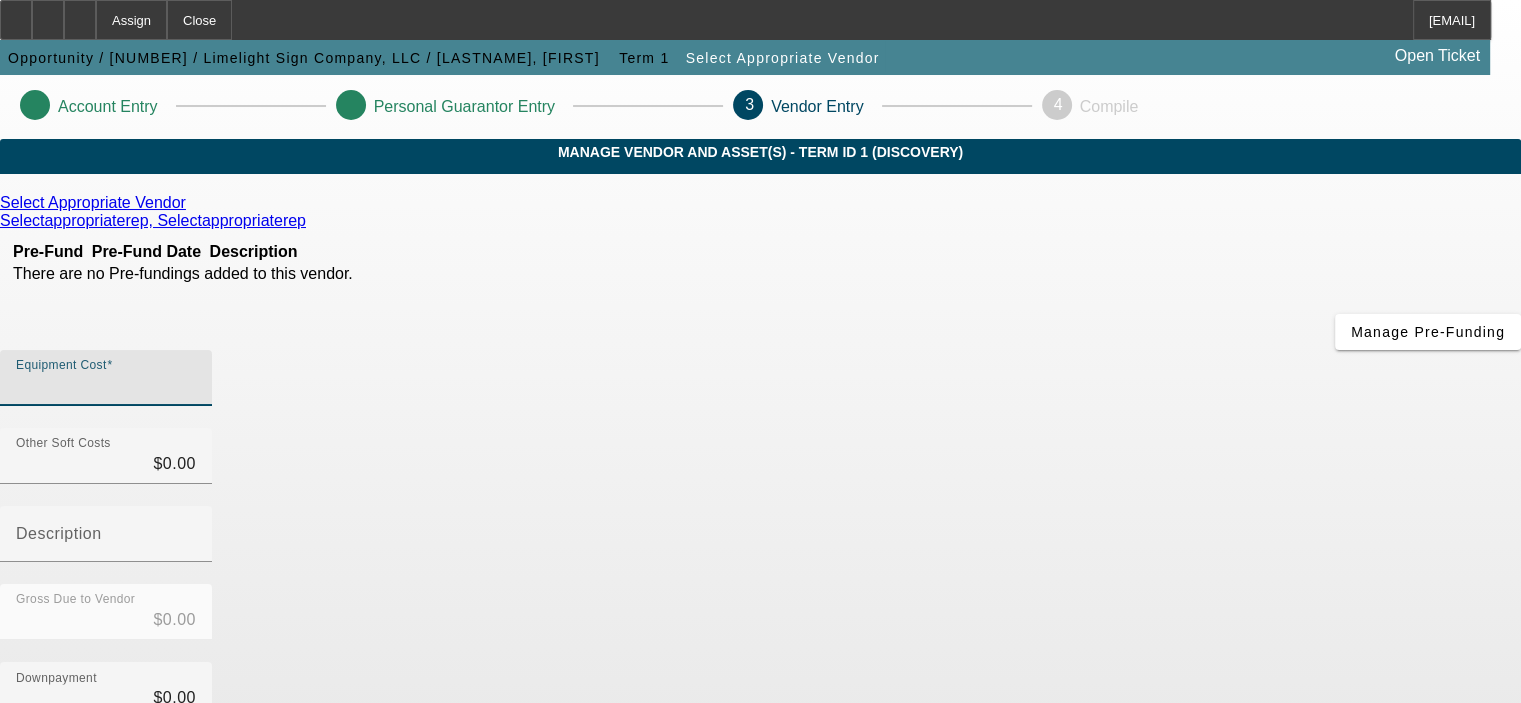 type on "1" 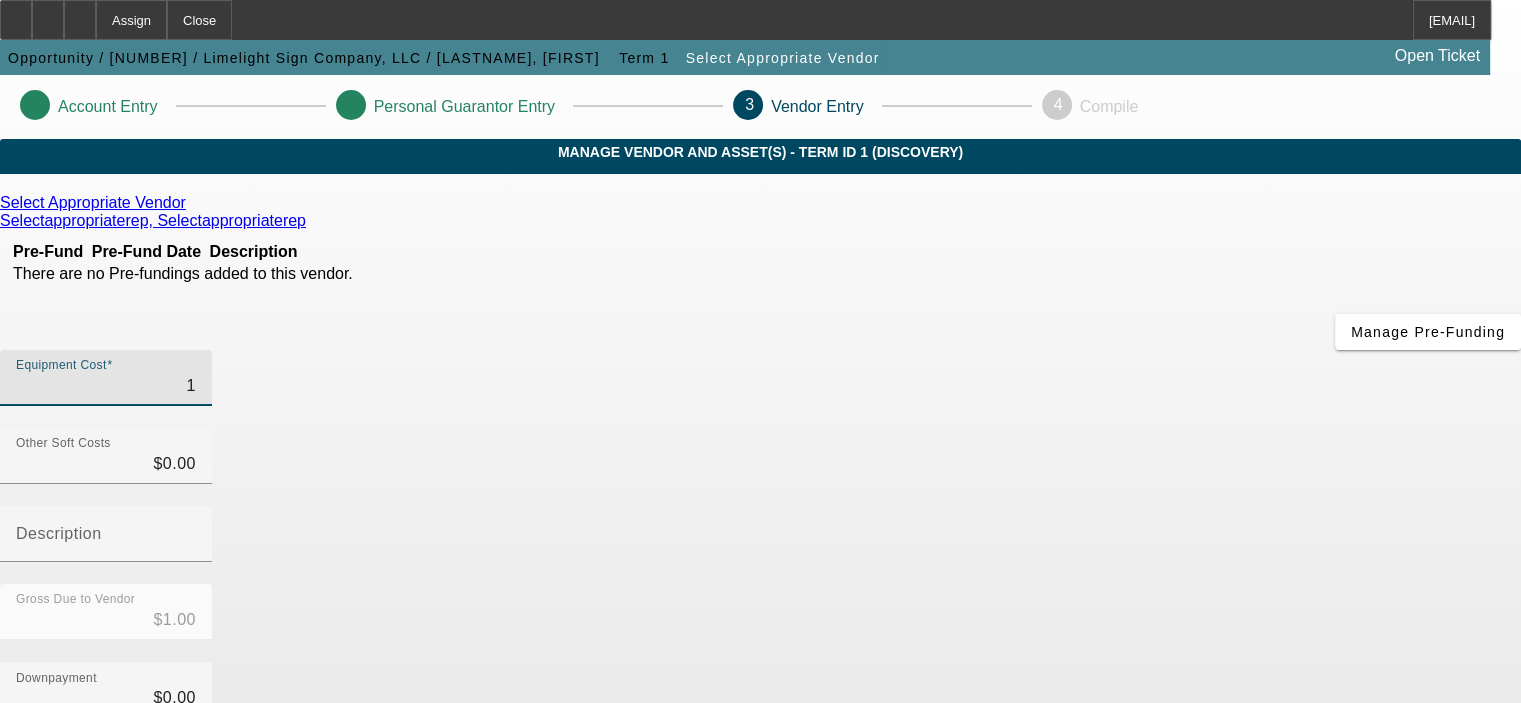 type on "14" 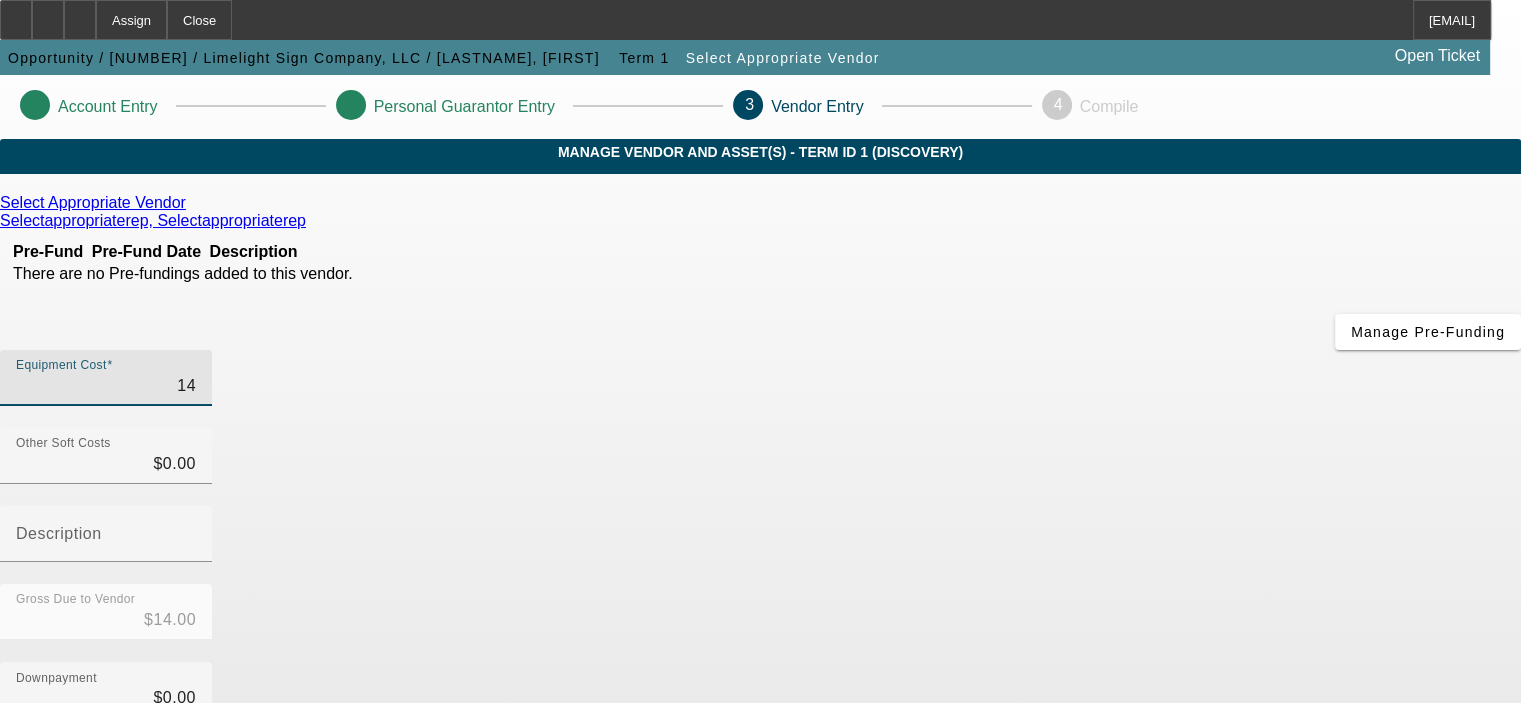 type on "147" 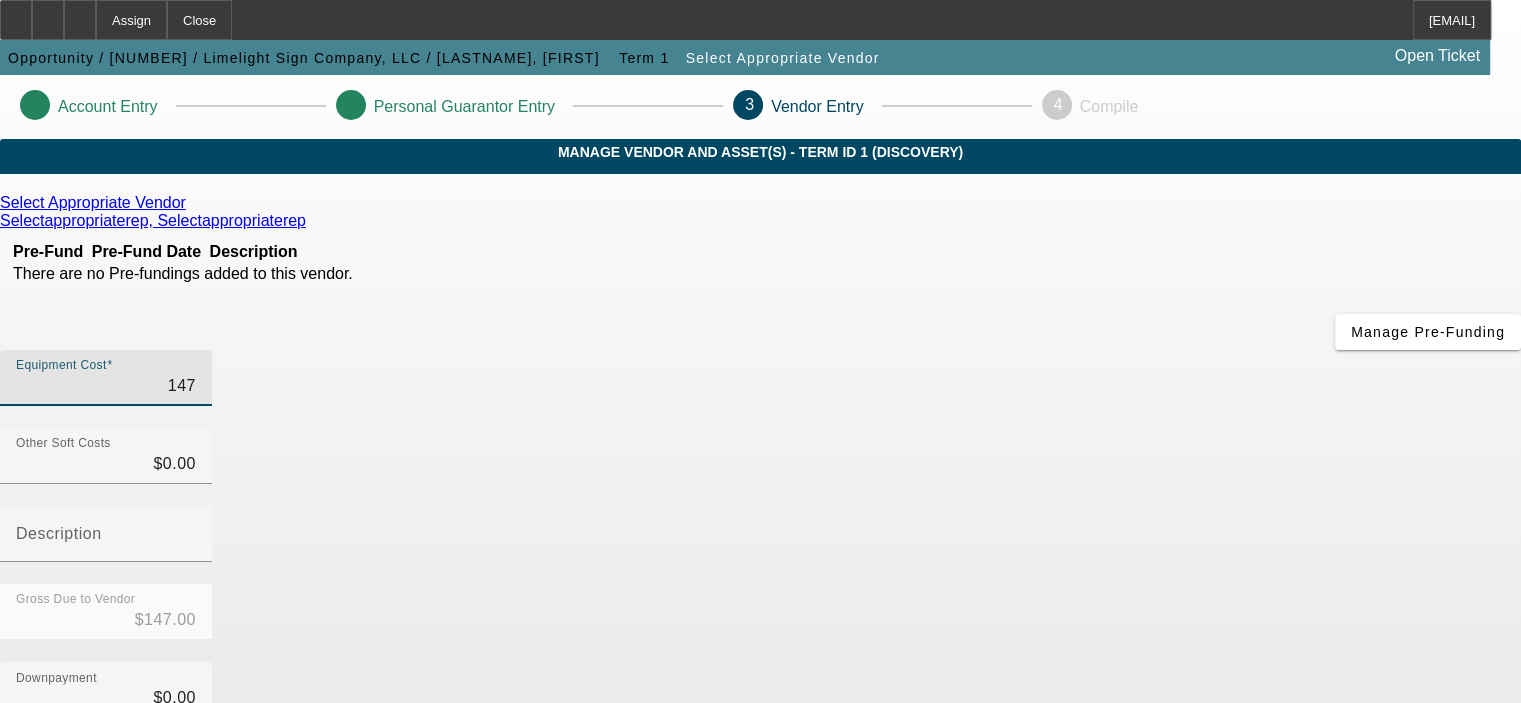 type on "1475" 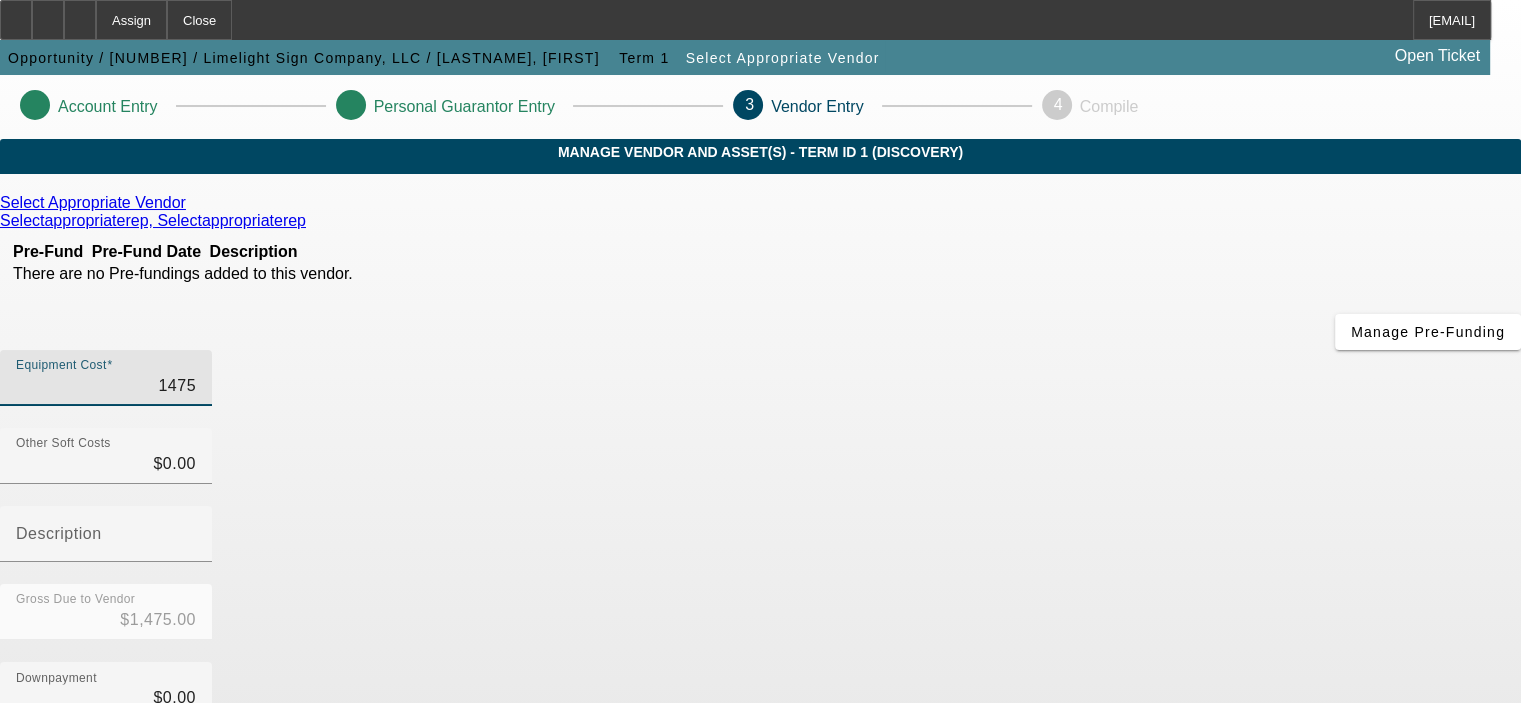 type on "14750" 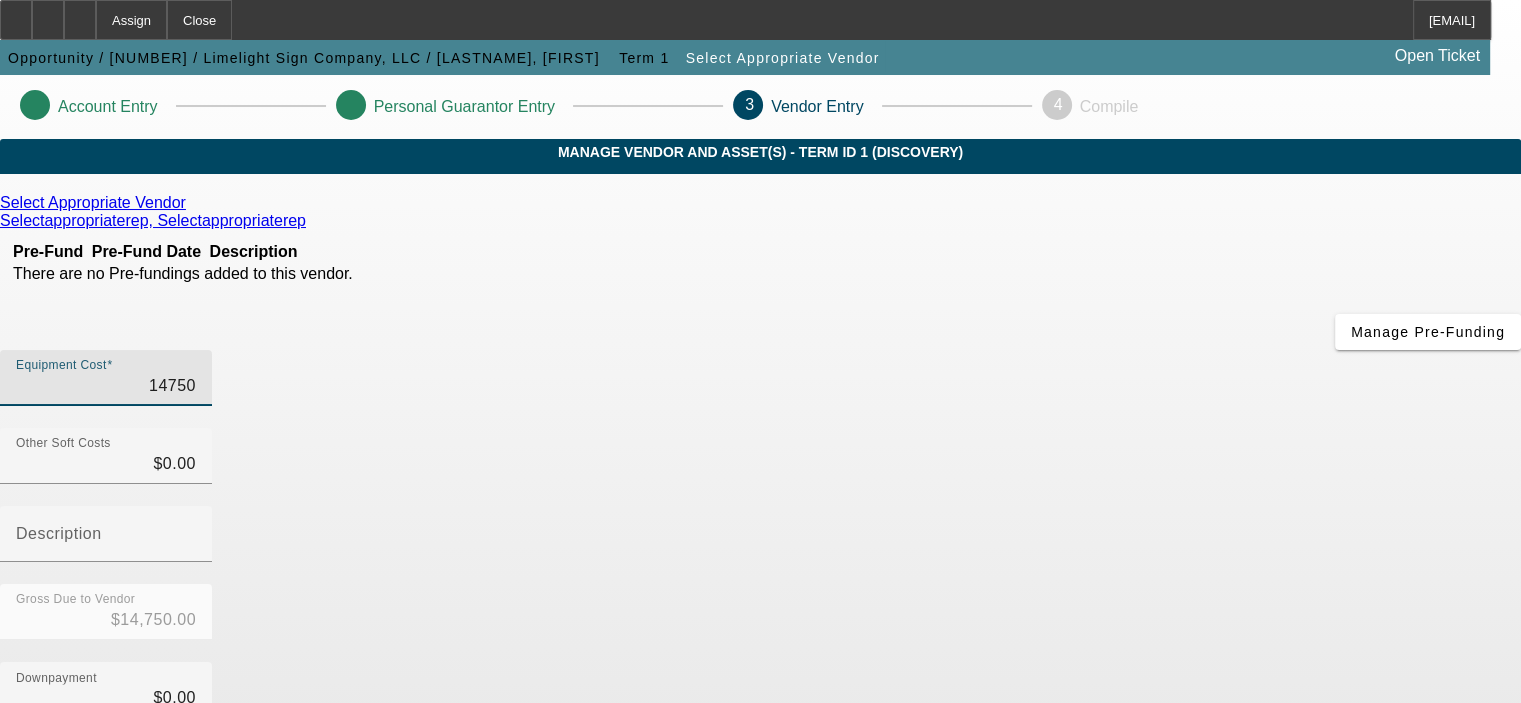 type on "147500" 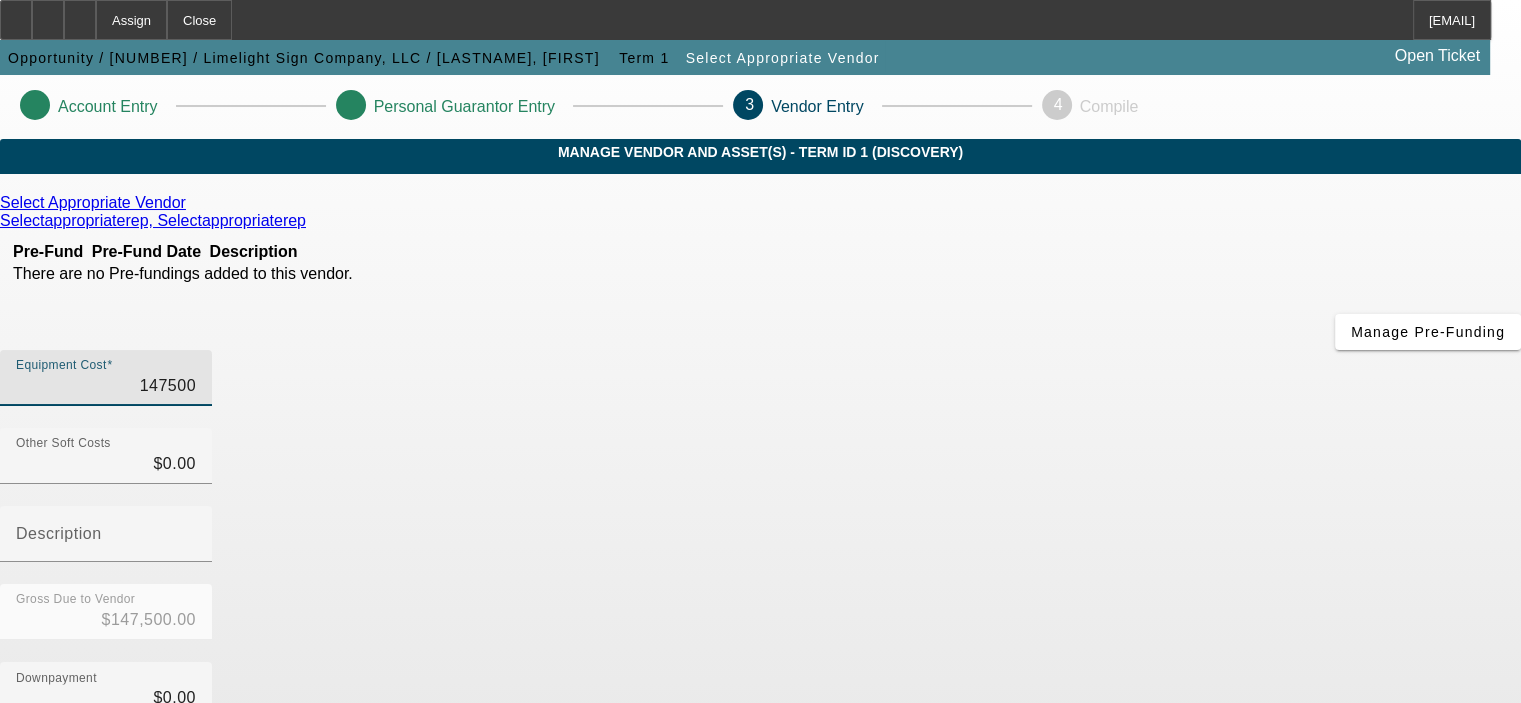 type on "$147,500.00" 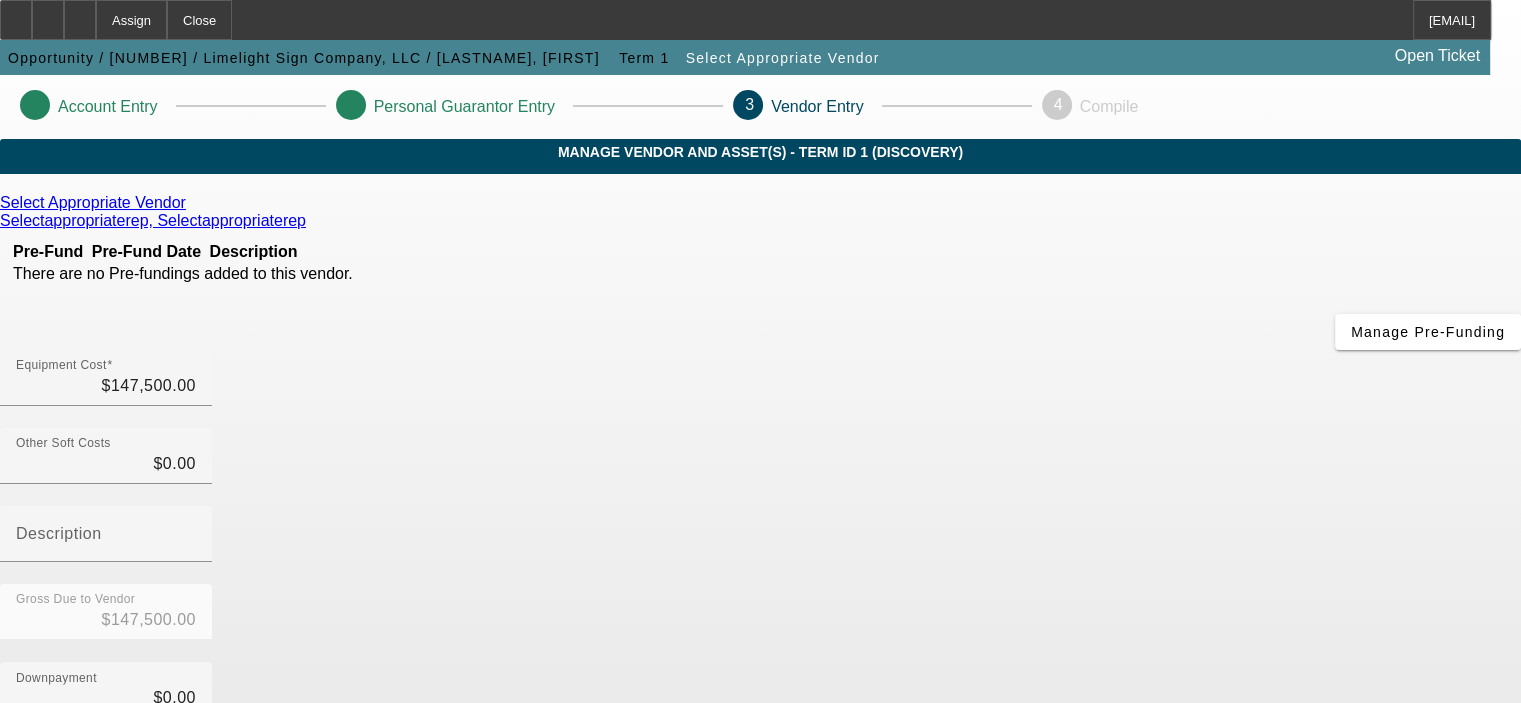 click on "Gross Due to Vendor
$147,500.00" at bounding box center [760, 623] 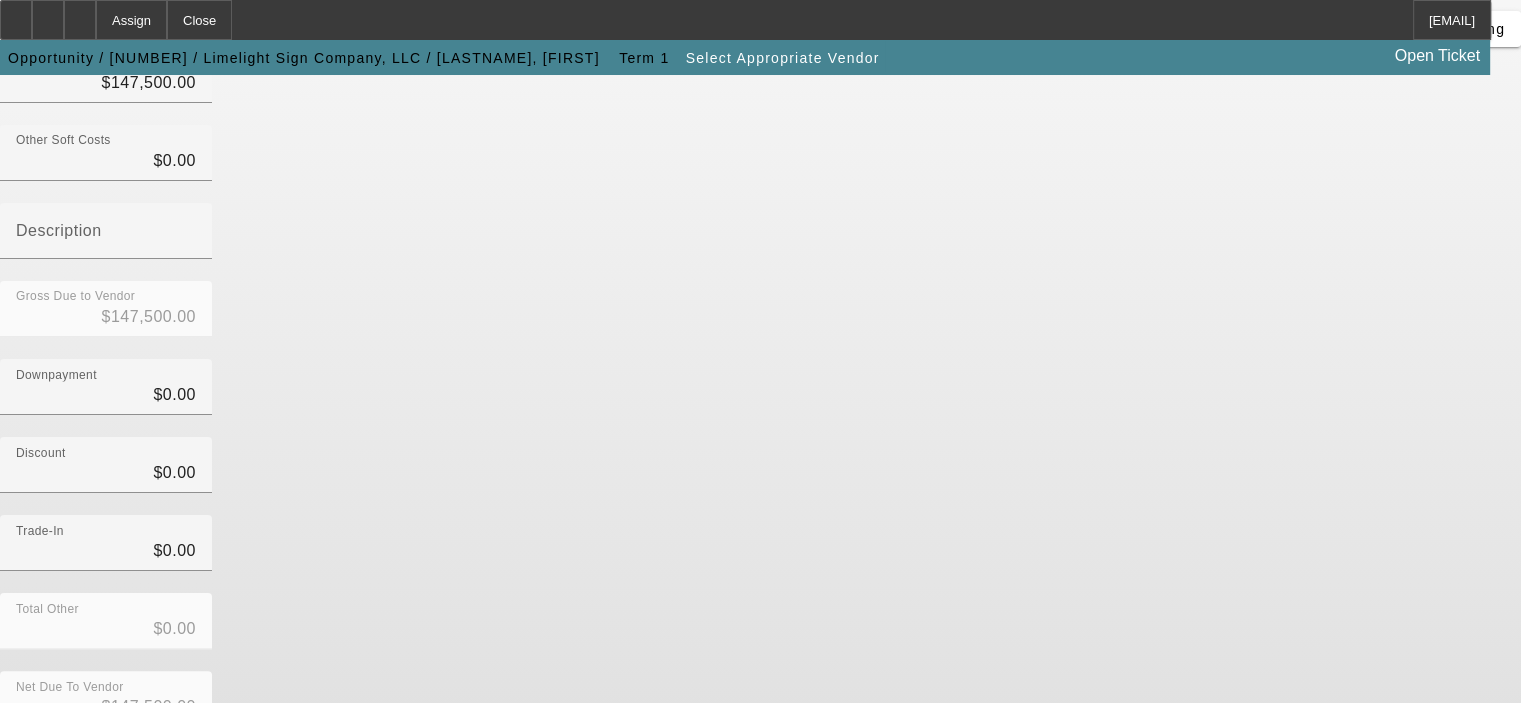 scroll, scrollTop: 304, scrollLeft: 0, axis: vertical 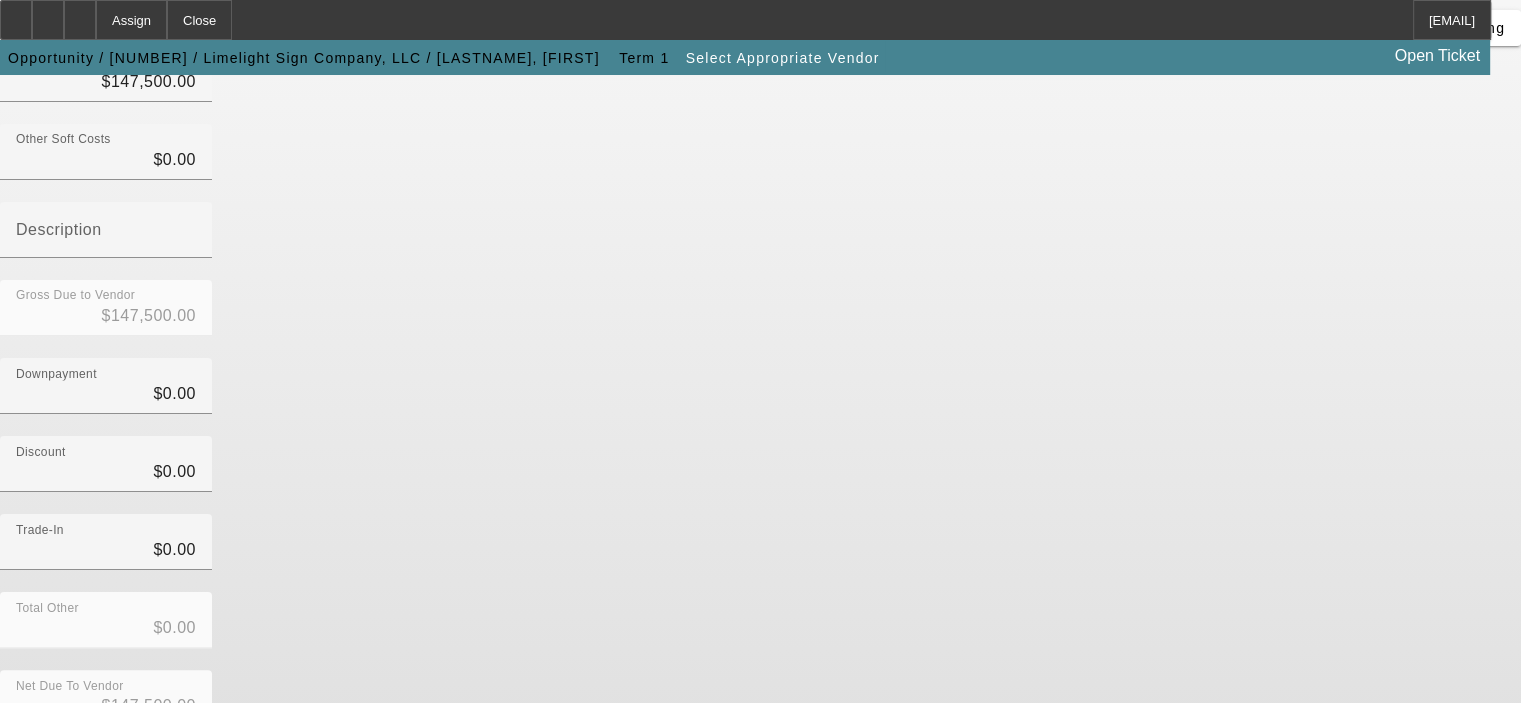 click on "Submit" at bounding box center [28, 758] 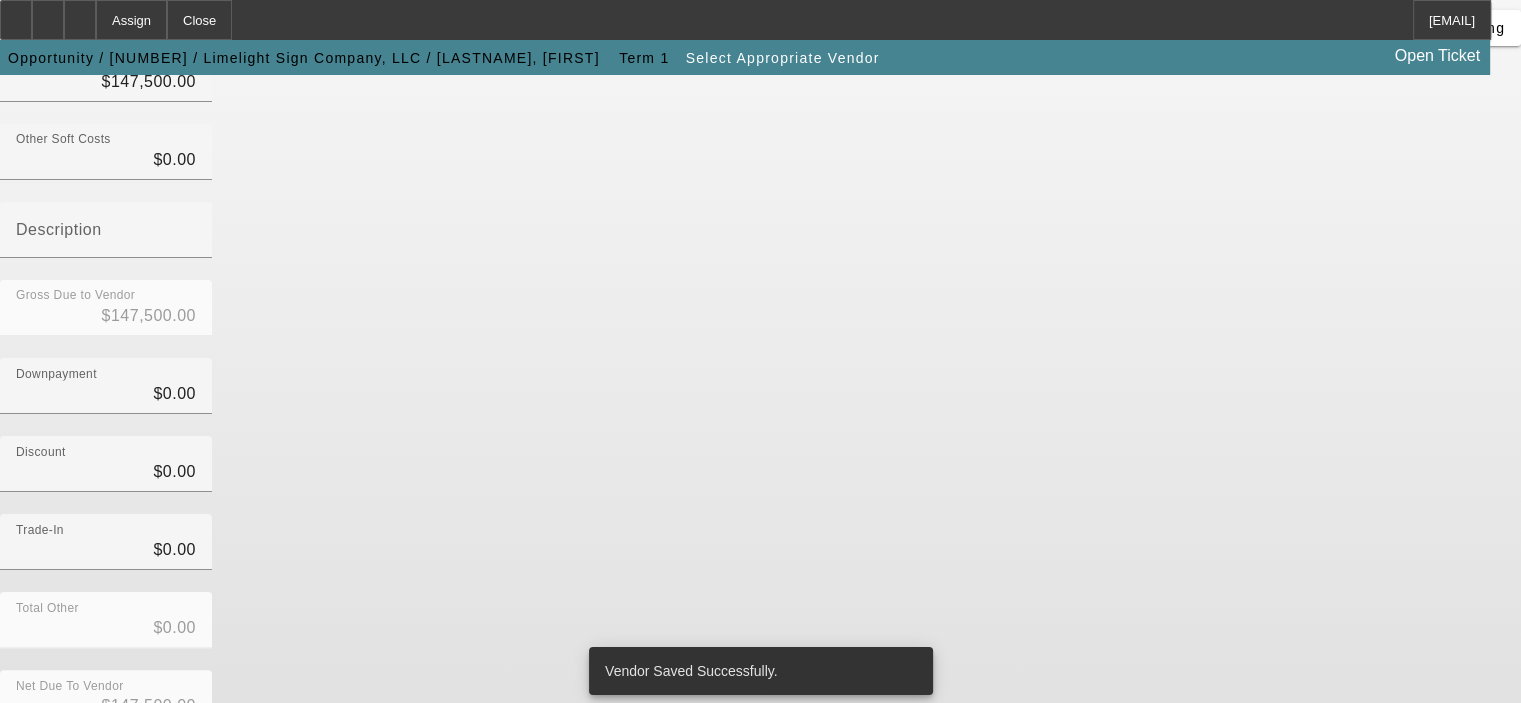 scroll, scrollTop: 0, scrollLeft: 0, axis: both 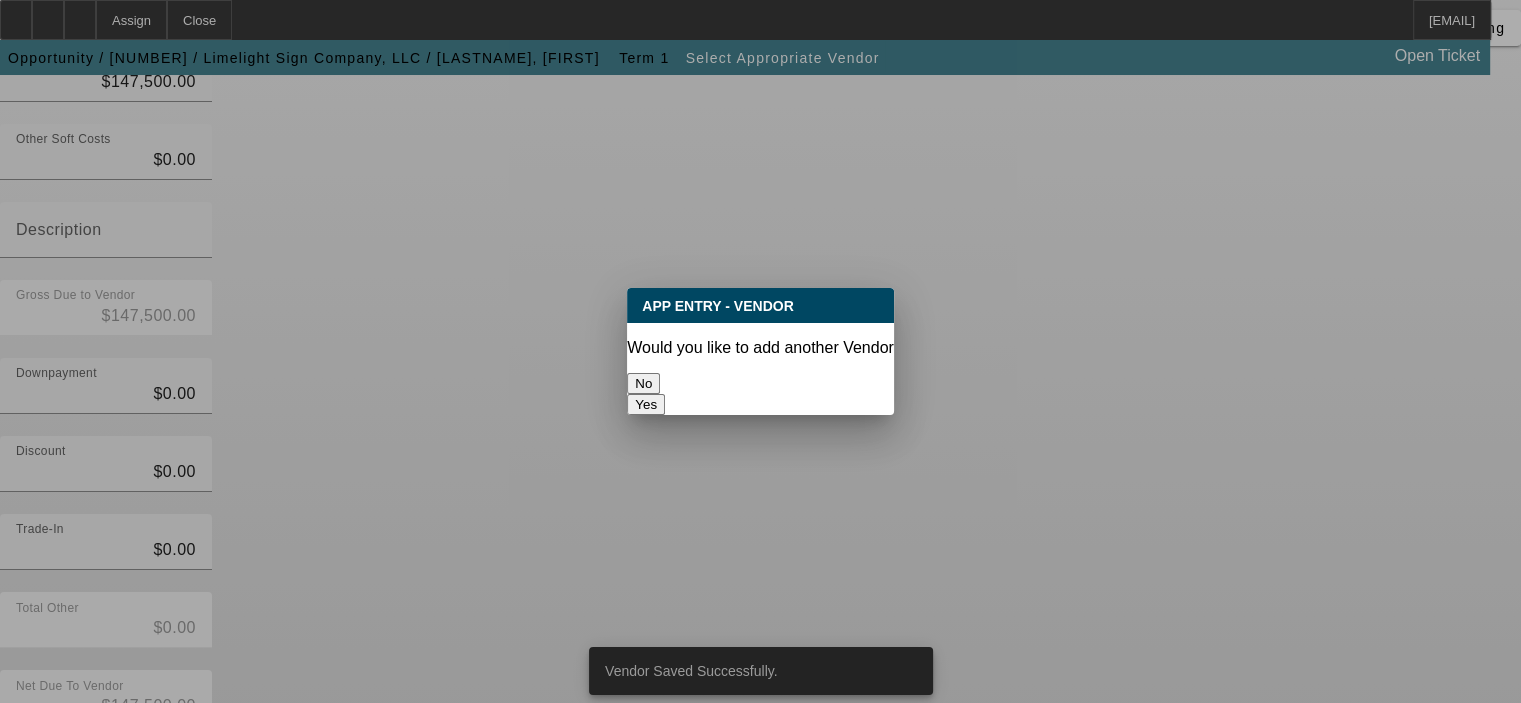 click on "No" at bounding box center [643, 383] 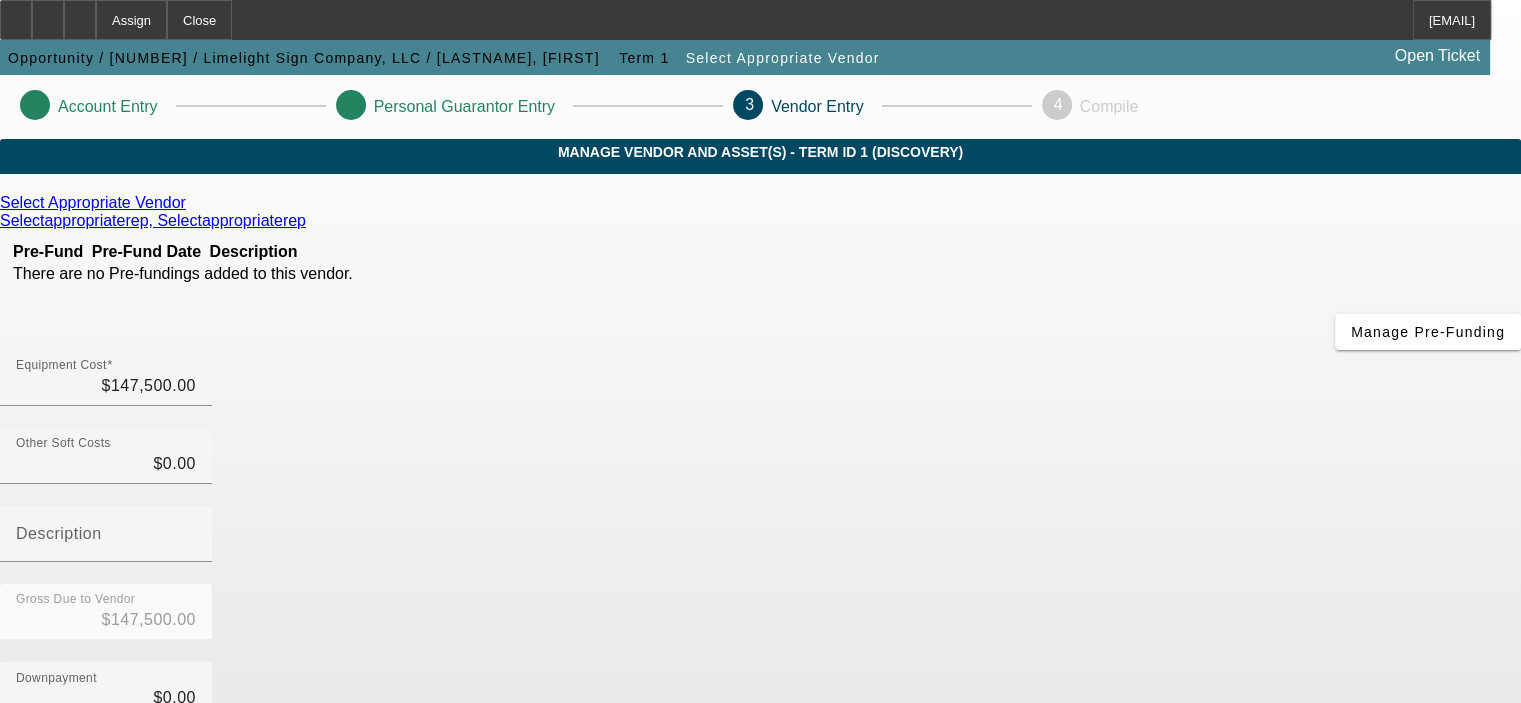 scroll, scrollTop: 304, scrollLeft: 0, axis: vertical 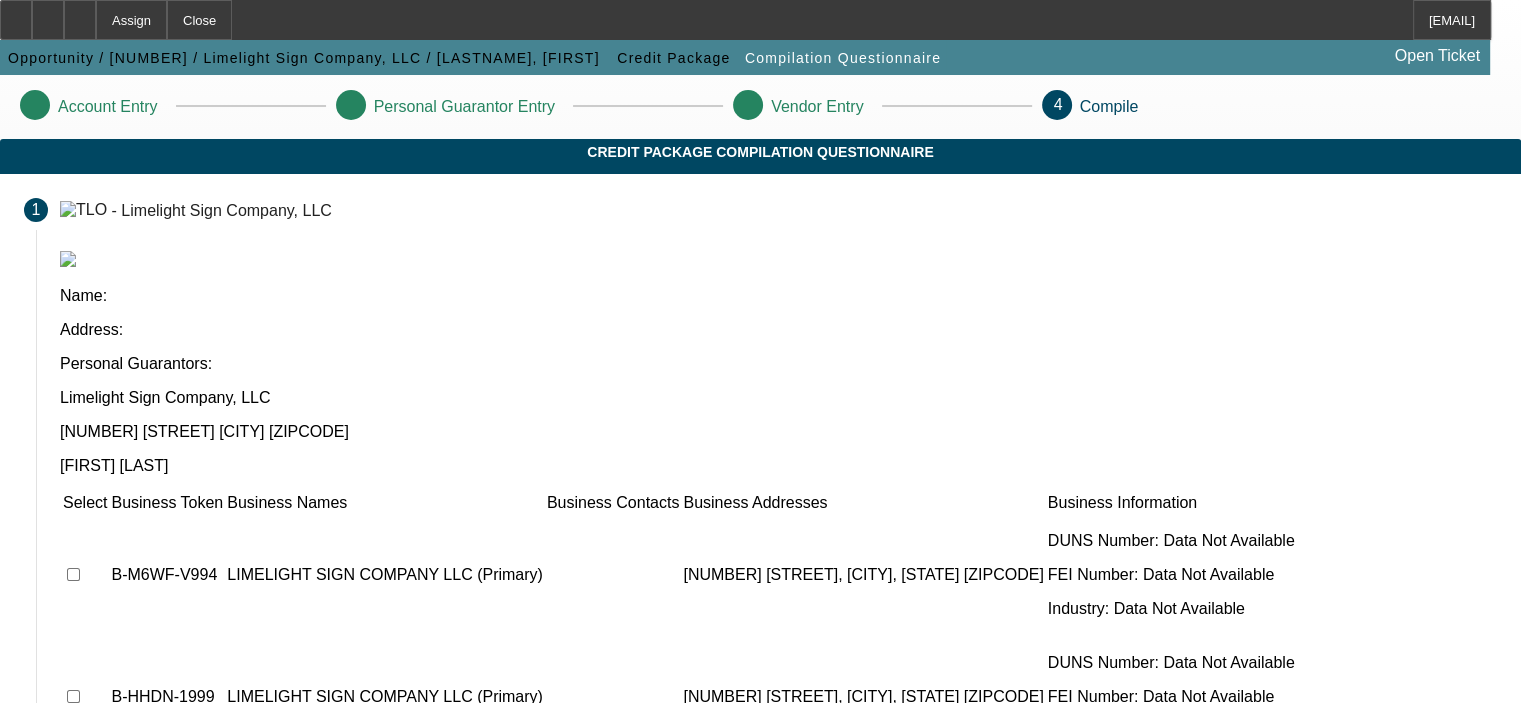 click at bounding box center (73, 574) 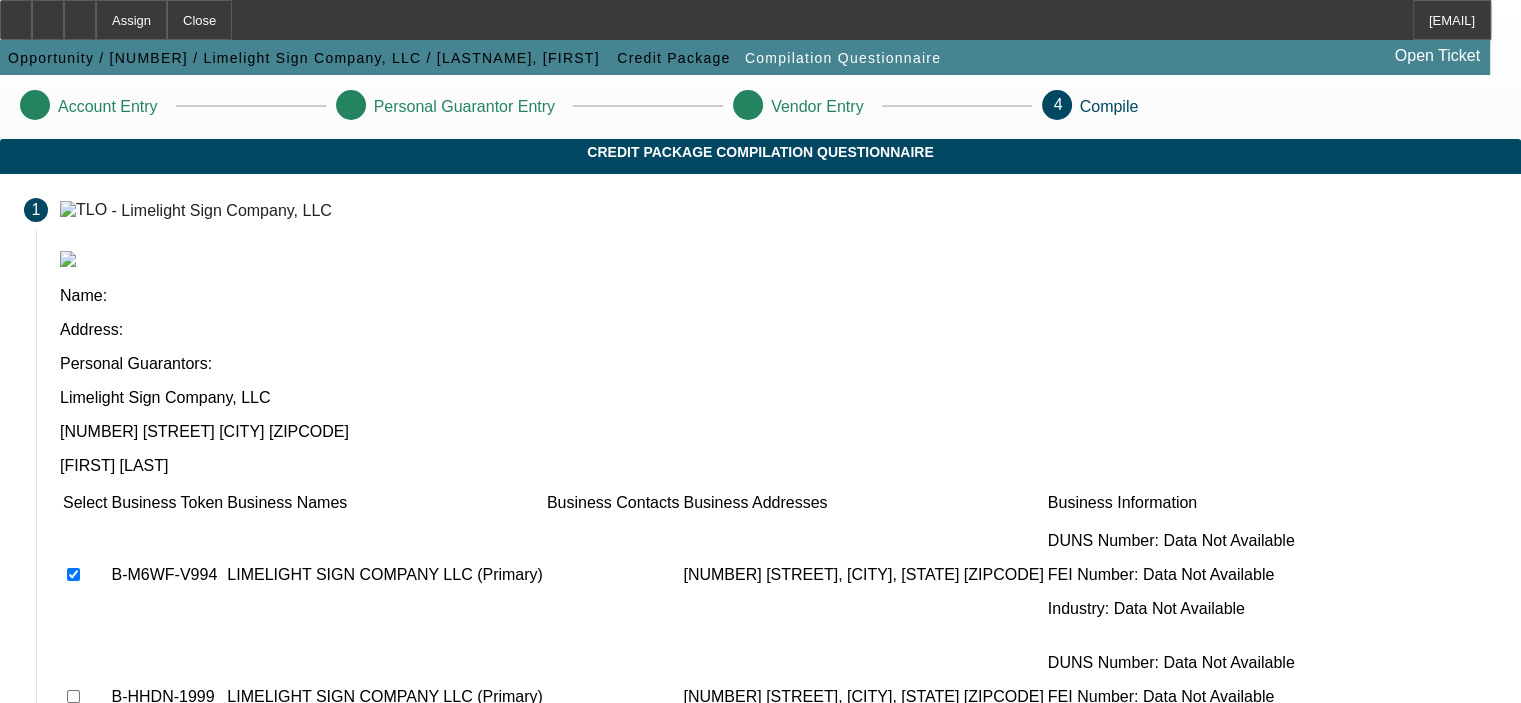 click at bounding box center (73, 696) 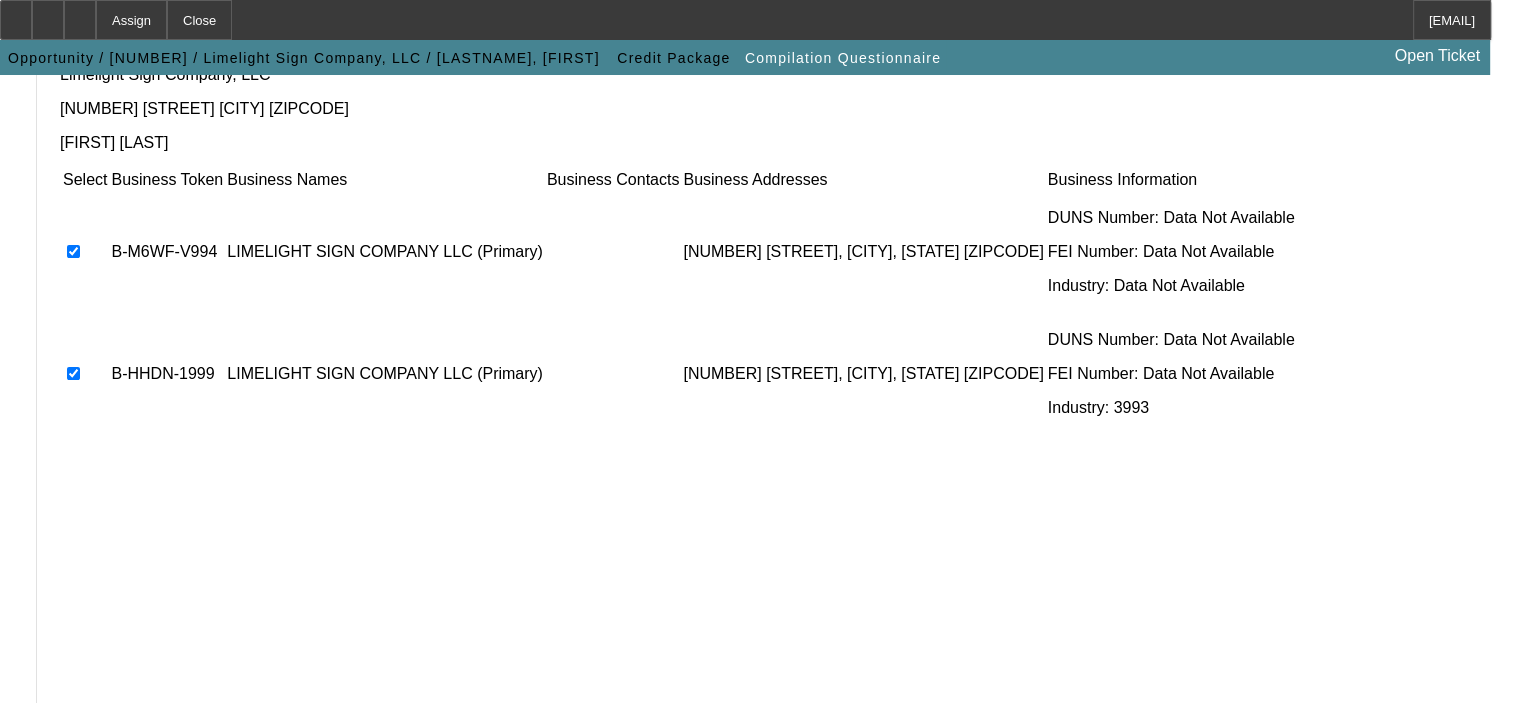 scroll, scrollTop: 331, scrollLeft: 0, axis: vertical 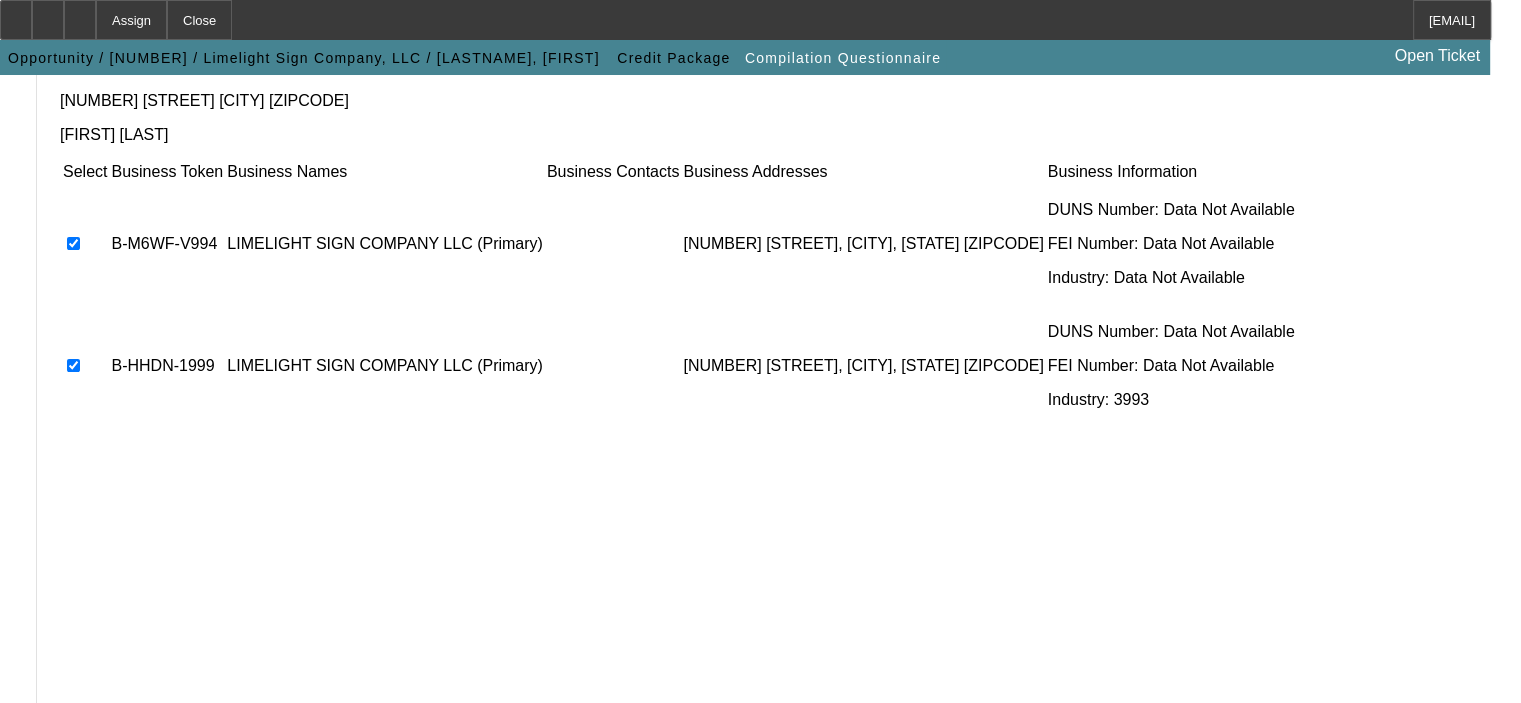 click at bounding box center [68, 728] 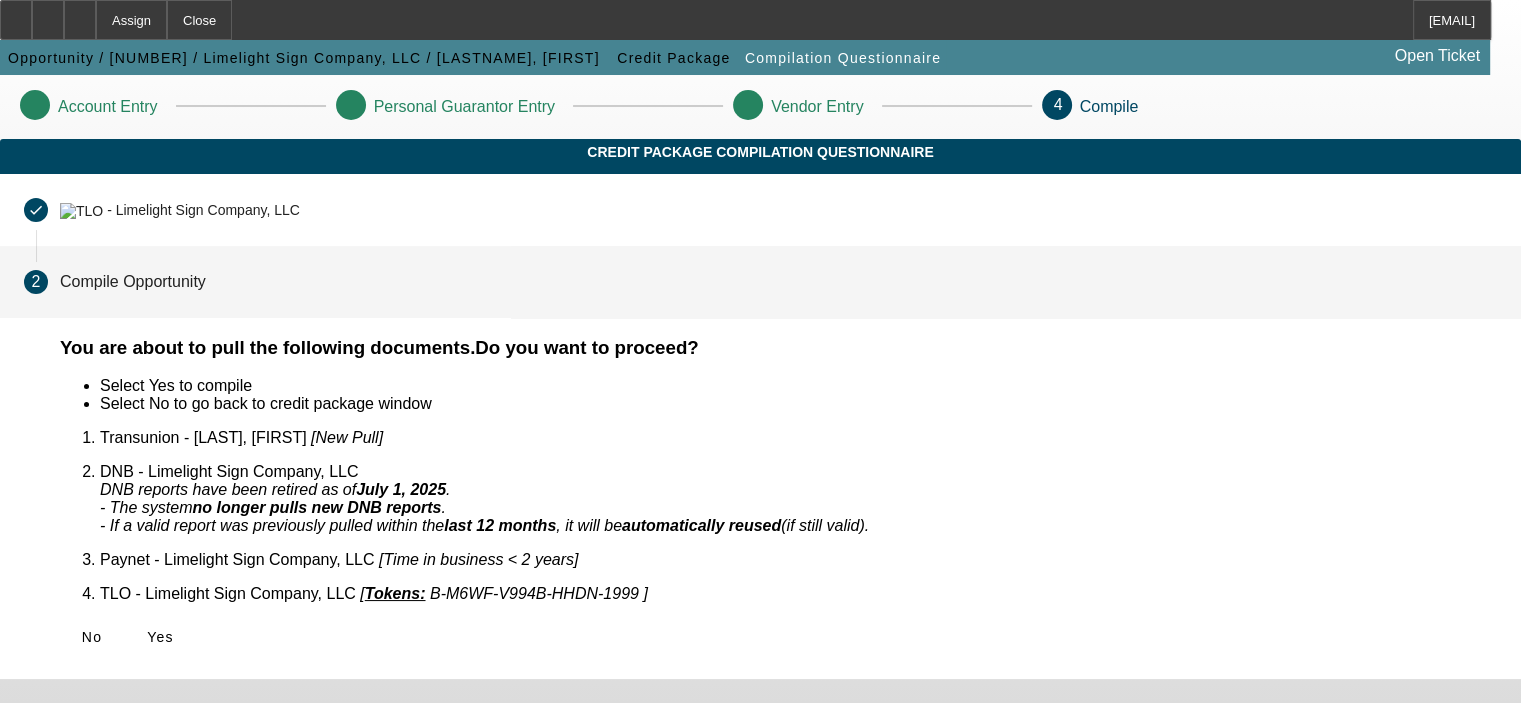 scroll, scrollTop: 0, scrollLeft: 0, axis: both 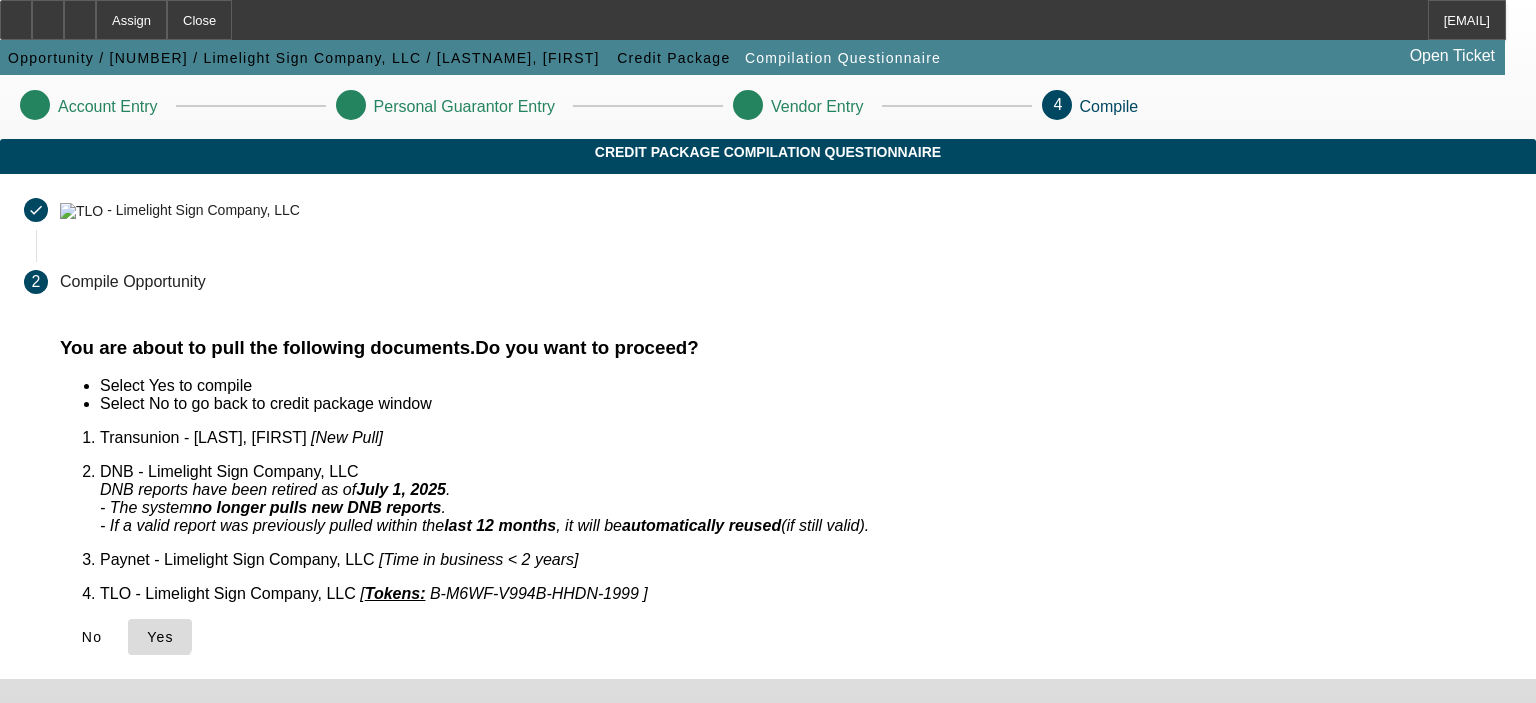 click at bounding box center (147, 637) 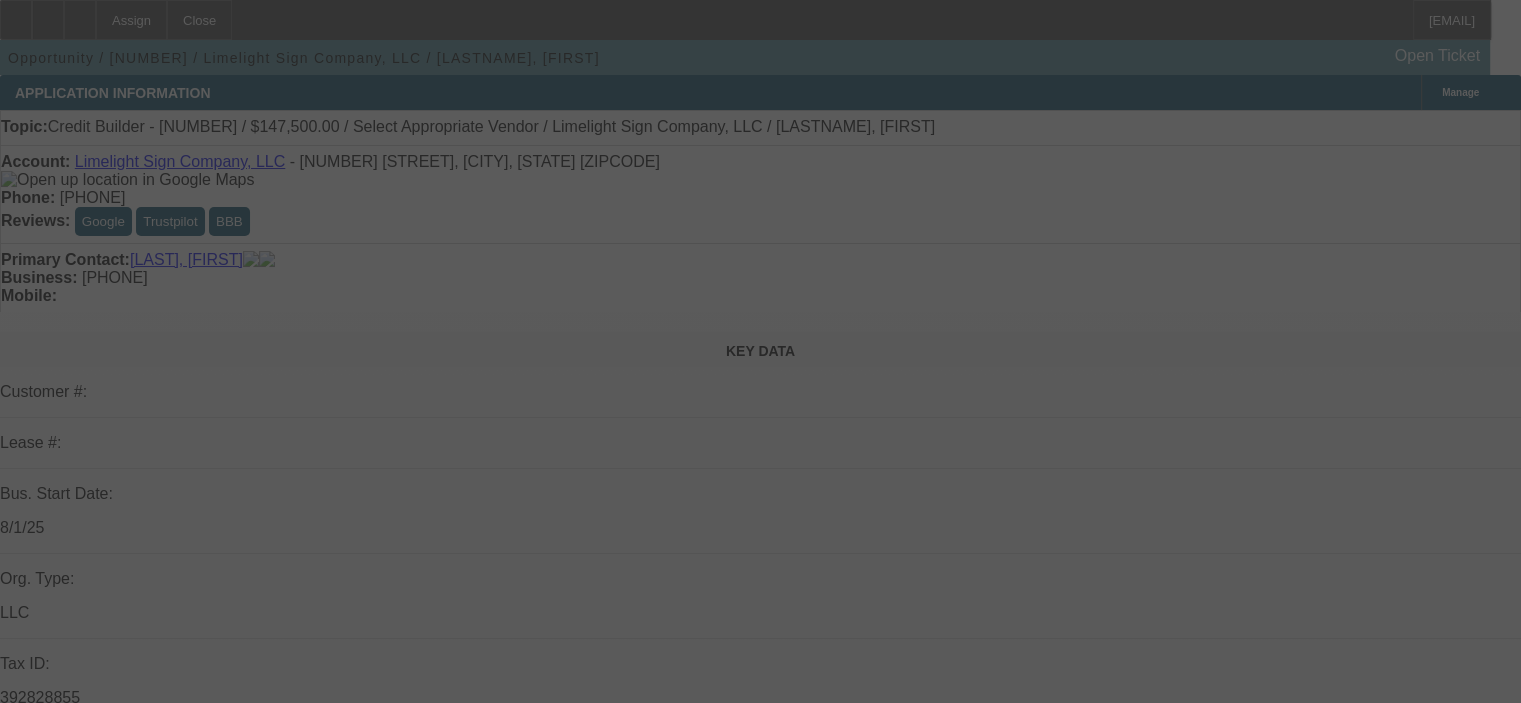 select on "0" 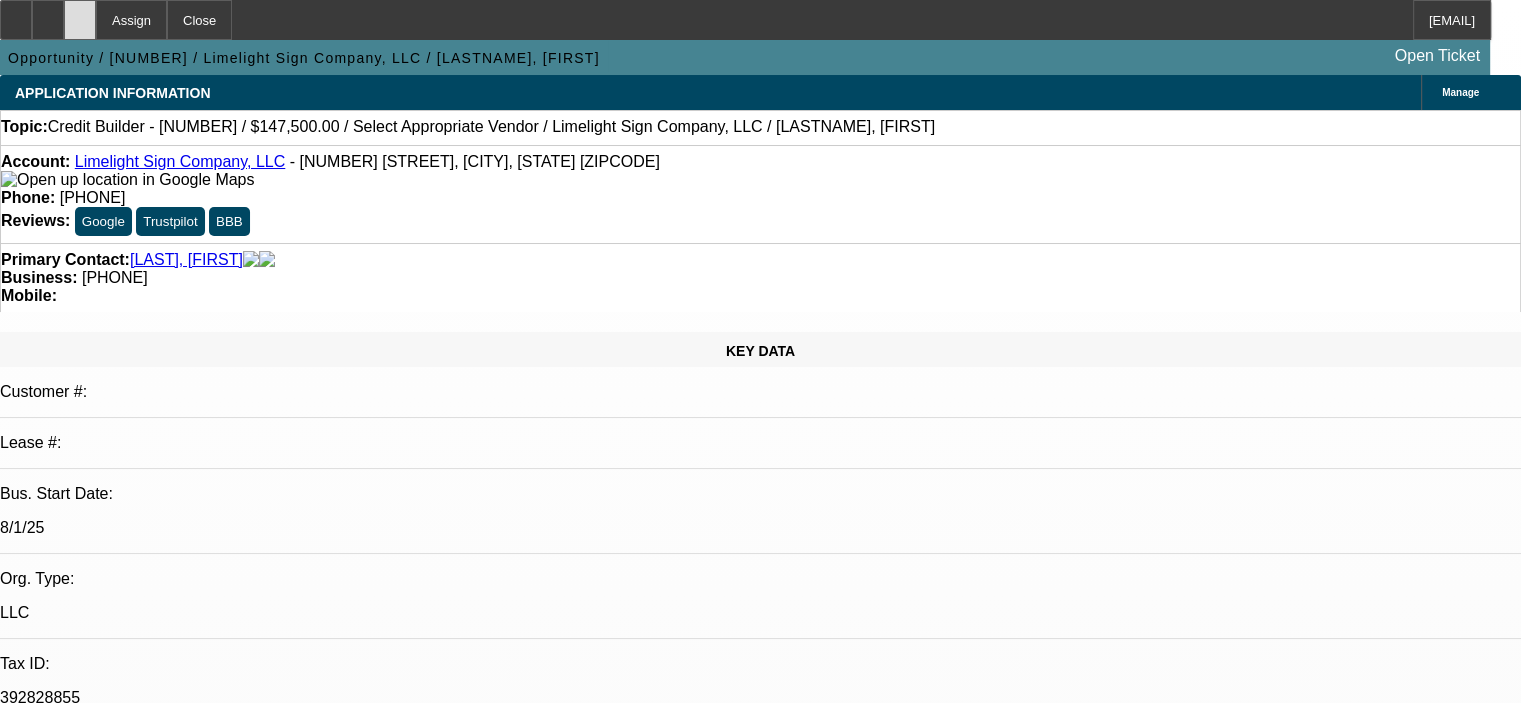 click at bounding box center (80, 20) 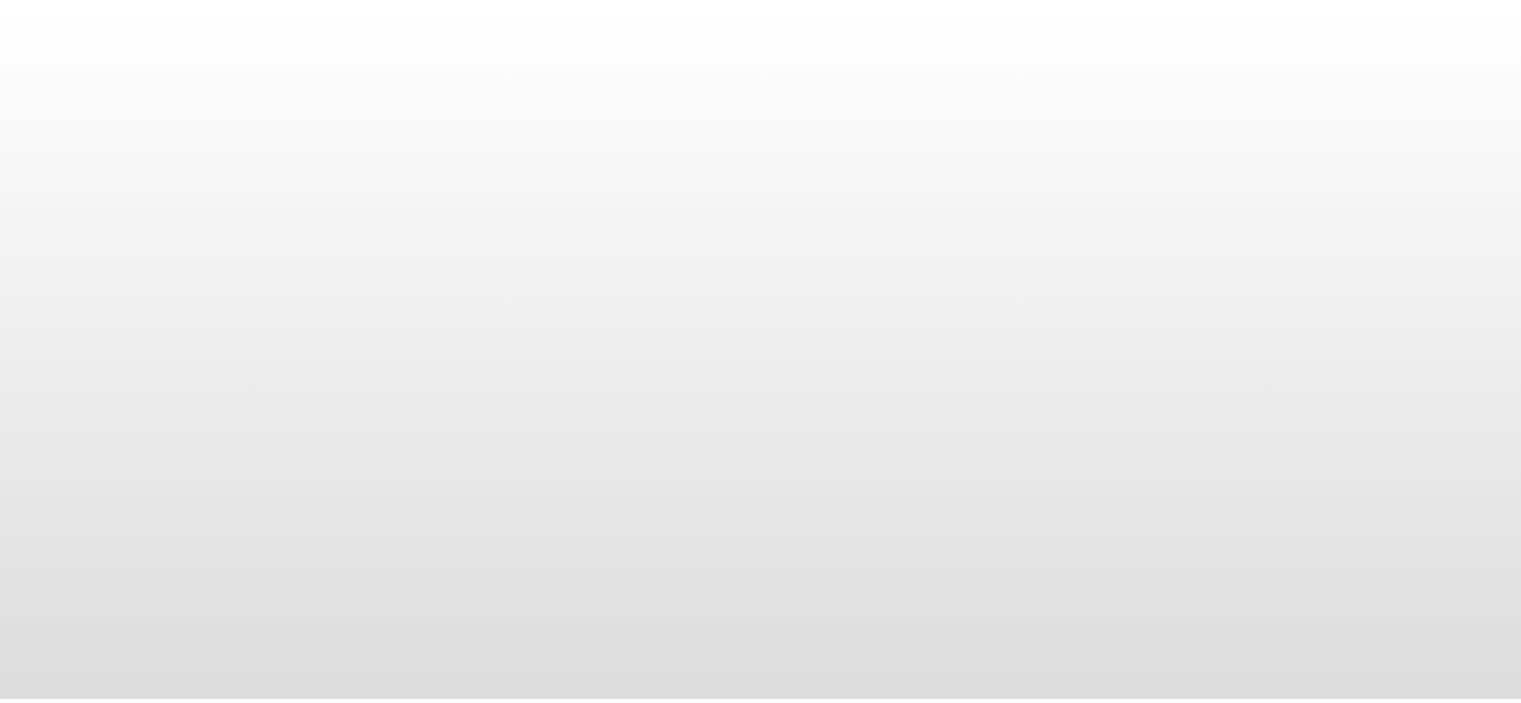 scroll, scrollTop: 0, scrollLeft: 0, axis: both 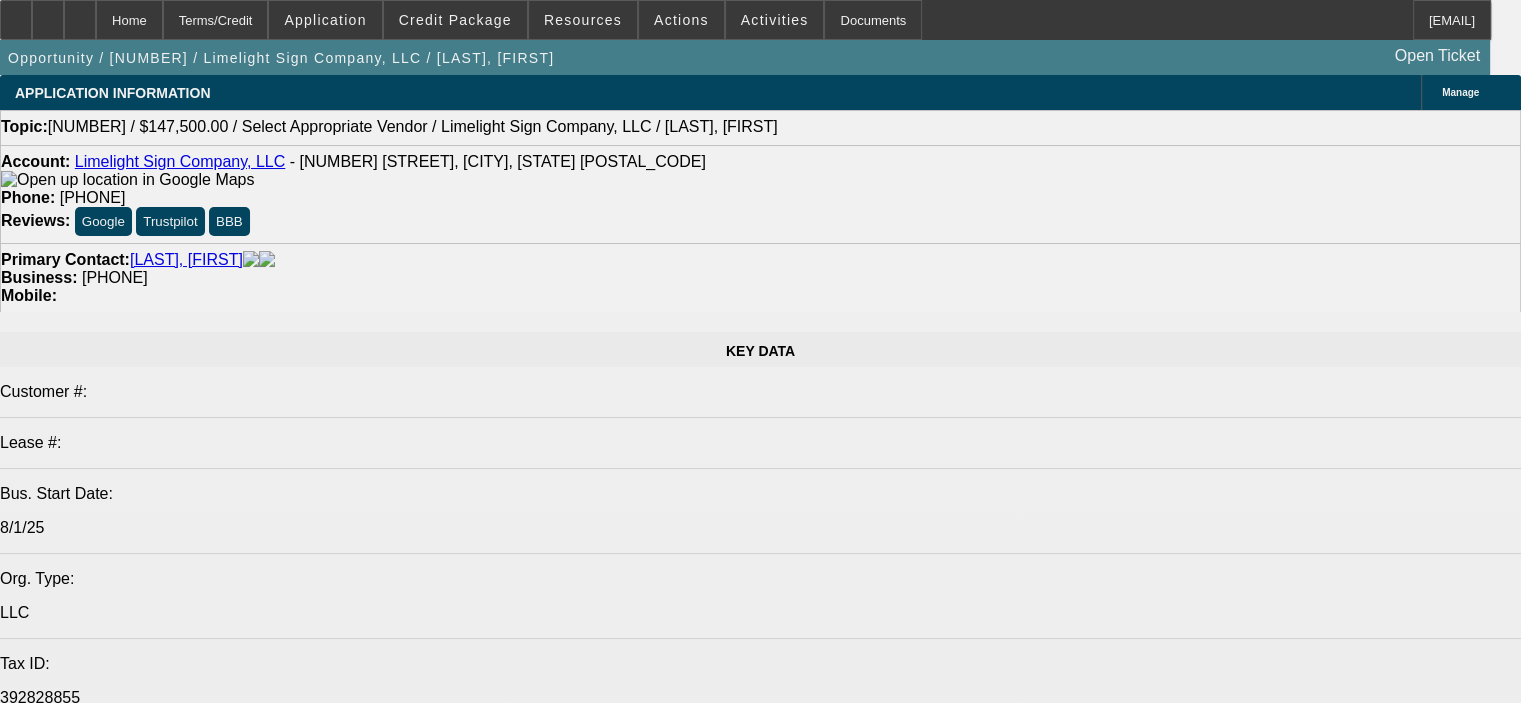 select on "0" 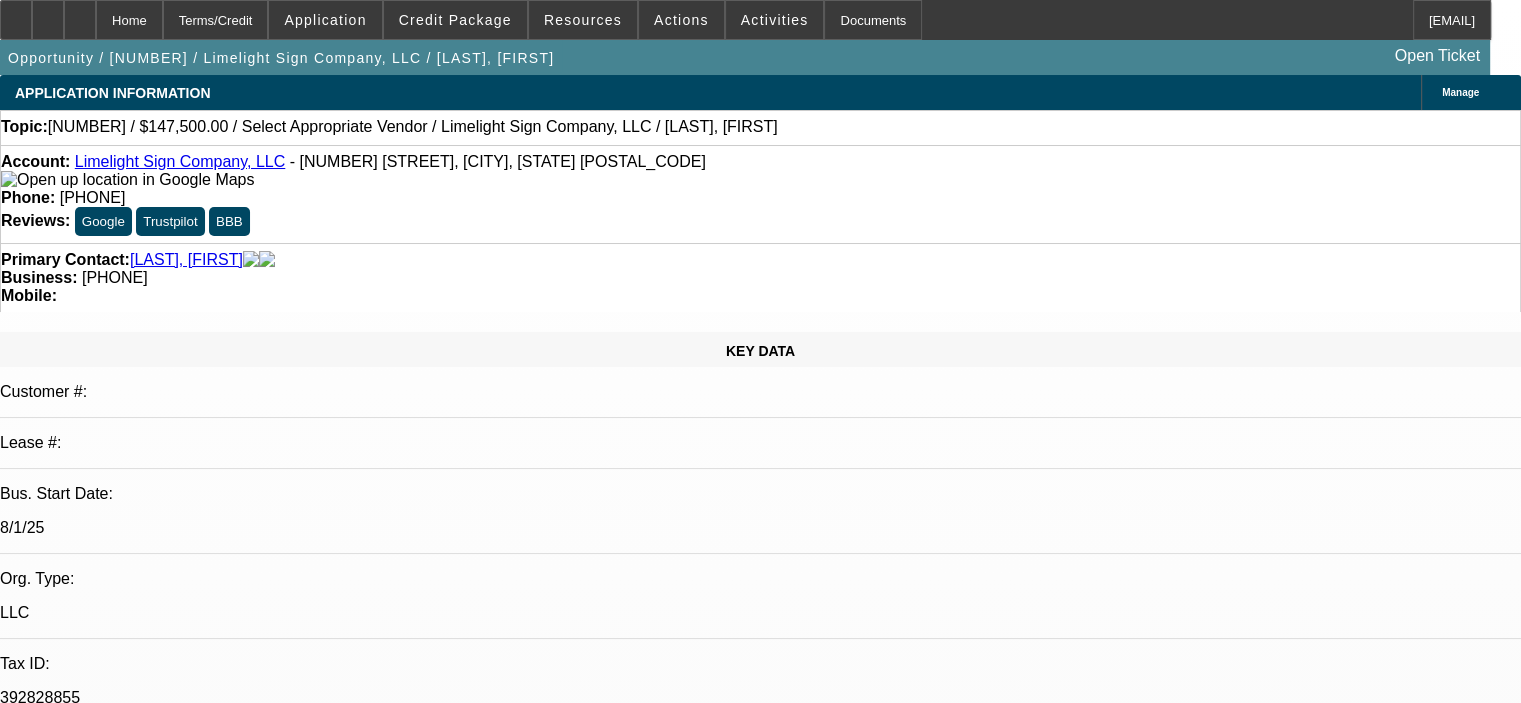 select on "2" 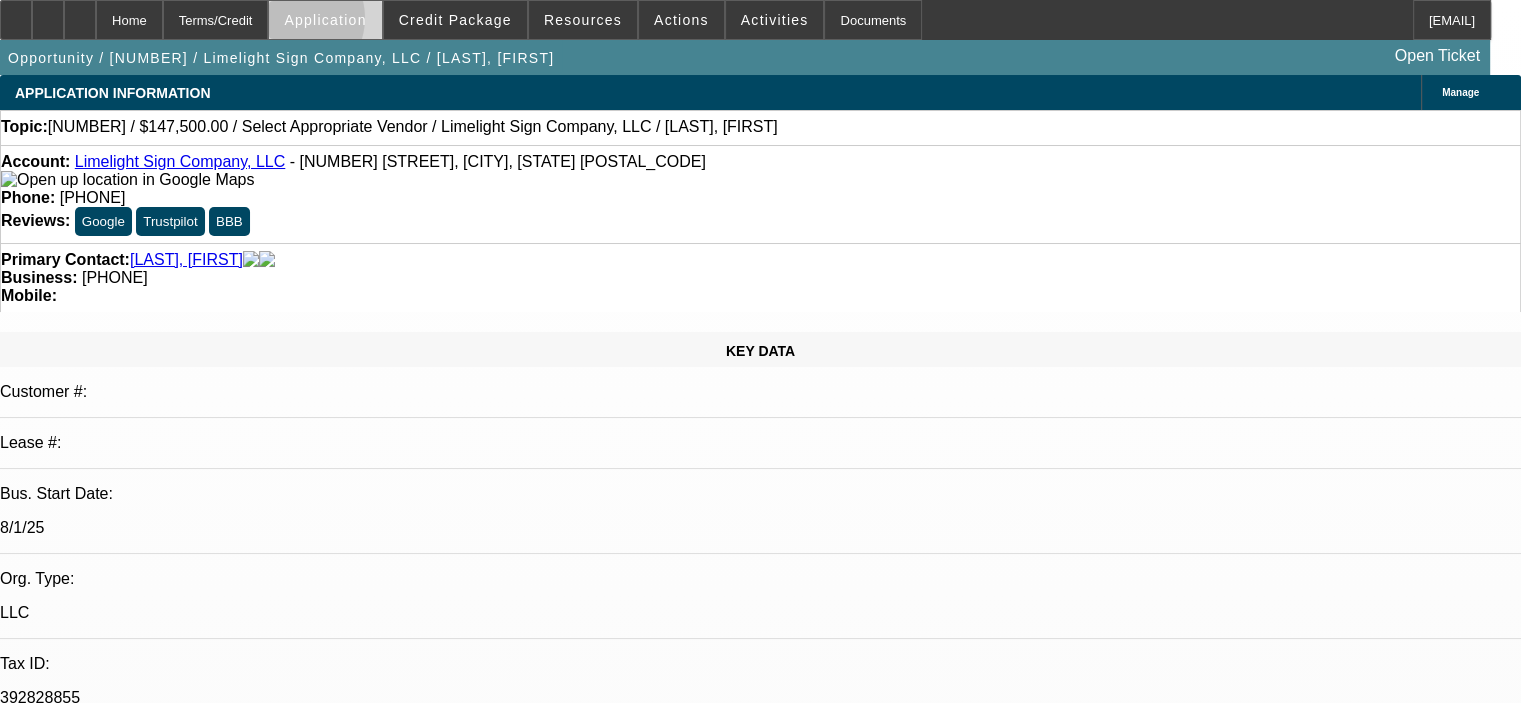 click on "Application" at bounding box center [325, 20] 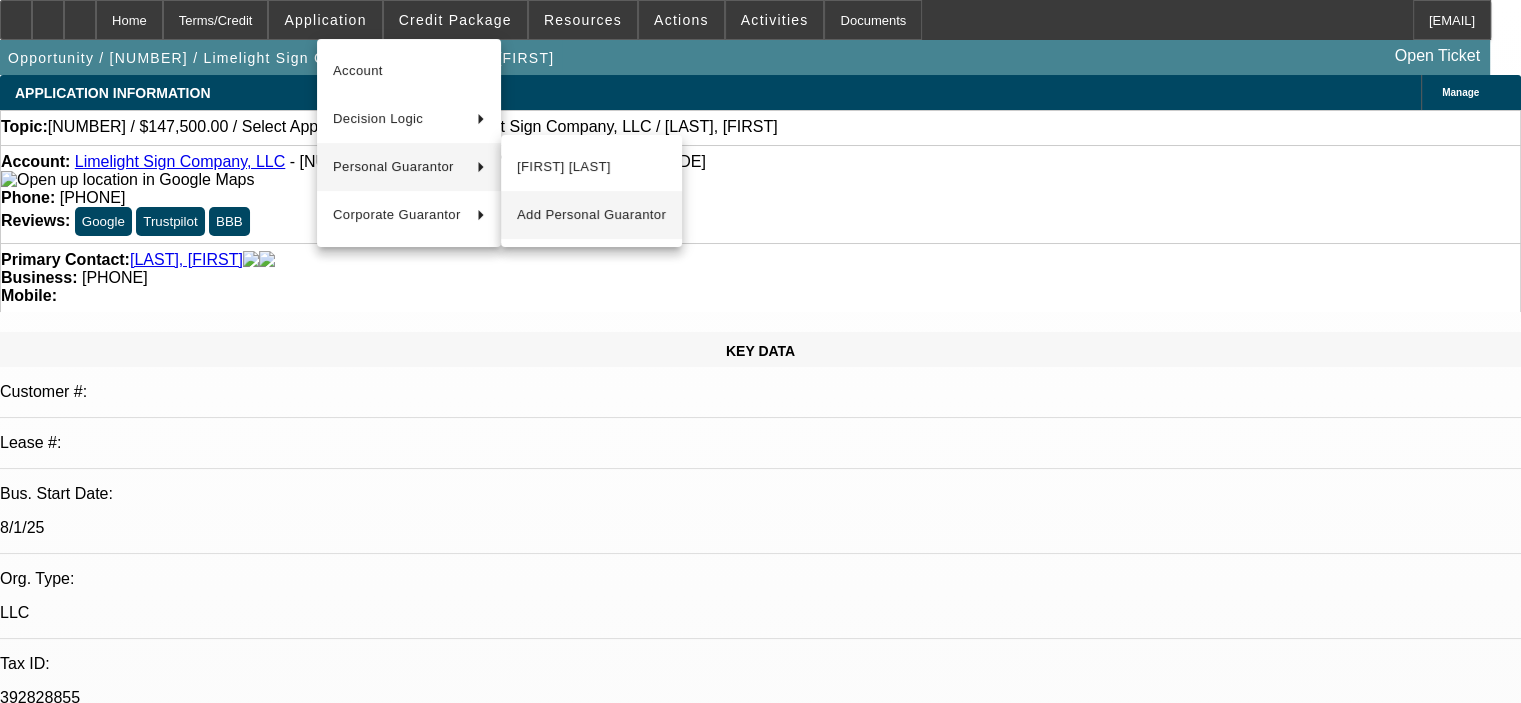 click on "Add Personal Guarantor" at bounding box center [591, 215] 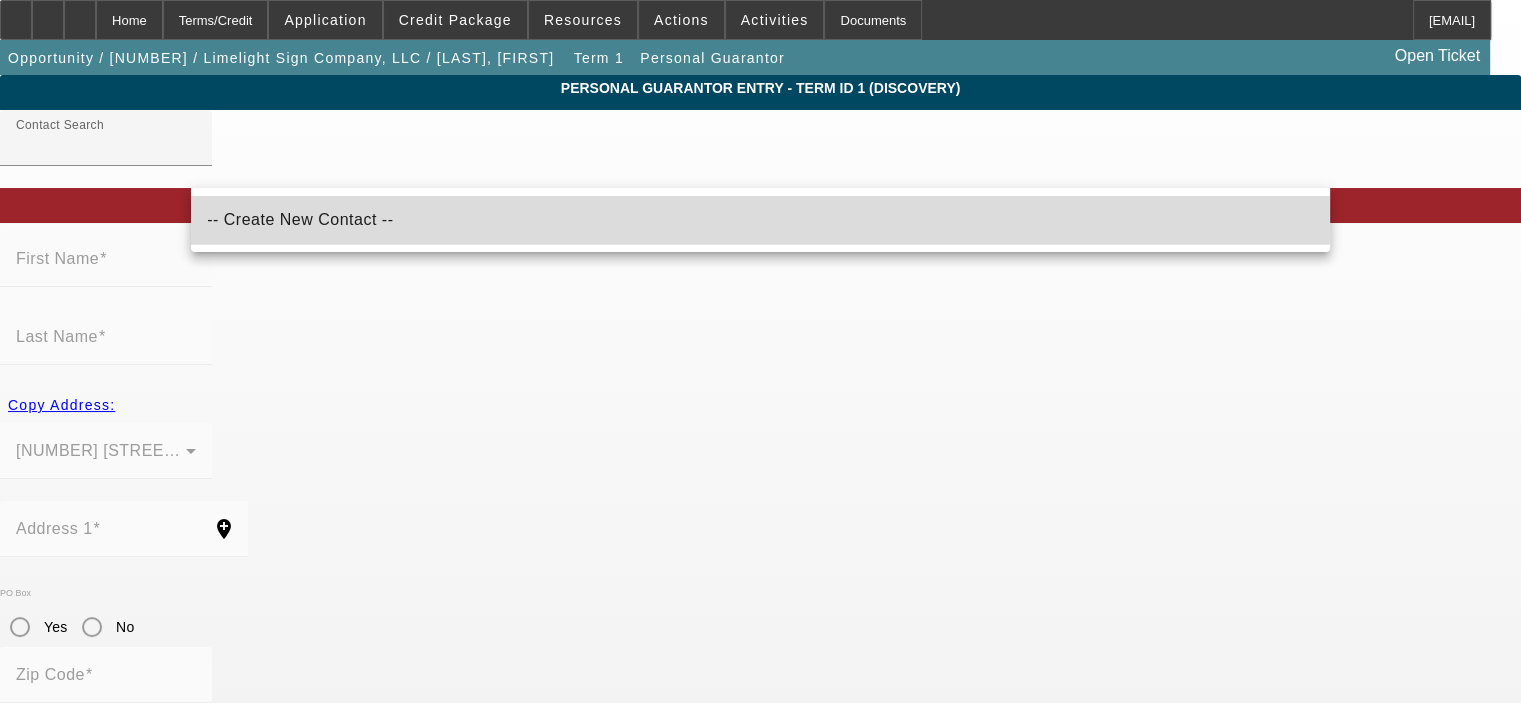 click on "-- Create New Contact --" at bounding box center (300, 219) 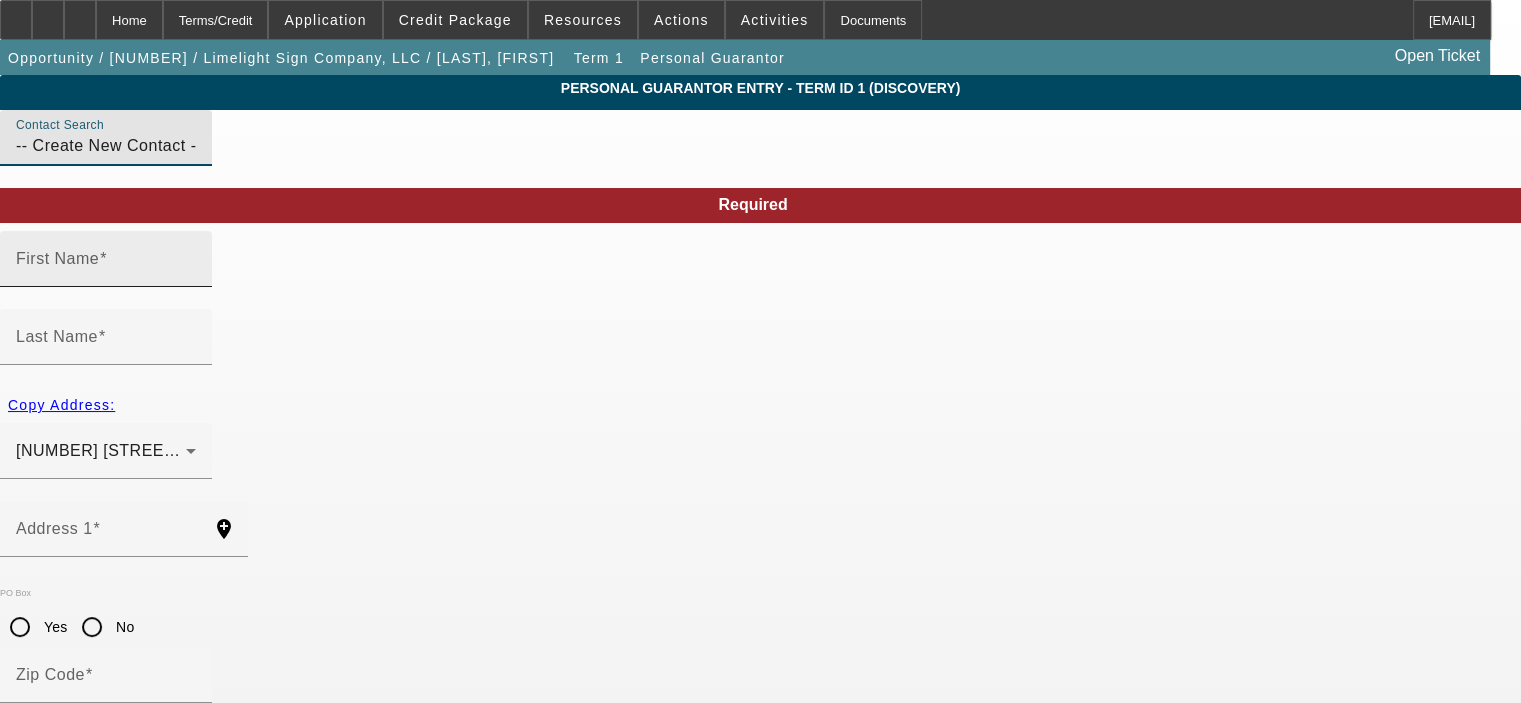 click on "First Name" at bounding box center [57, 258] 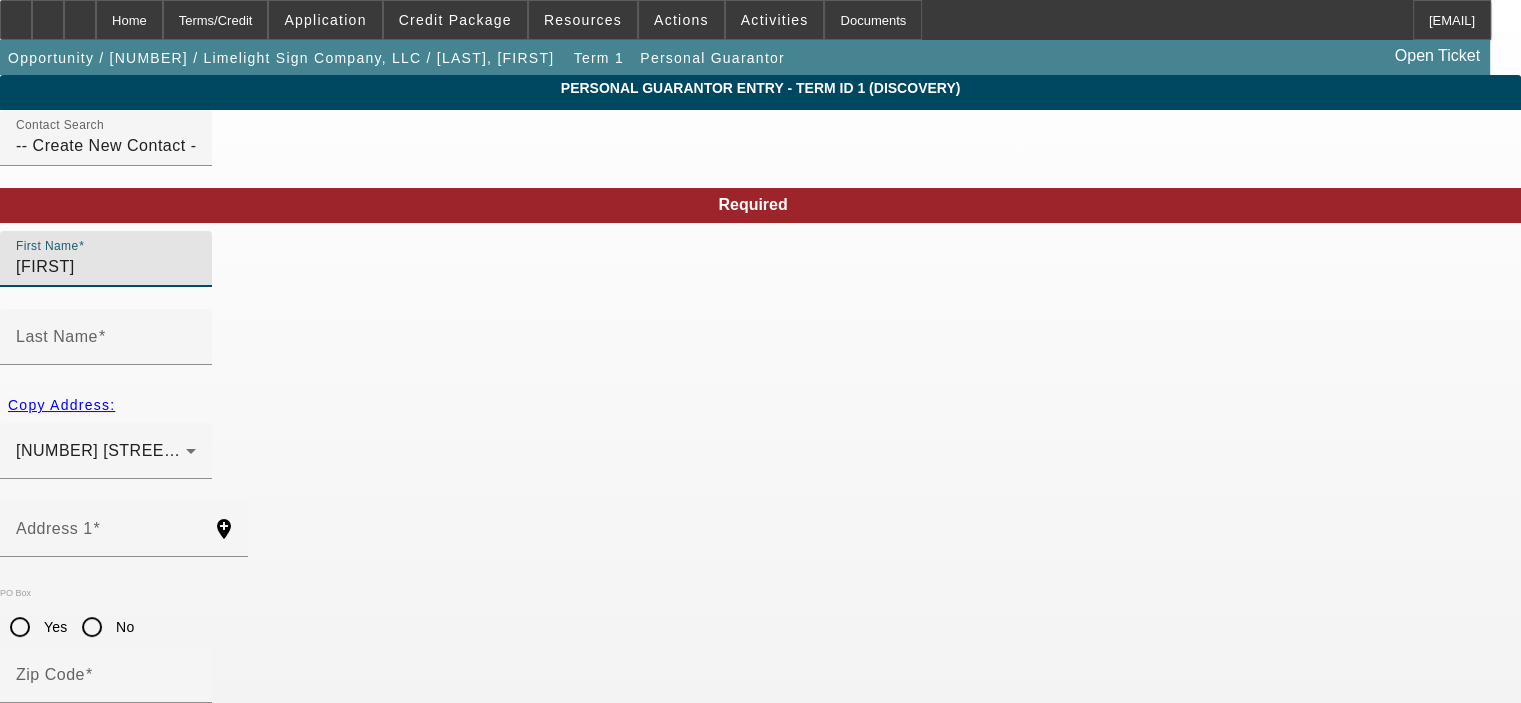 type on "[FIRST]" 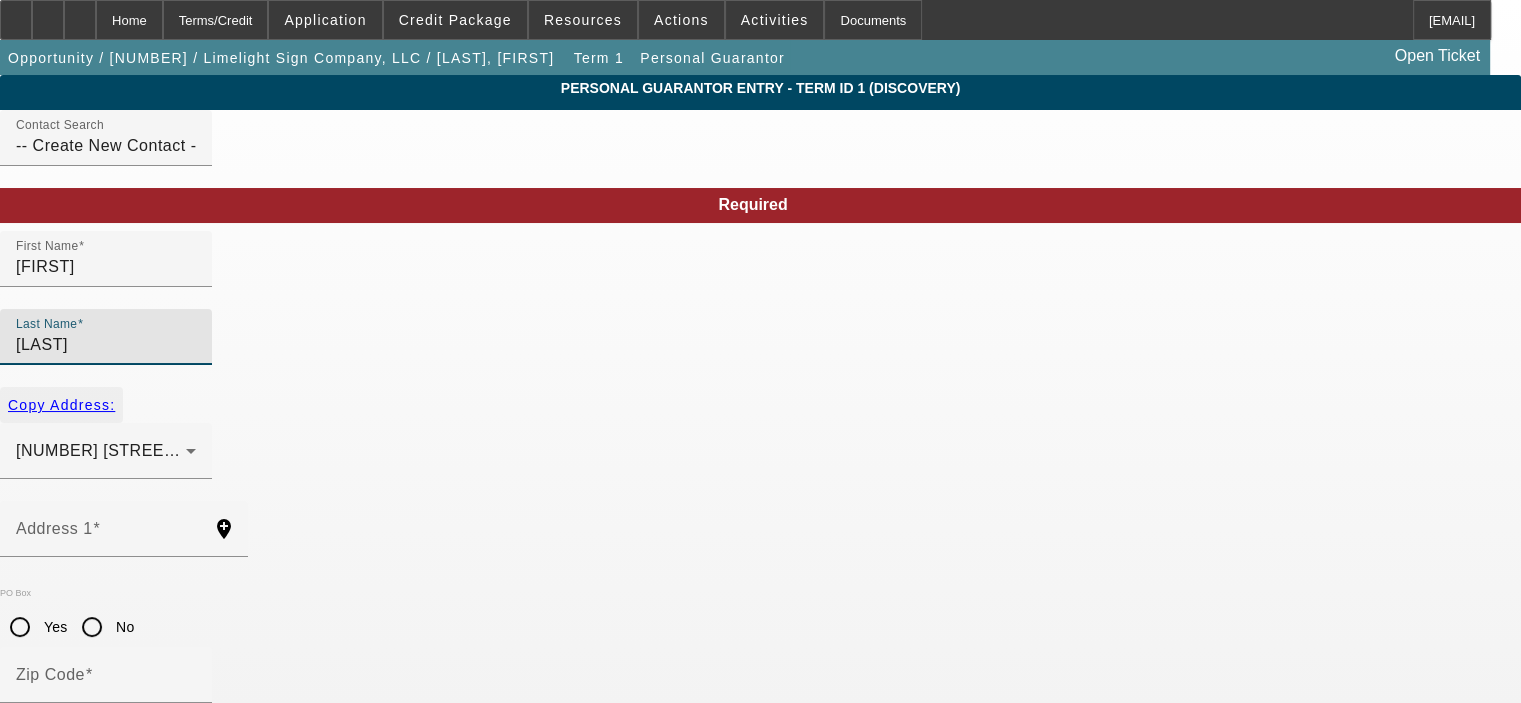 type on "[LAST]" 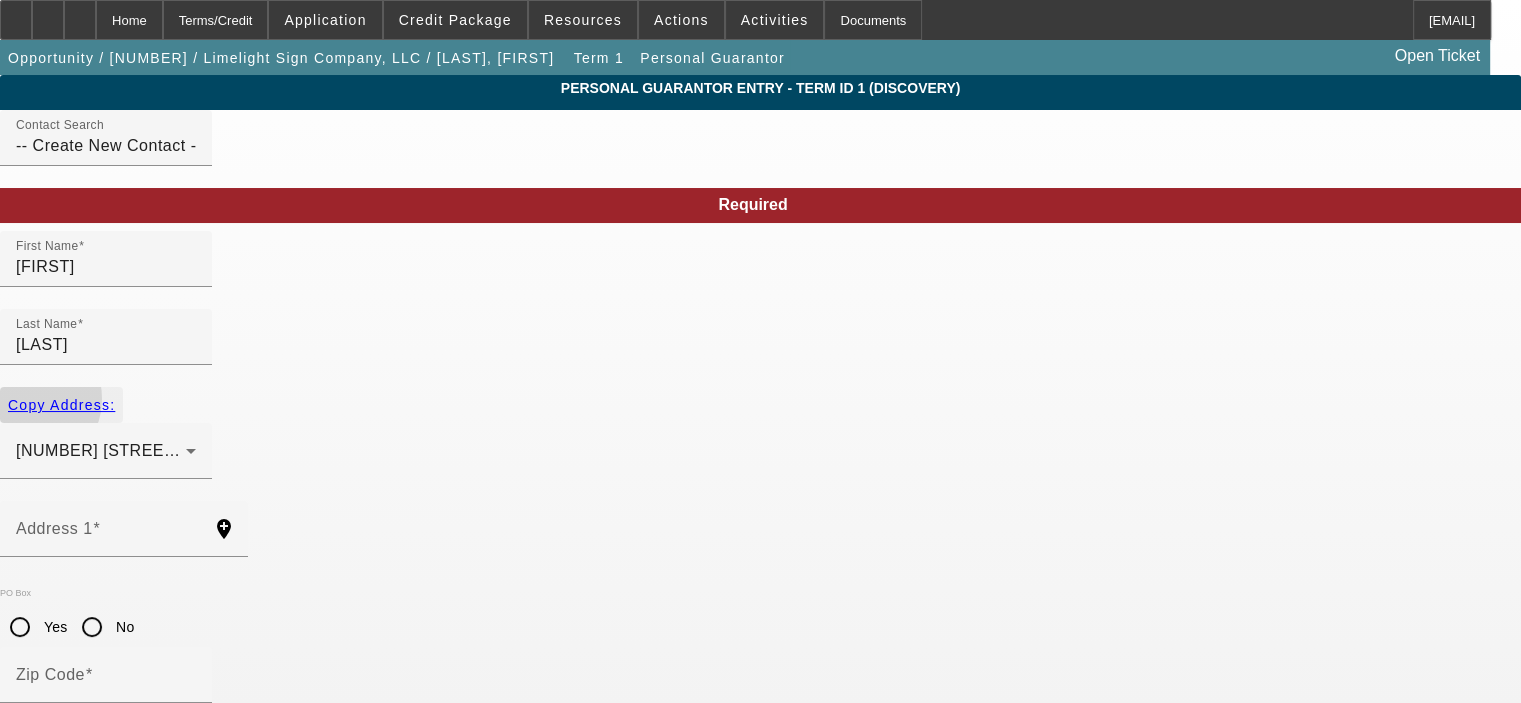 click on "Copy Address:" at bounding box center [61, 405] 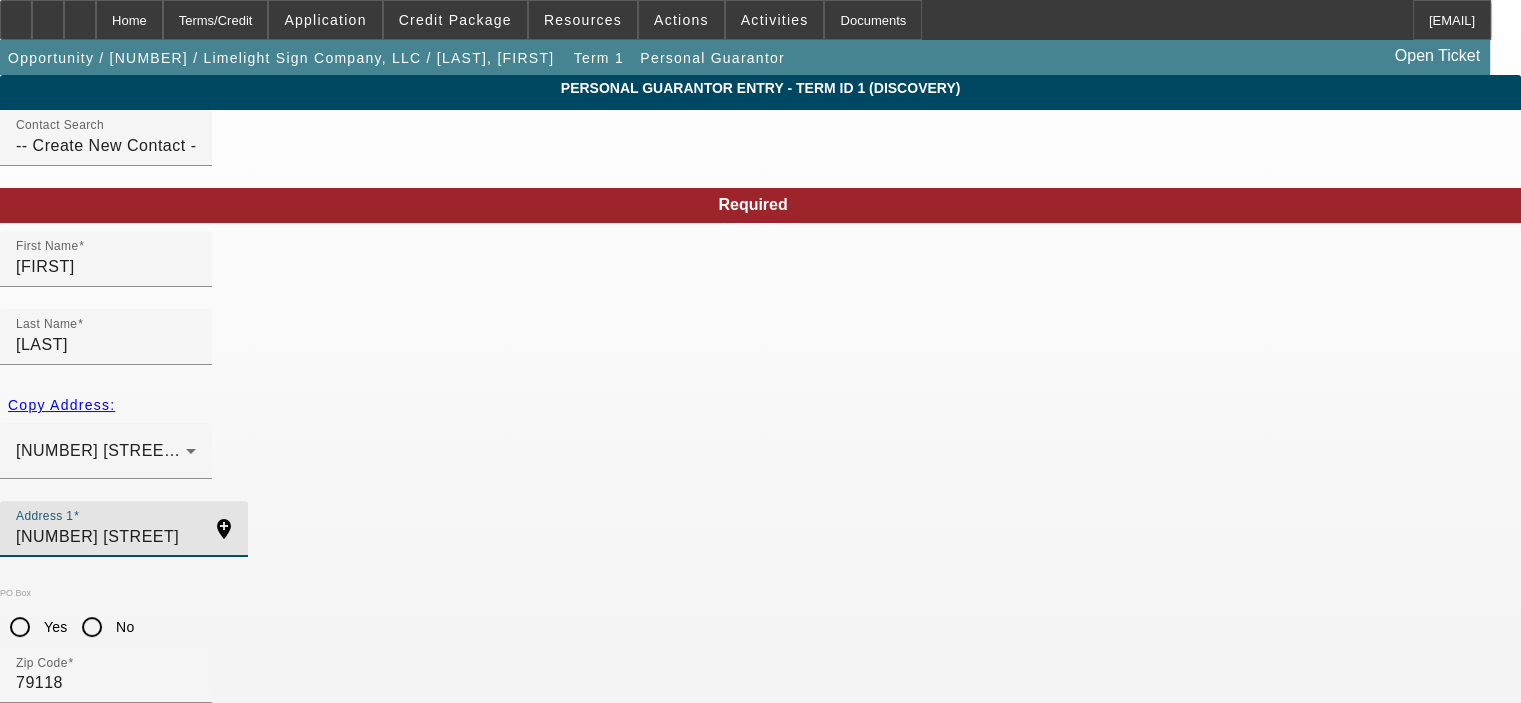 click on "[NUMBER] [STREET]" at bounding box center (106, 537) 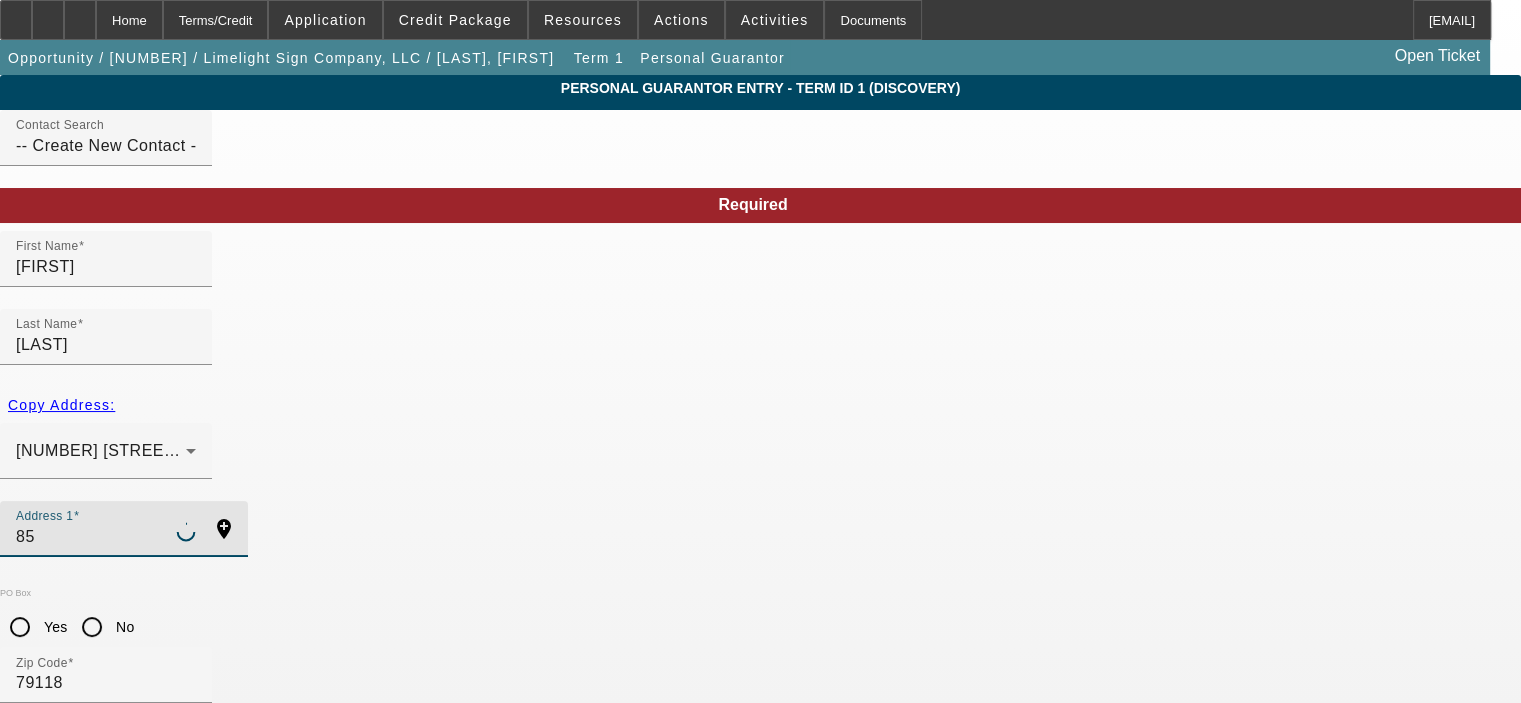 type on "8" 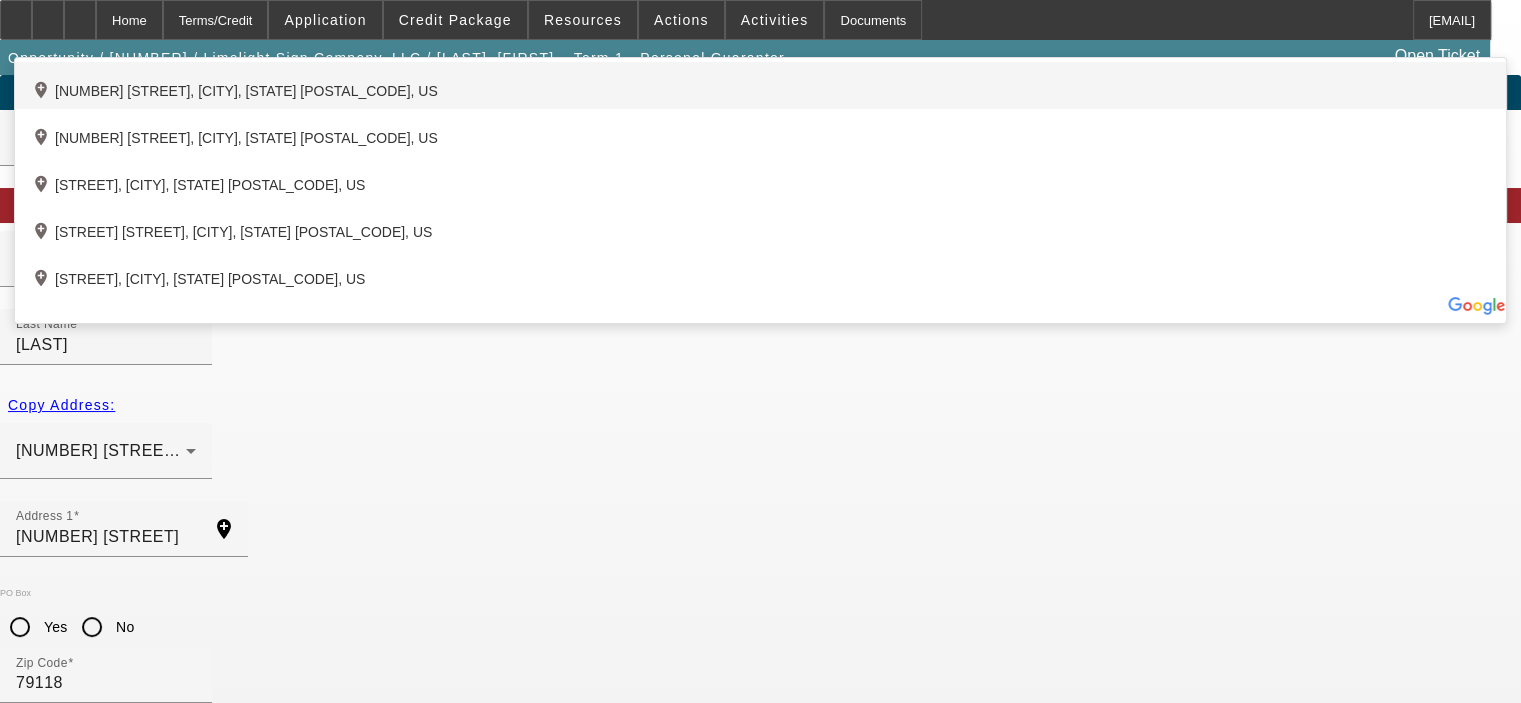 click on "add_location [NUMBER] [STREET], [CITY], [STATE] [ZIPCODE], US" 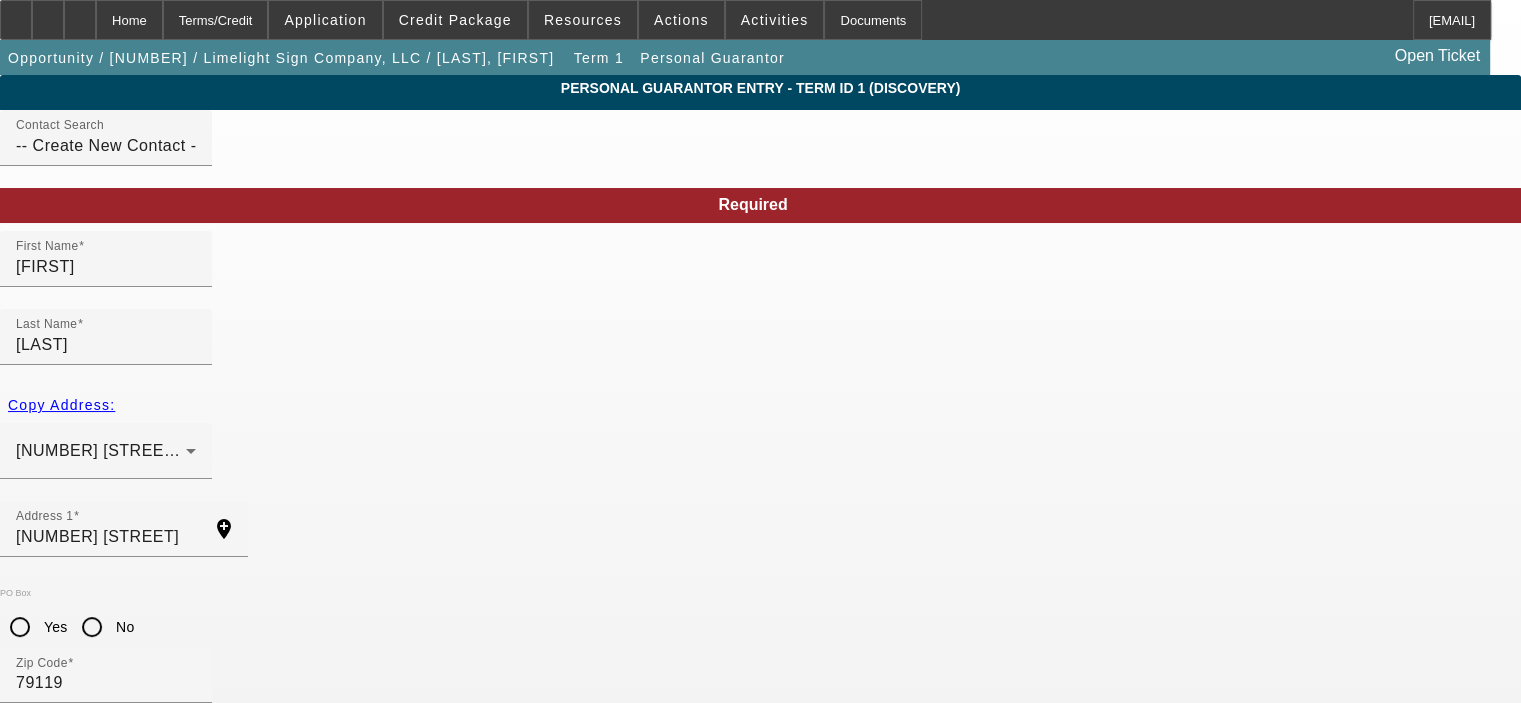 click at bounding box center [101, 1740] 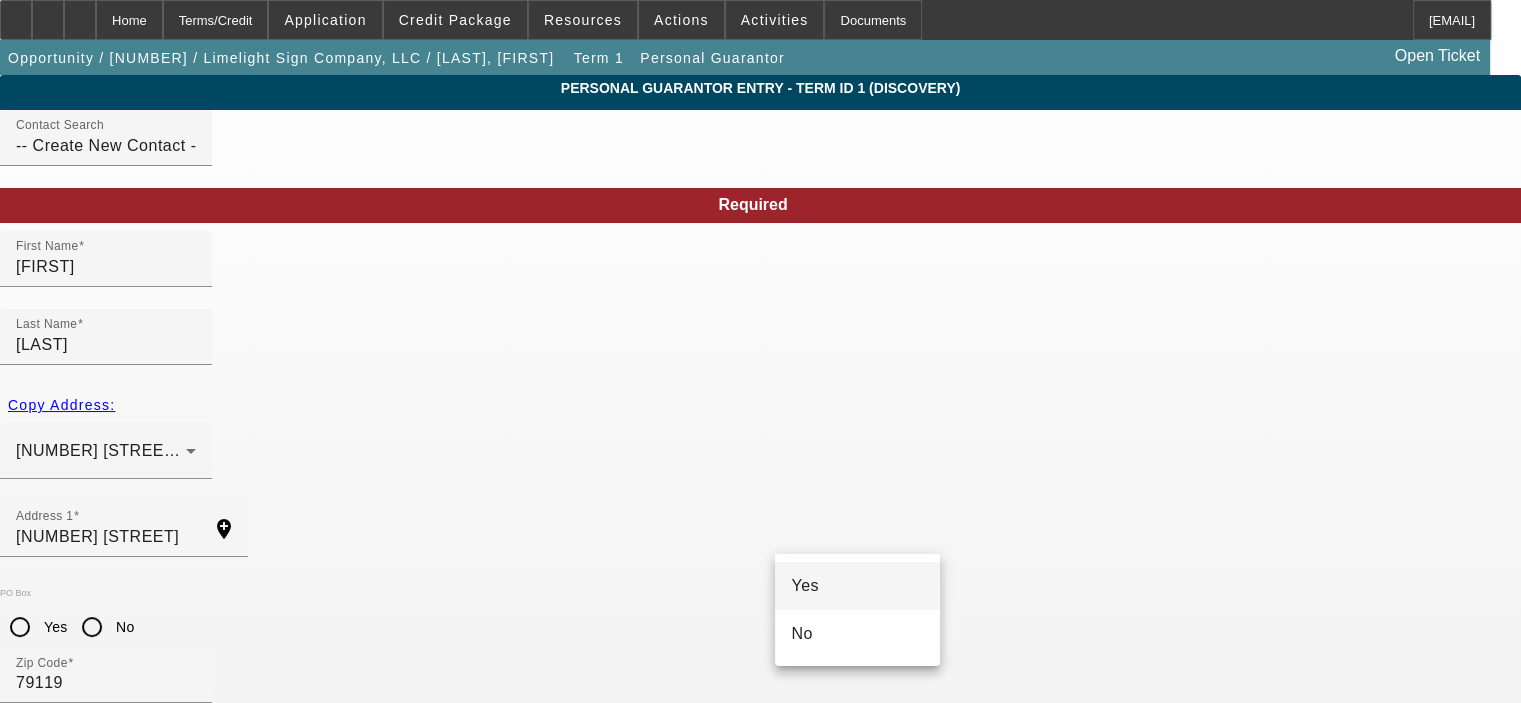 click on "Yes" at bounding box center [857, 586] 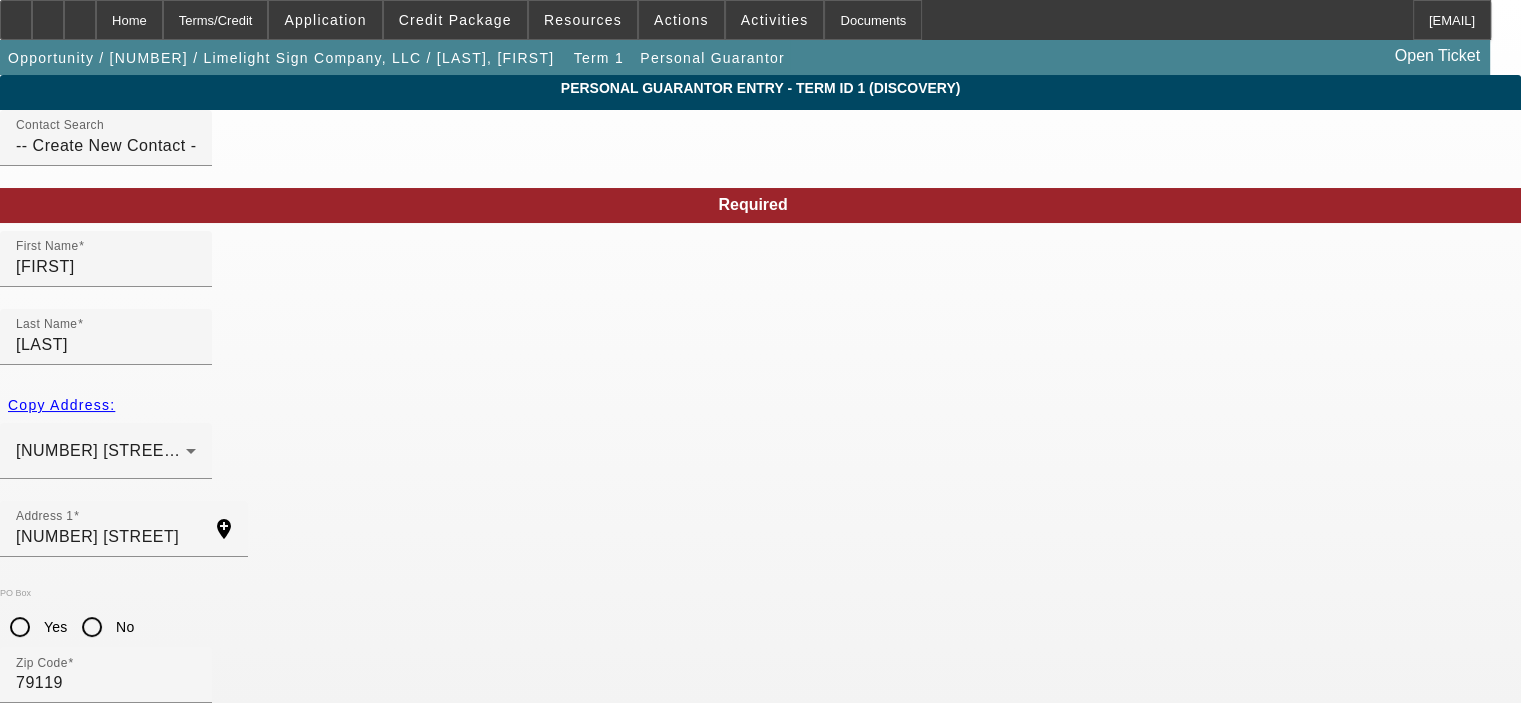 click on "Mortgage Balance" at bounding box center [106, 1896] 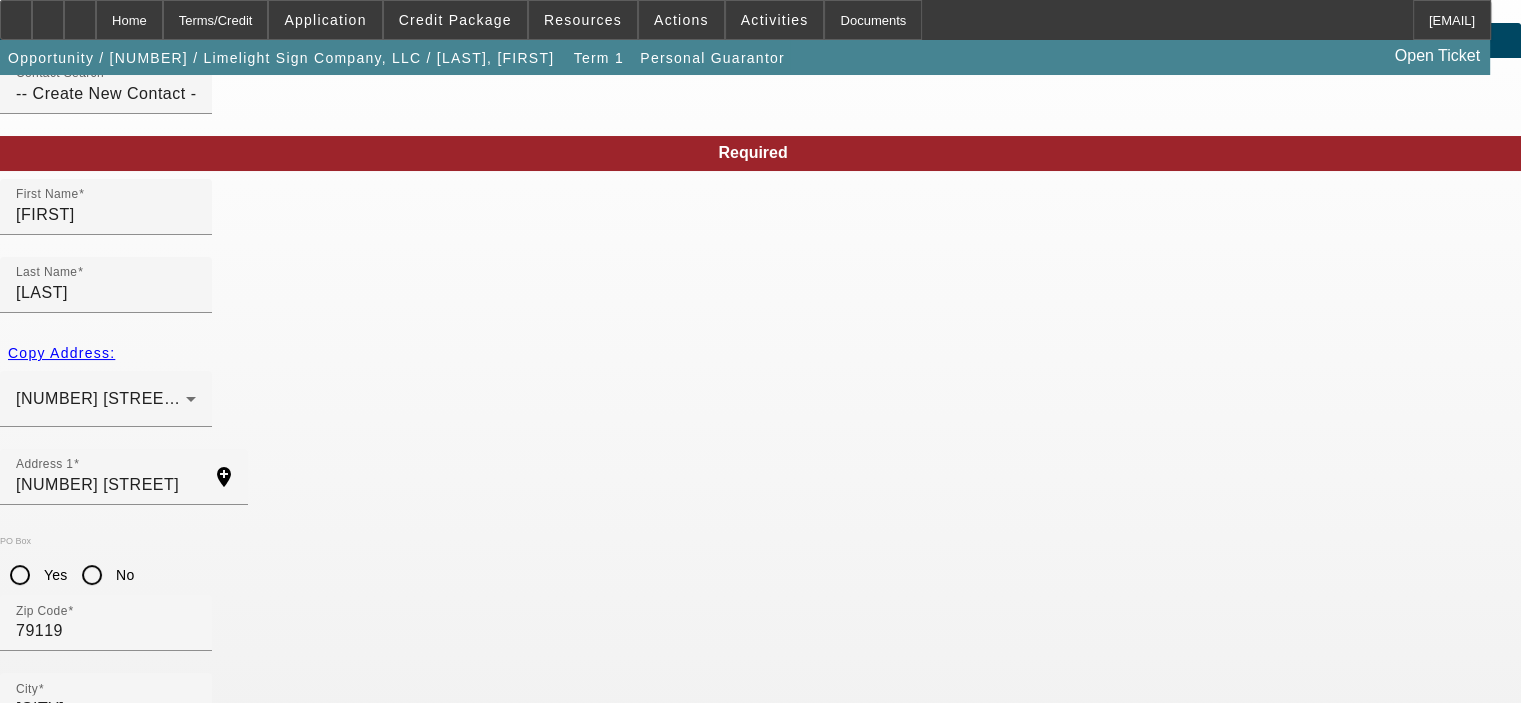 scroll, scrollTop: 100, scrollLeft: 0, axis: vertical 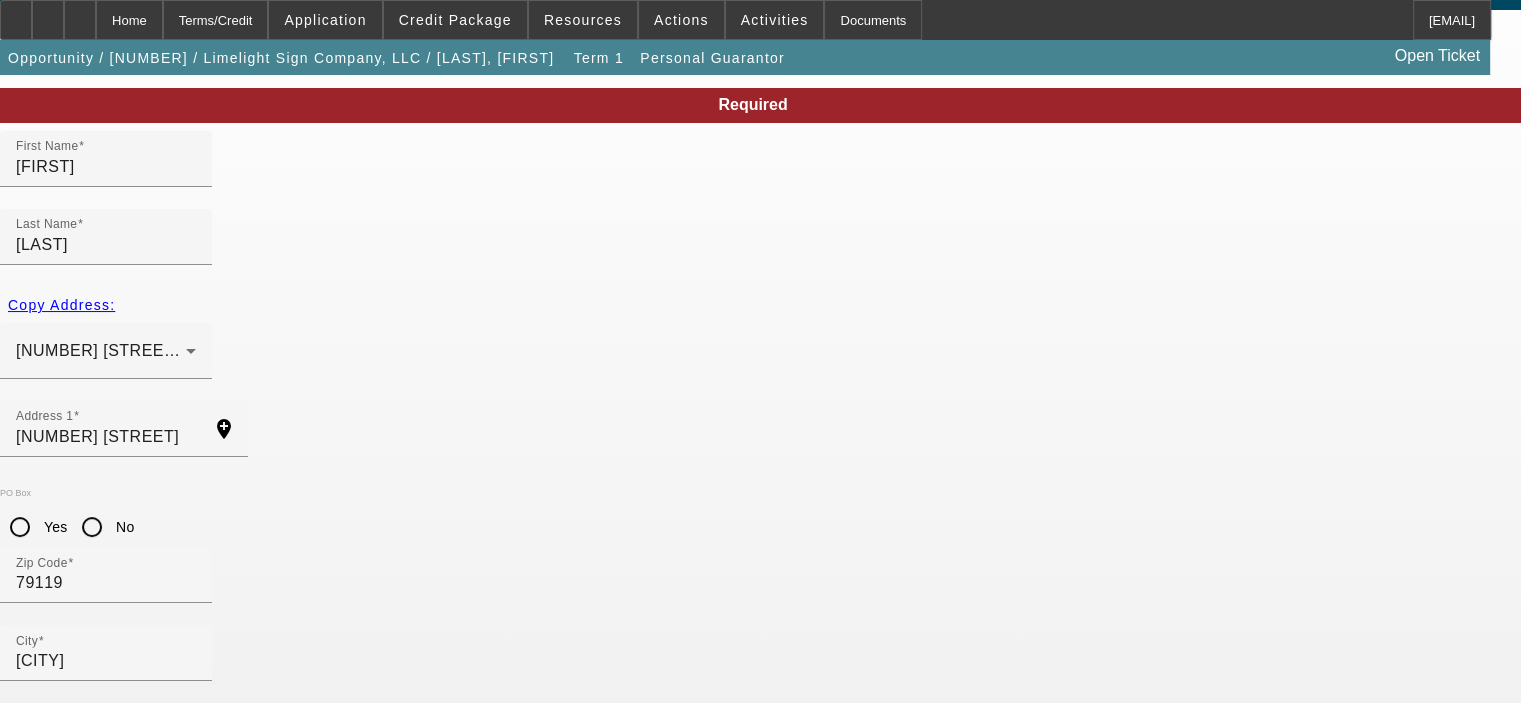 click on "Business Phone" at bounding box center (106, 817) 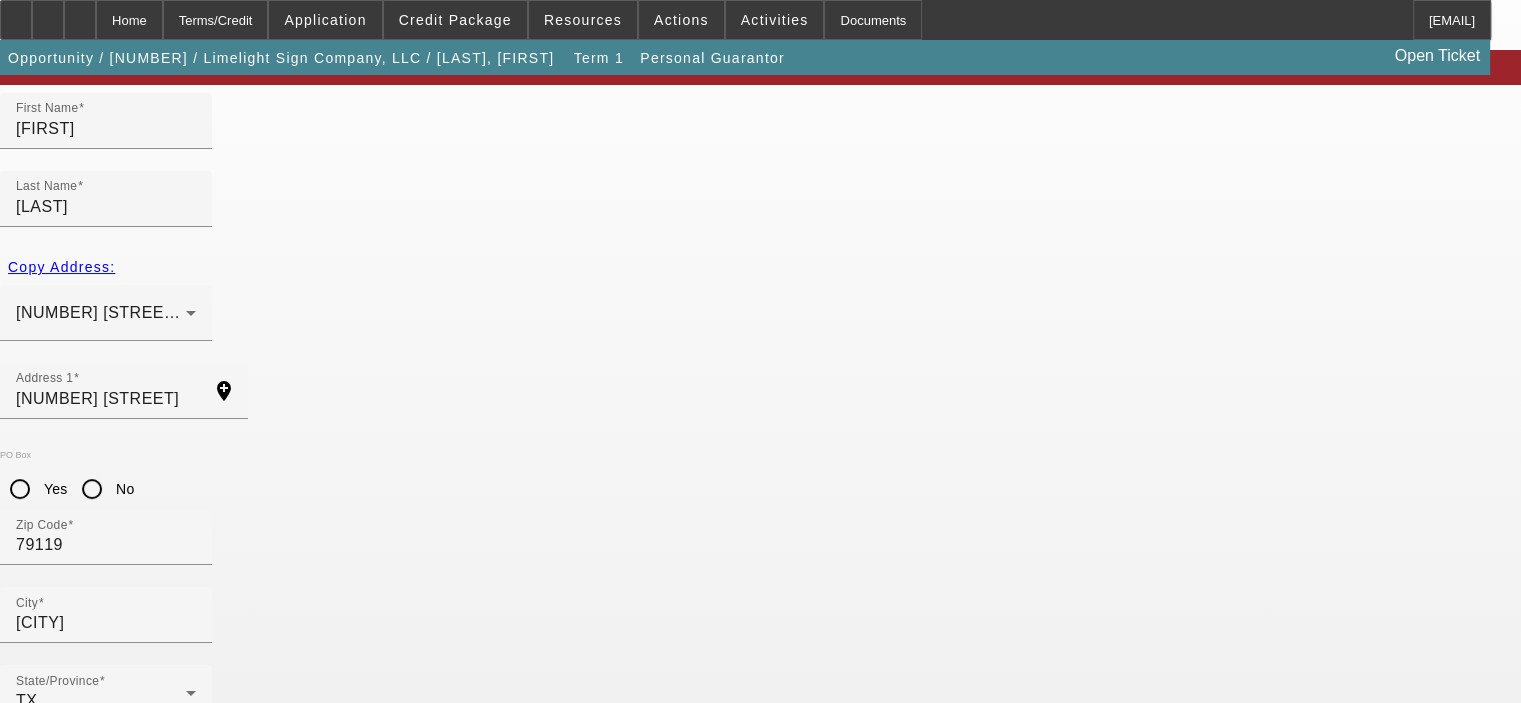 scroll, scrollTop: 168, scrollLeft: 0, axis: vertical 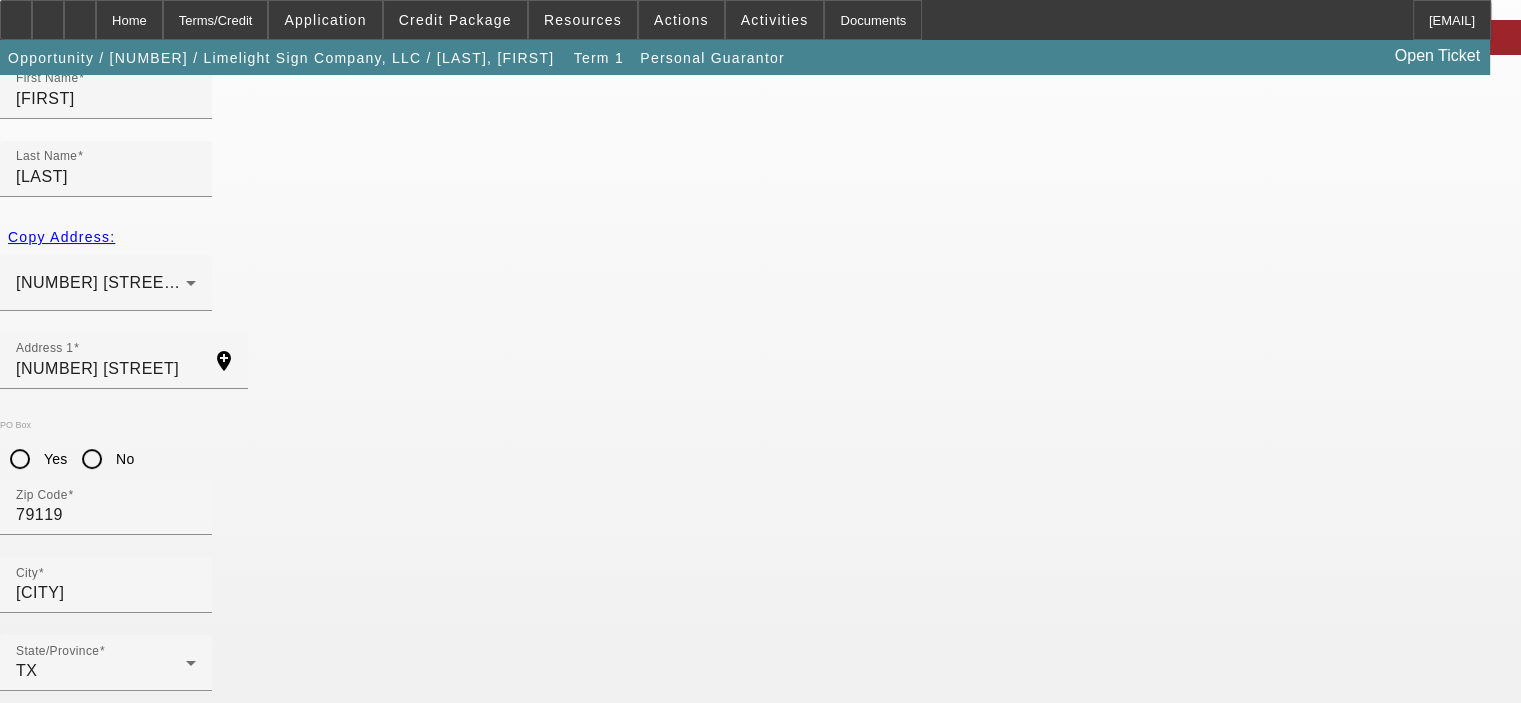 type on "51" 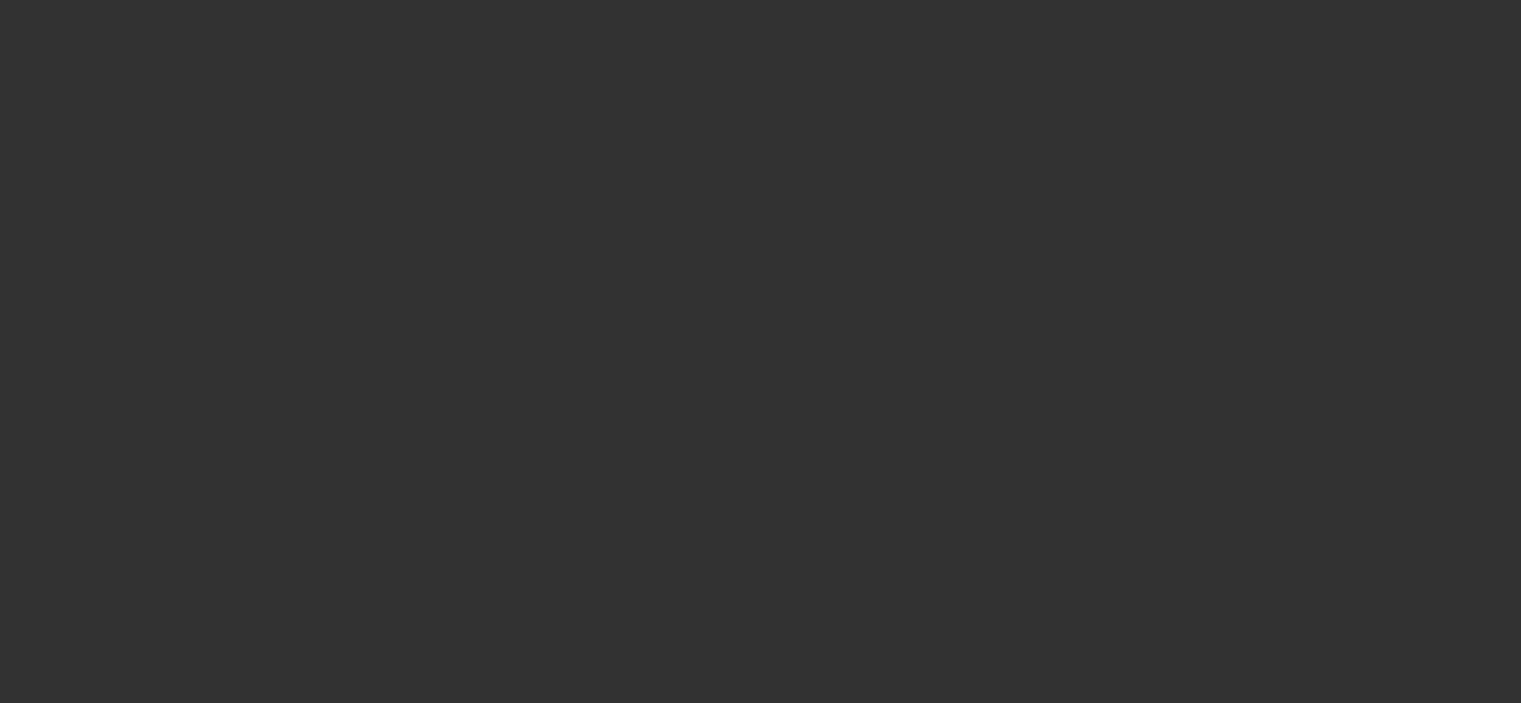 scroll, scrollTop: 0, scrollLeft: 0, axis: both 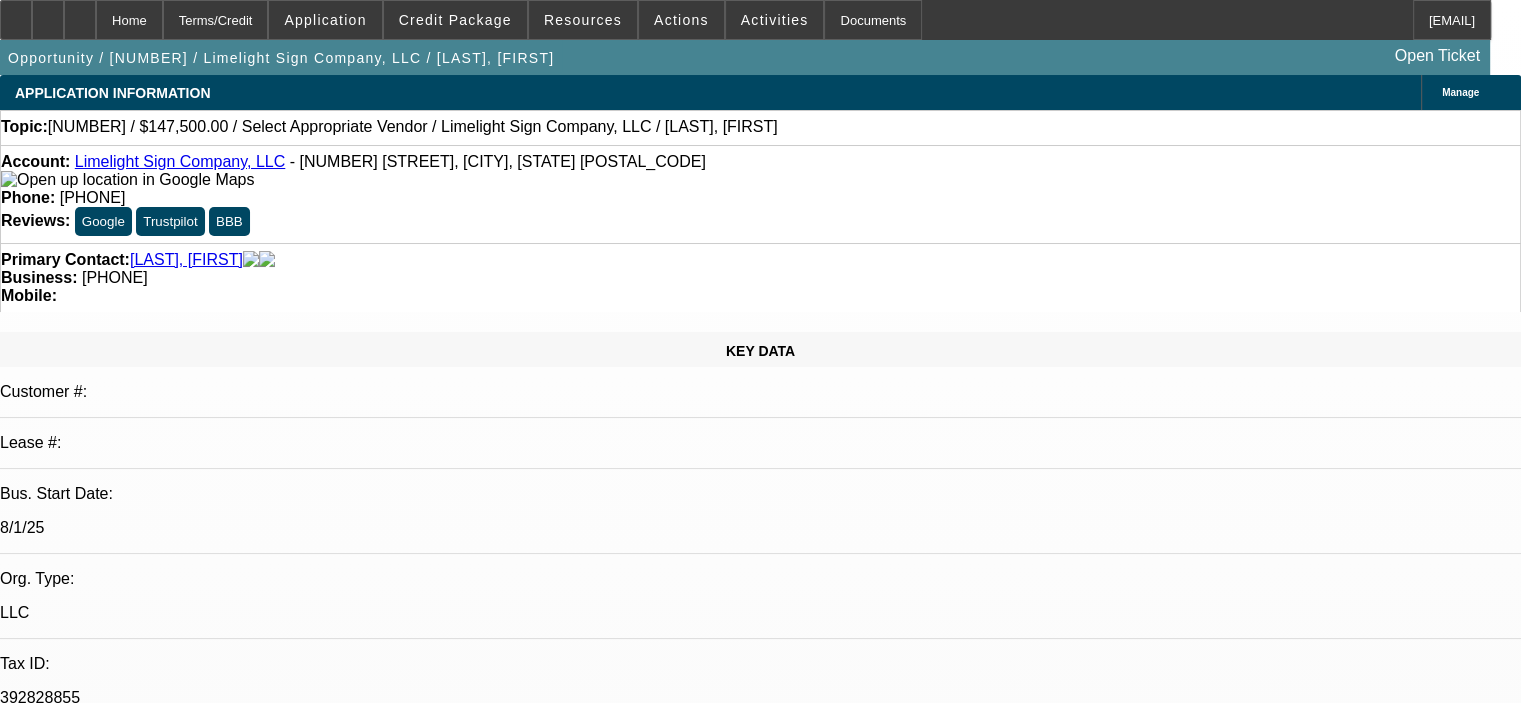 select on "0" 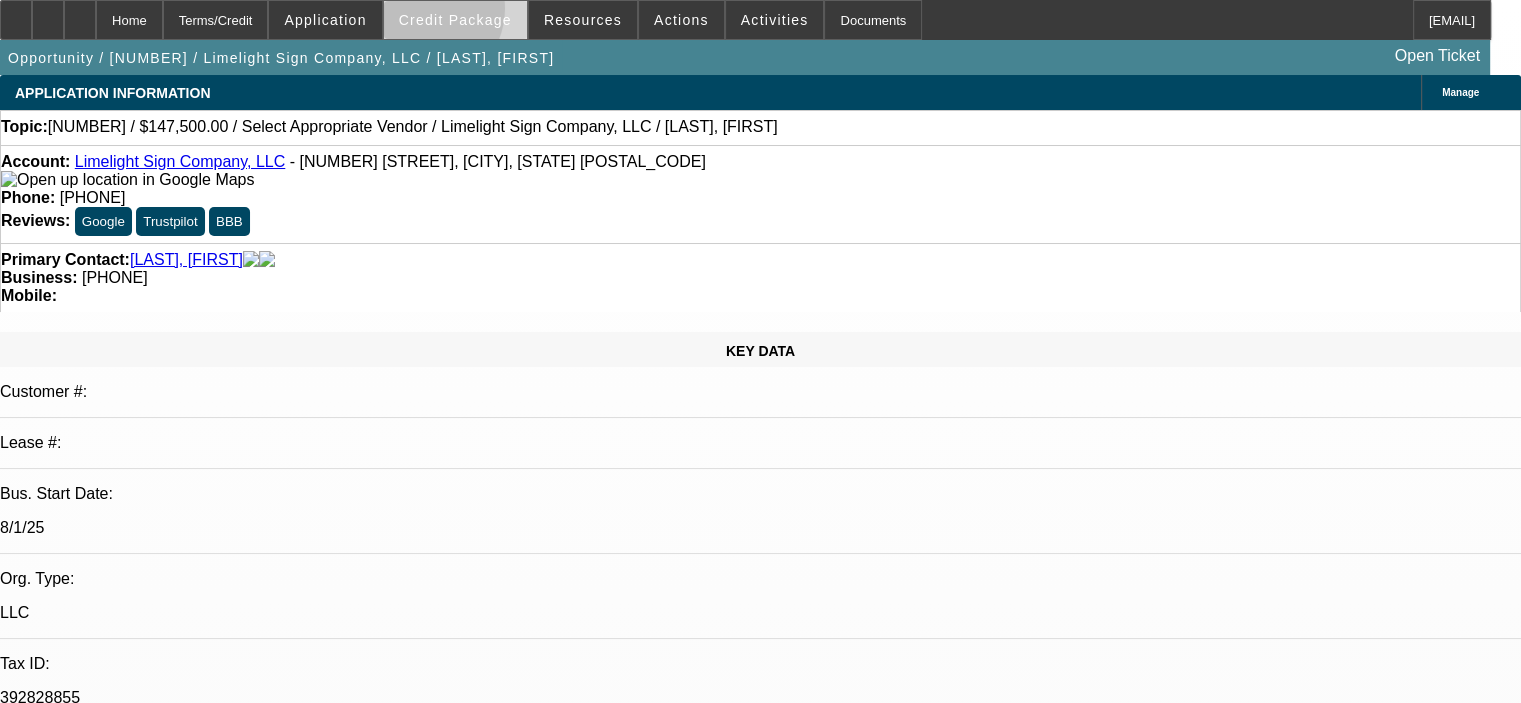 click on "Credit Package" at bounding box center (455, 20) 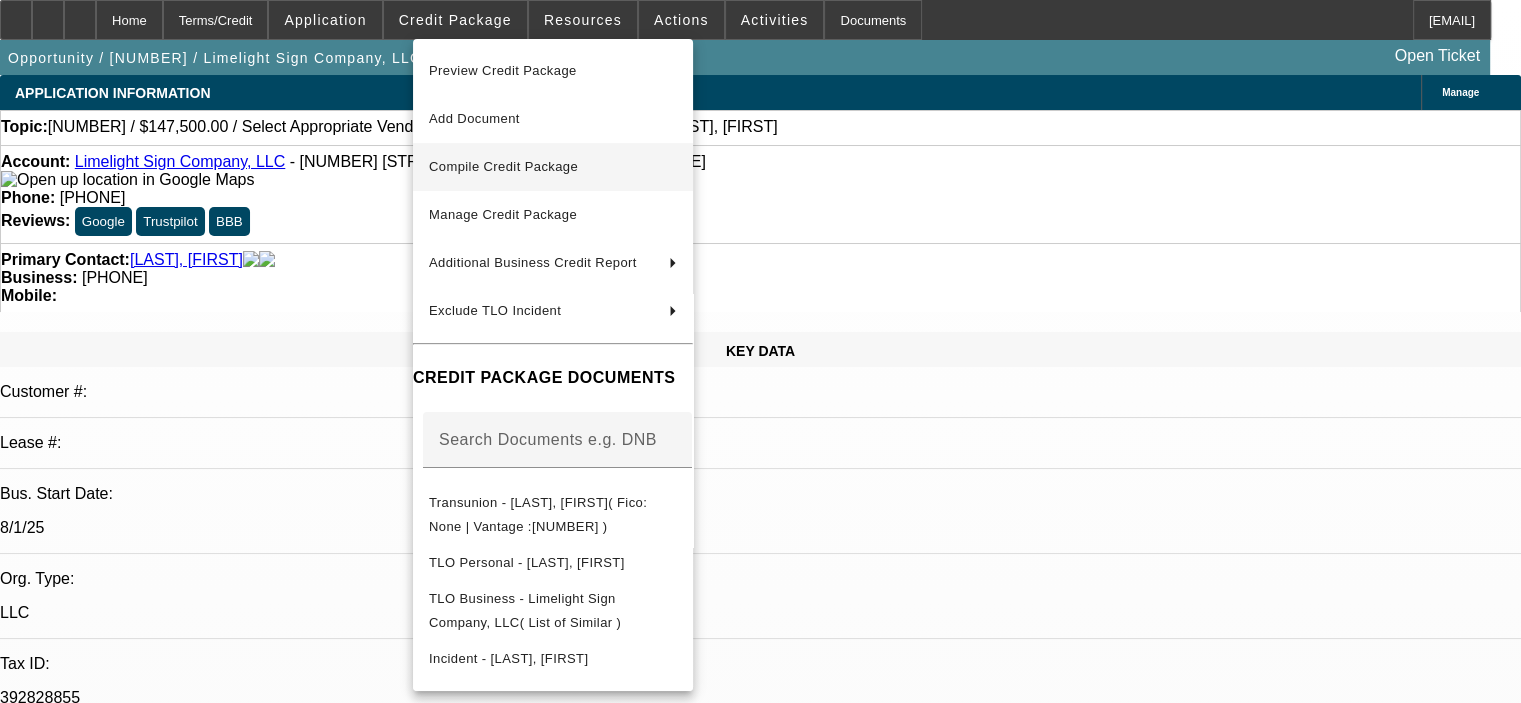click on "Compile Credit Package" at bounding box center [553, 167] 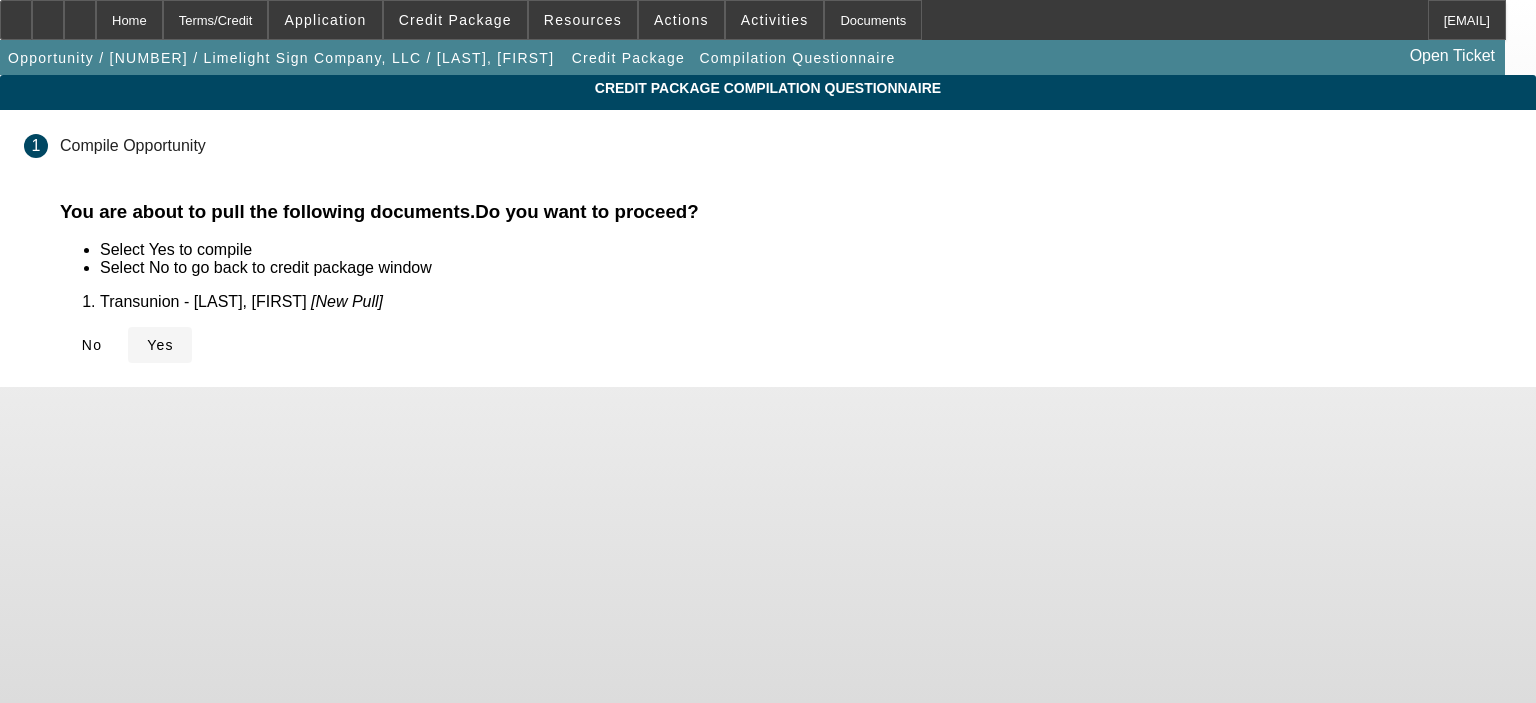 click on "Yes" at bounding box center [160, 345] 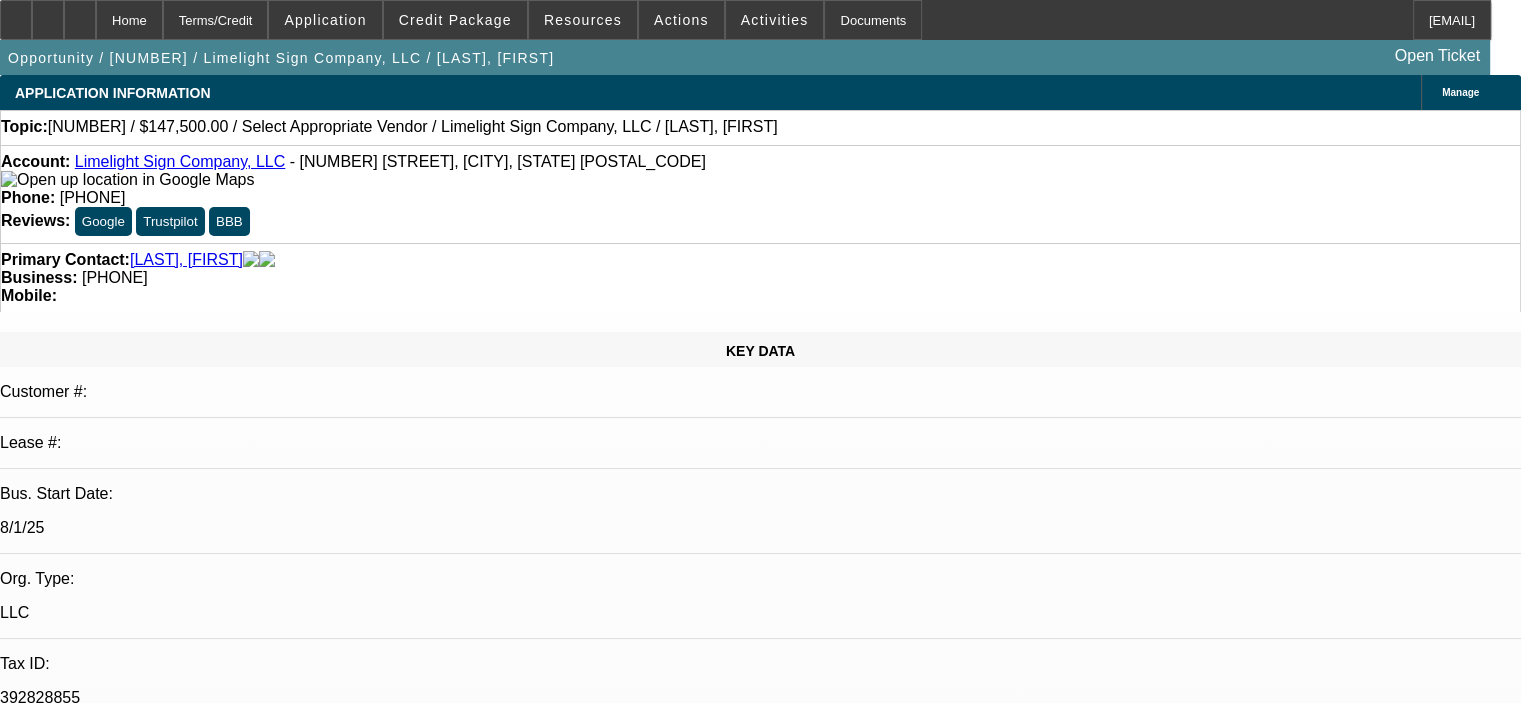 select on "0" 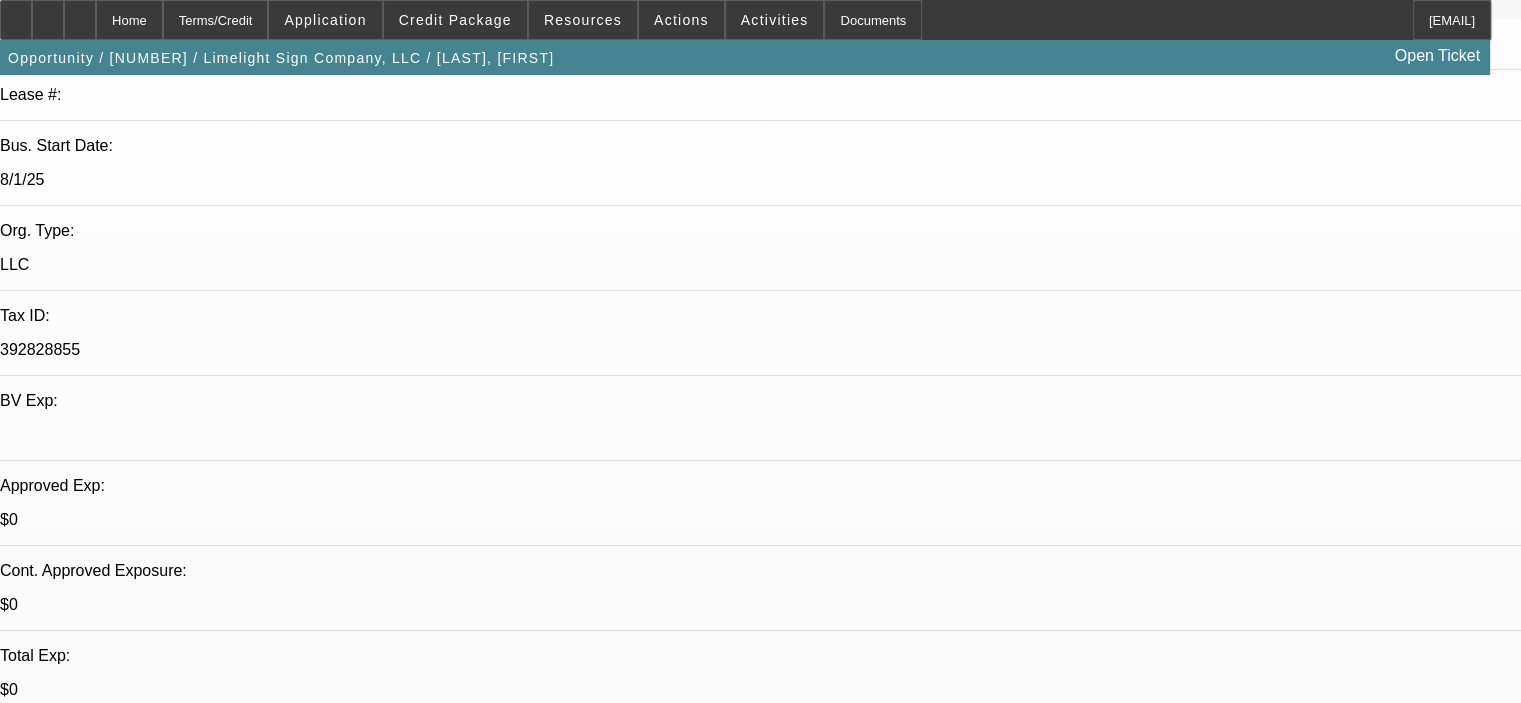 scroll, scrollTop: 300, scrollLeft: 0, axis: vertical 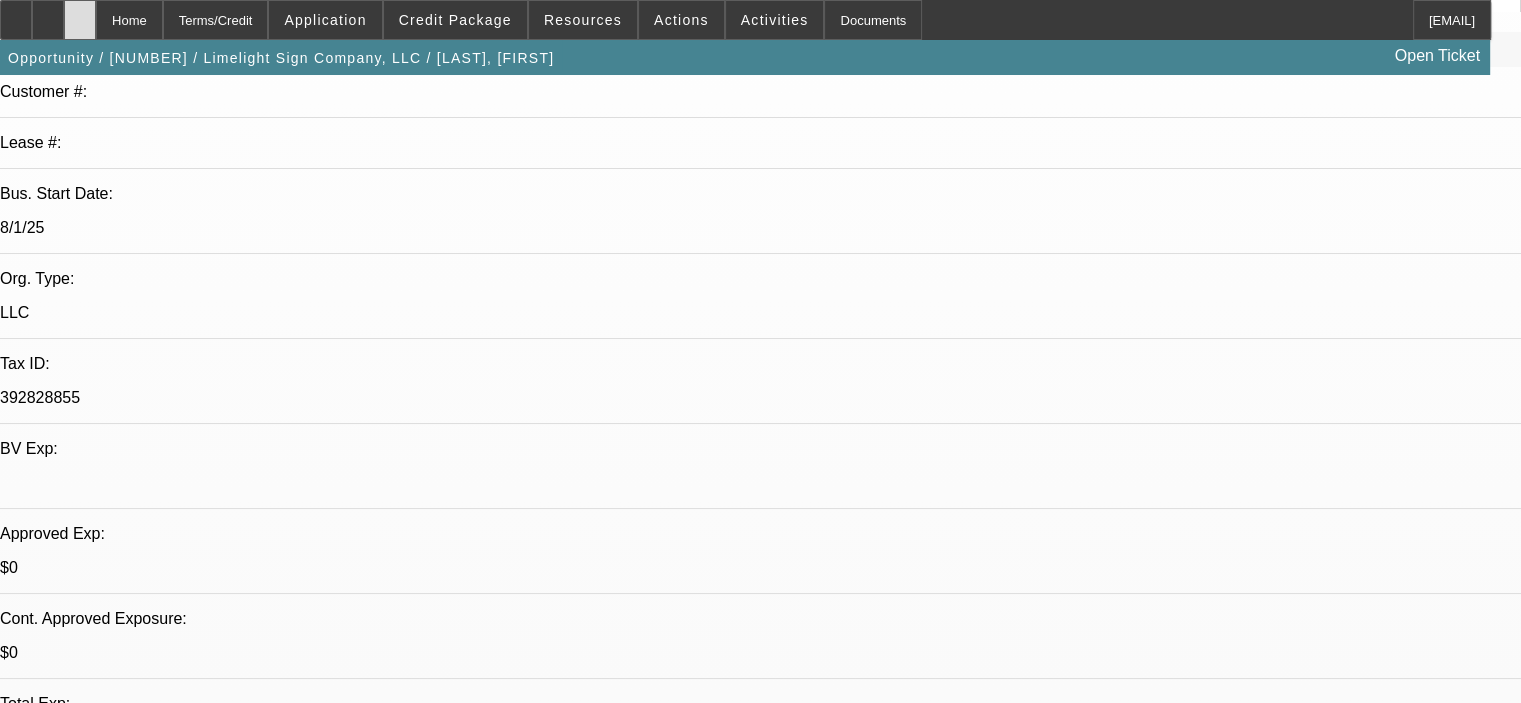 click at bounding box center [80, 20] 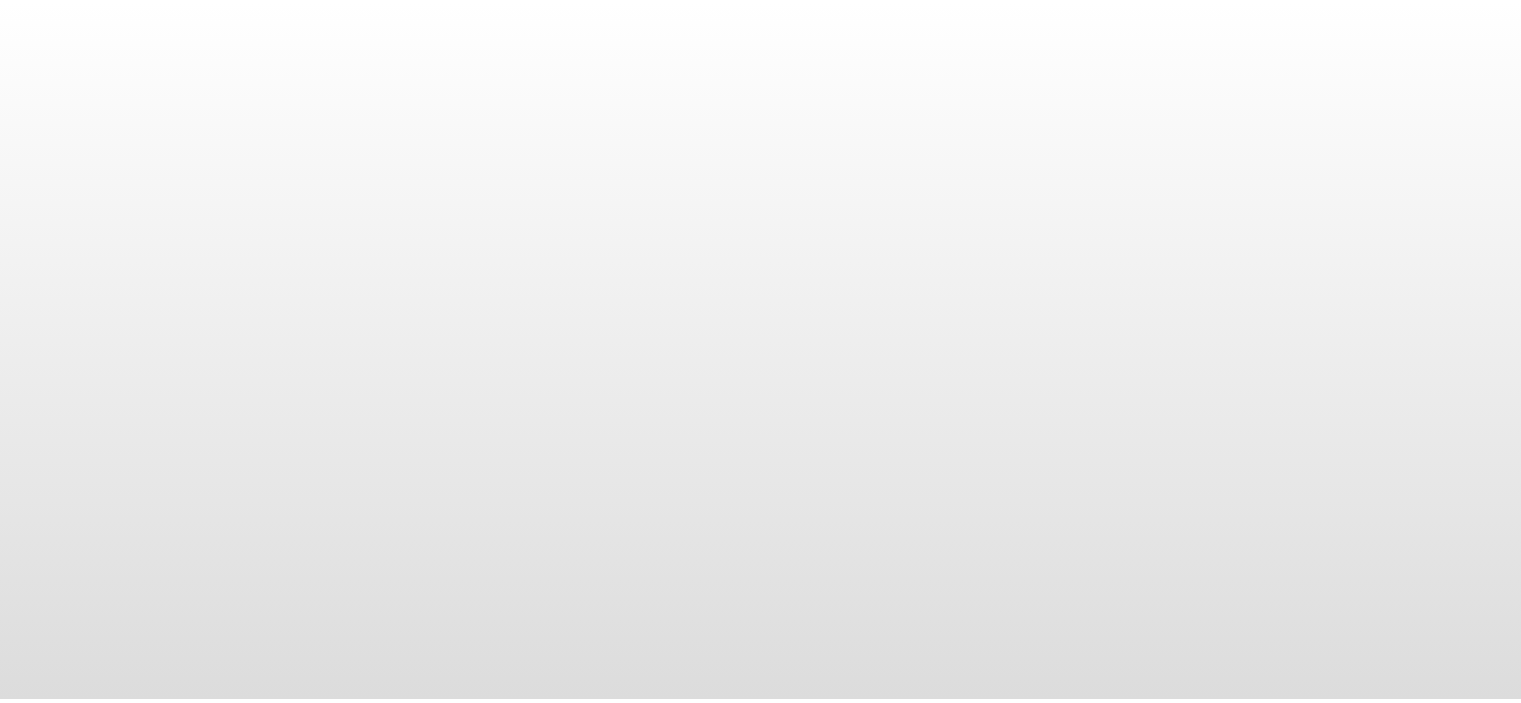 scroll, scrollTop: 0, scrollLeft: 0, axis: both 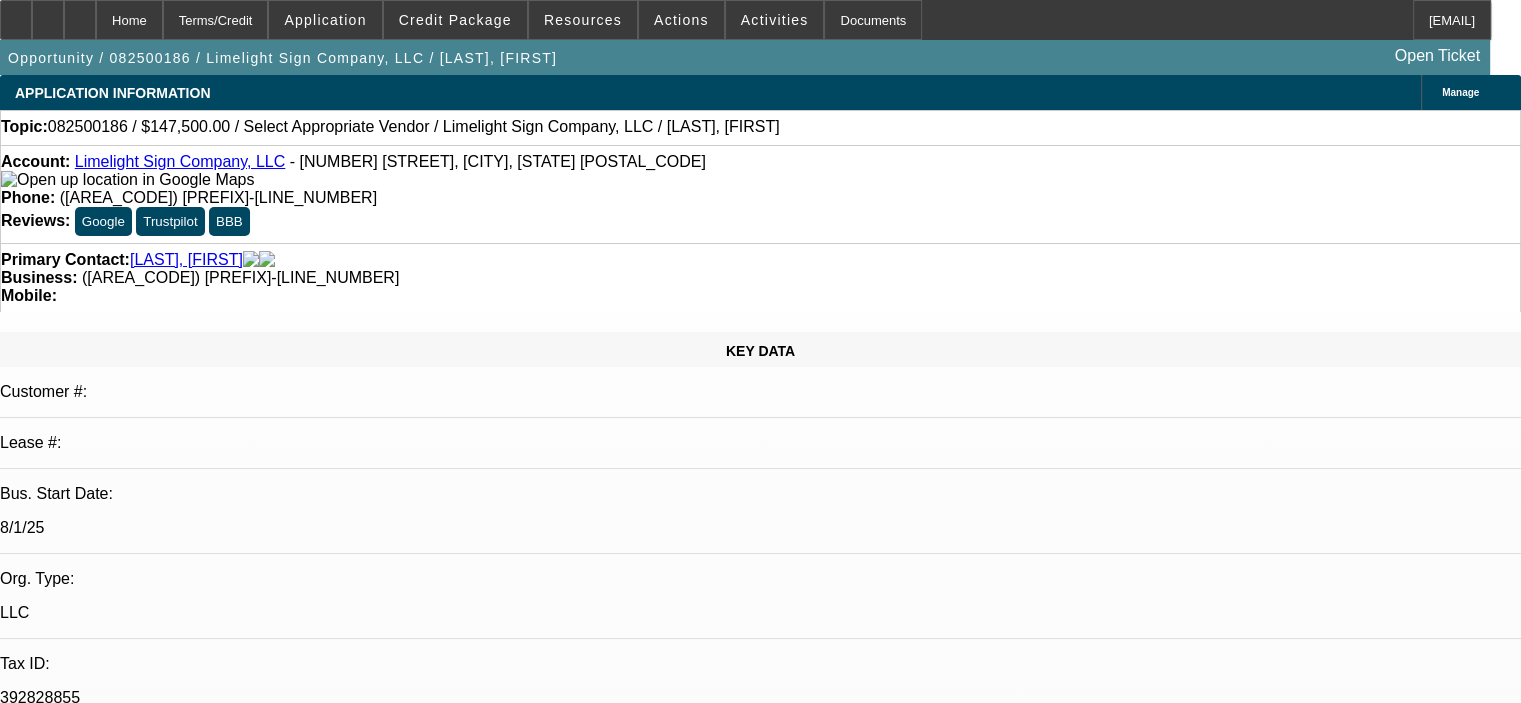 select on "0" 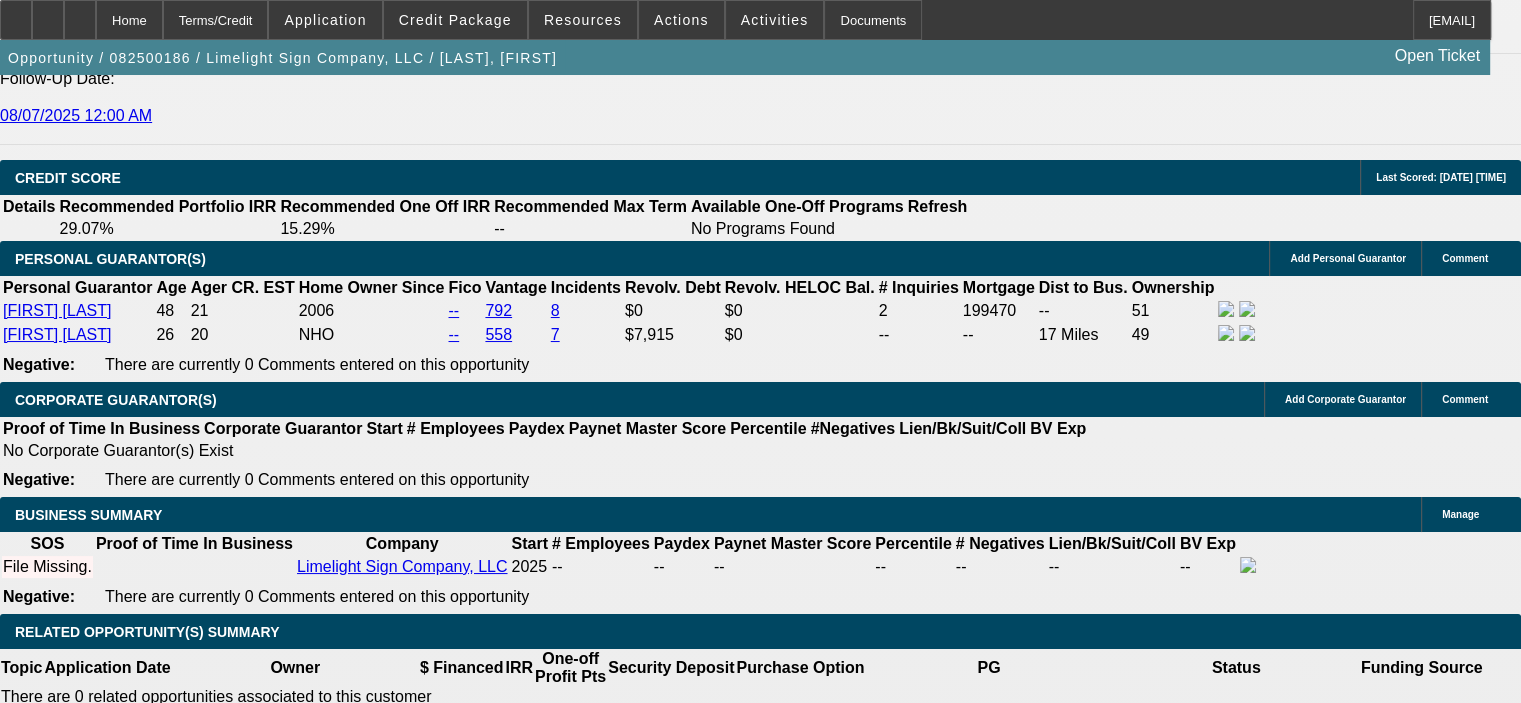 scroll, scrollTop: 2792, scrollLeft: 0, axis: vertical 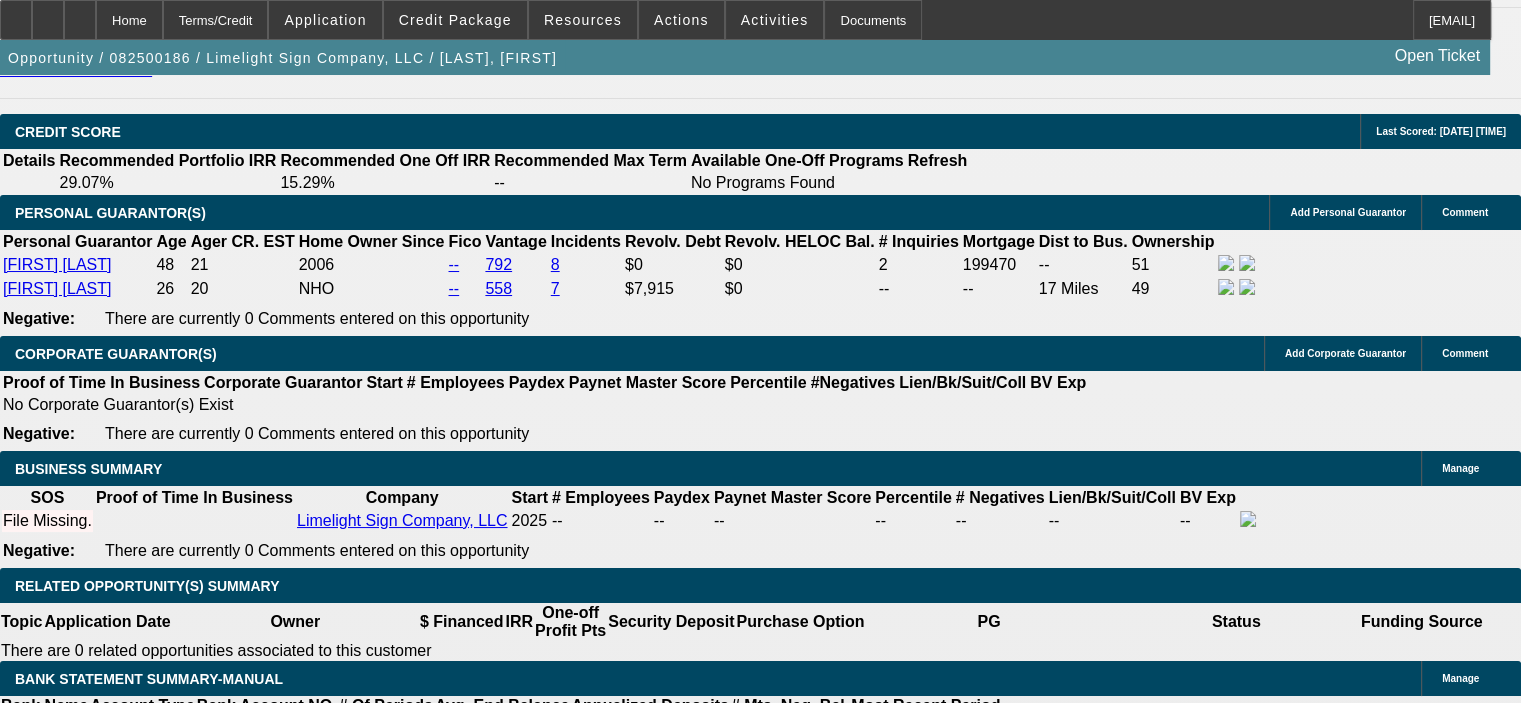 click on "5% 10% 15% 20% $" 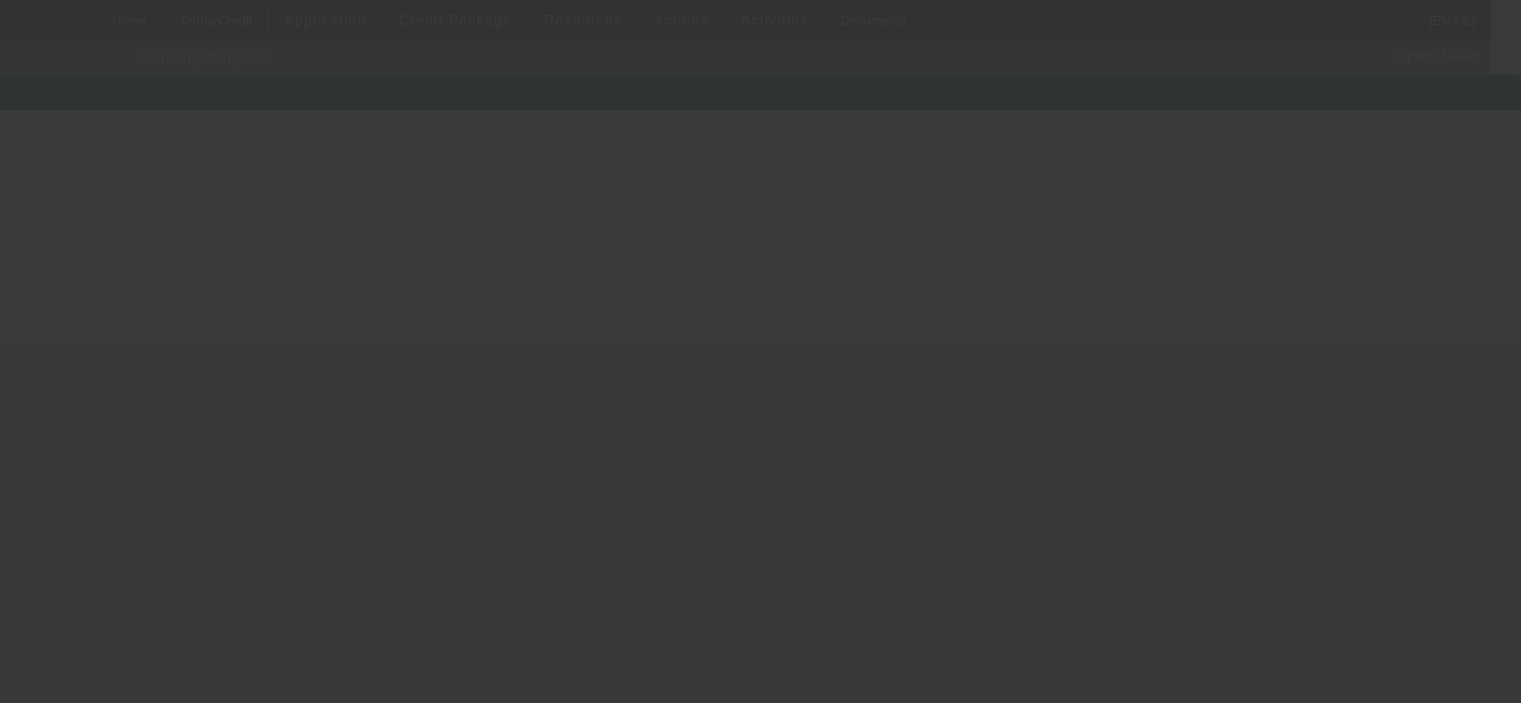 scroll, scrollTop: 0, scrollLeft: 0, axis: both 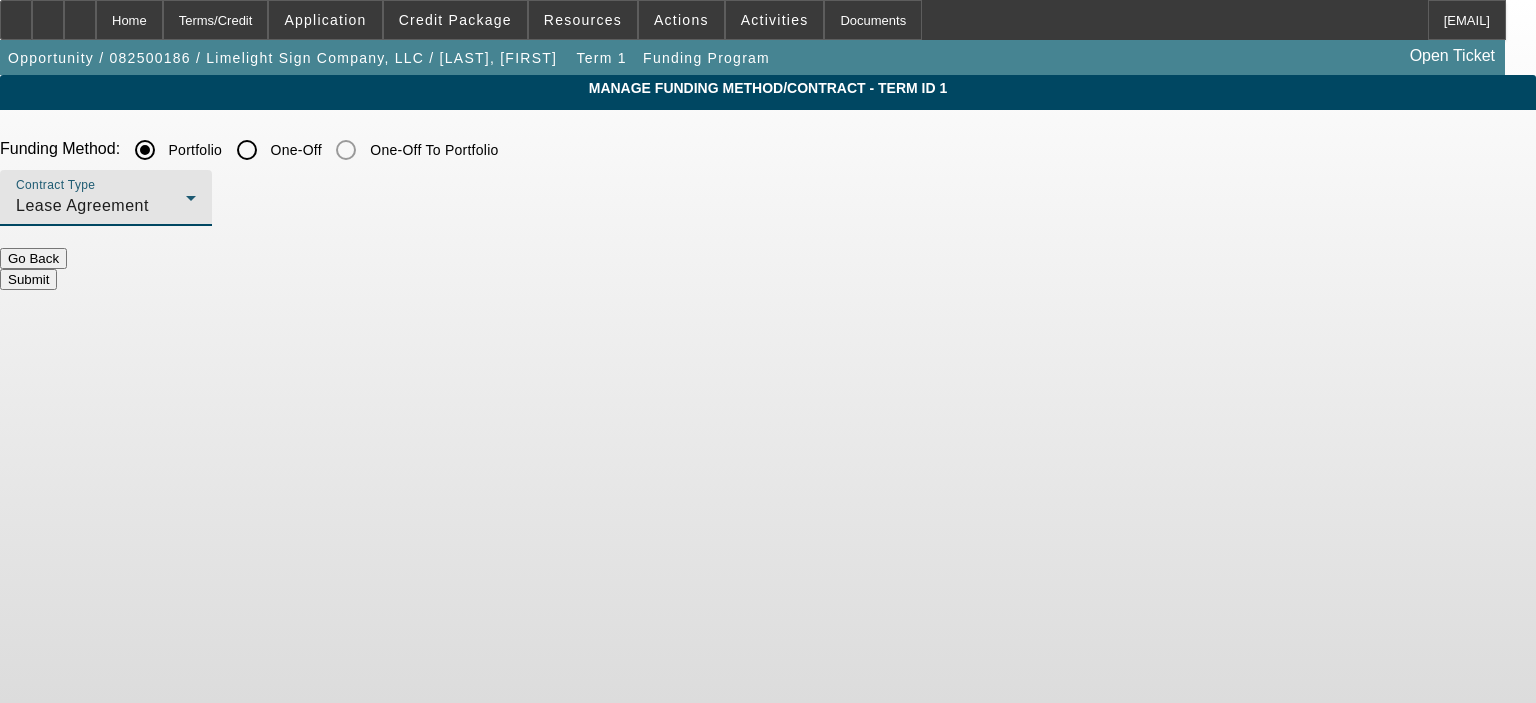 click on "Lease Agreement" at bounding box center [101, 206] 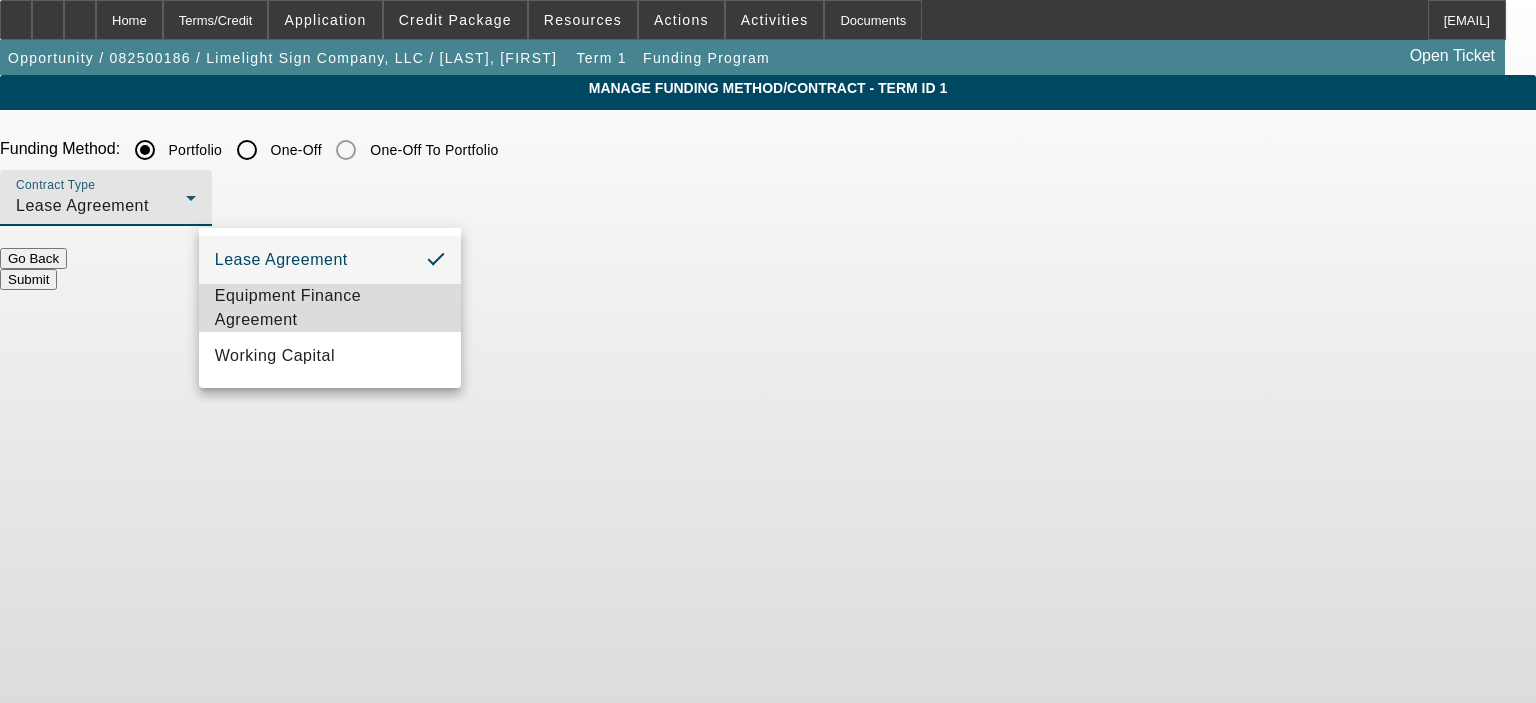 click on "Equipment Finance Agreement" at bounding box center [330, 308] 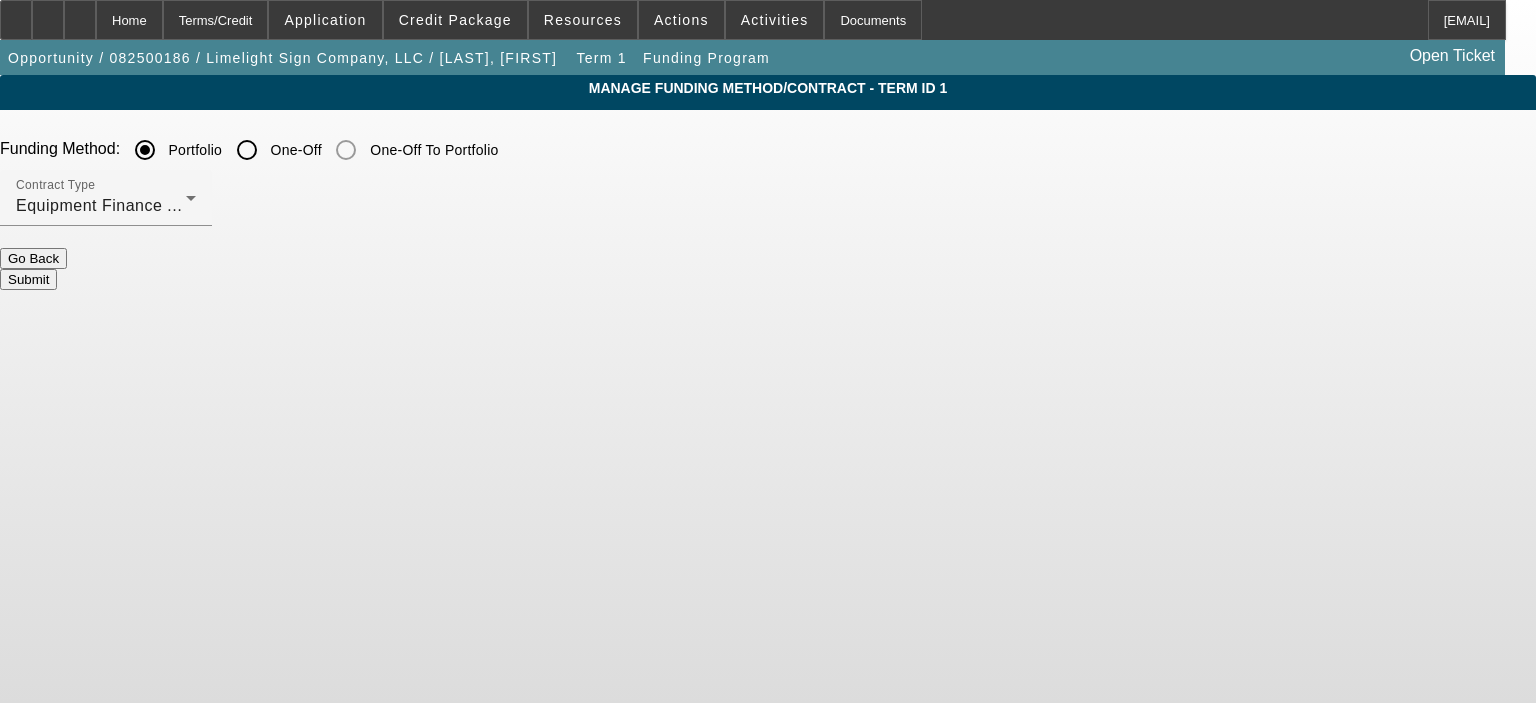 click on "Submit" at bounding box center [28, 279] 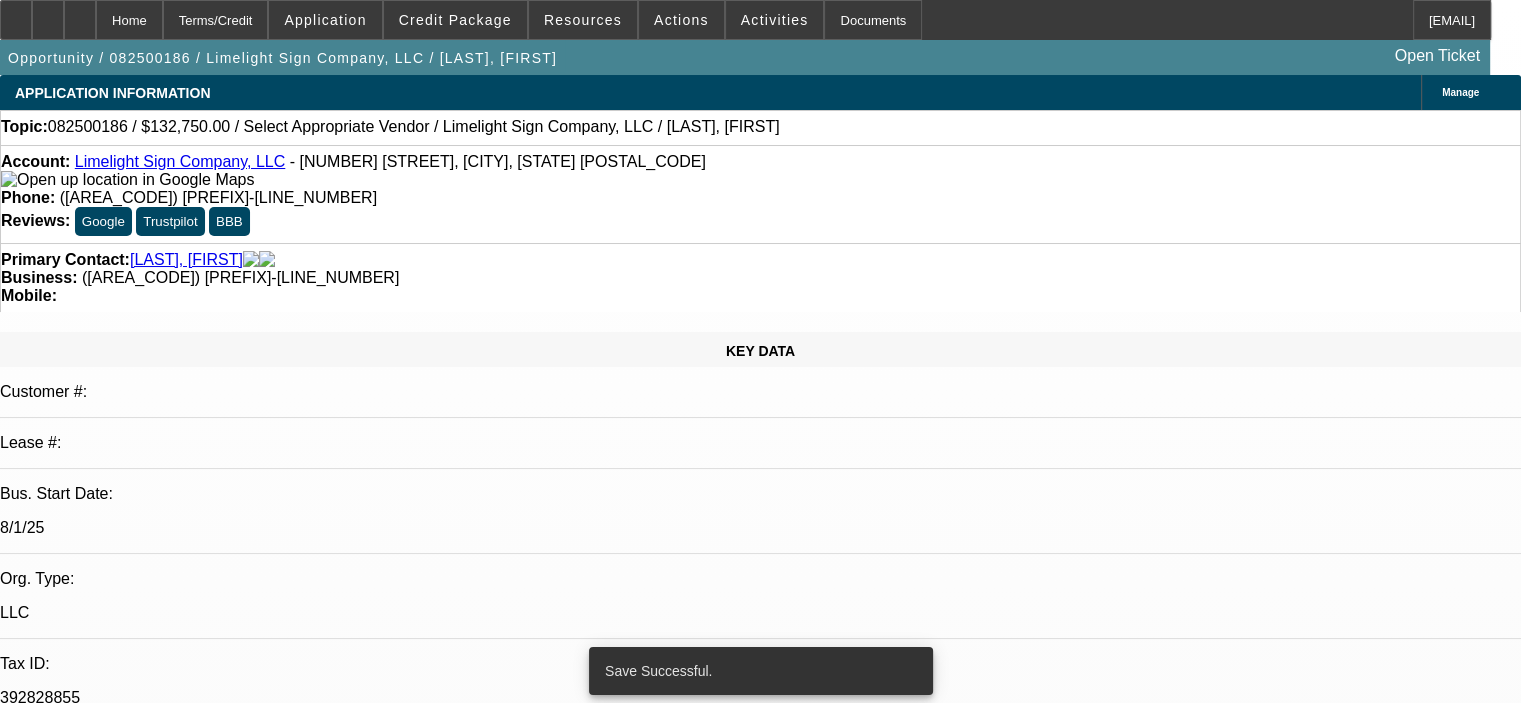 select on "0.1" 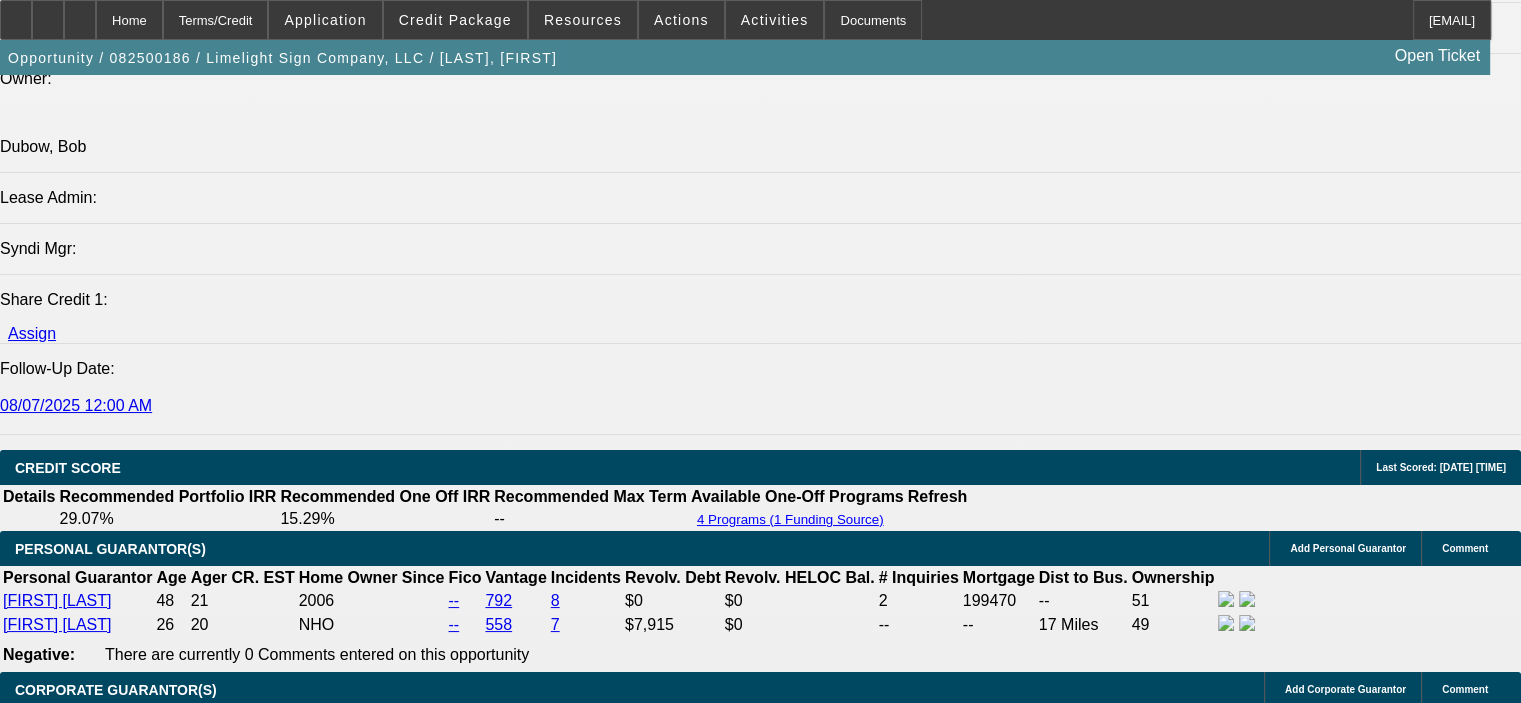 scroll, scrollTop: 2500, scrollLeft: 0, axis: vertical 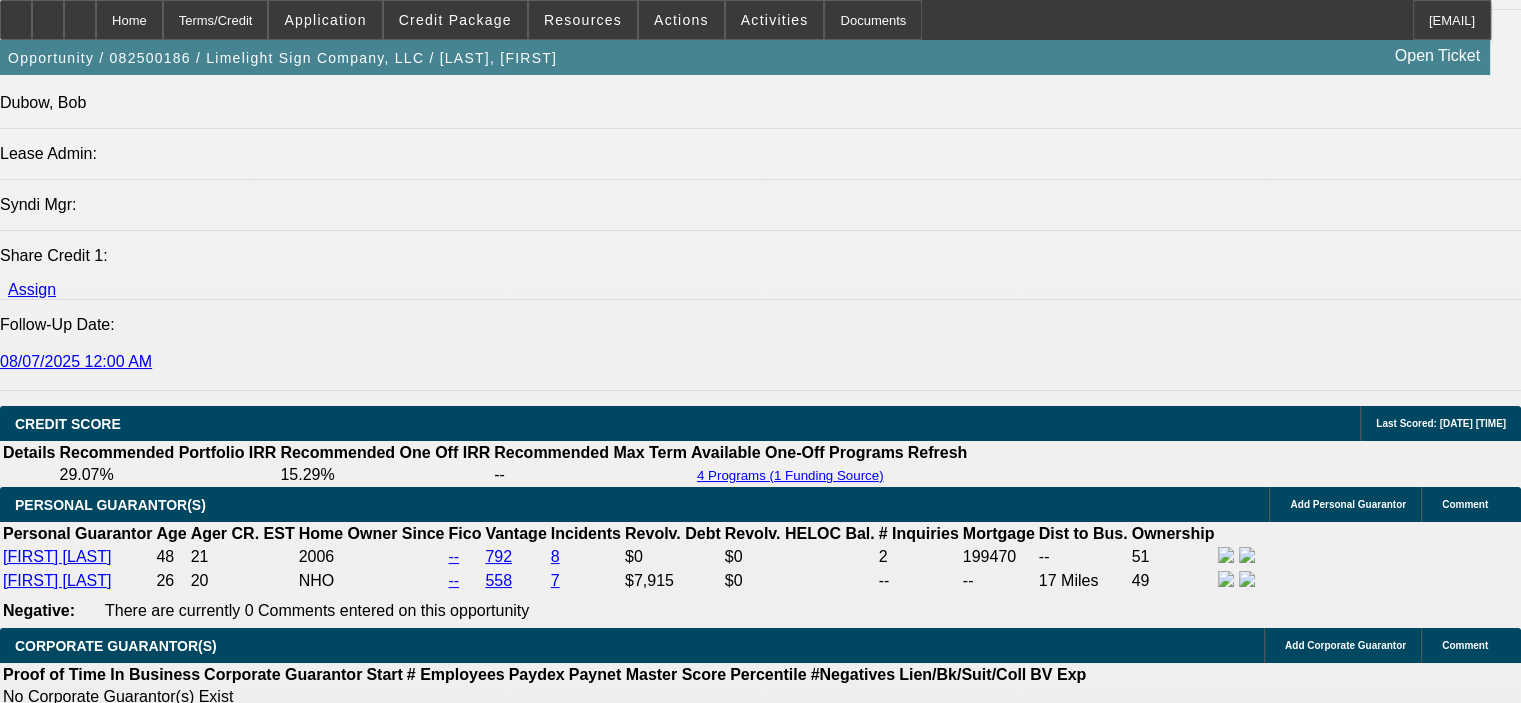 click on "Select Appropriate Vendor" 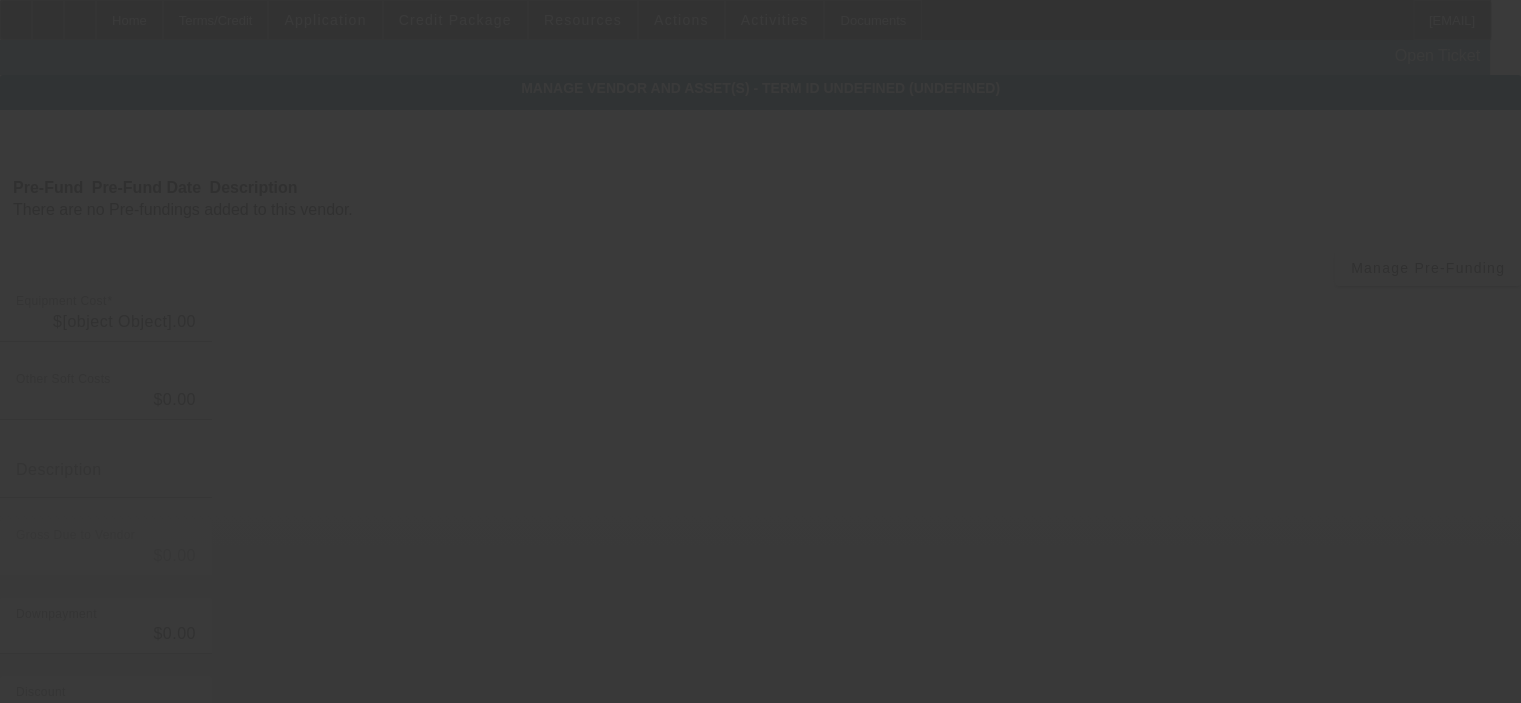 type on "$147,500.00" 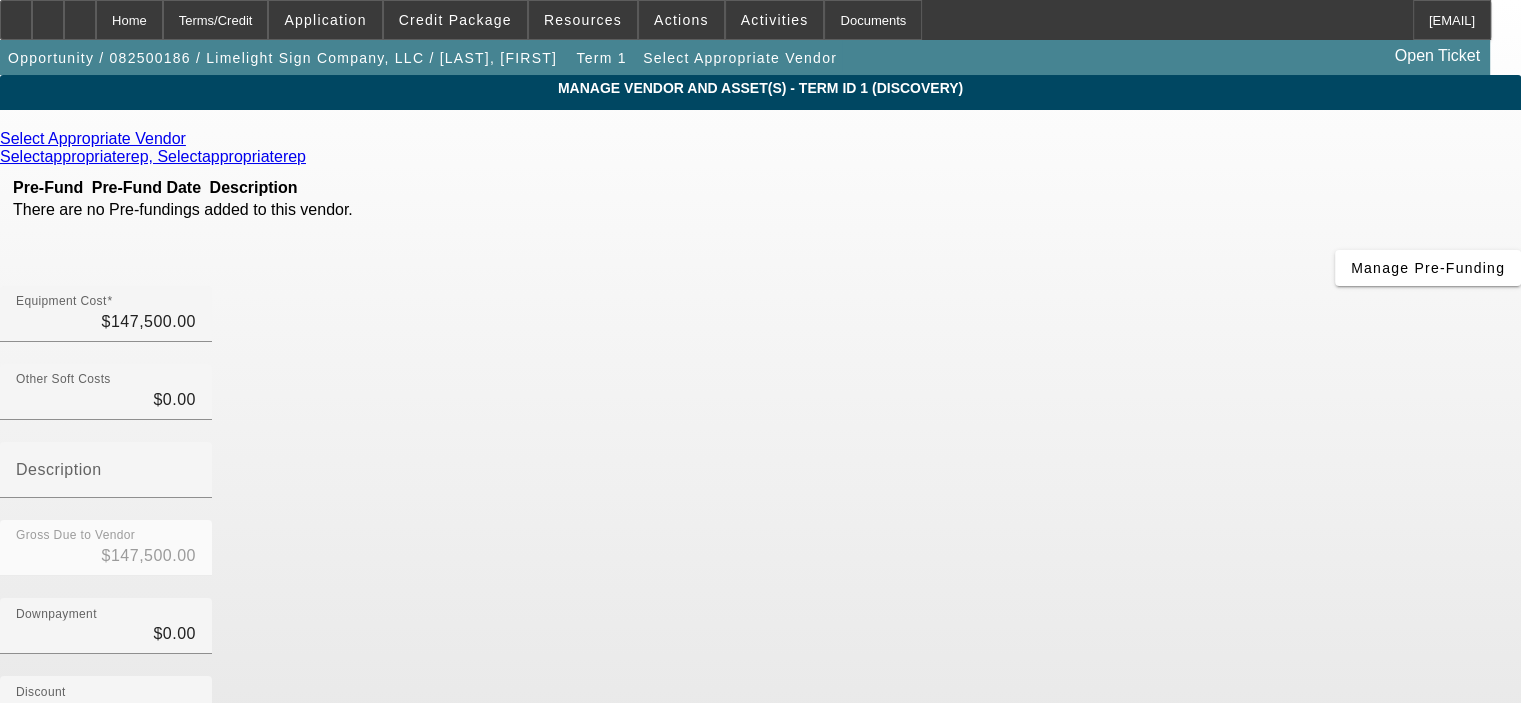 click at bounding box center (191, 138) 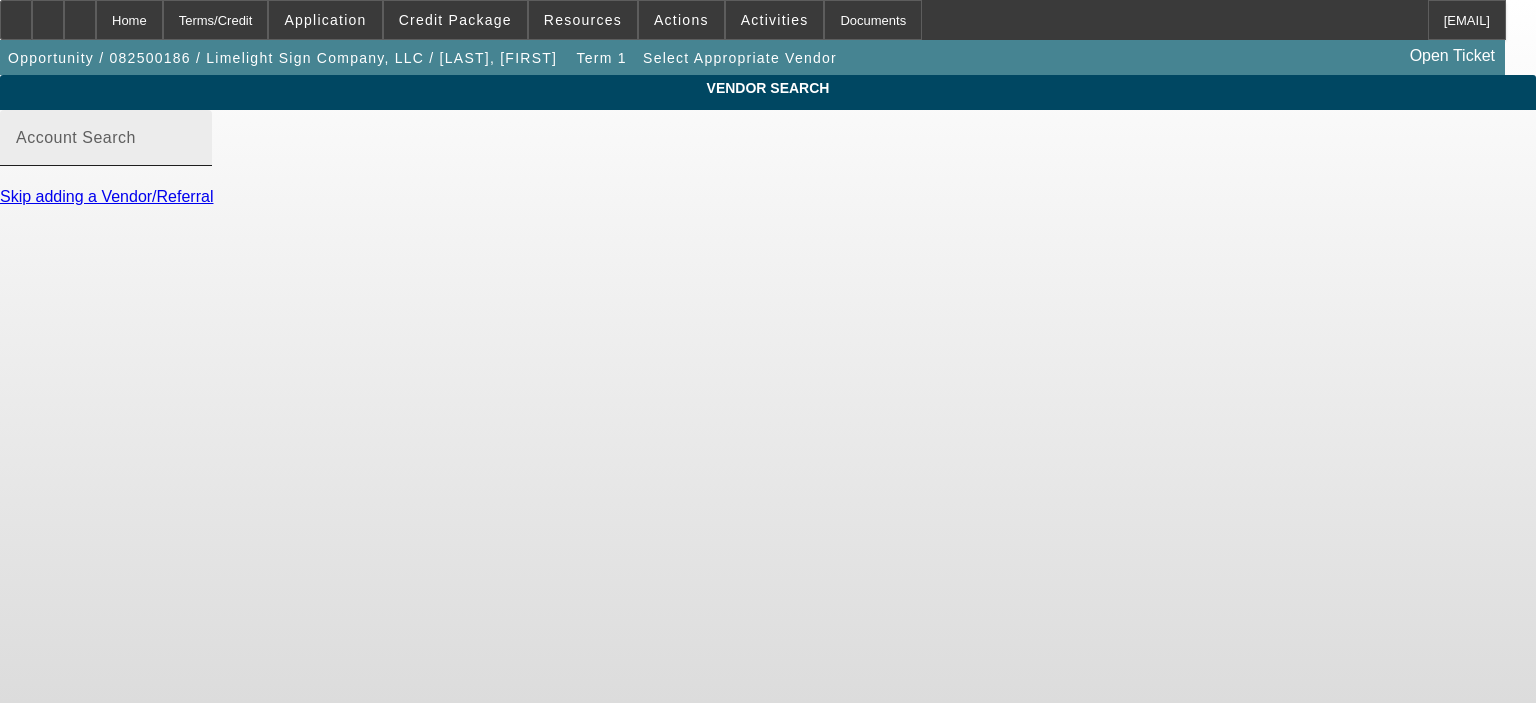 click on "Account Search" at bounding box center [106, 146] 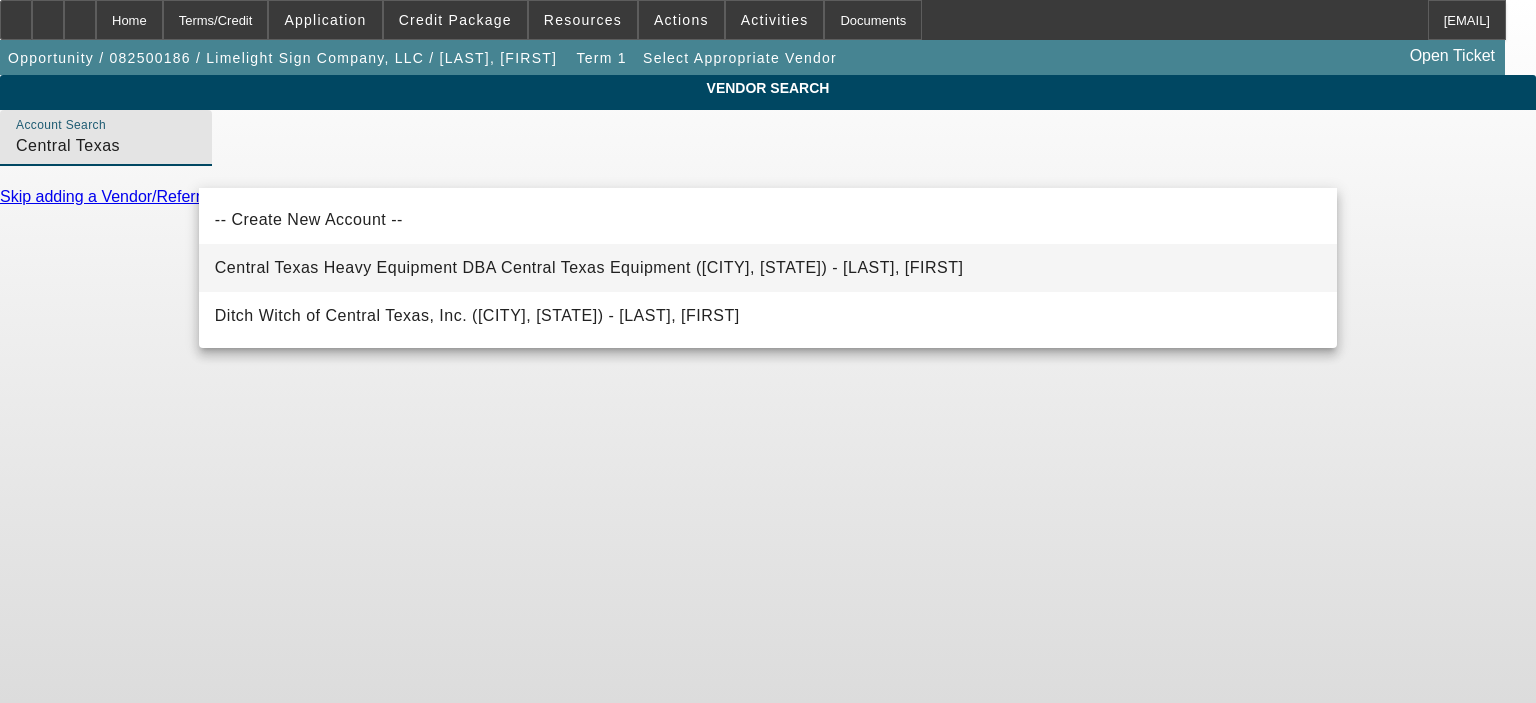 click on "Central Texas Heavy Equipment DBA Central Texas Equipment (Pflugerville, TX) - Tewell, Chris" at bounding box center [589, 267] 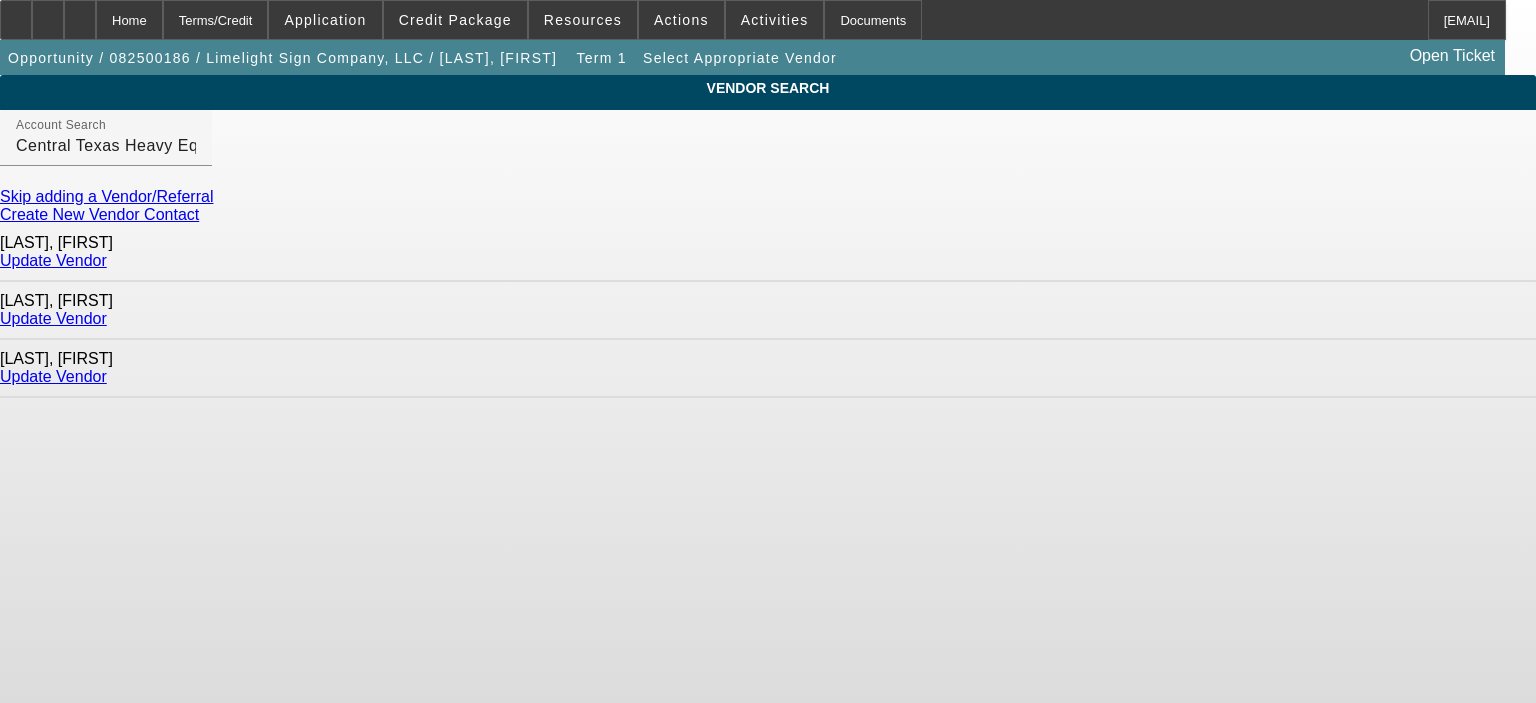 click on "Update Vendor" 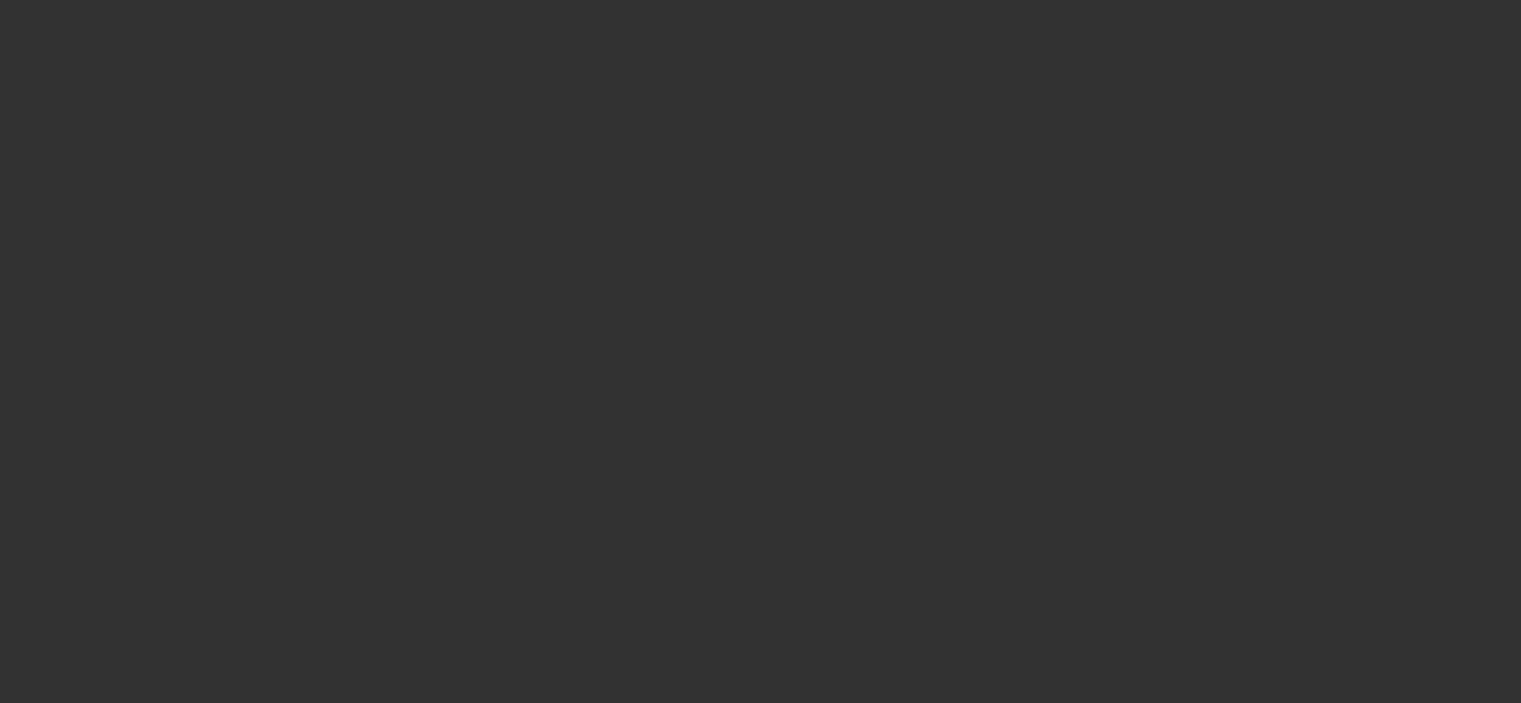 type on "$147,500.00" 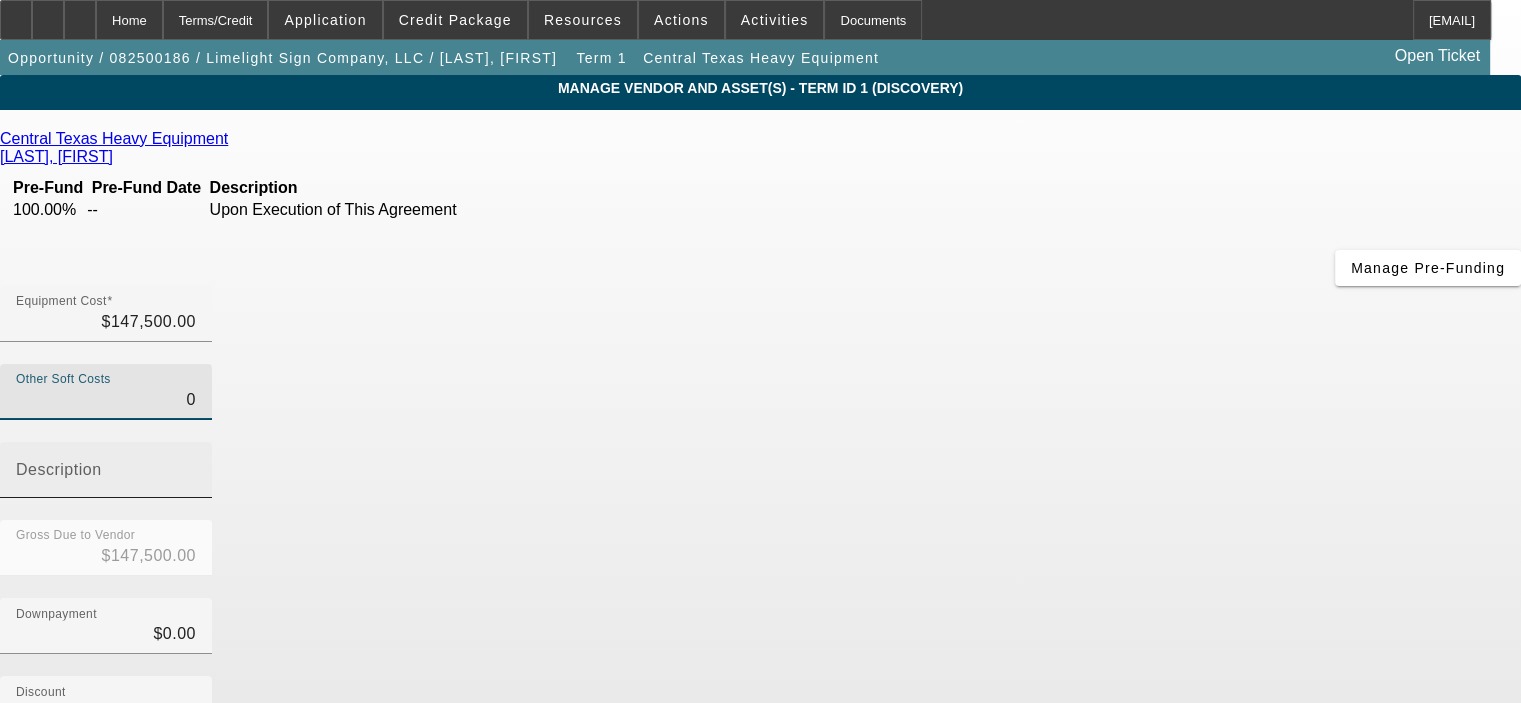 drag, startPoint x: 967, startPoint y: 236, endPoint x: 1094, endPoint y: 238, distance: 127.01575 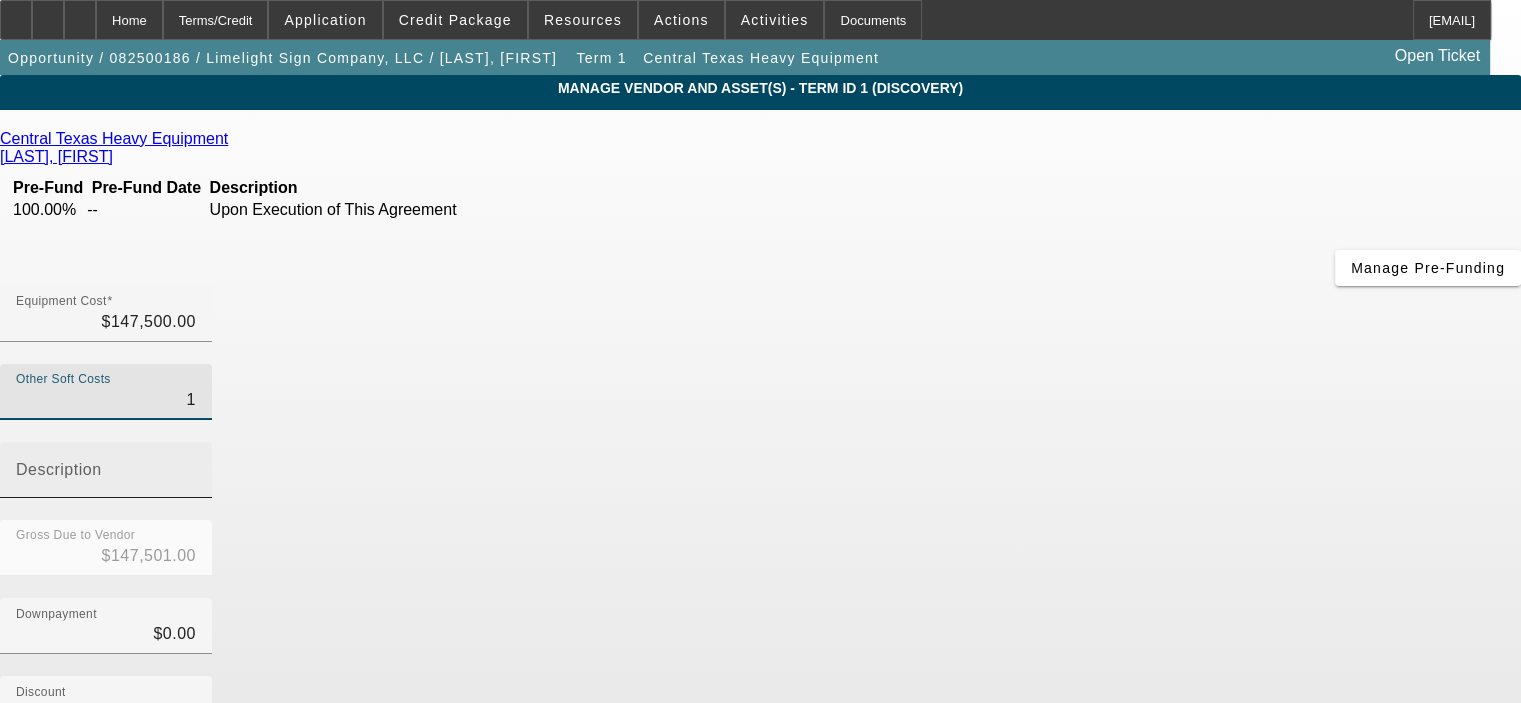 type on "11" 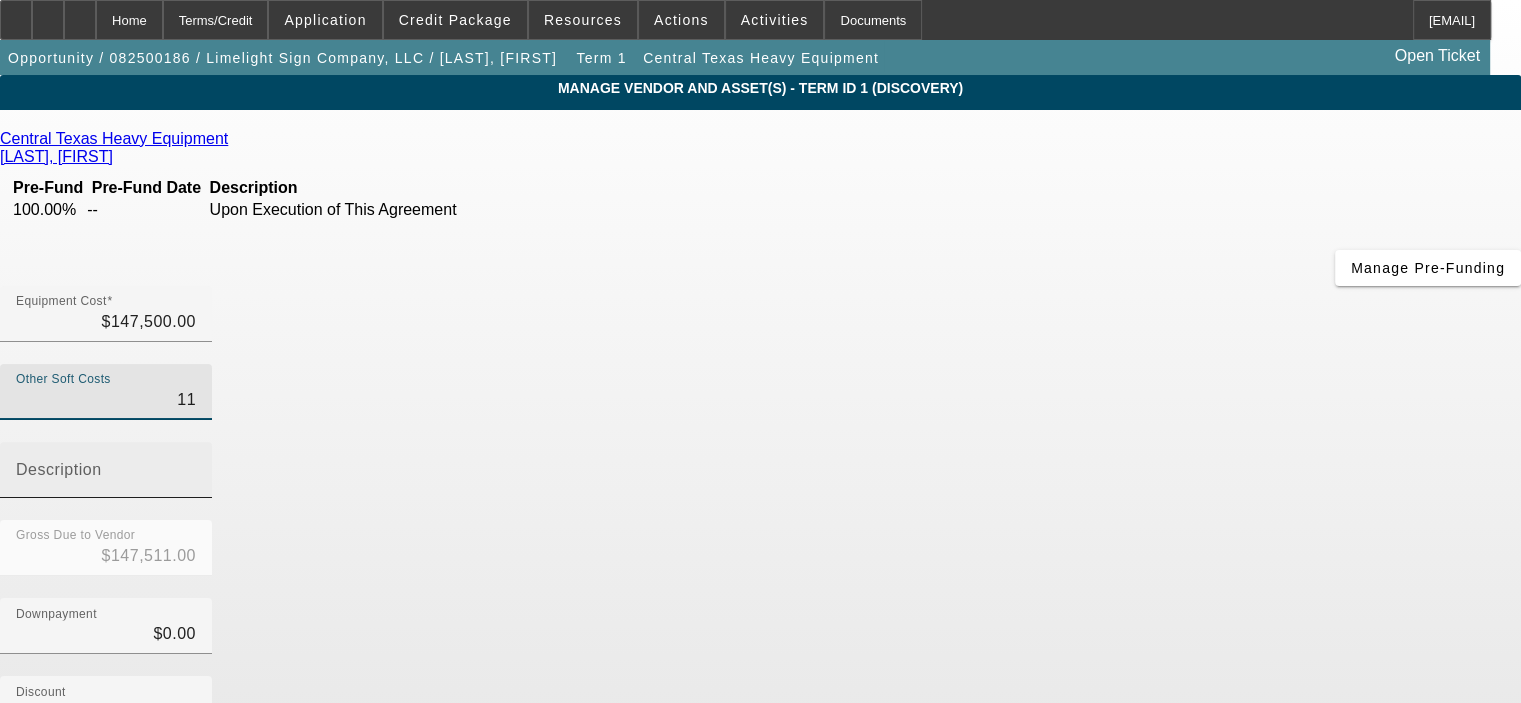 type on "113" 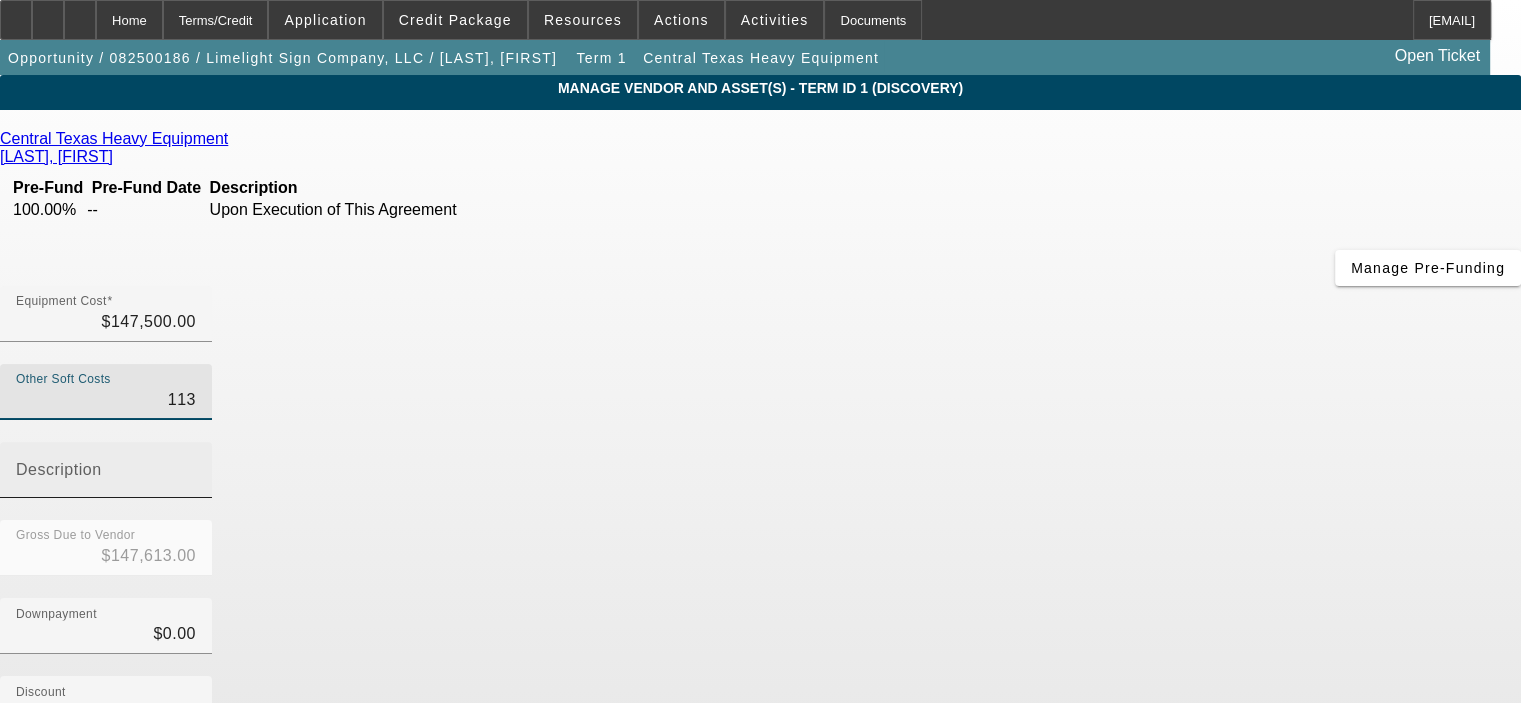 type on "1136" 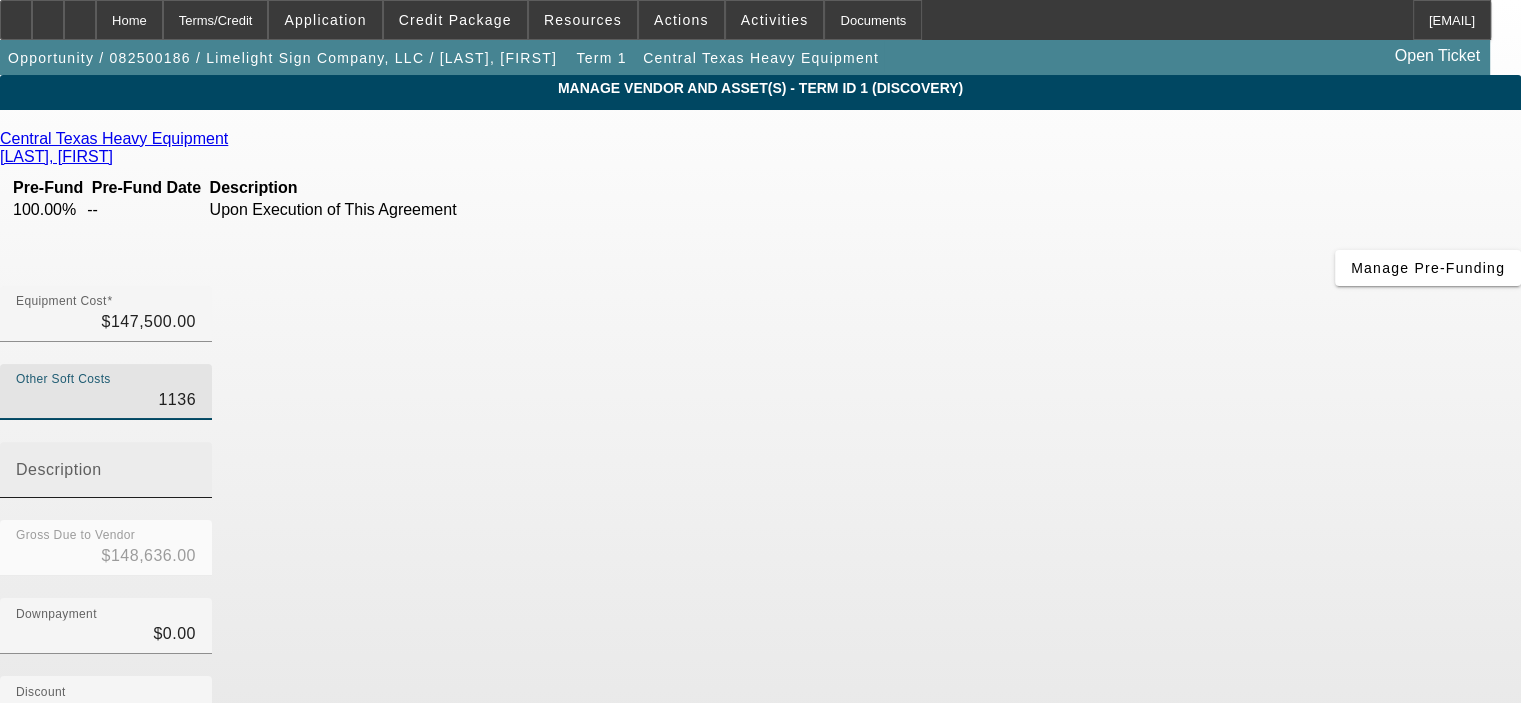 type on "11361" 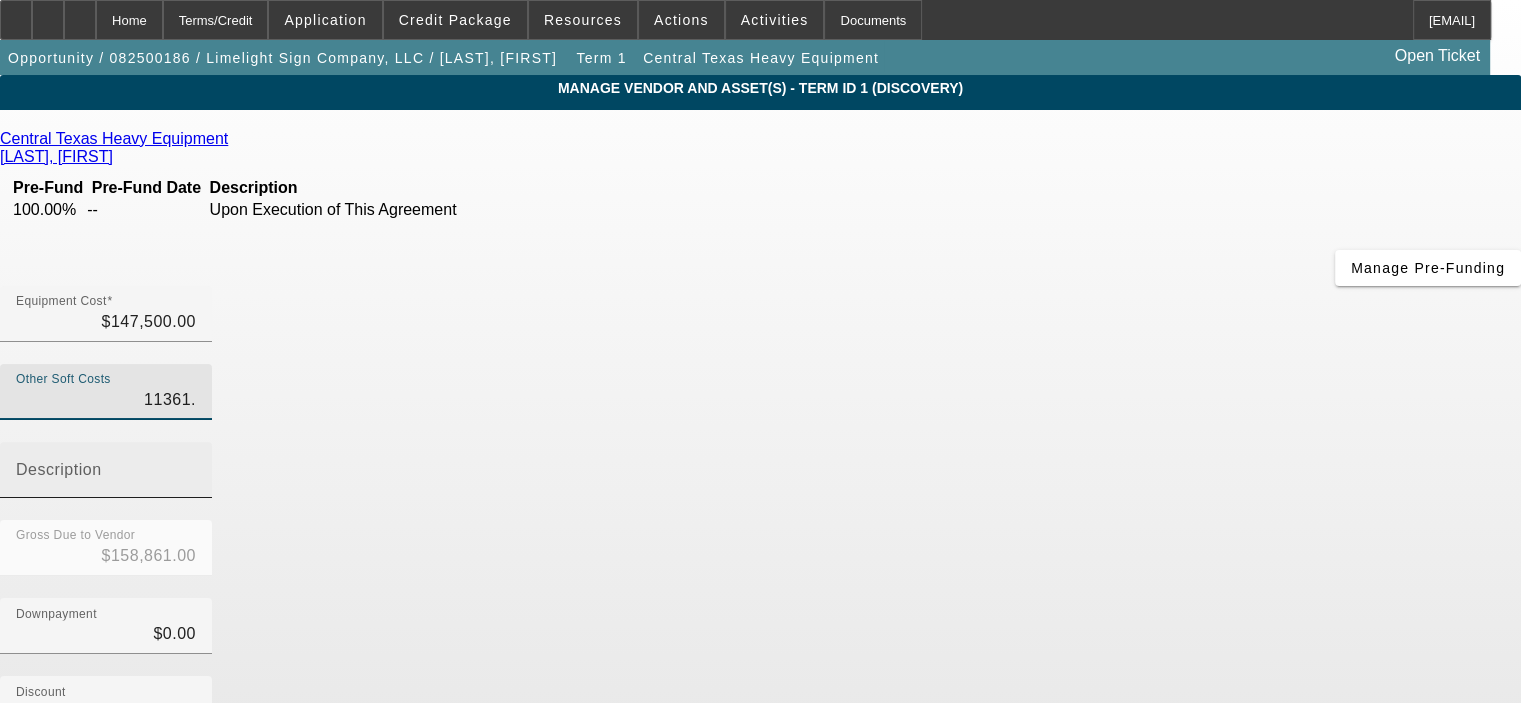 type on "11361.2" 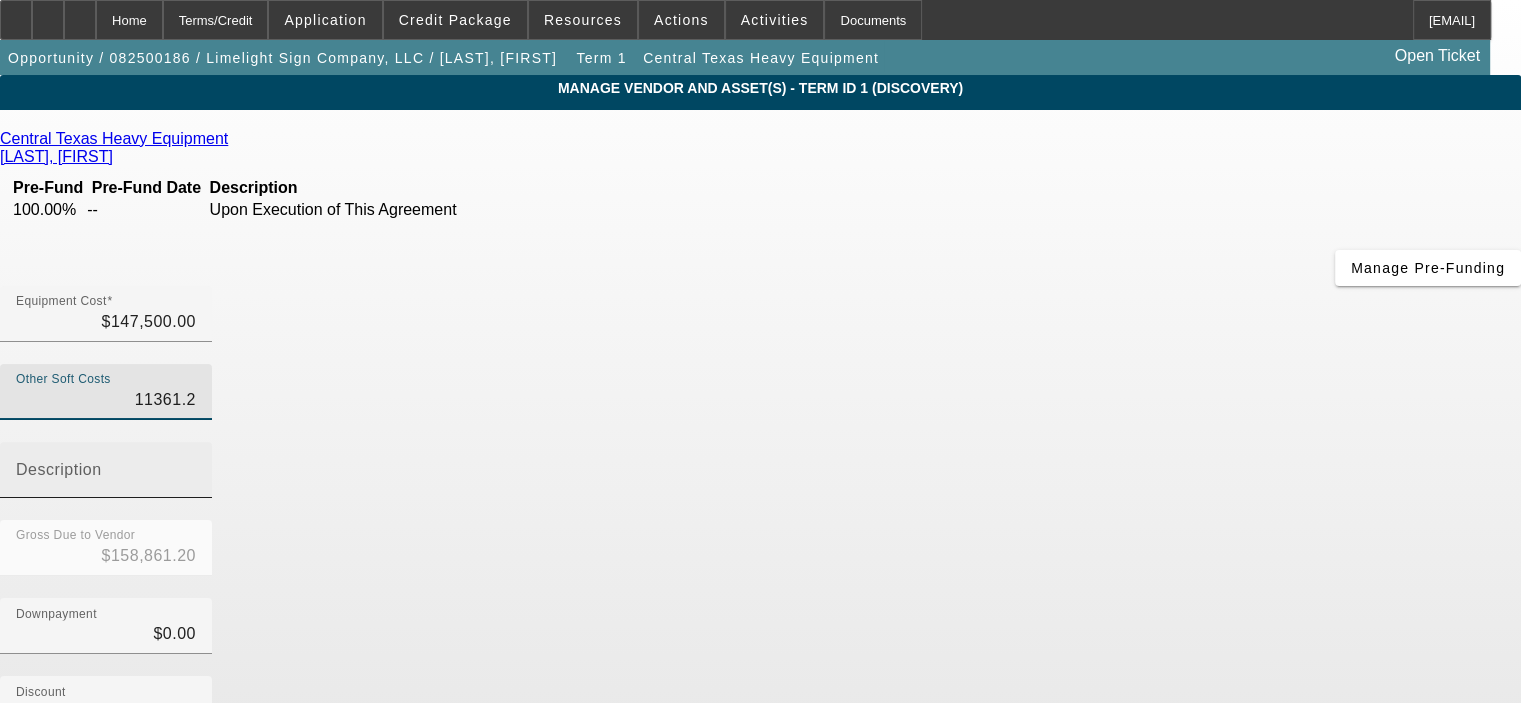 type on "11361.23" 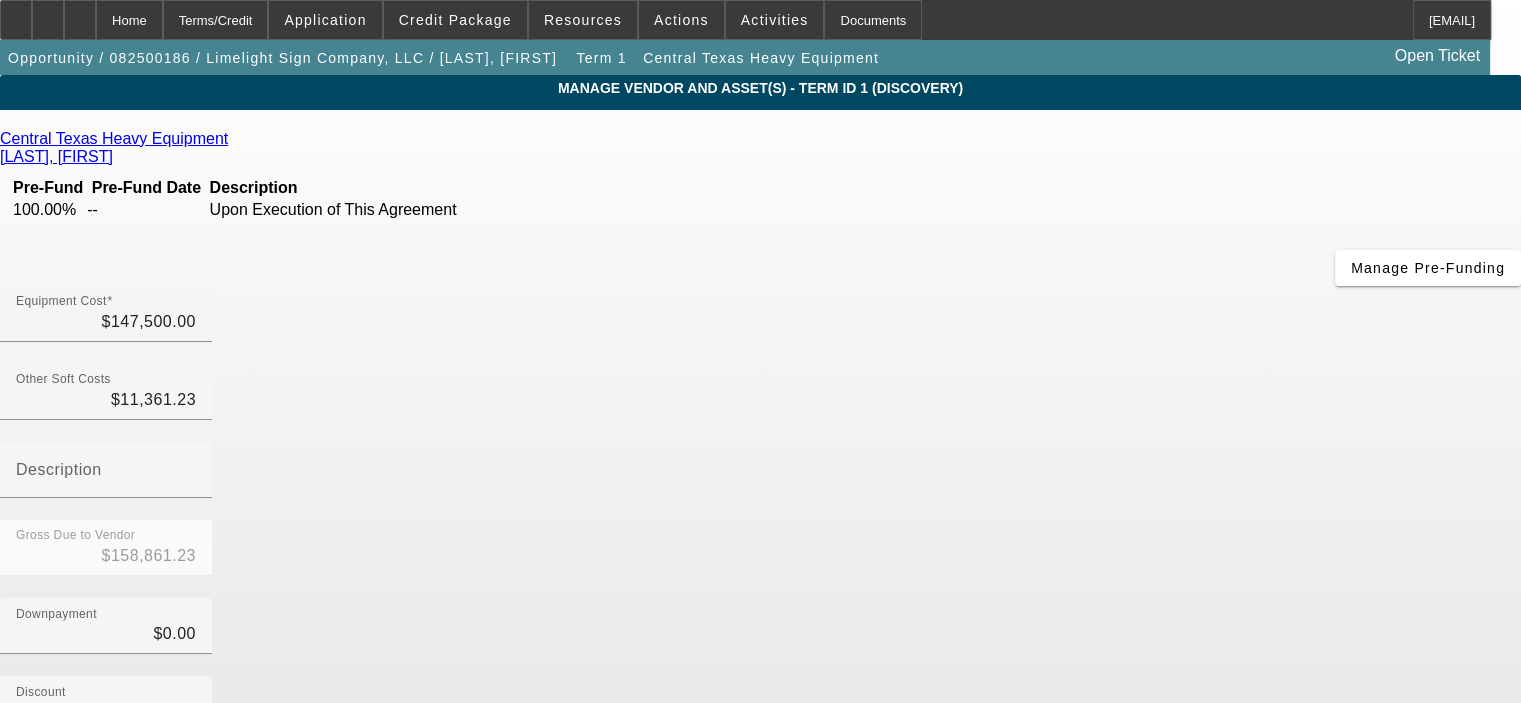 click on "Downpayment
$0.00" at bounding box center (760, 637) 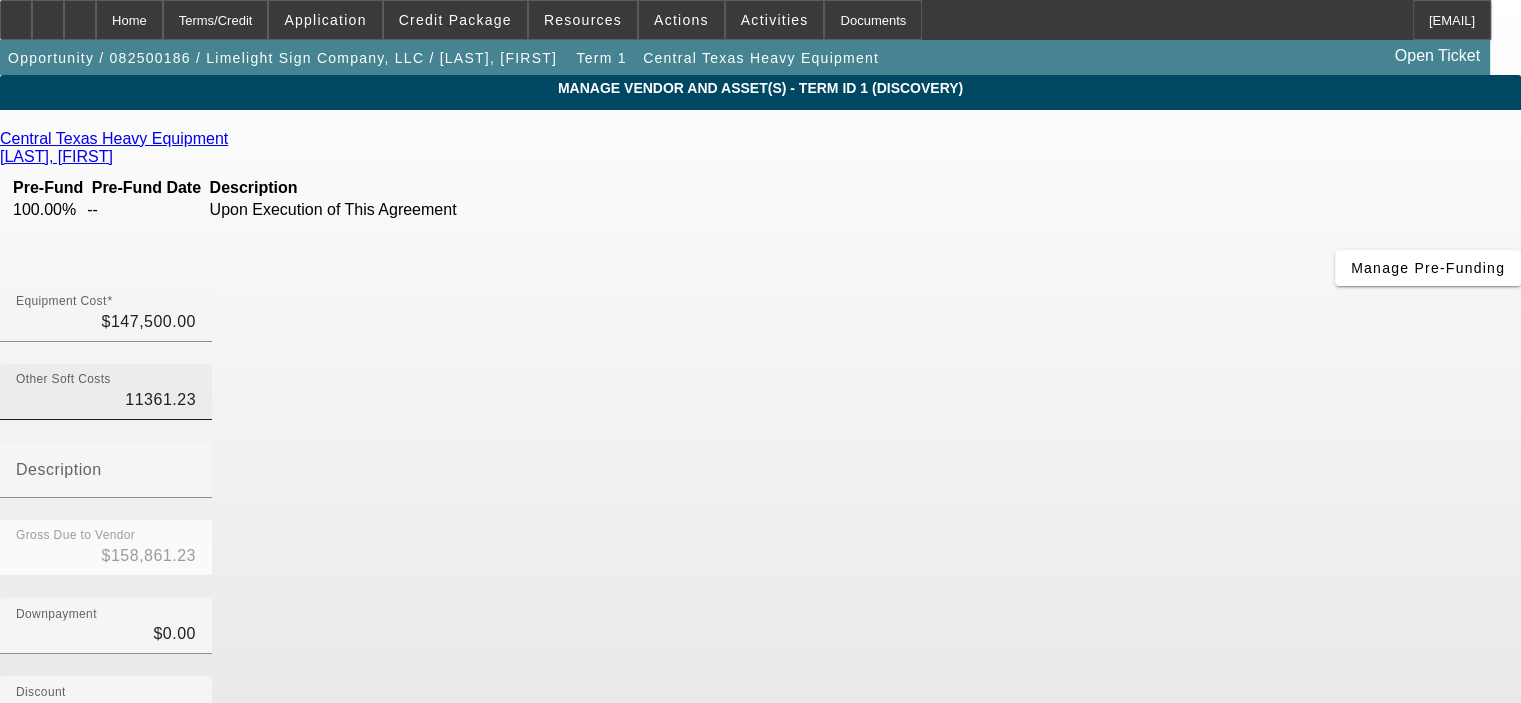 click on "11361.23" at bounding box center (106, 400) 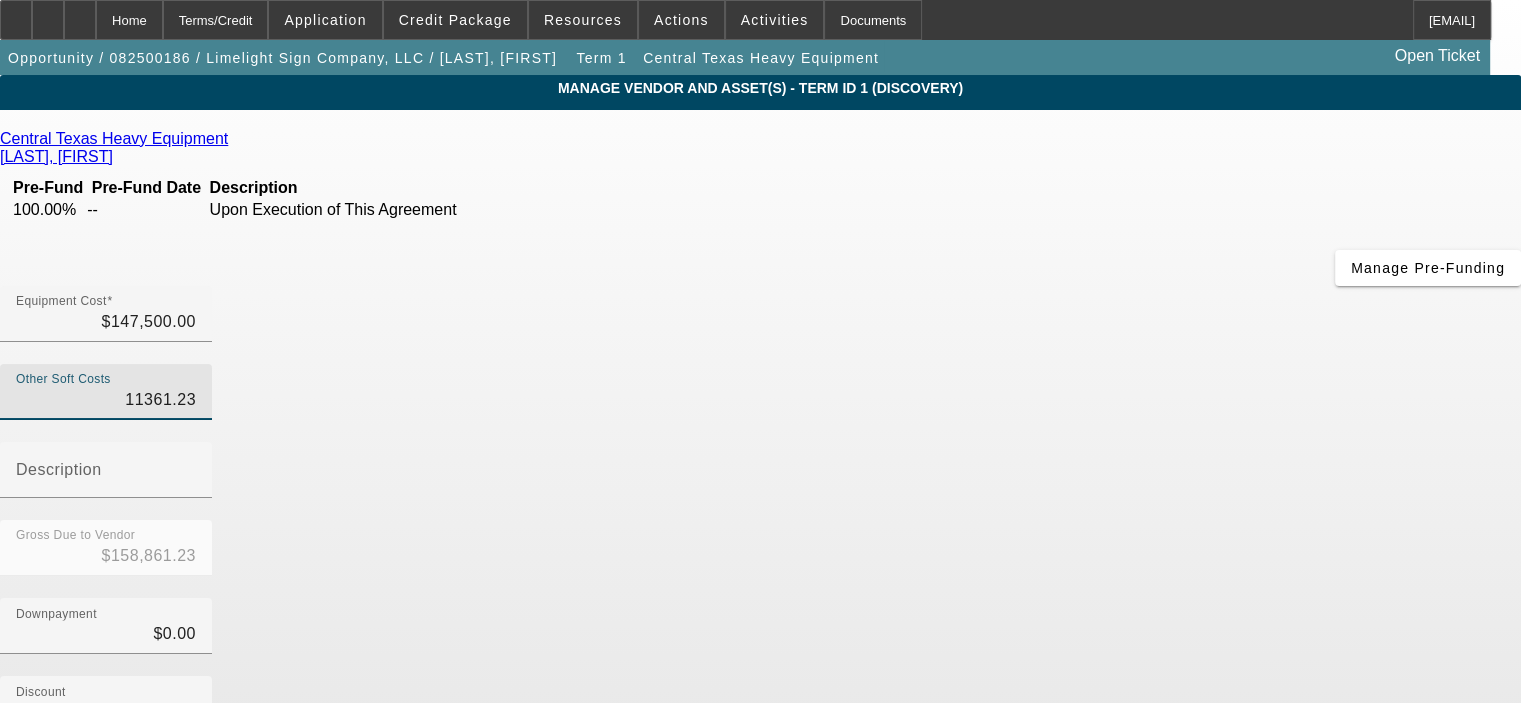type on "1161.23" 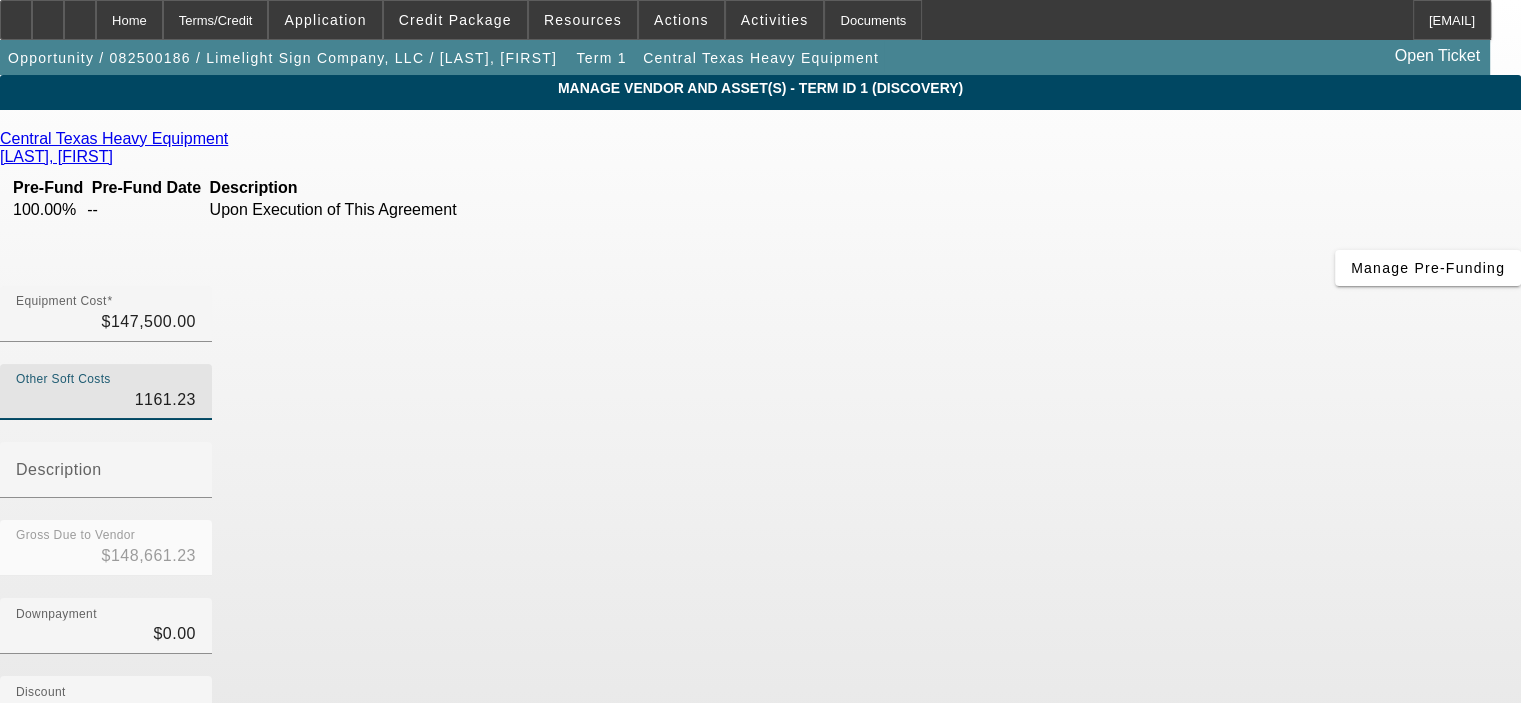 type on "11861.23" 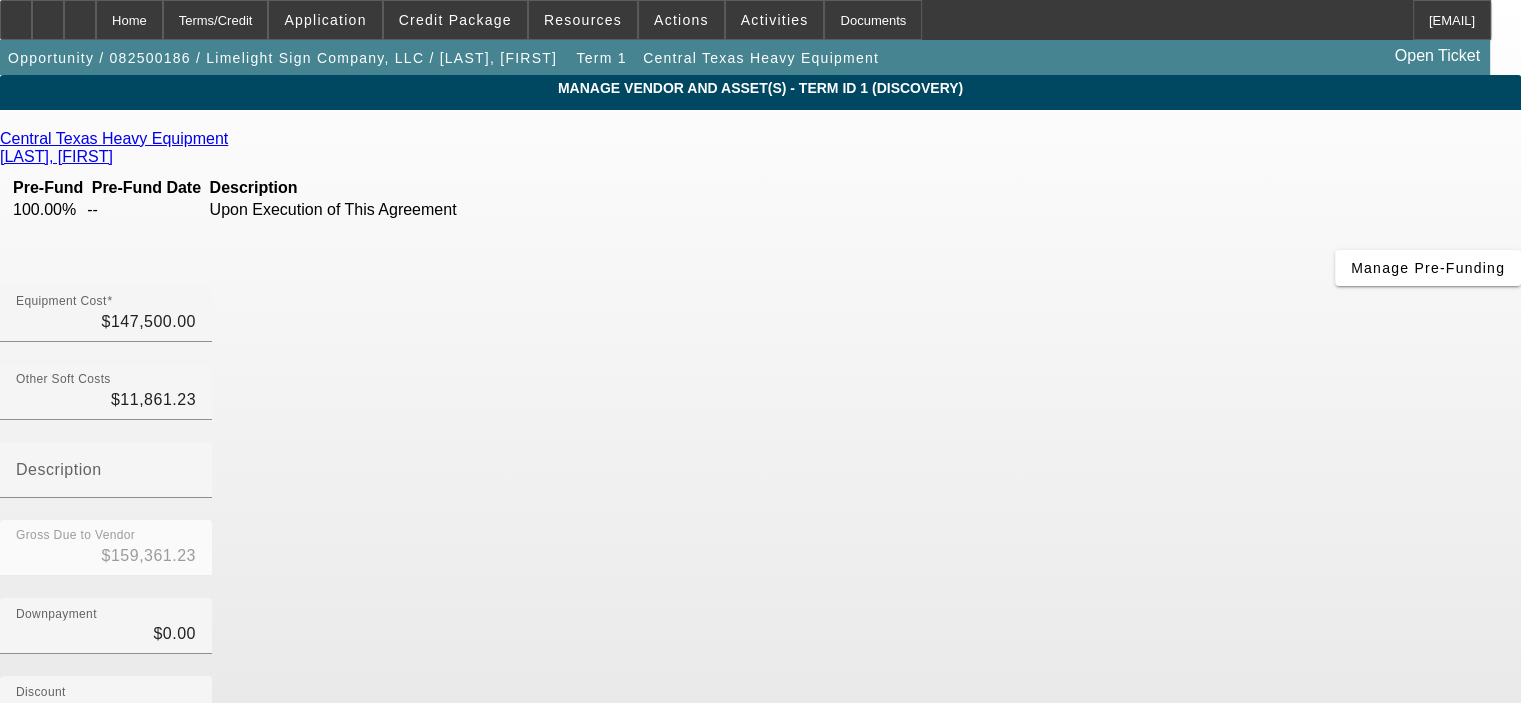 click on "Gross Due to Vendor
$159,361.23" at bounding box center [760, 559] 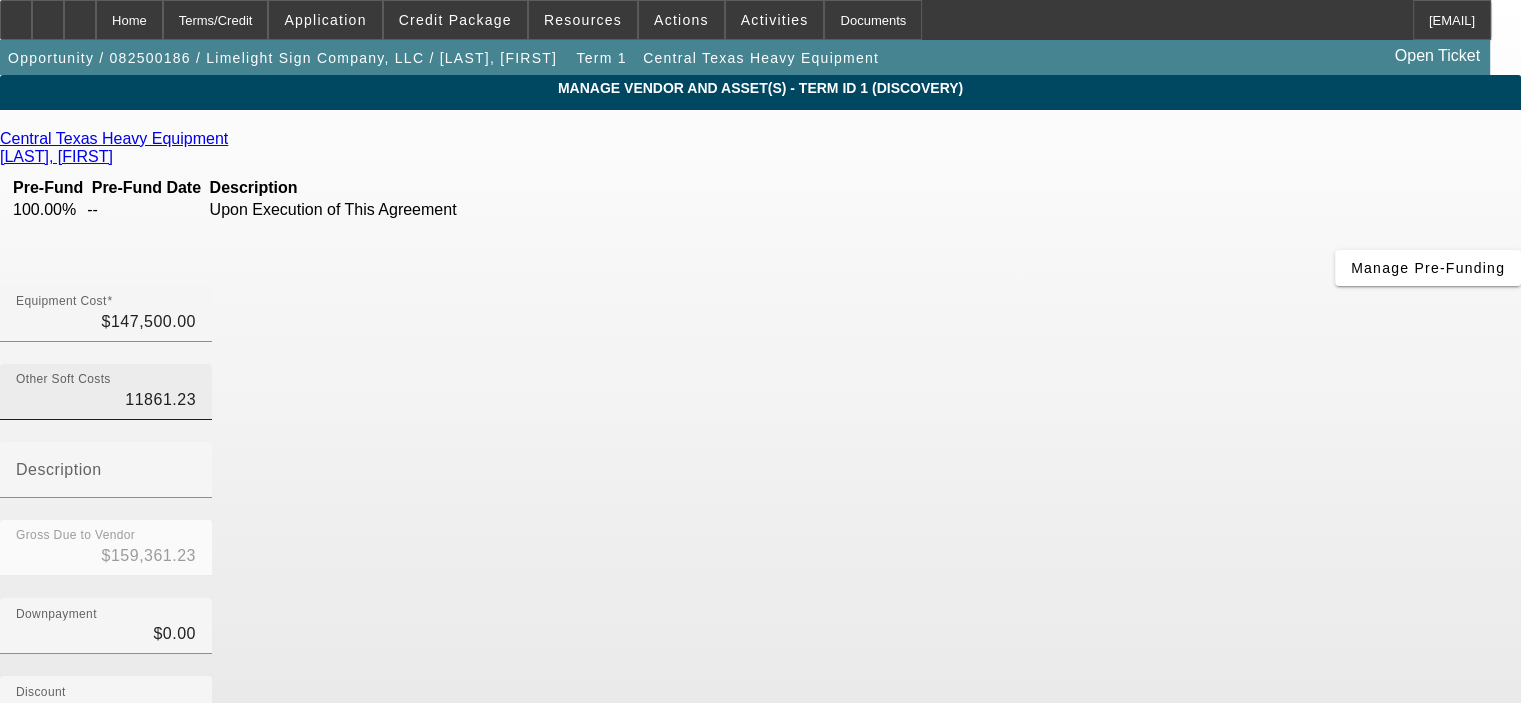 click on "11861.23" at bounding box center [106, 400] 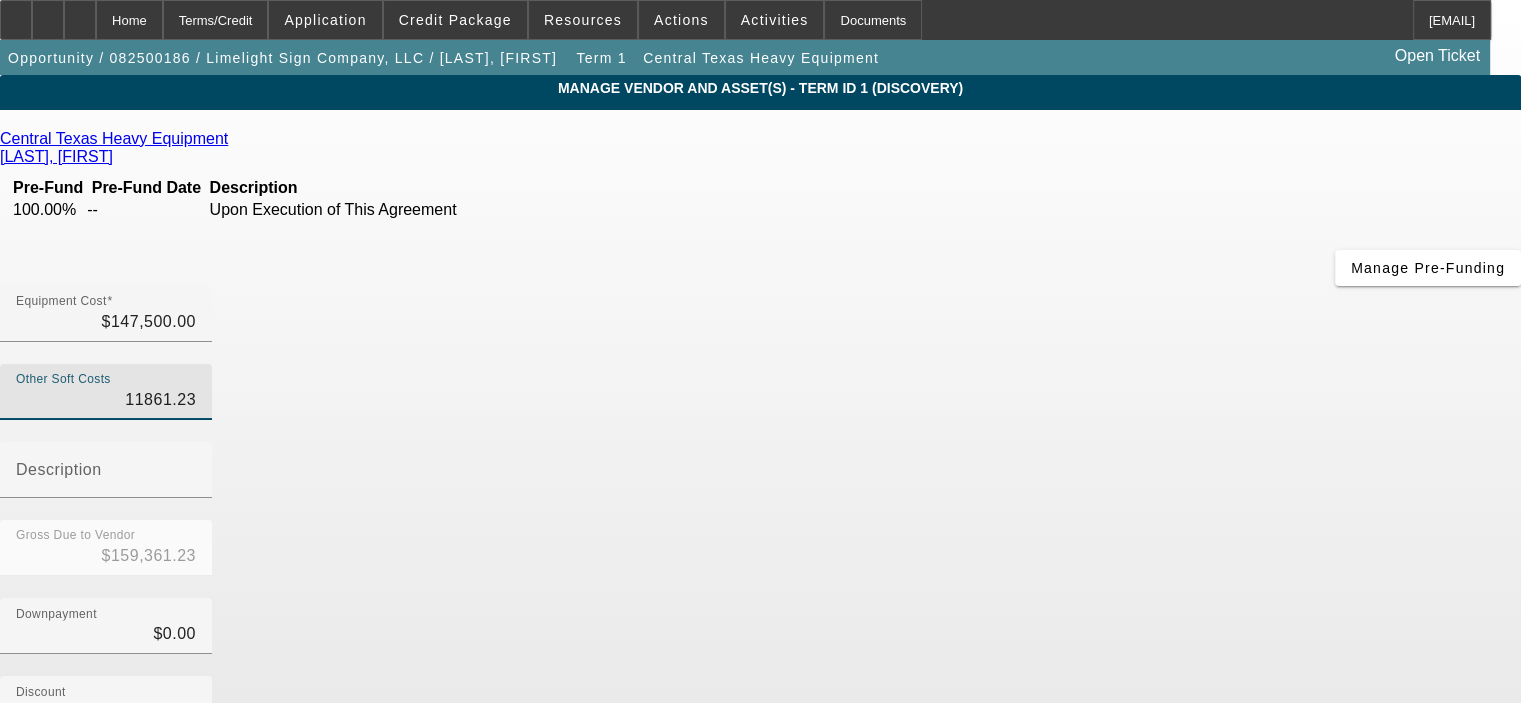 type on "1861.23" 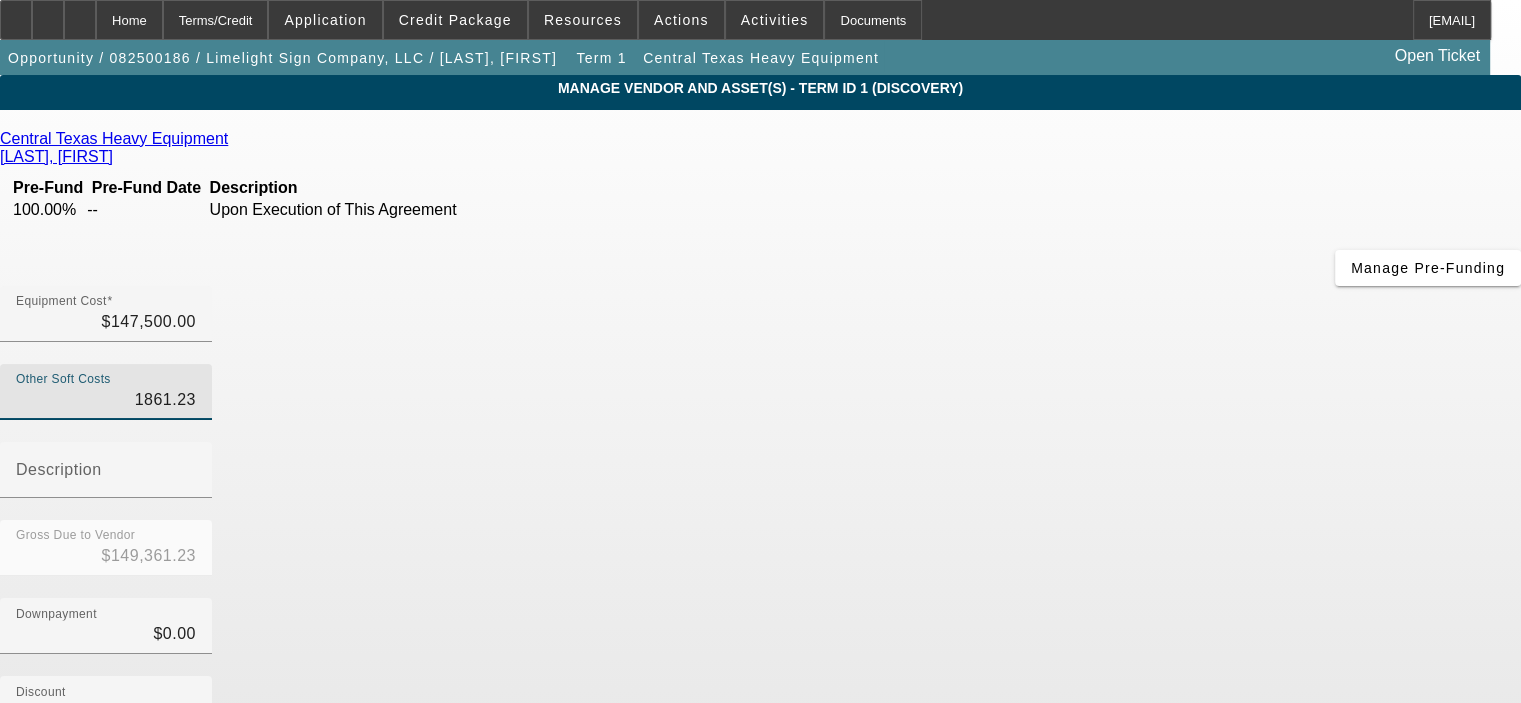 type on "10861.23" 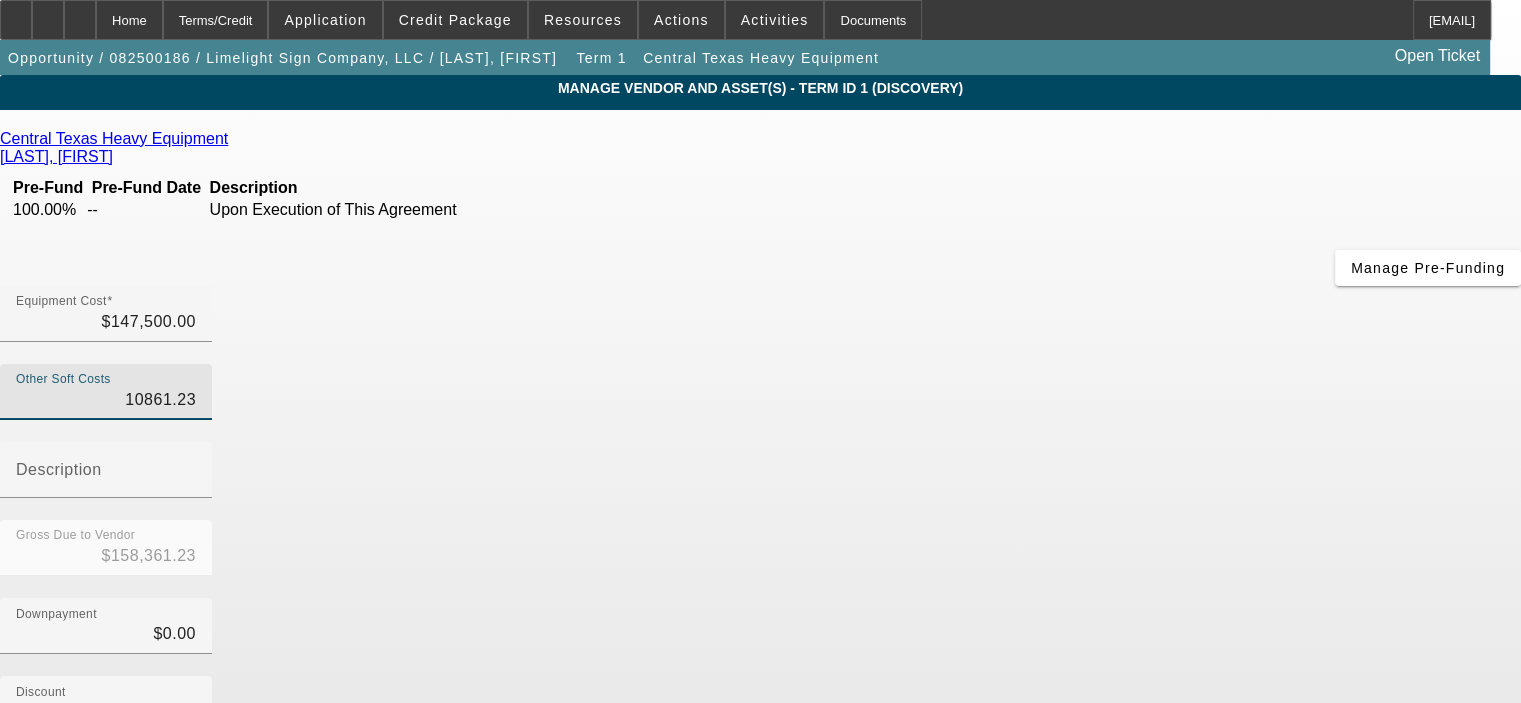 type on "$158,361.23" 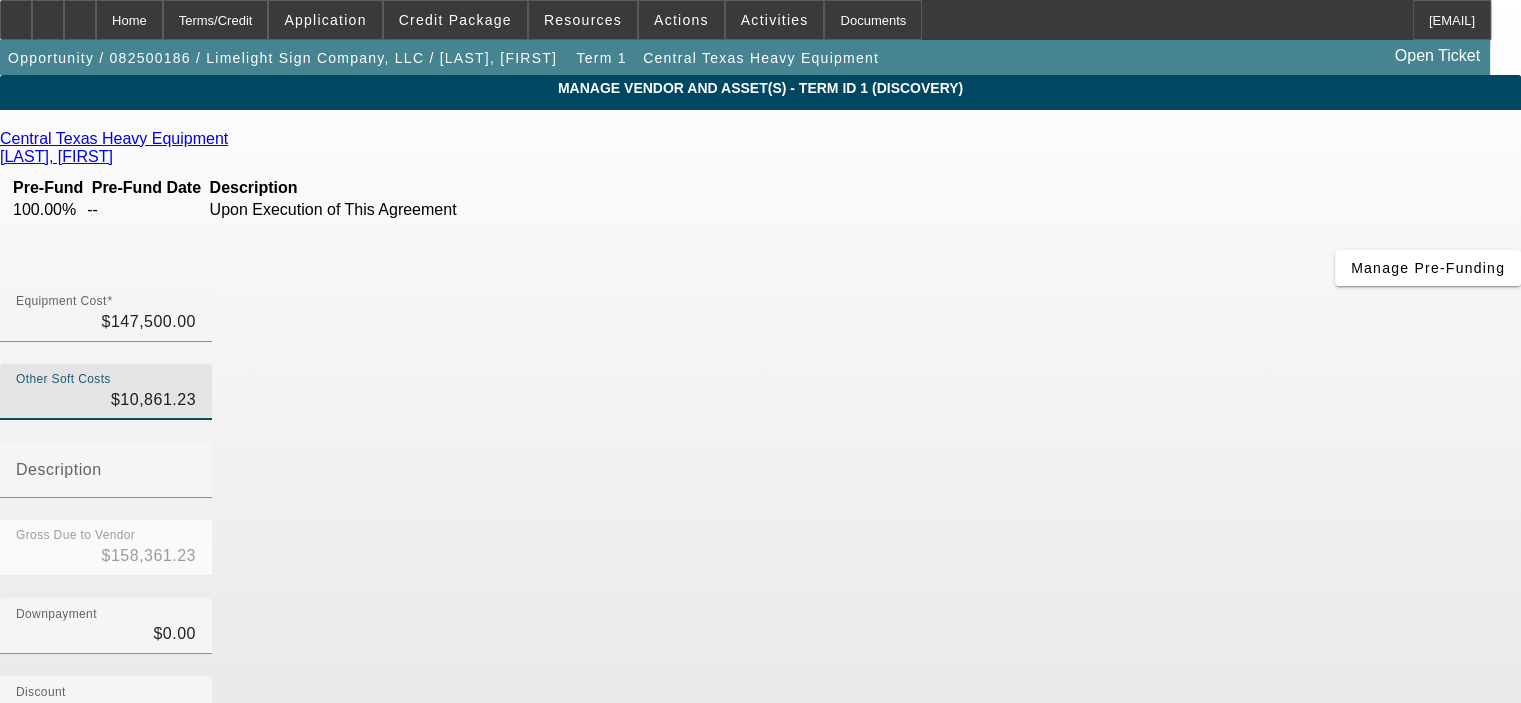 click on "Downpayment
$0.00" at bounding box center (760, 637) 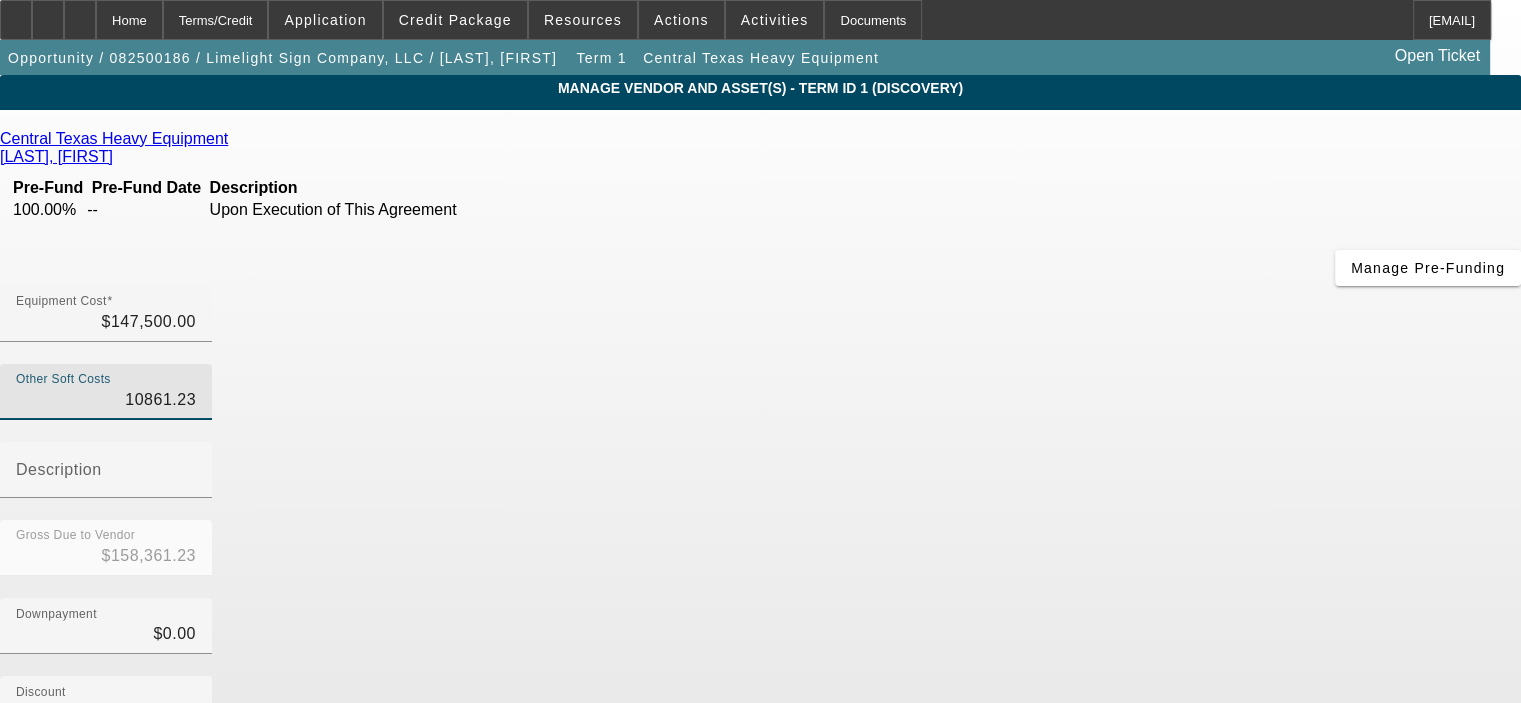 click on "10861.23" at bounding box center (106, 400) 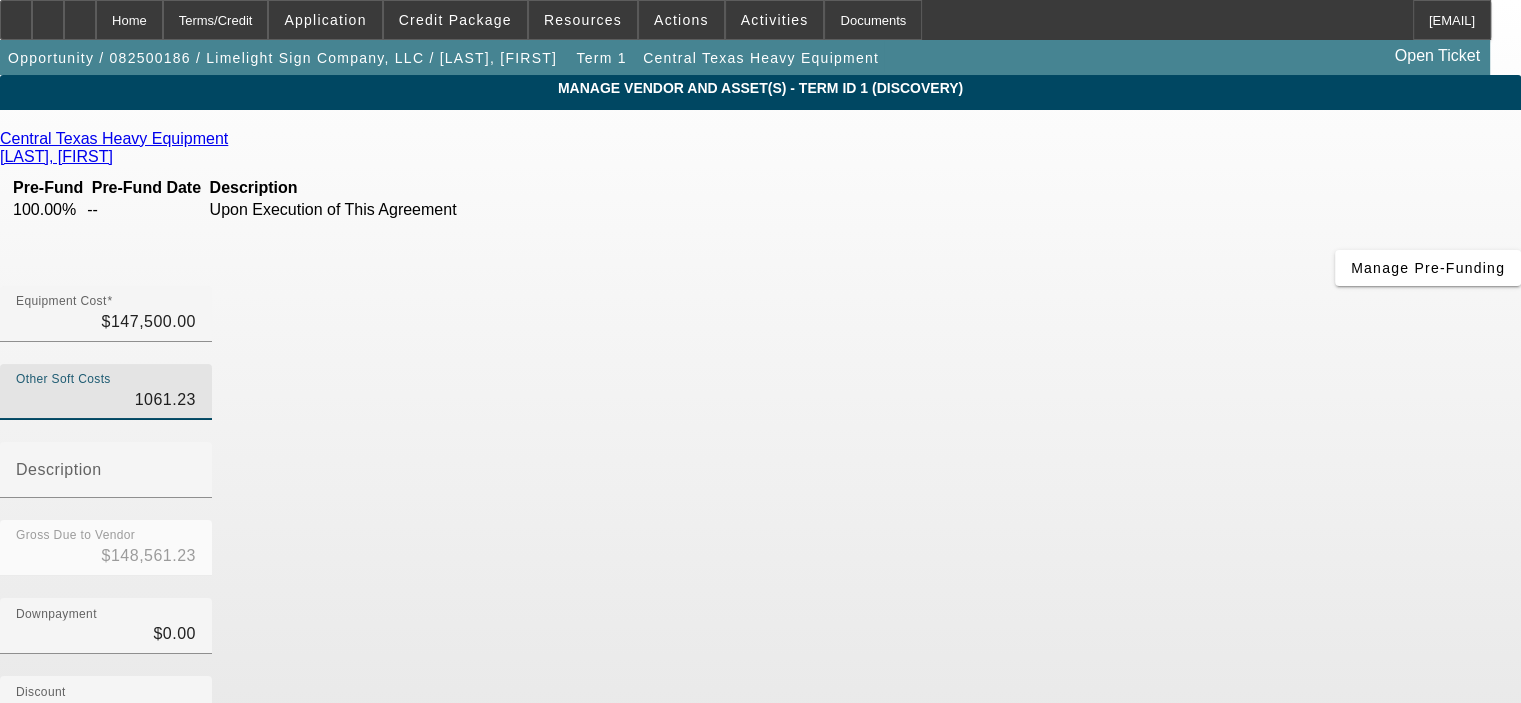 type on "161.23" 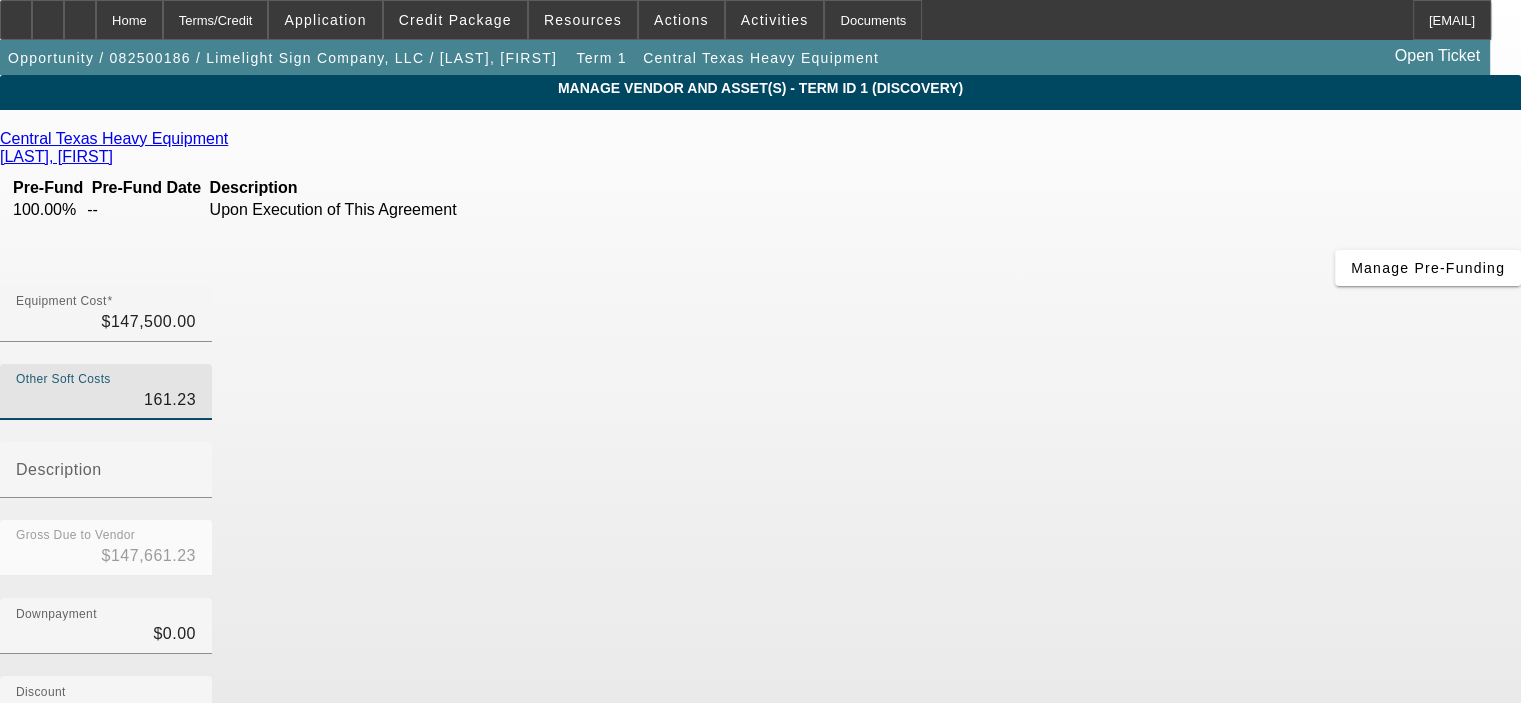 type on "1161.23" 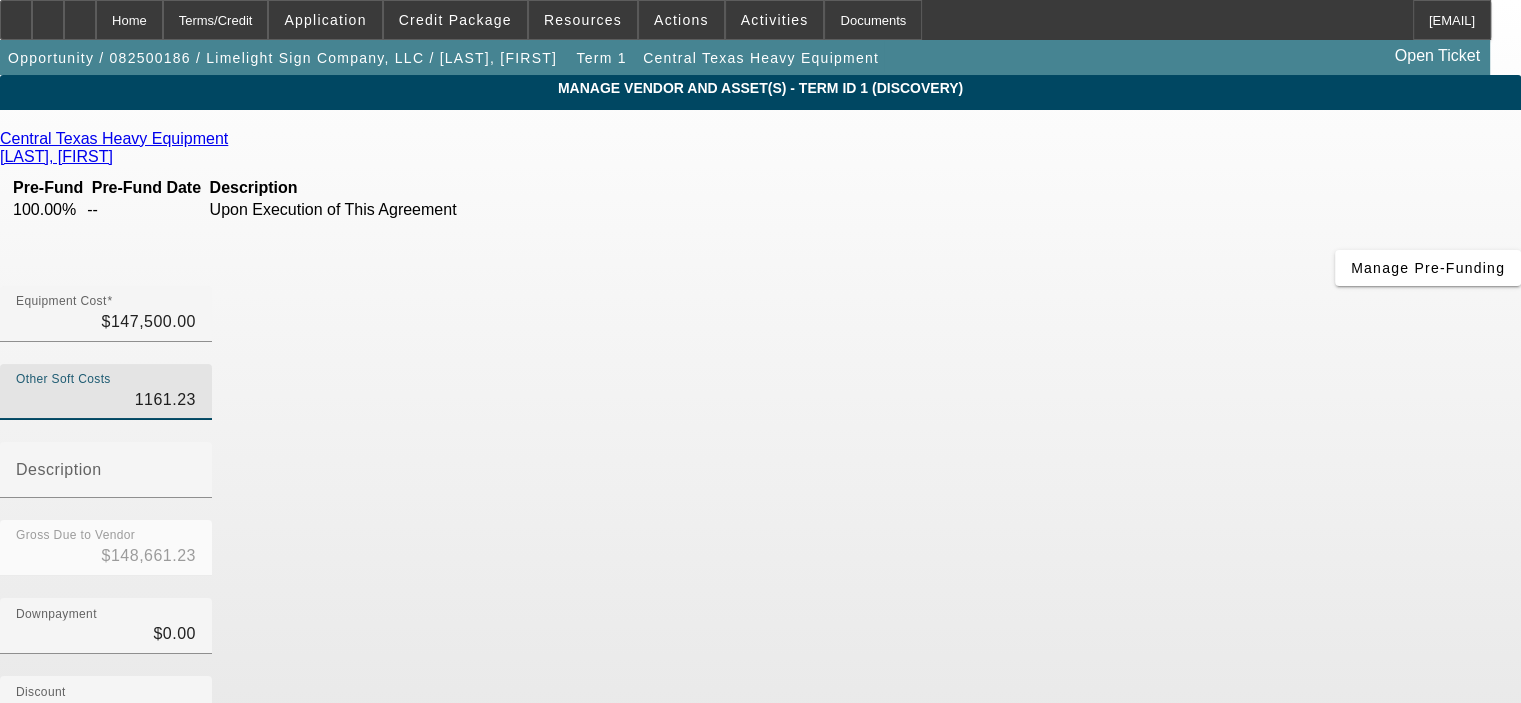 type on "11161.23" 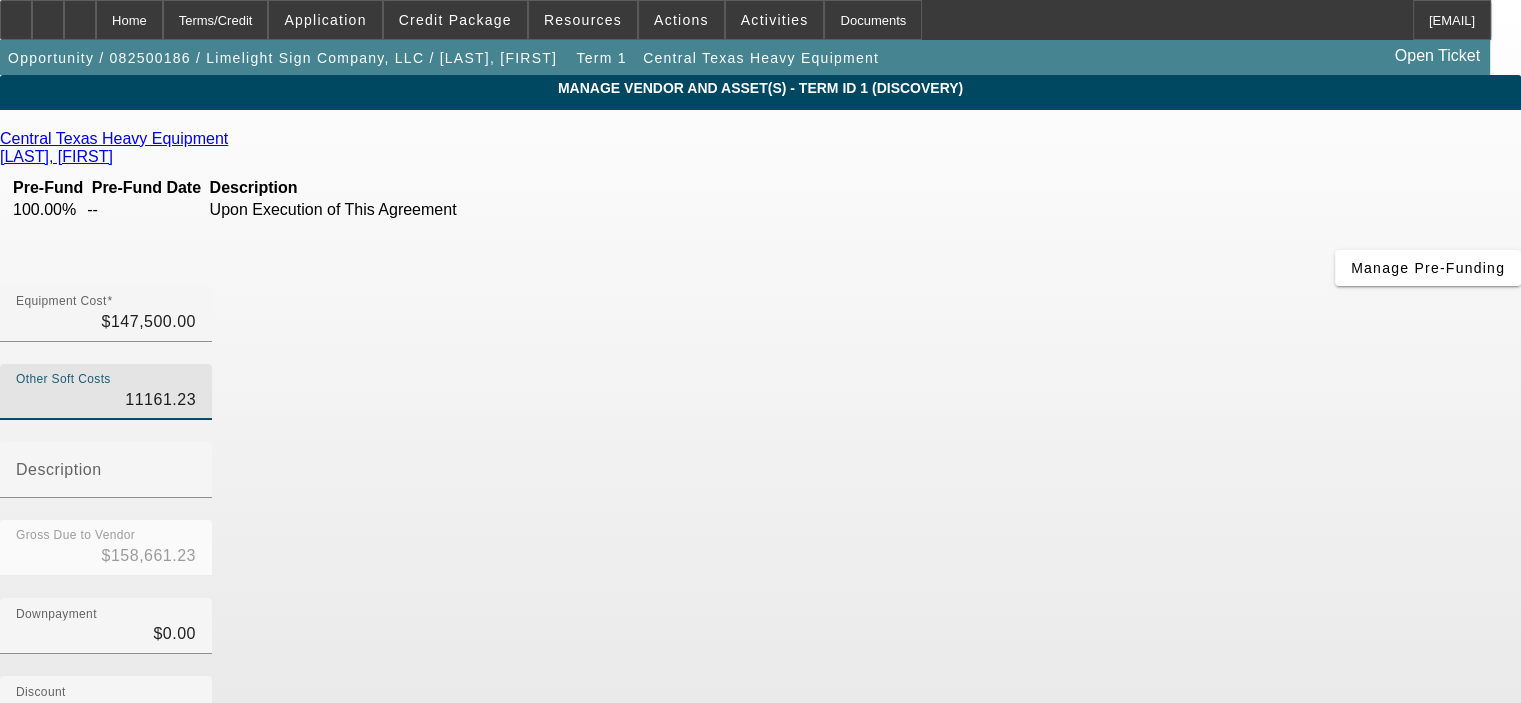 type on "111361.23" 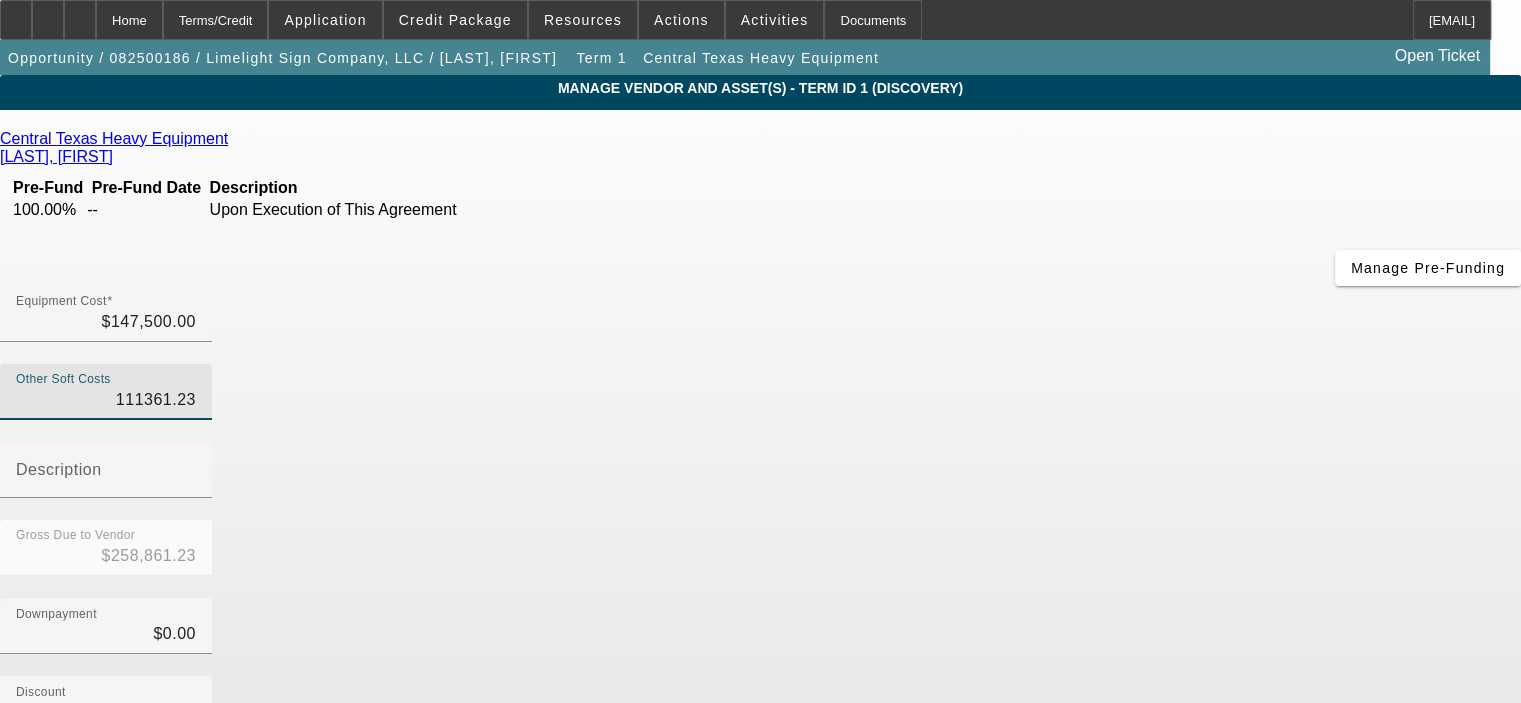 type on "$258,861.23" 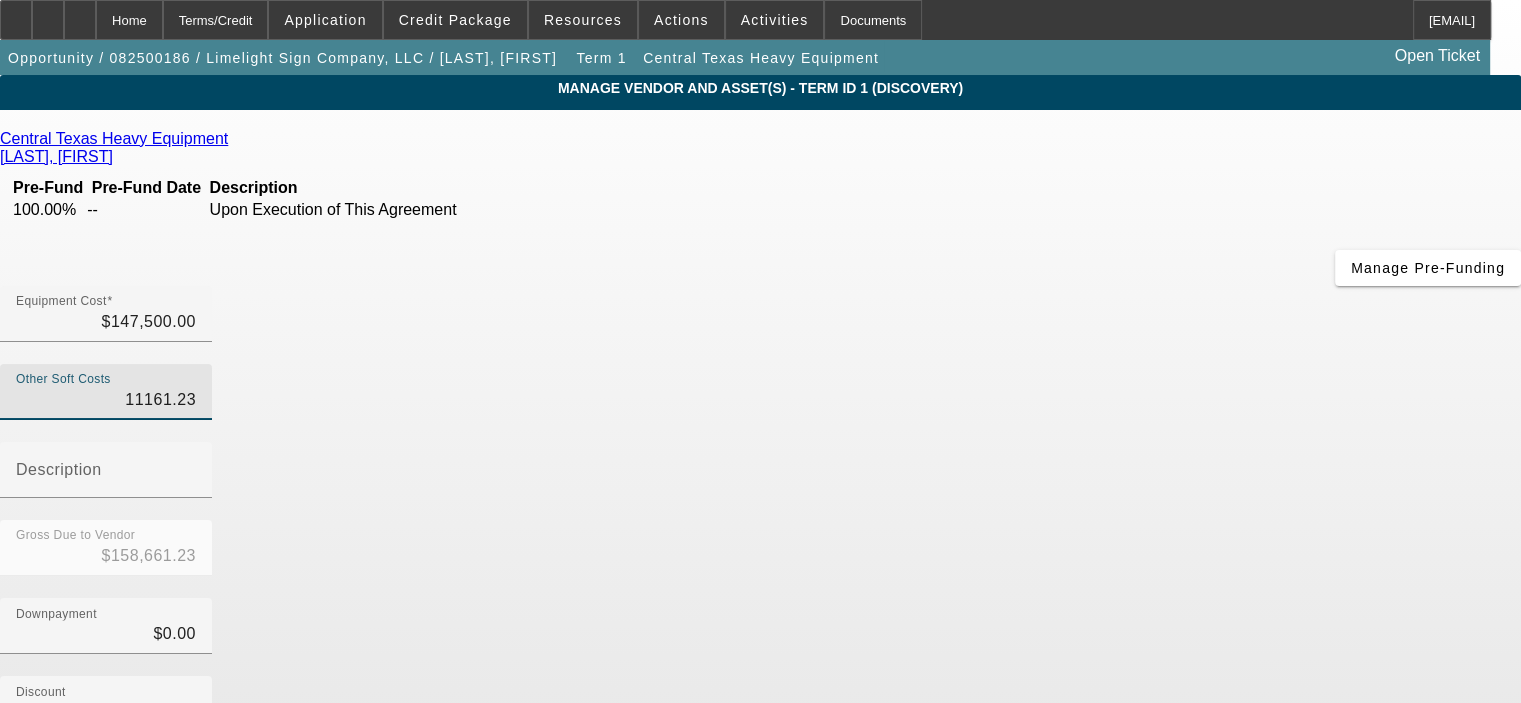 type on "1161.23" 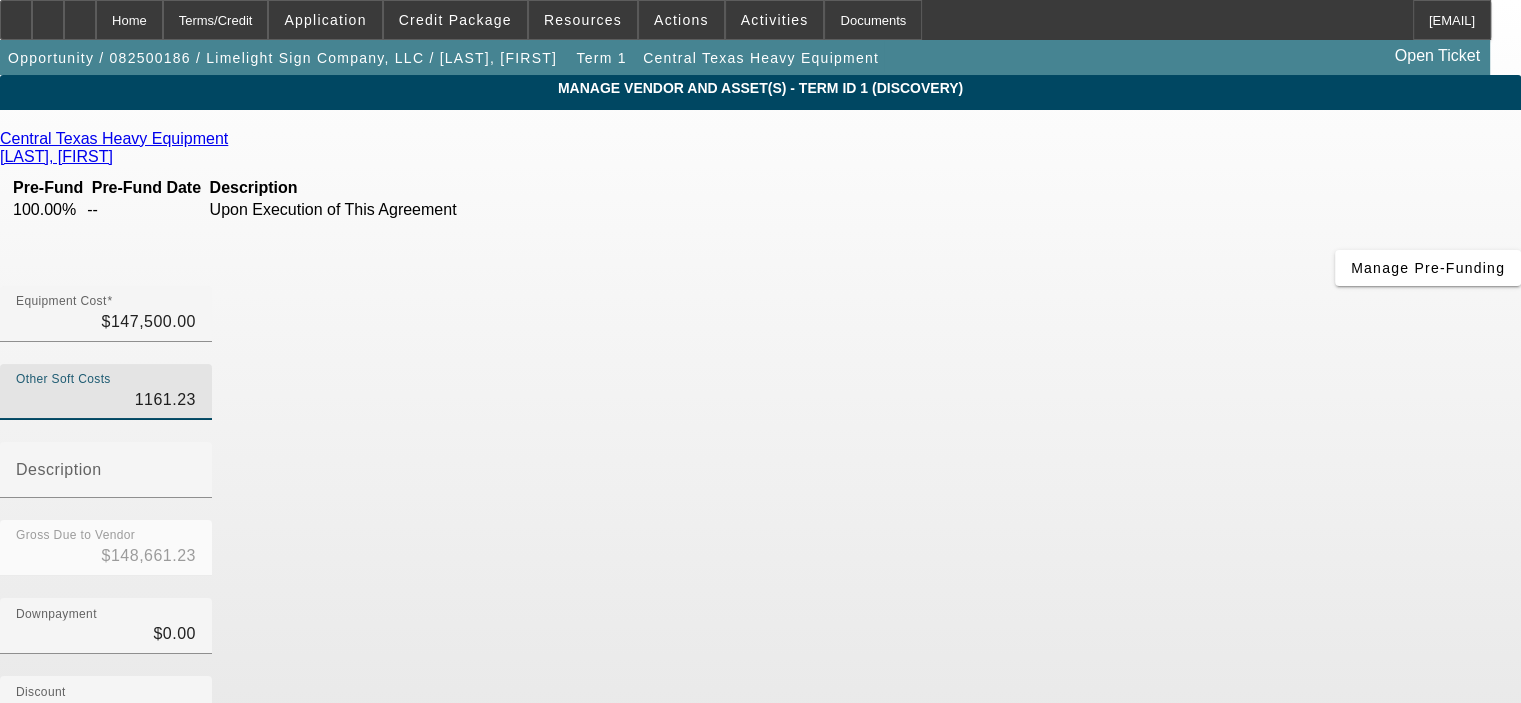 type on "11361.23" 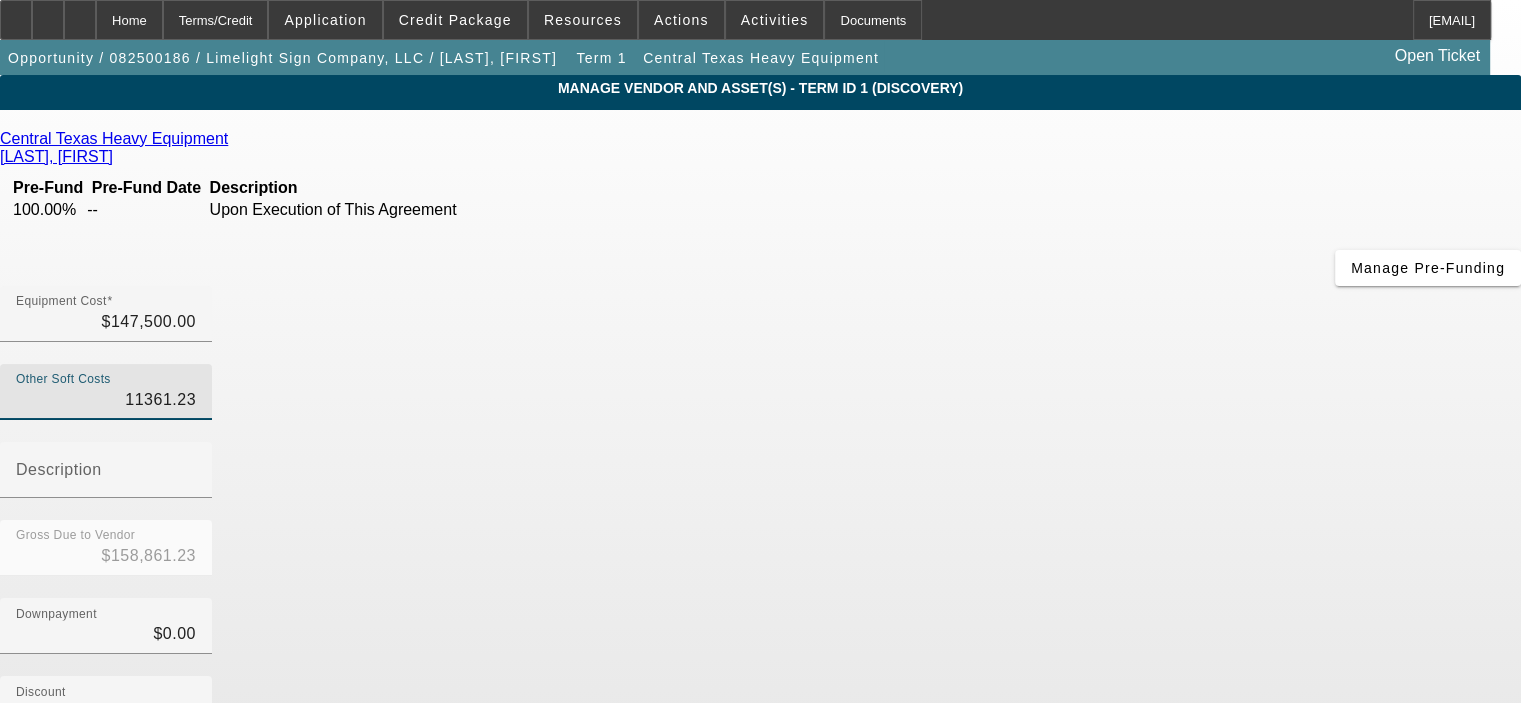 type on "$11,361.23" 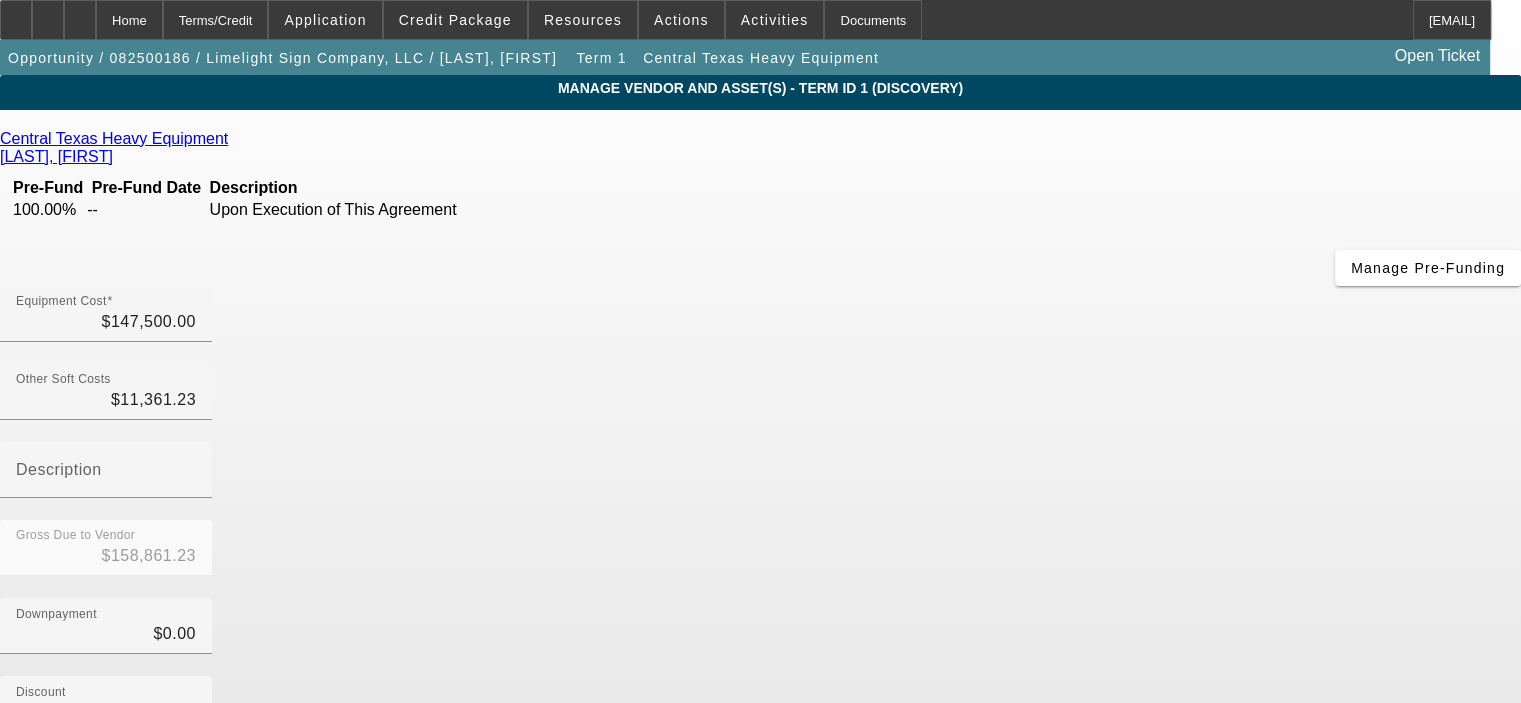 click on "Downpayment
$0.00" at bounding box center (760, 637) 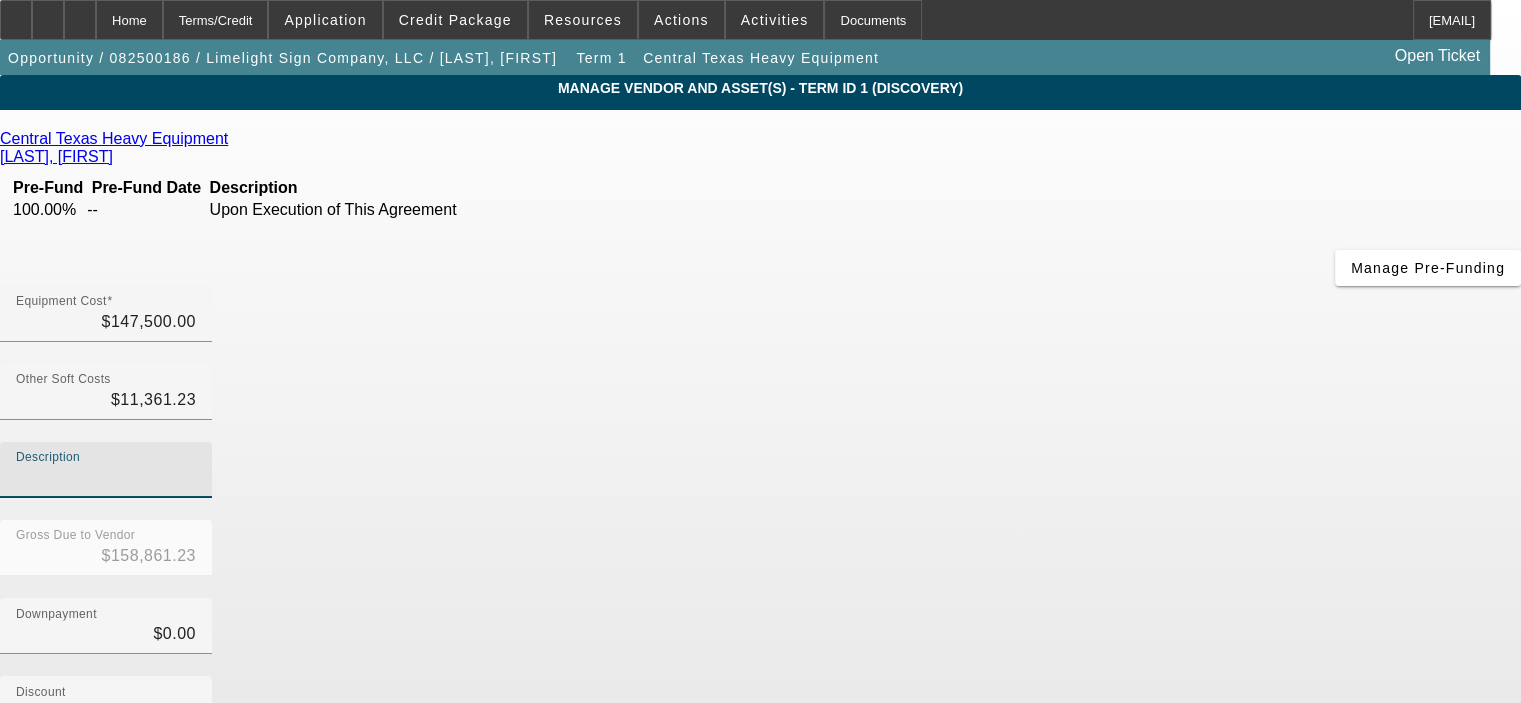 click on "Description" at bounding box center [106, 478] 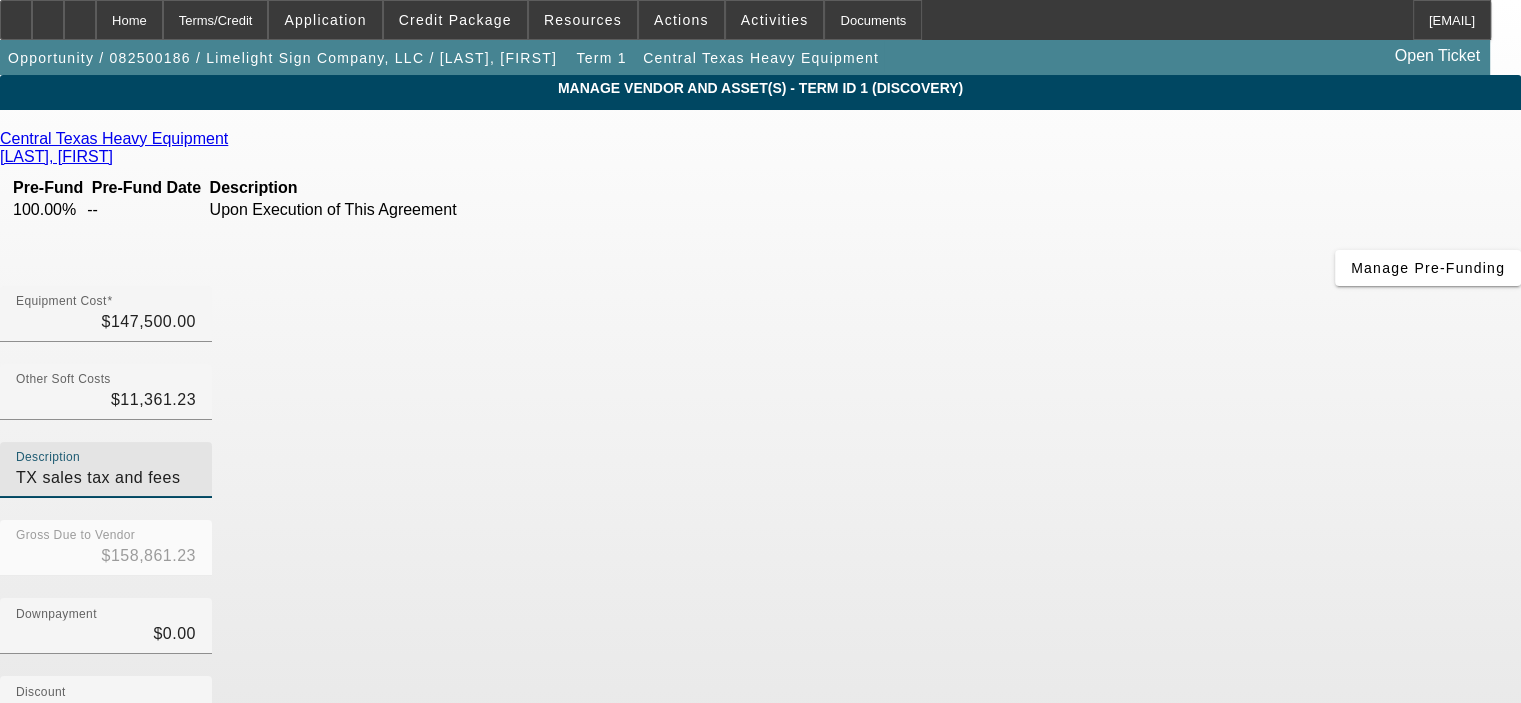 type on "TX sales tax and fees" 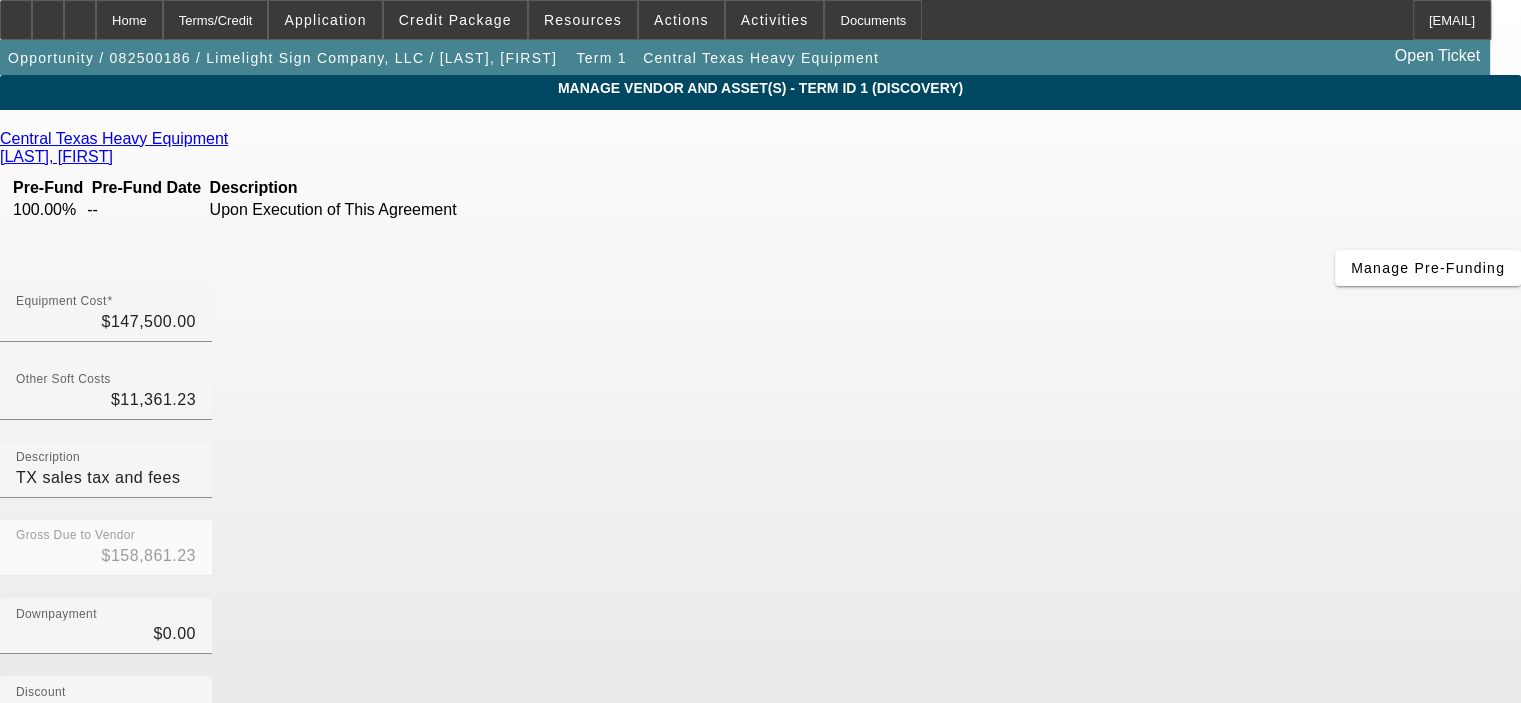 click on "Downpayment
$0.00" at bounding box center (760, 637) 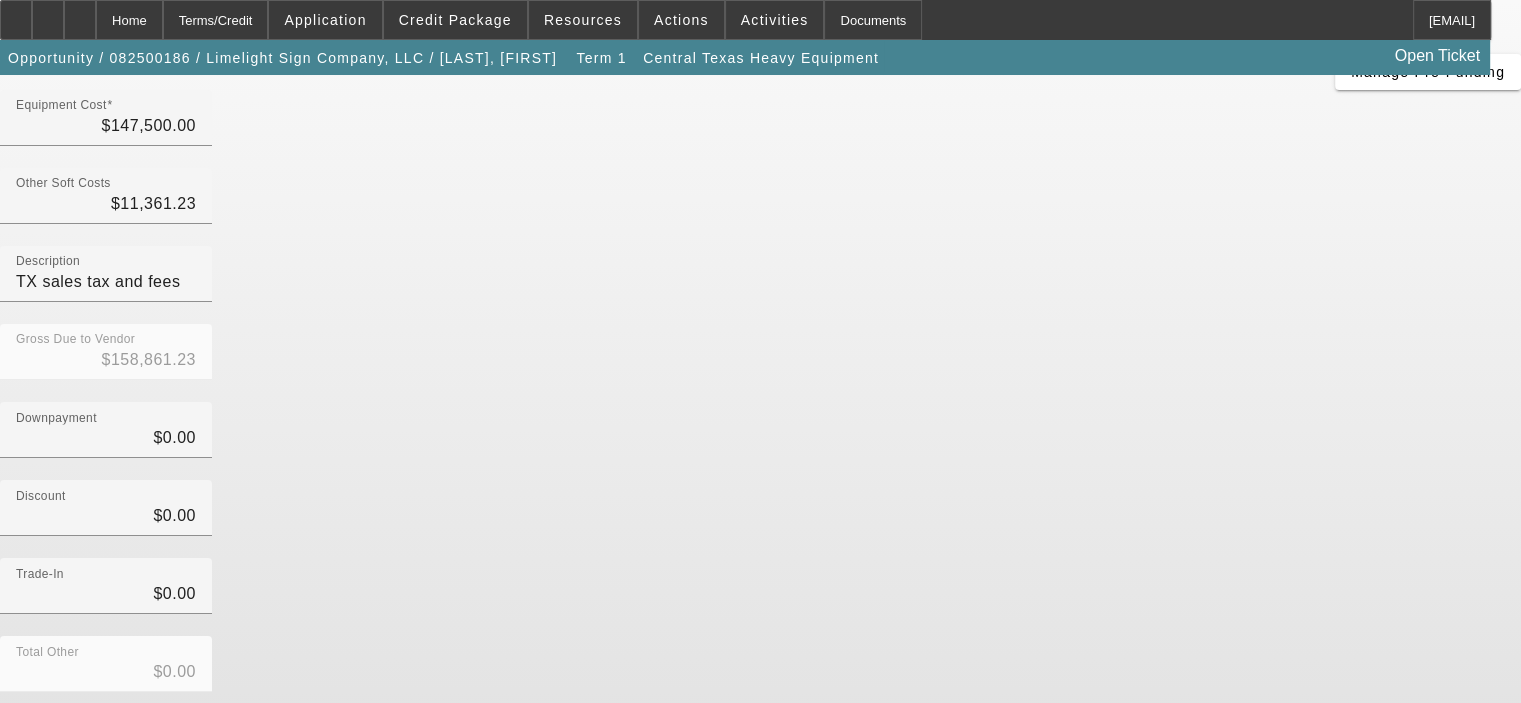 scroll, scrollTop: 221, scrollLeft: 0, axis: vertical 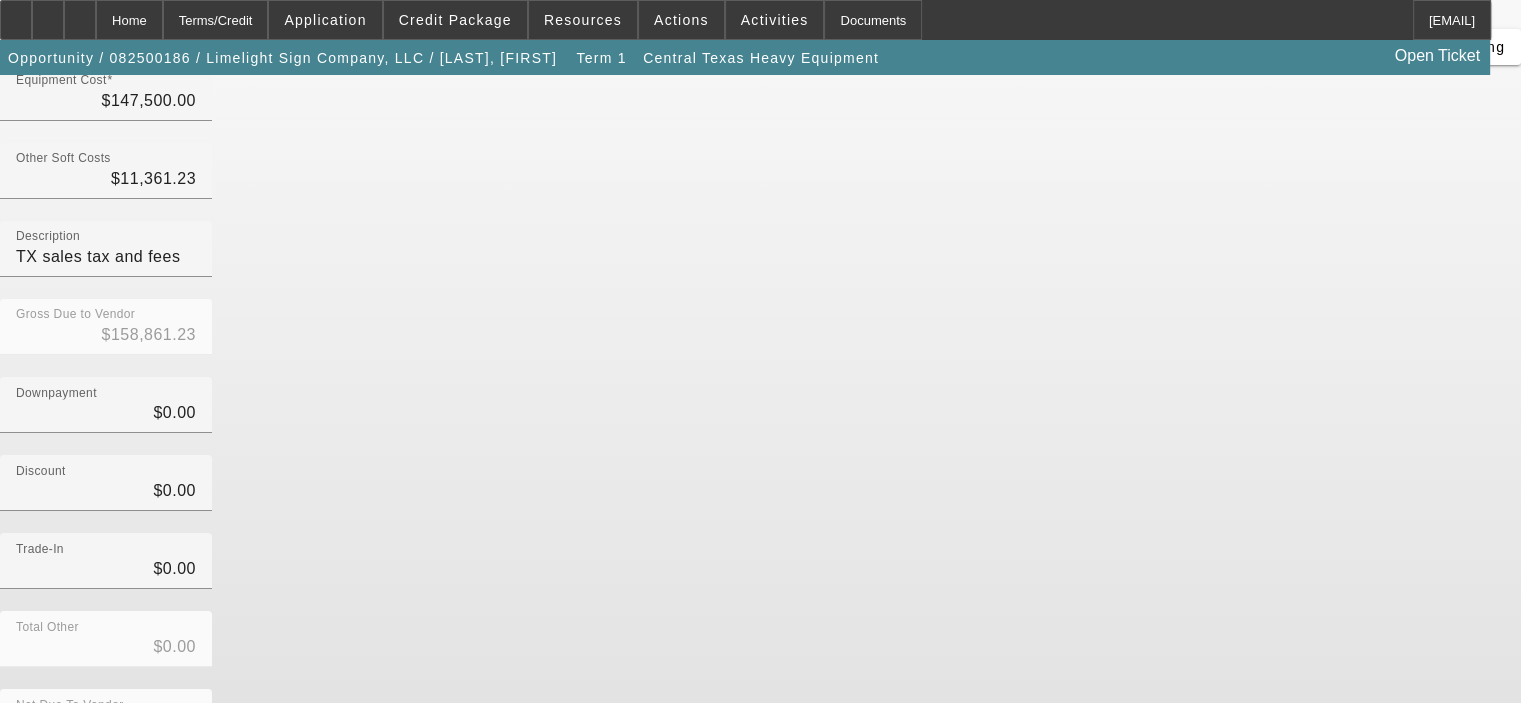 click on "Submit" at bounding box center (28, 798) 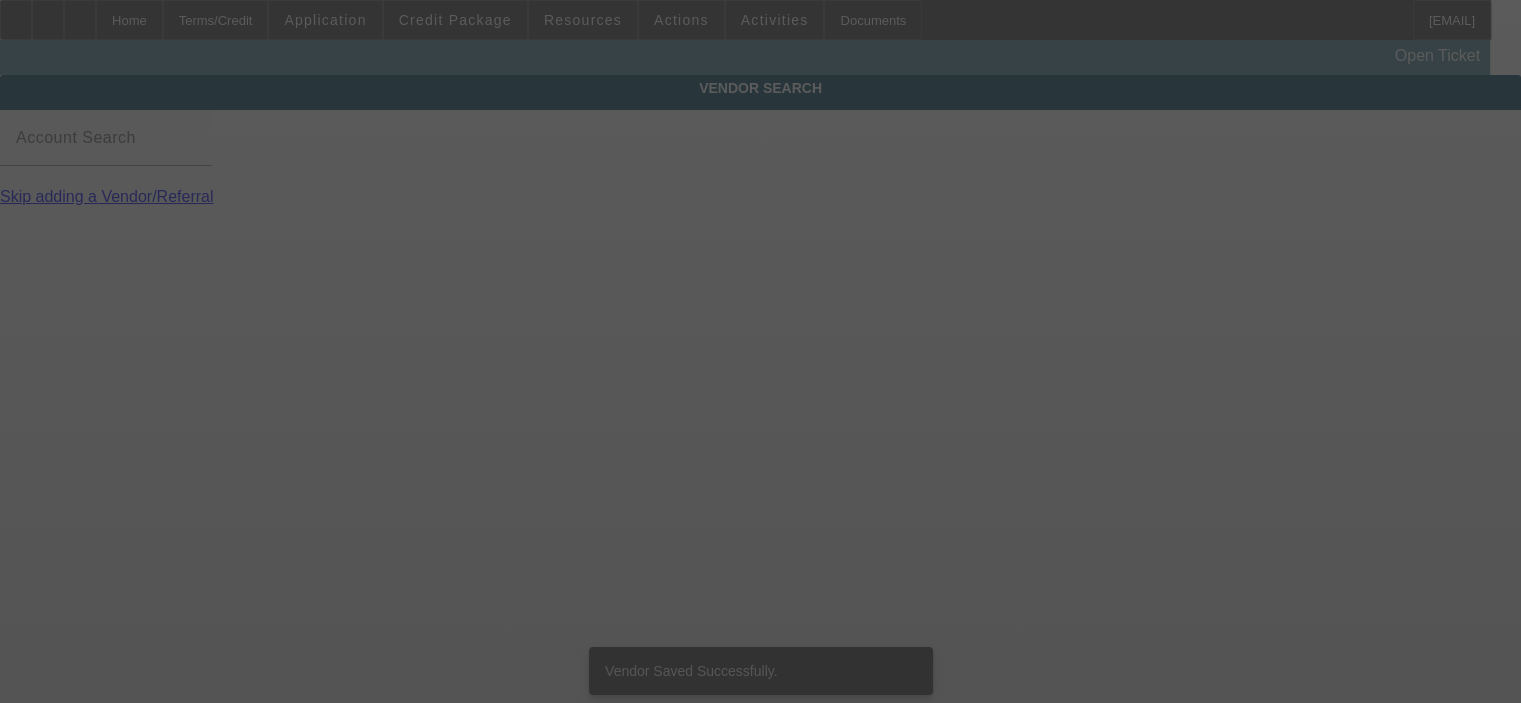 scroll, scrollTop: 0, scrollLeft: 0, axis: both 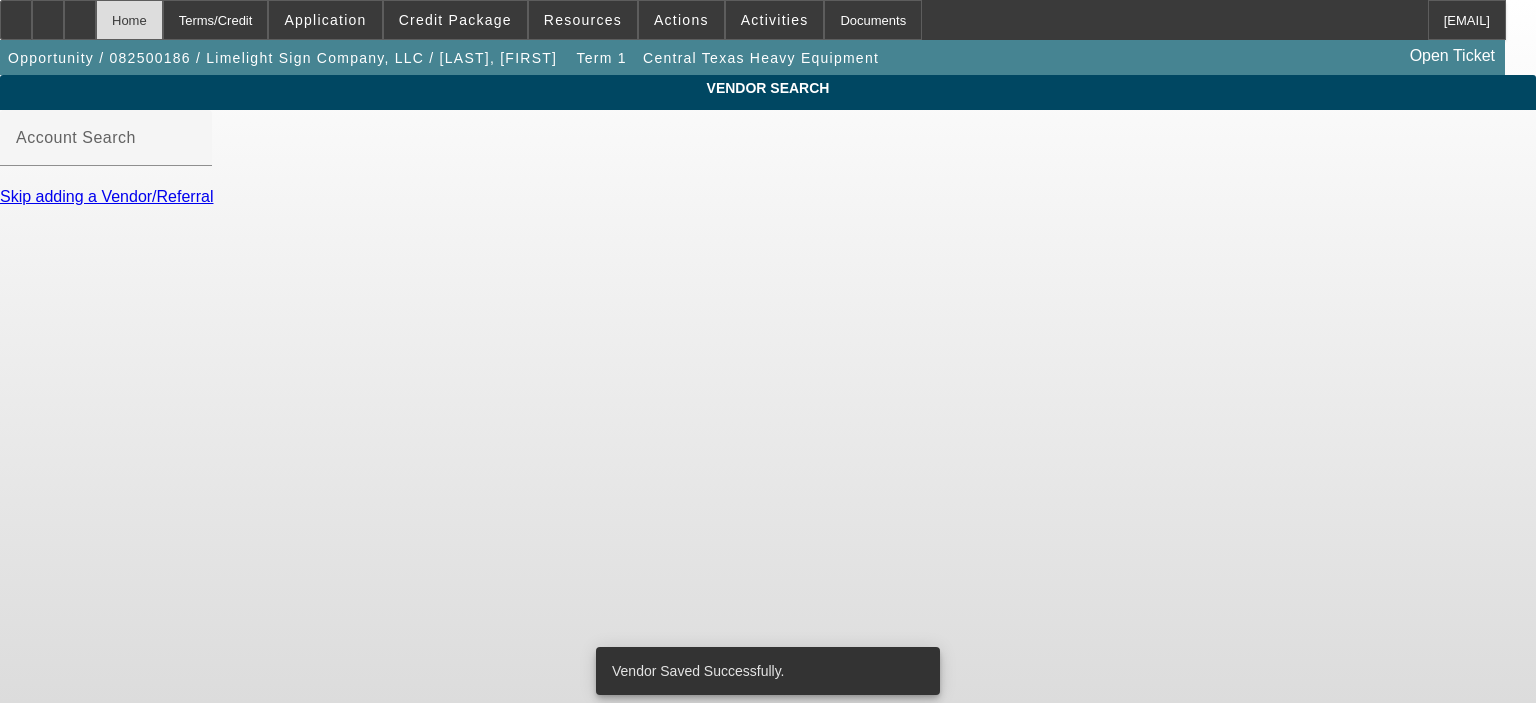 click on "Home" at bounding box center [129, 20] 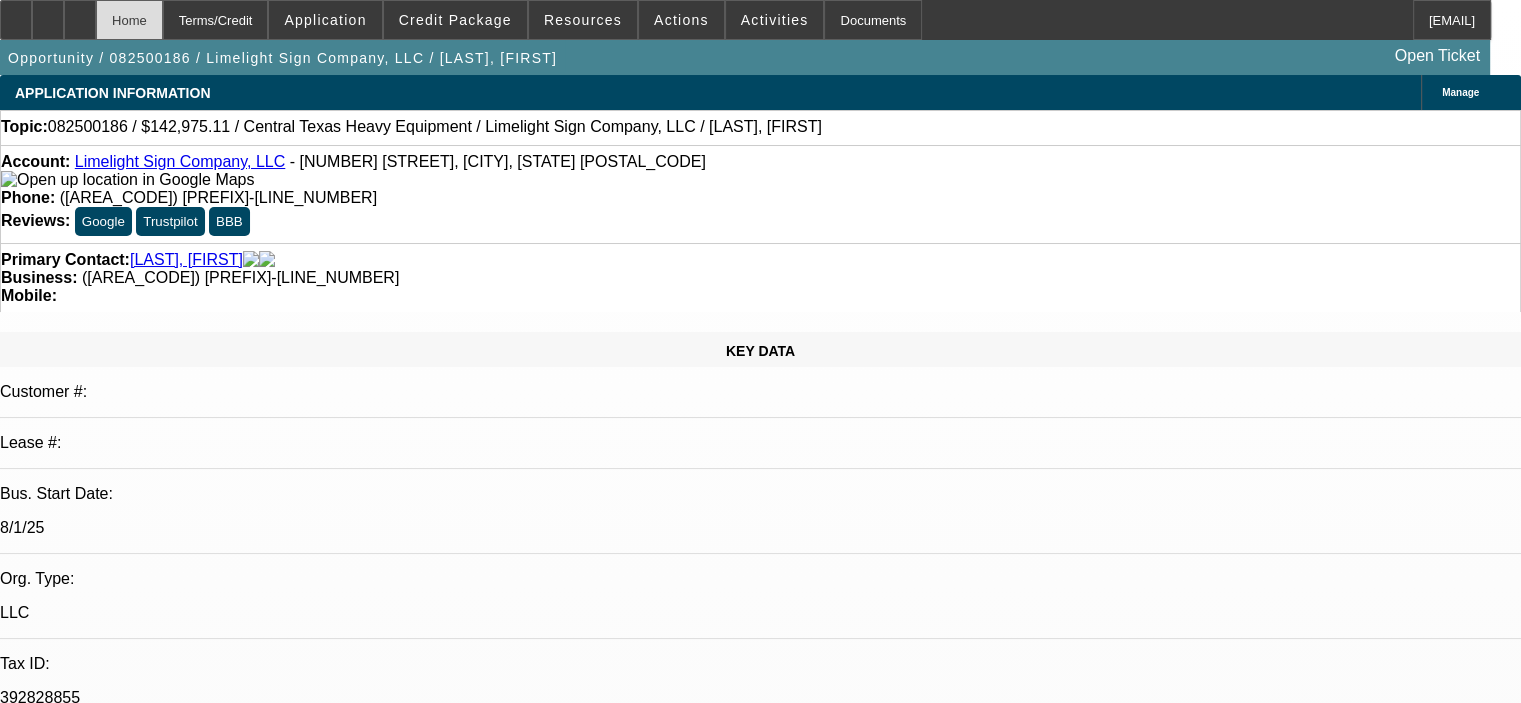 select on "0.1" 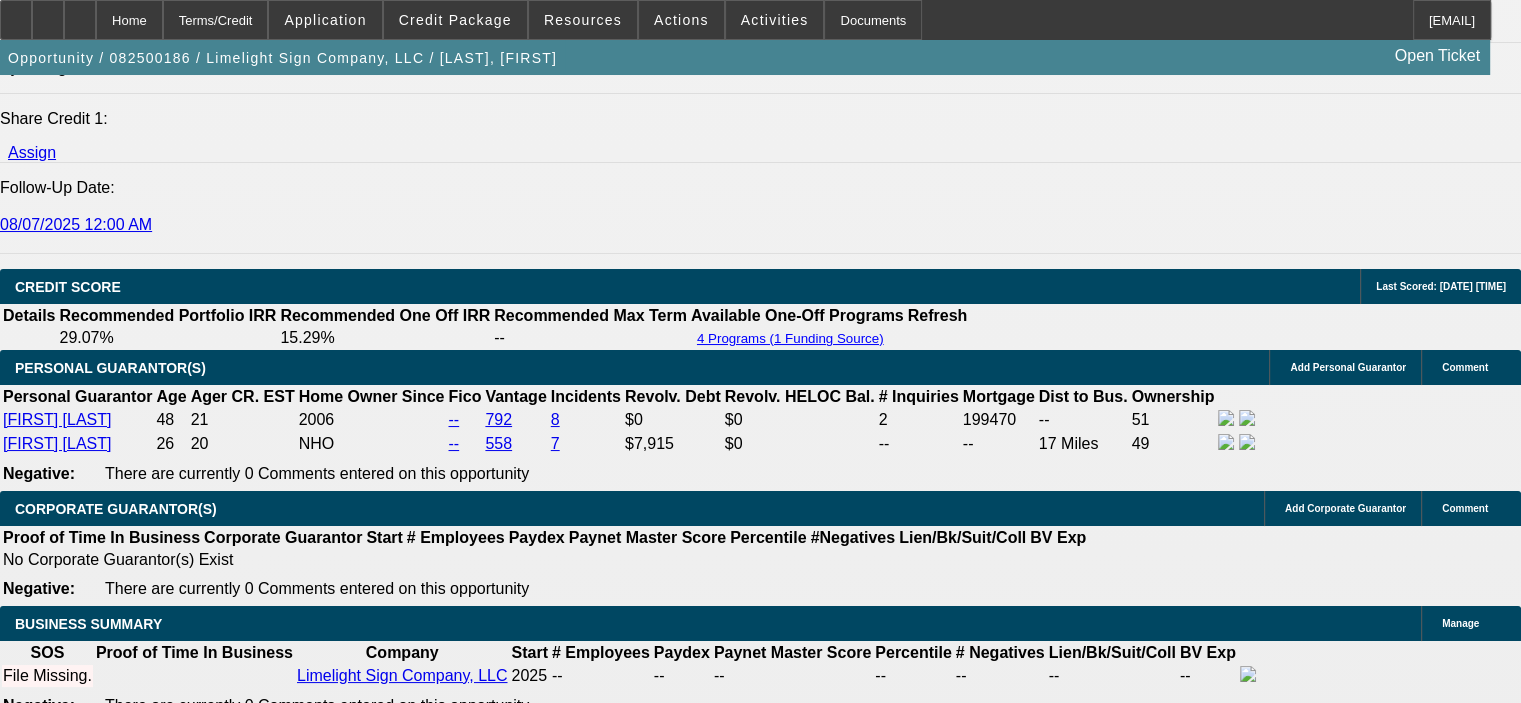 scroll, scrollTop: 2500, scrollLeft: 0, axis: vertical 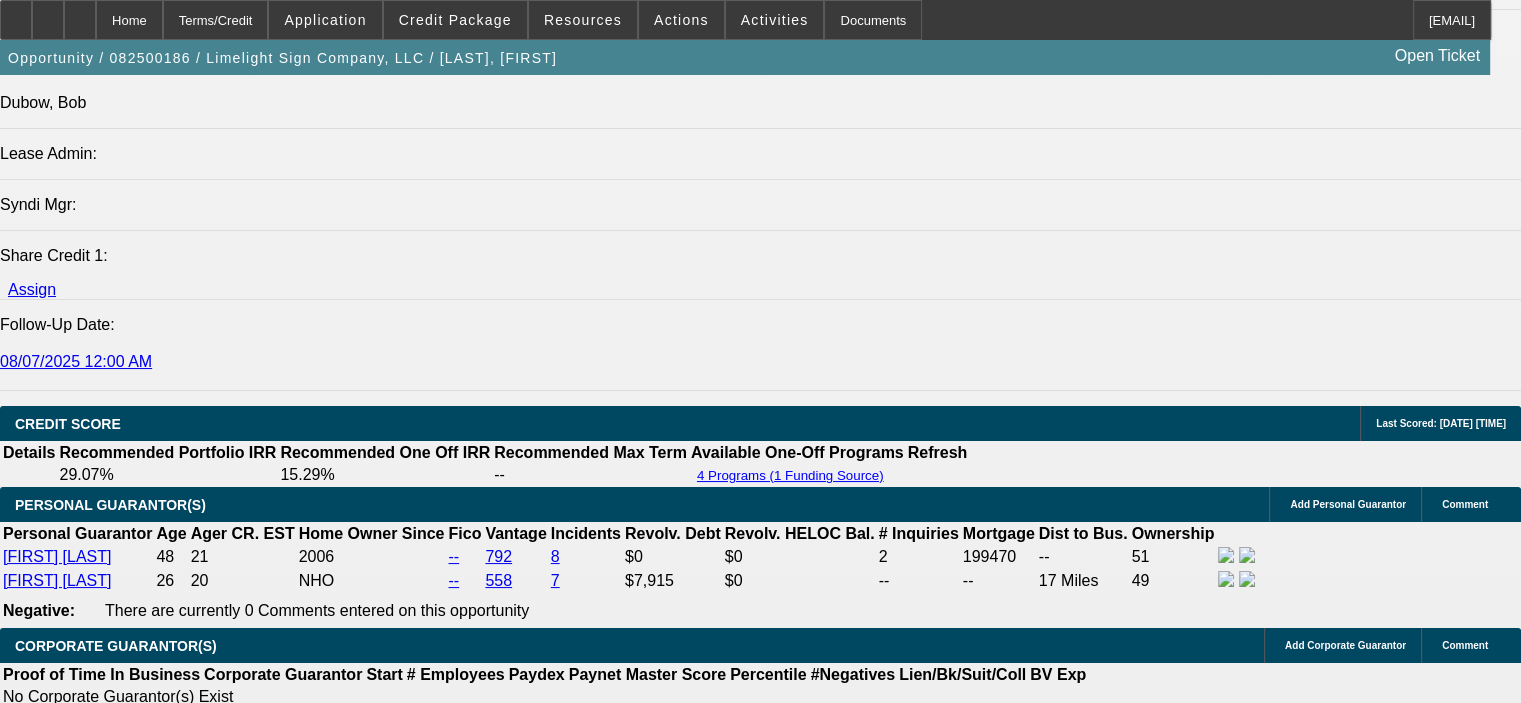 click on "Central Texas Heavy Equipment" 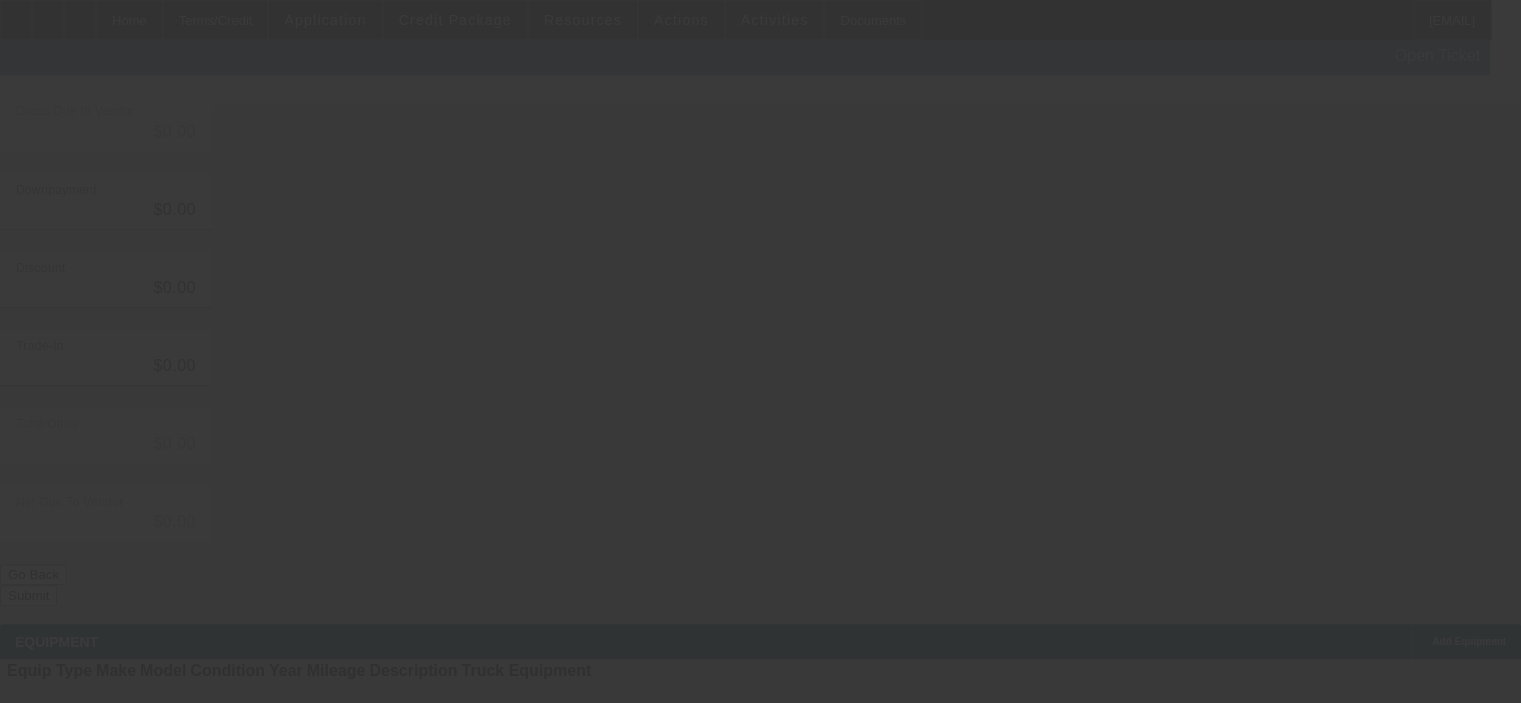 scroll, scrollTop: 0, scrollLeft: 0, axis: both 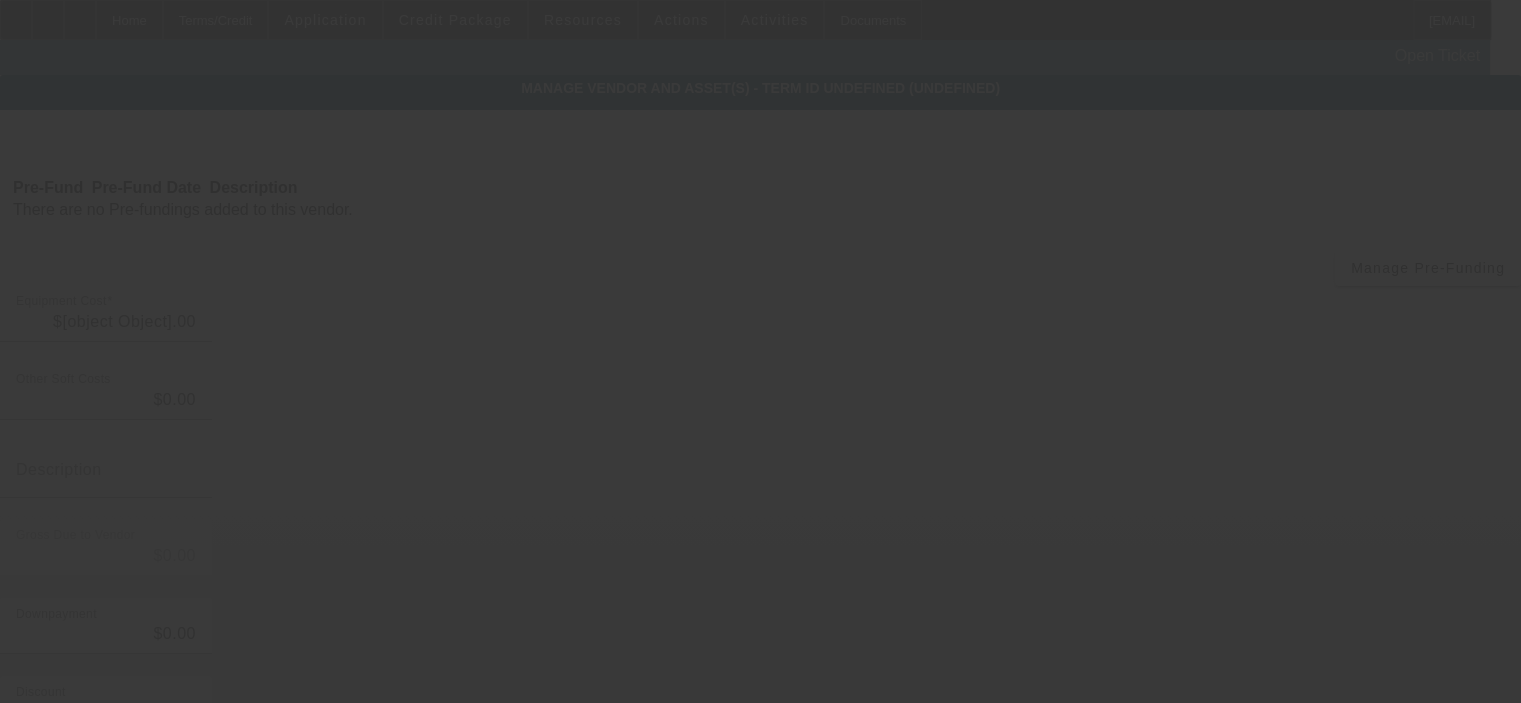 type on "$147,500.00" 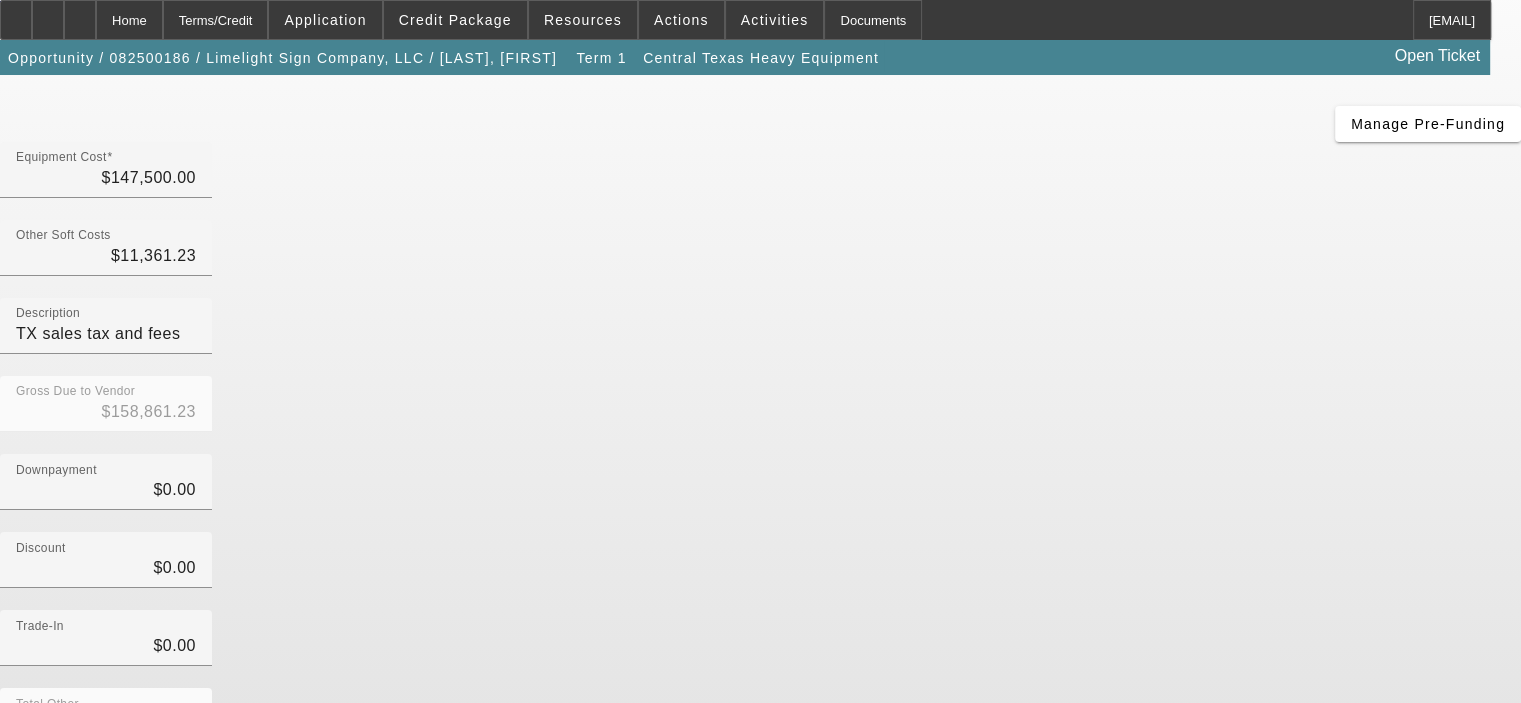 scroll, scrollTop: 221, scrollLeft: 0, axis: vertical 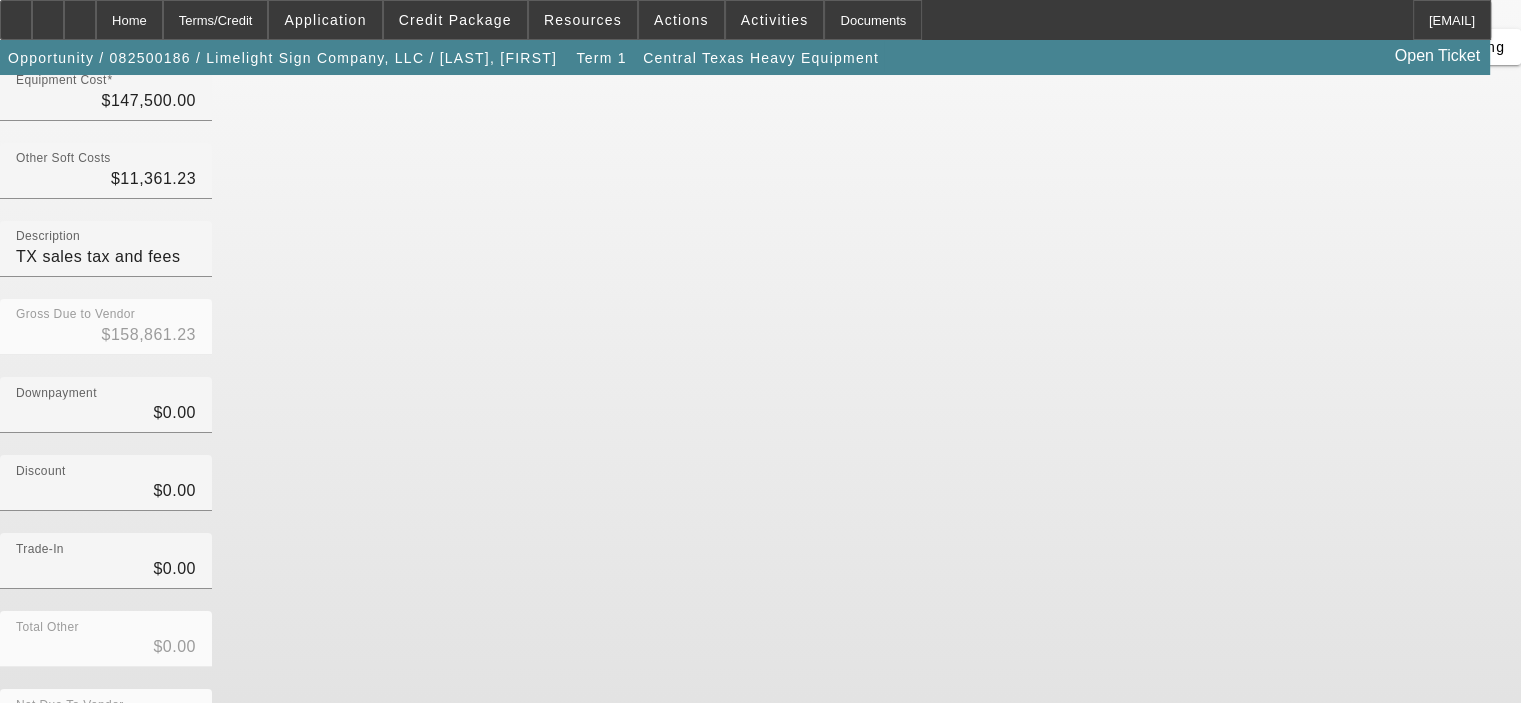 click on "Add Equipment" at bounding box center (1469, 844) 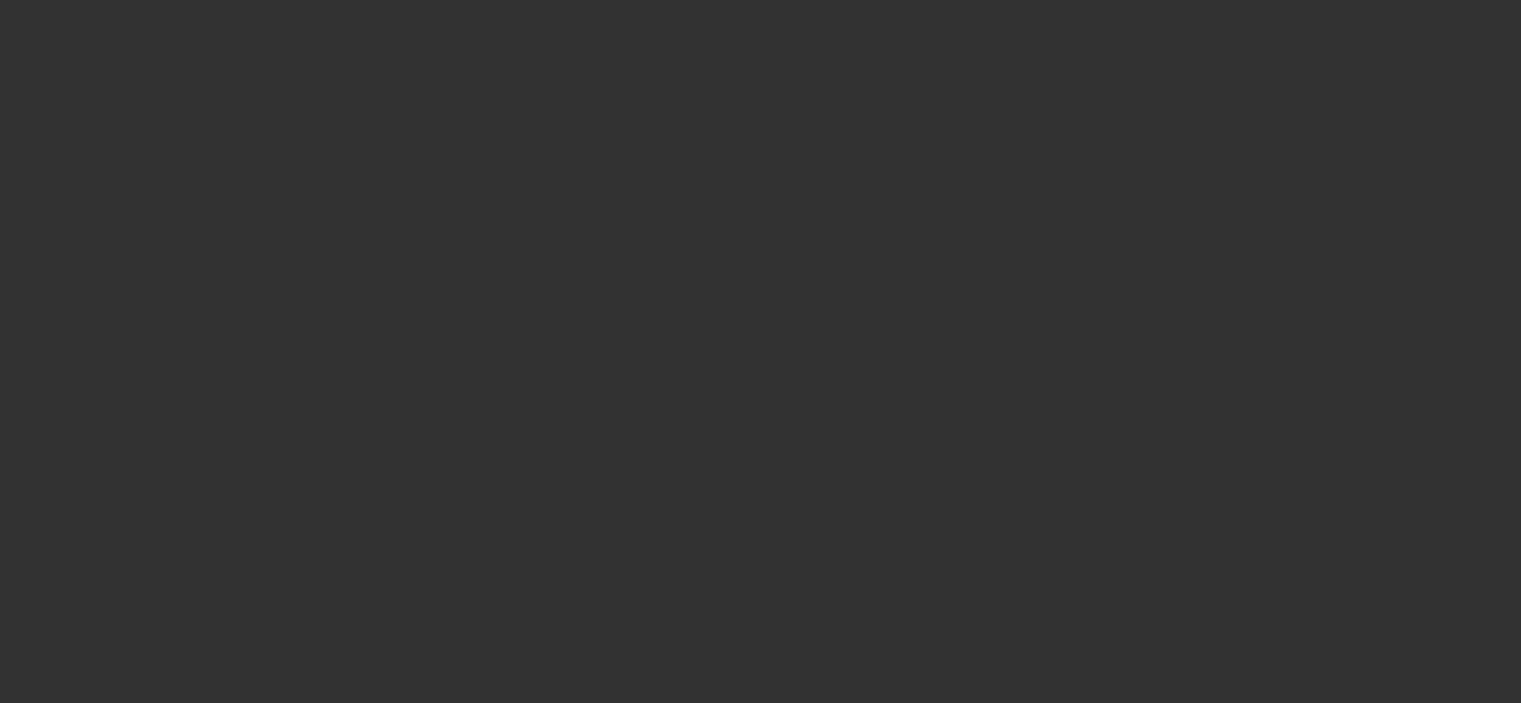 scroll, scrollTop: 0, scrollLeft: 0, axis: both 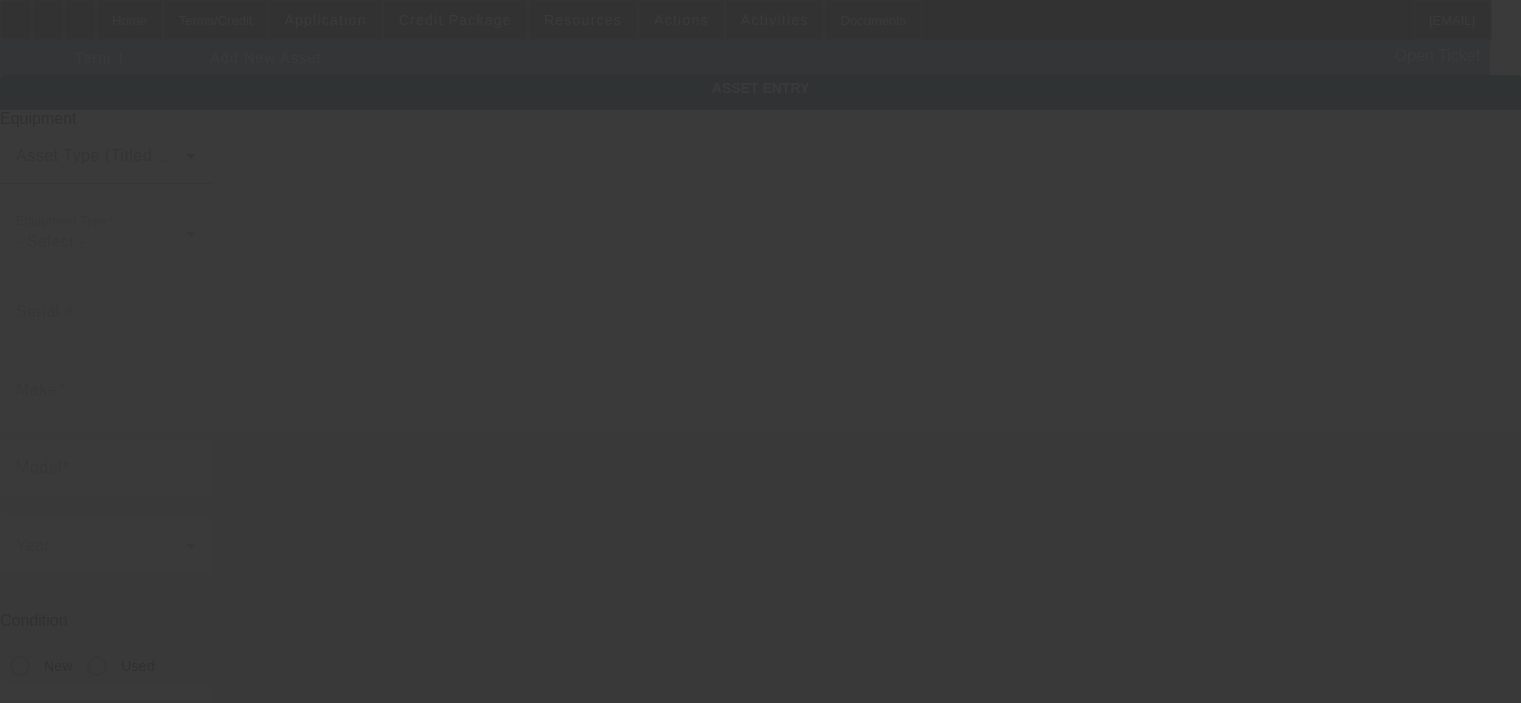 type on "[NUMBER] [STREET]" 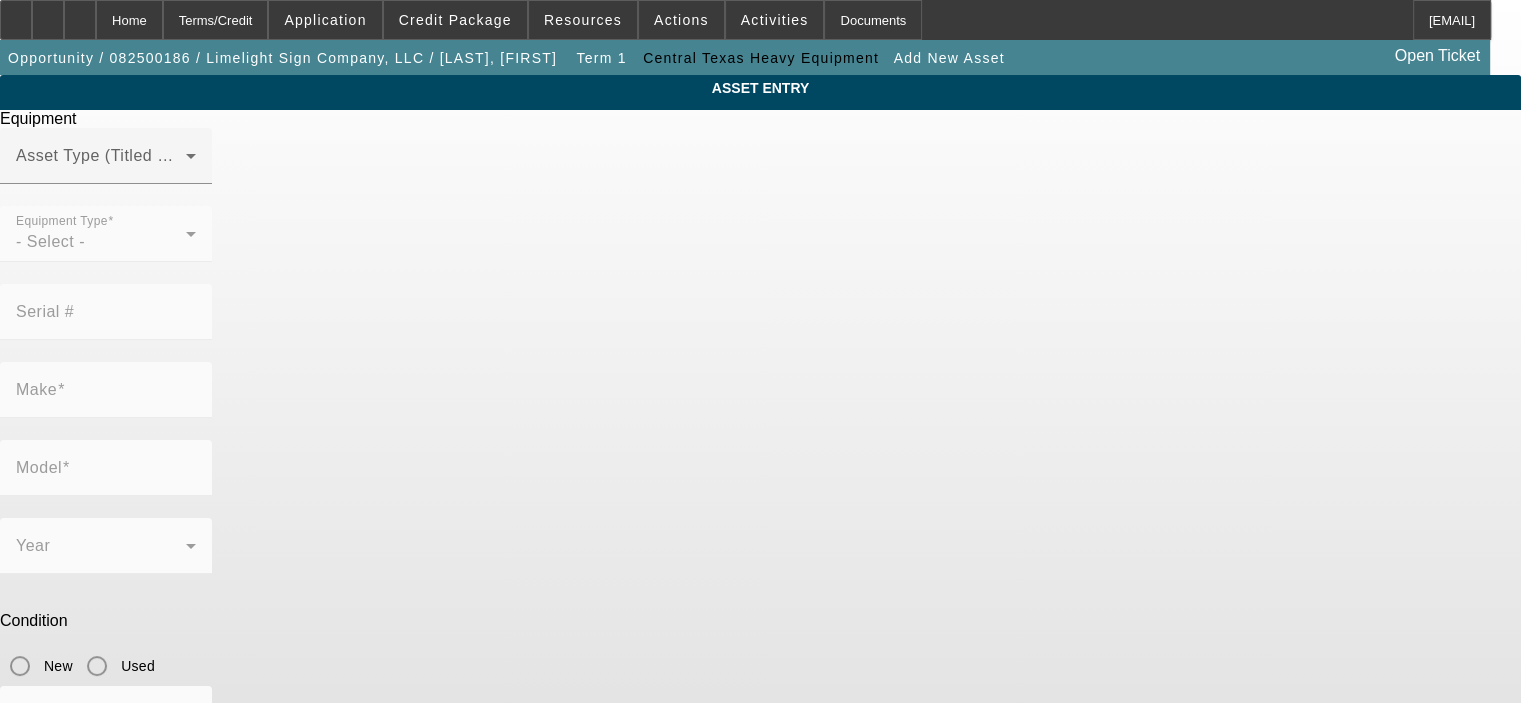 click on "Equipment Type
- Select -" at bounding box center (106, 245) 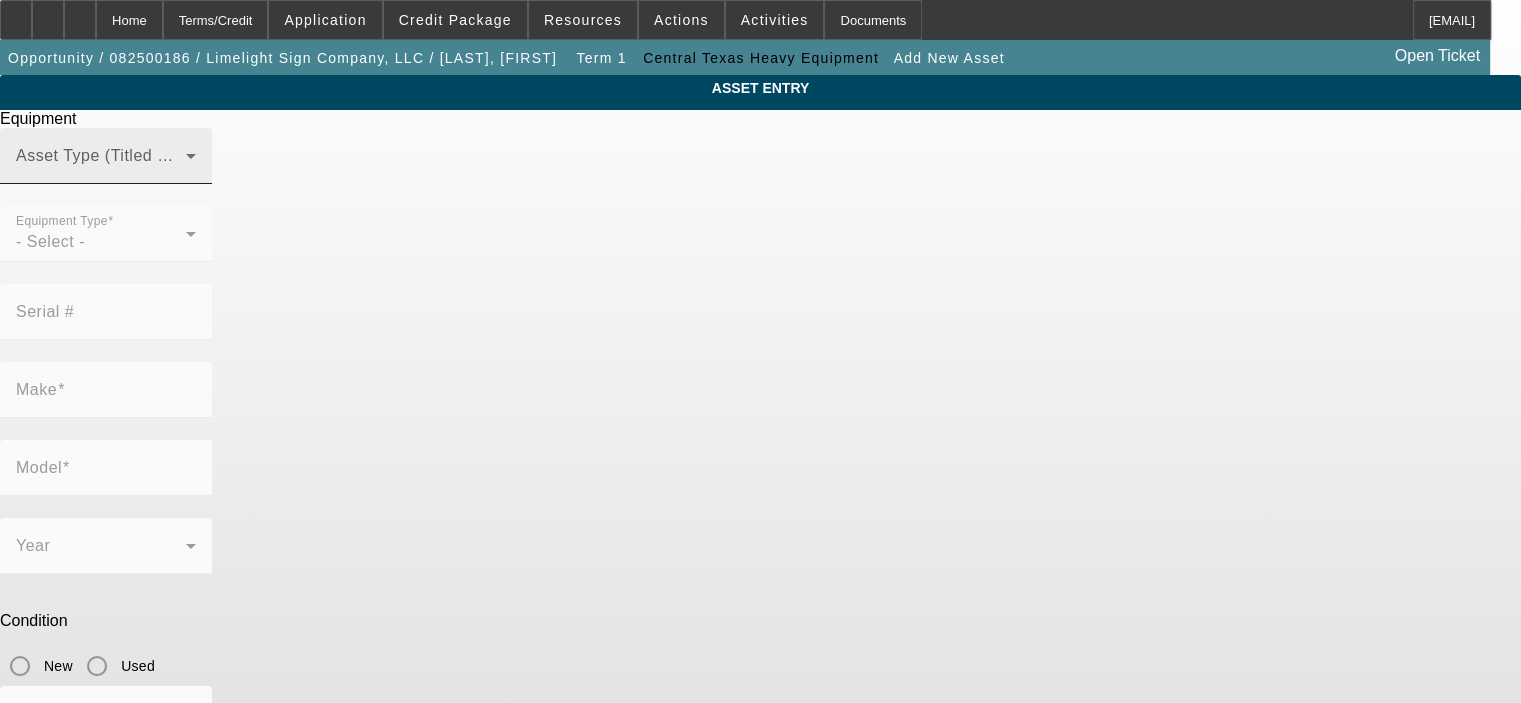 click at bounding box center (101, 164) 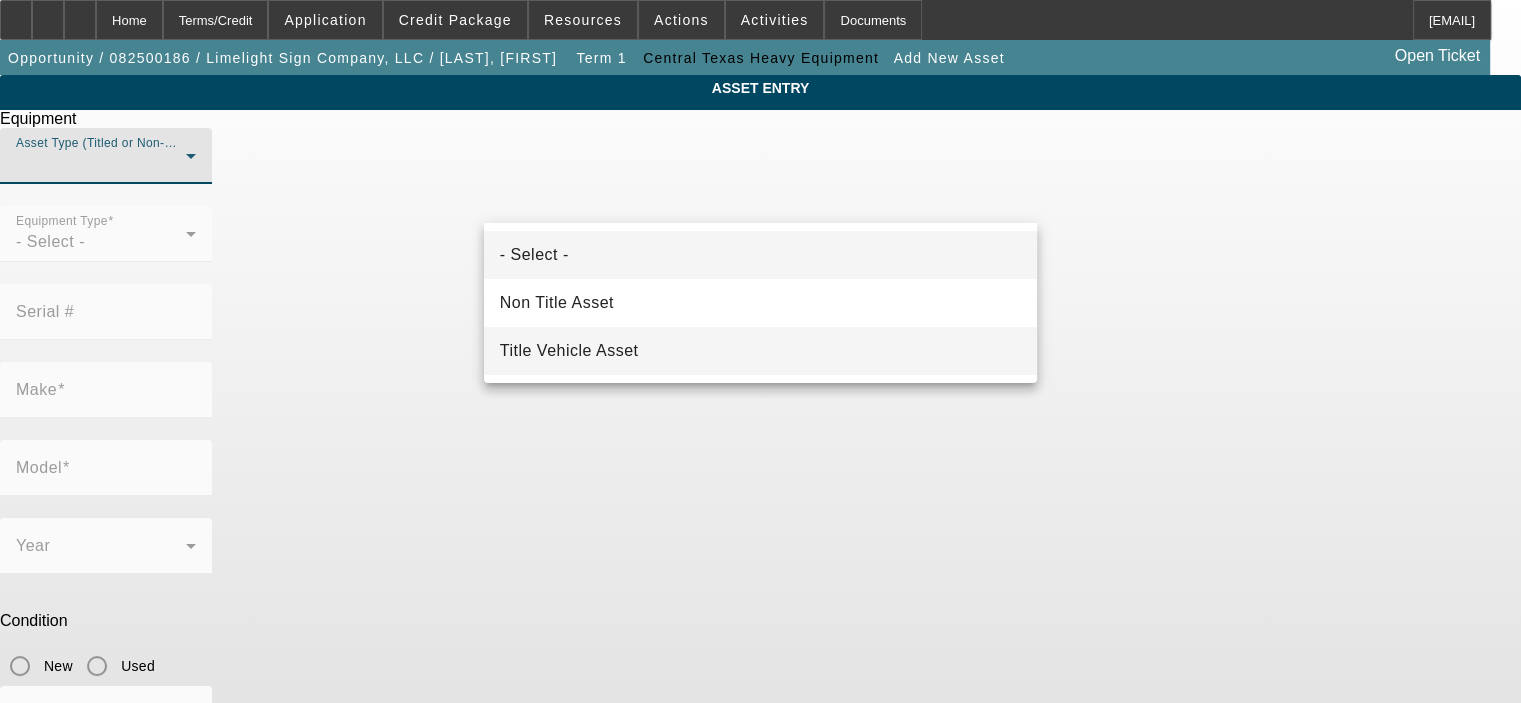 click on "Title Vehicle Asset" at bounding box center (760, 351) 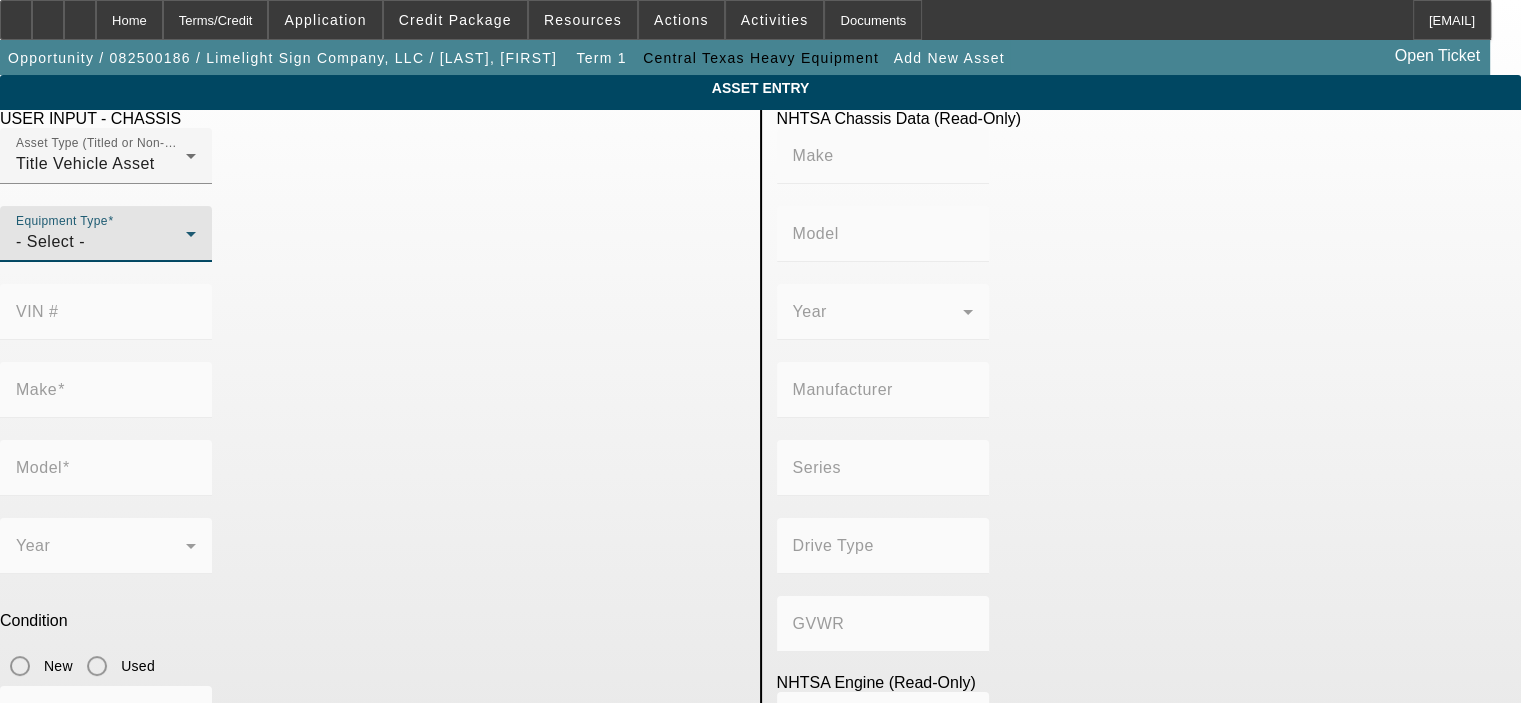 click on "- Select -" at bounding box center [101, 242] 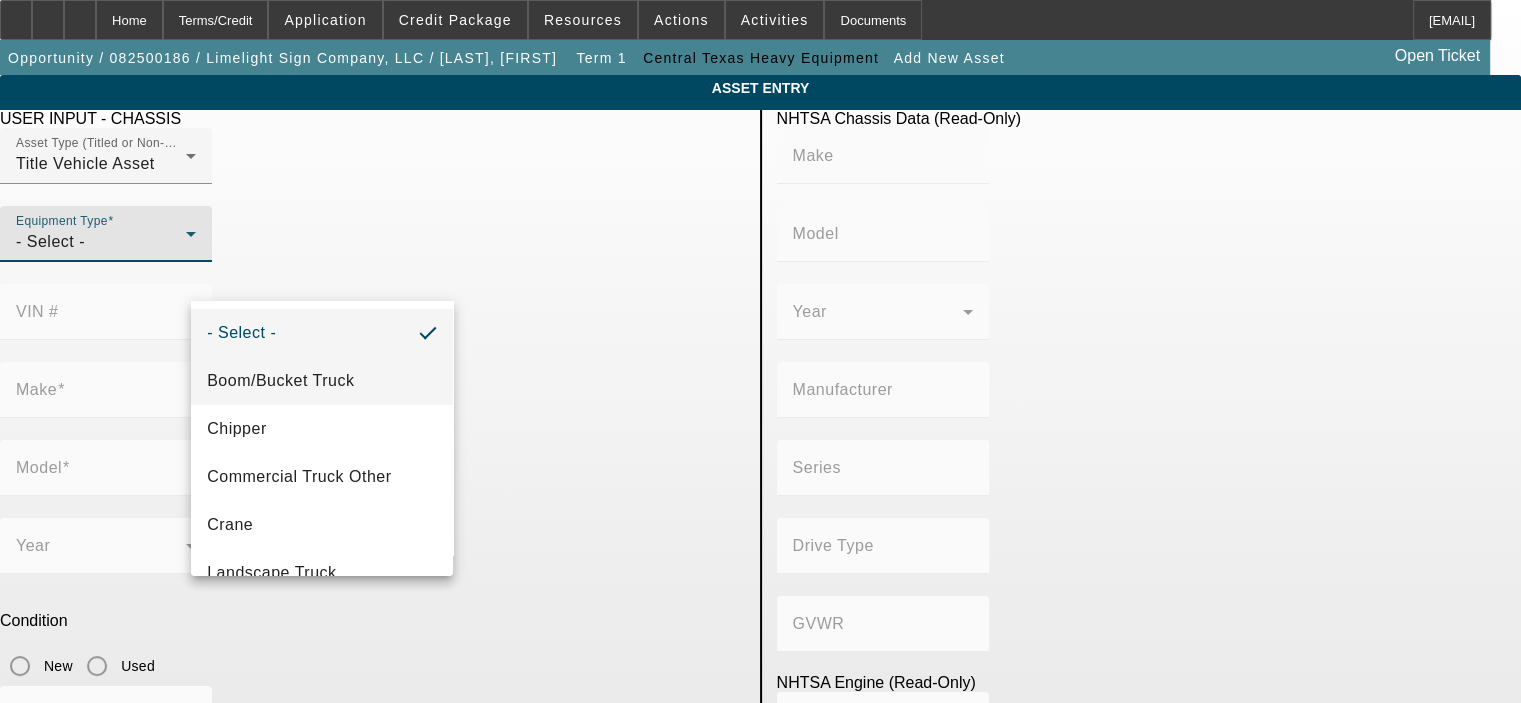 click on "Boom/Bucket Truck" at bounding box center [280, 381] 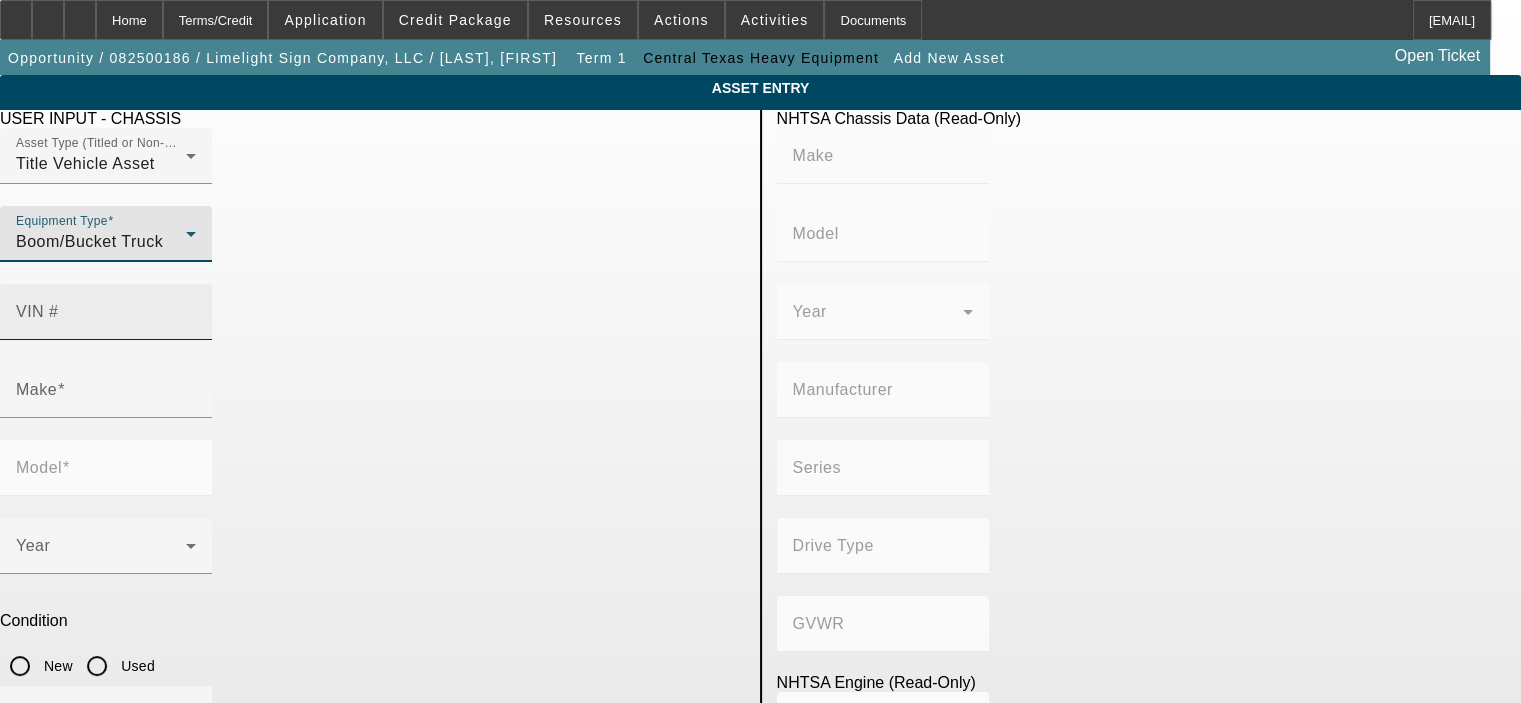 click on "VIN #" at bounding box center (37, 311) 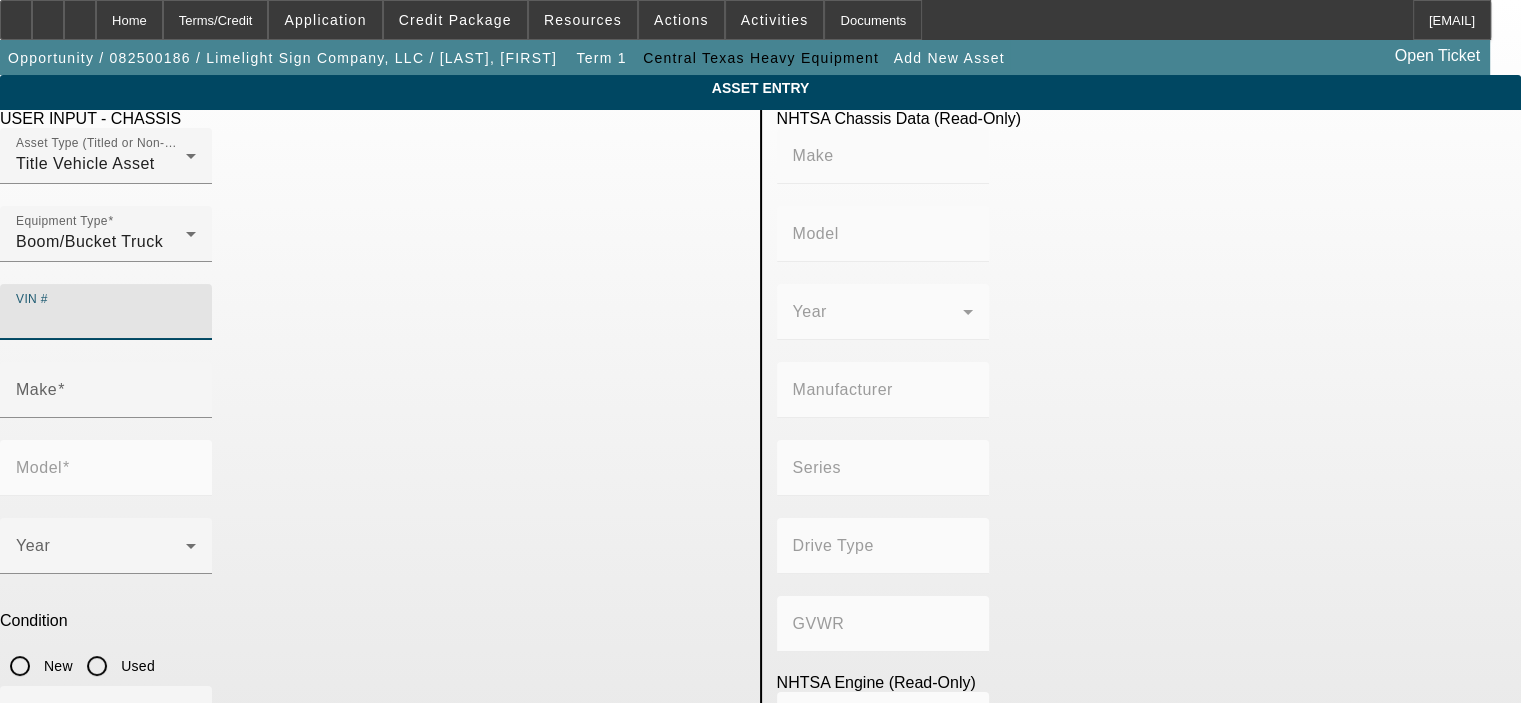 paste on "1FDXF7DC9KDF09991" 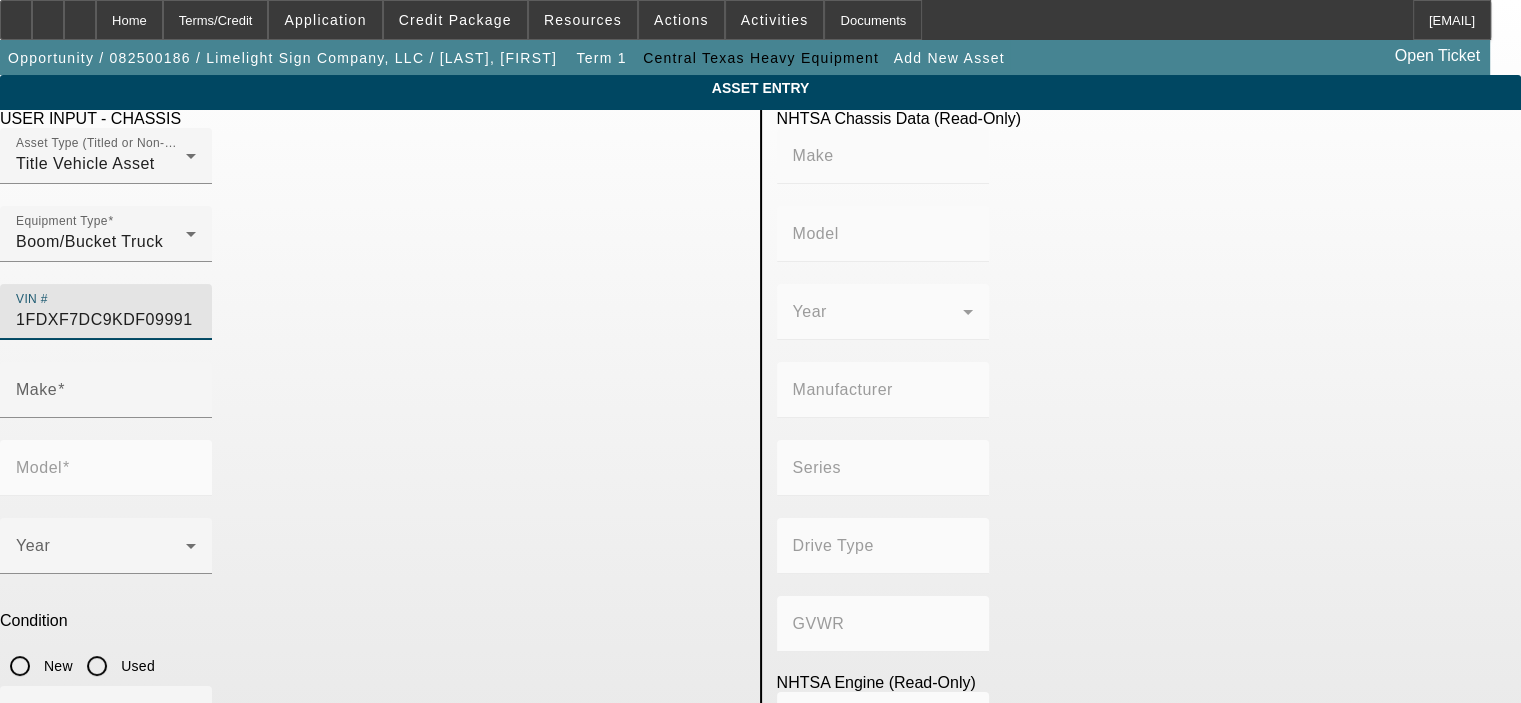 type on "FORD" 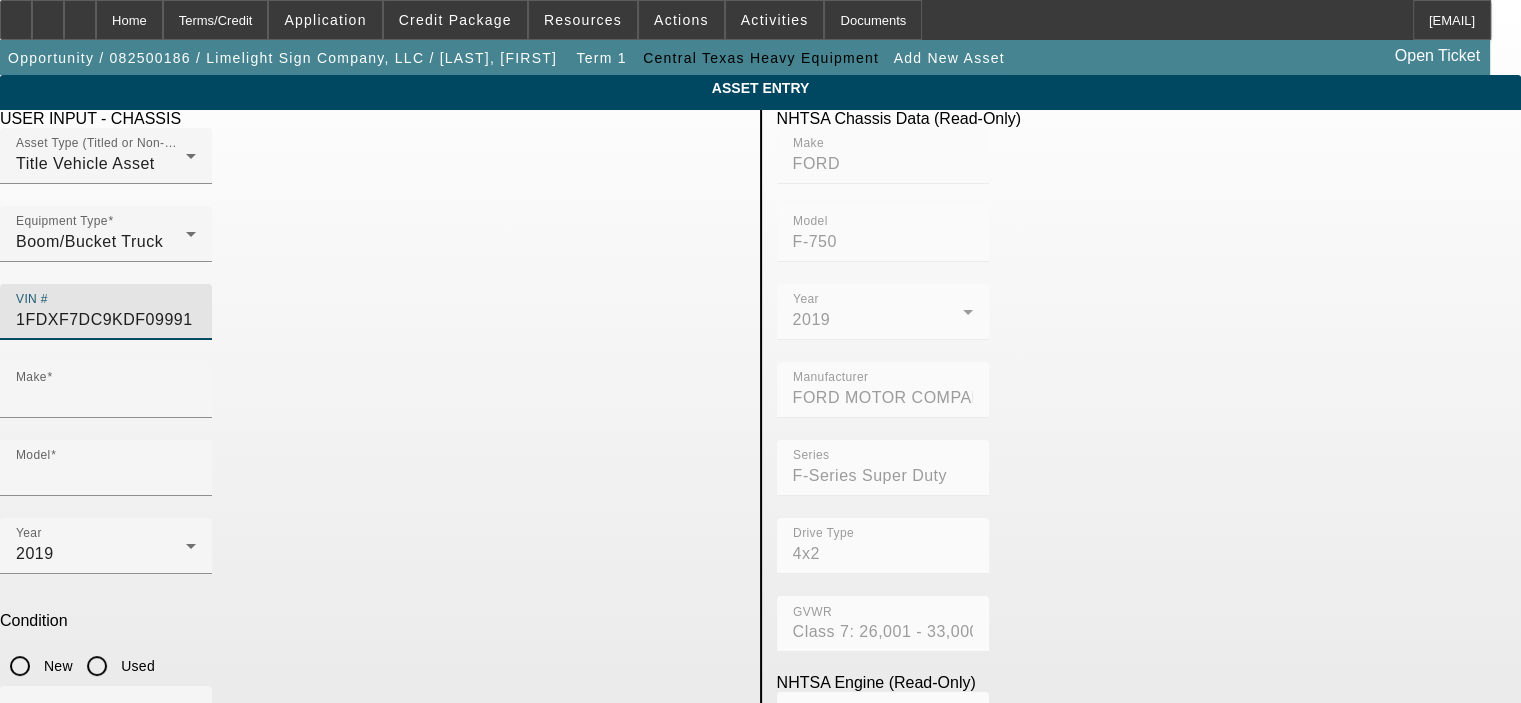 type on "FORD" 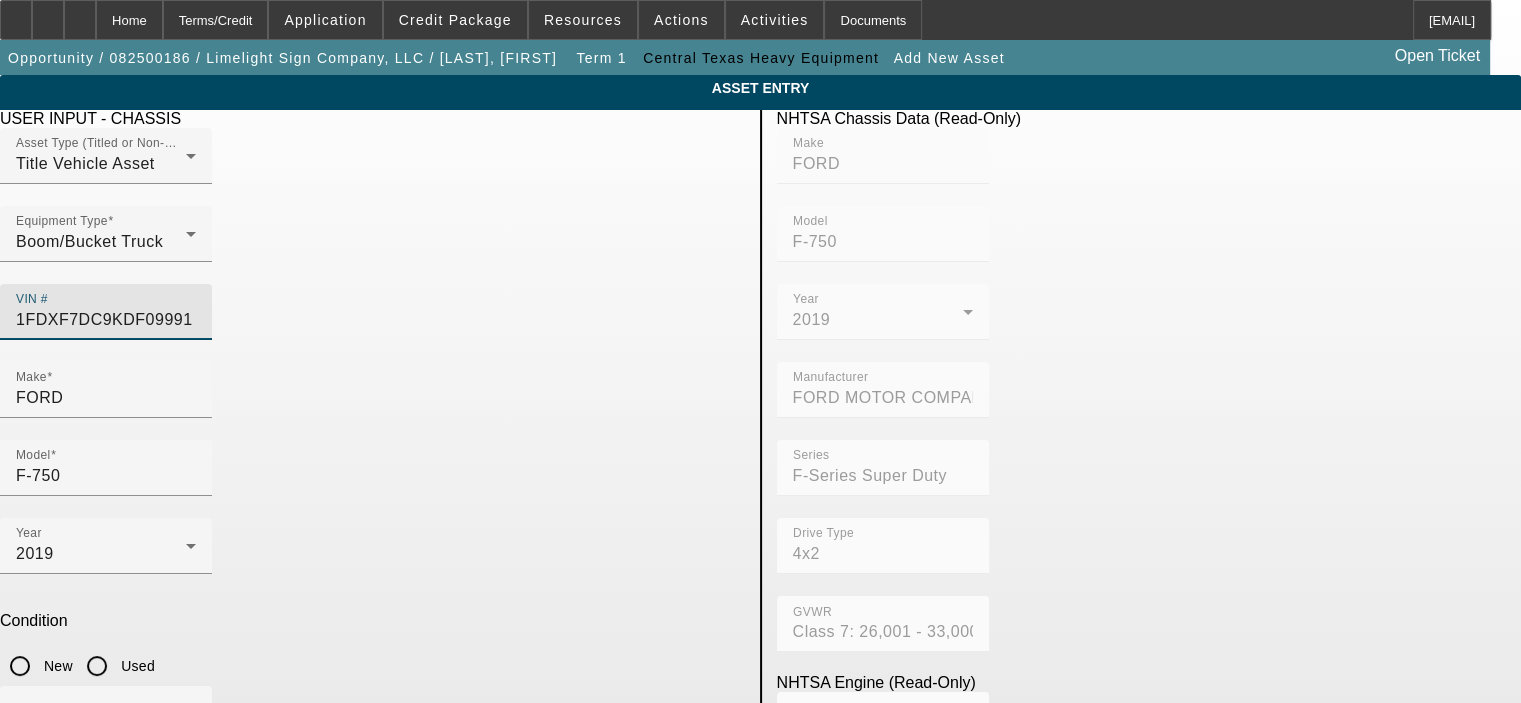 type on "1FDXF7DC9KDF09991" 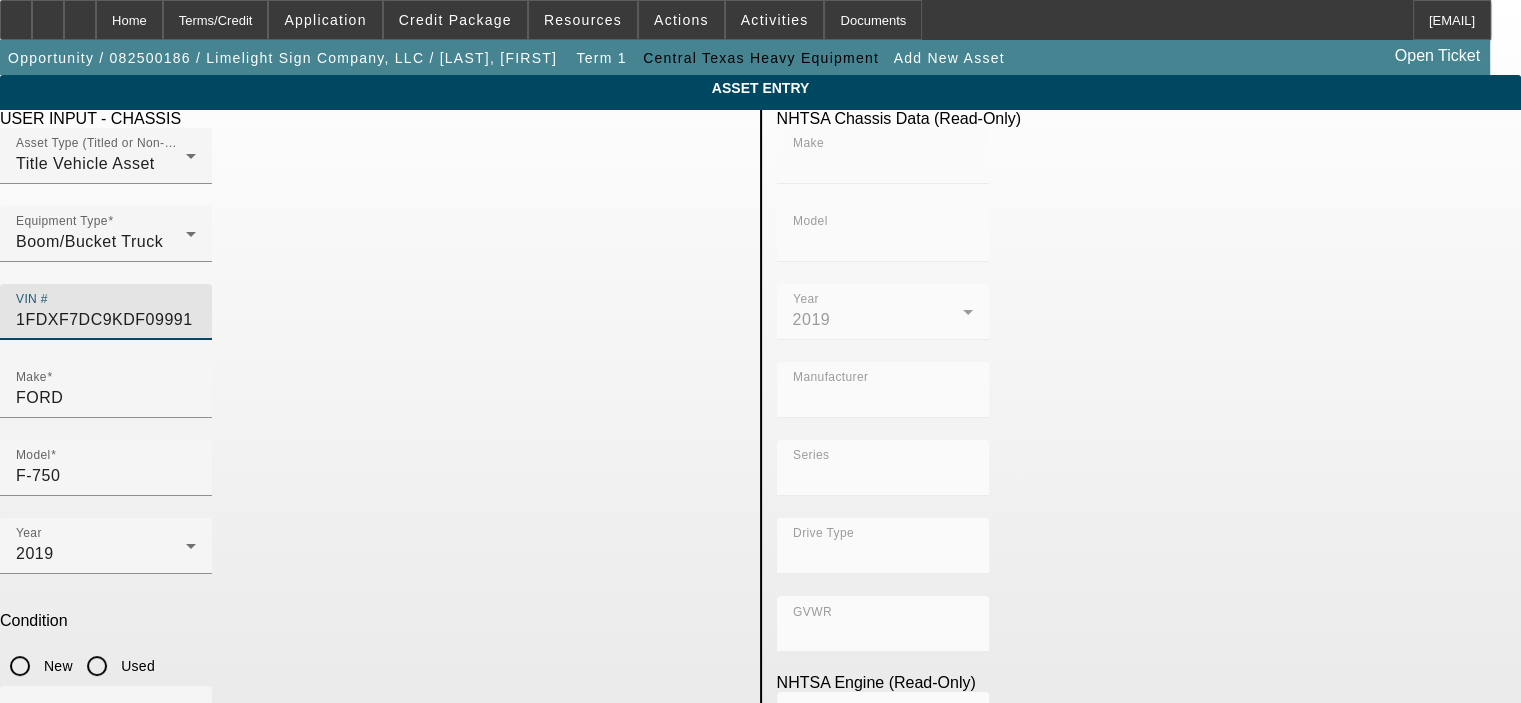 click on "Used" at bounding box center (97, 666) 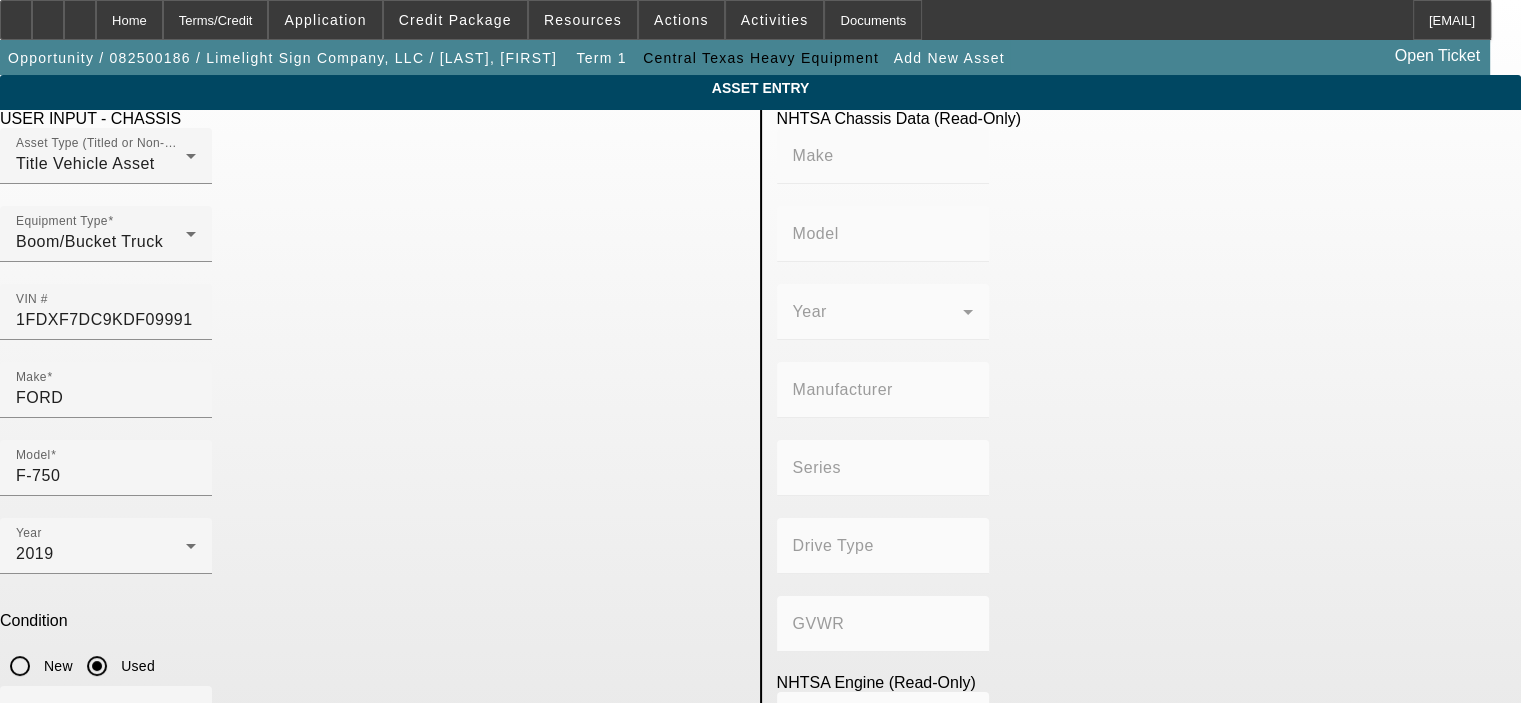 type on "FORD" 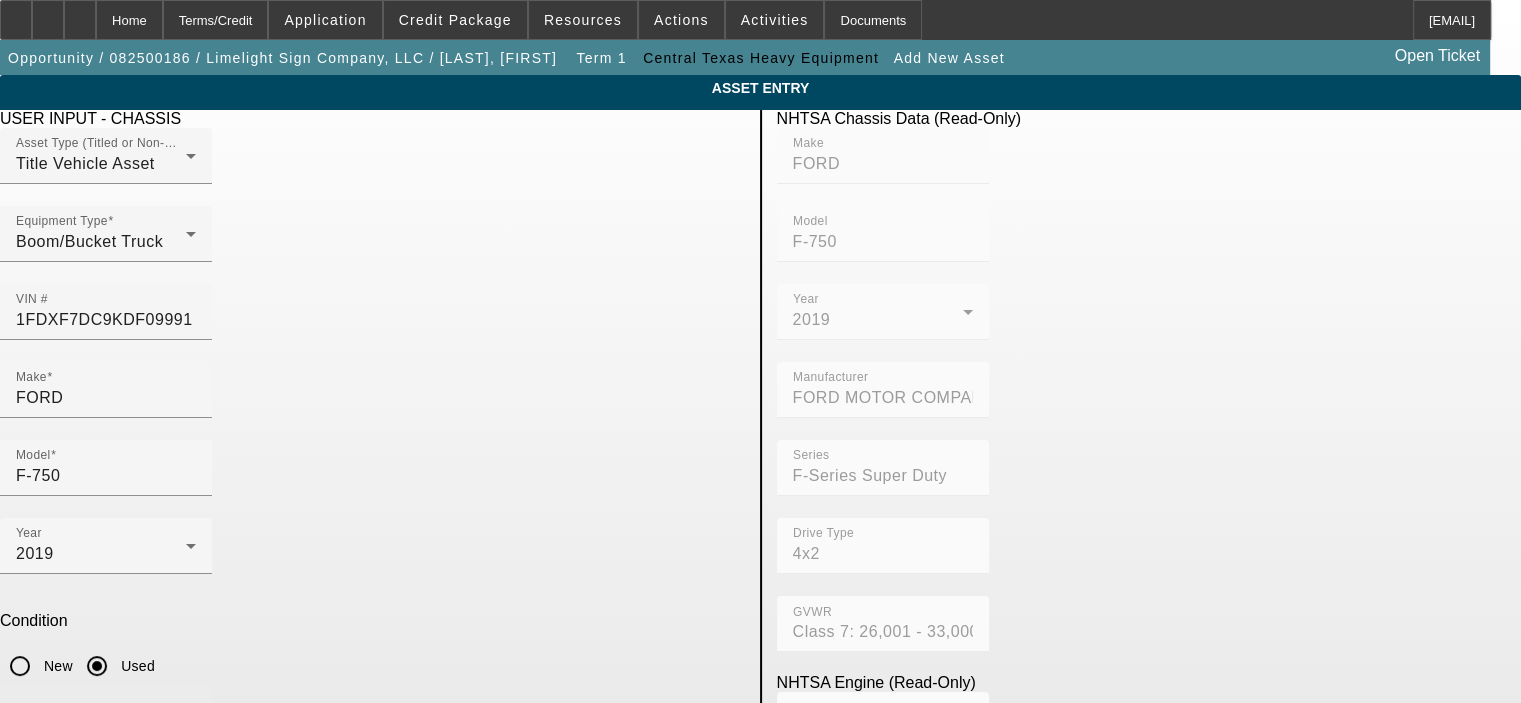 click on "Hour(s)" at bounding box center (106, 722) 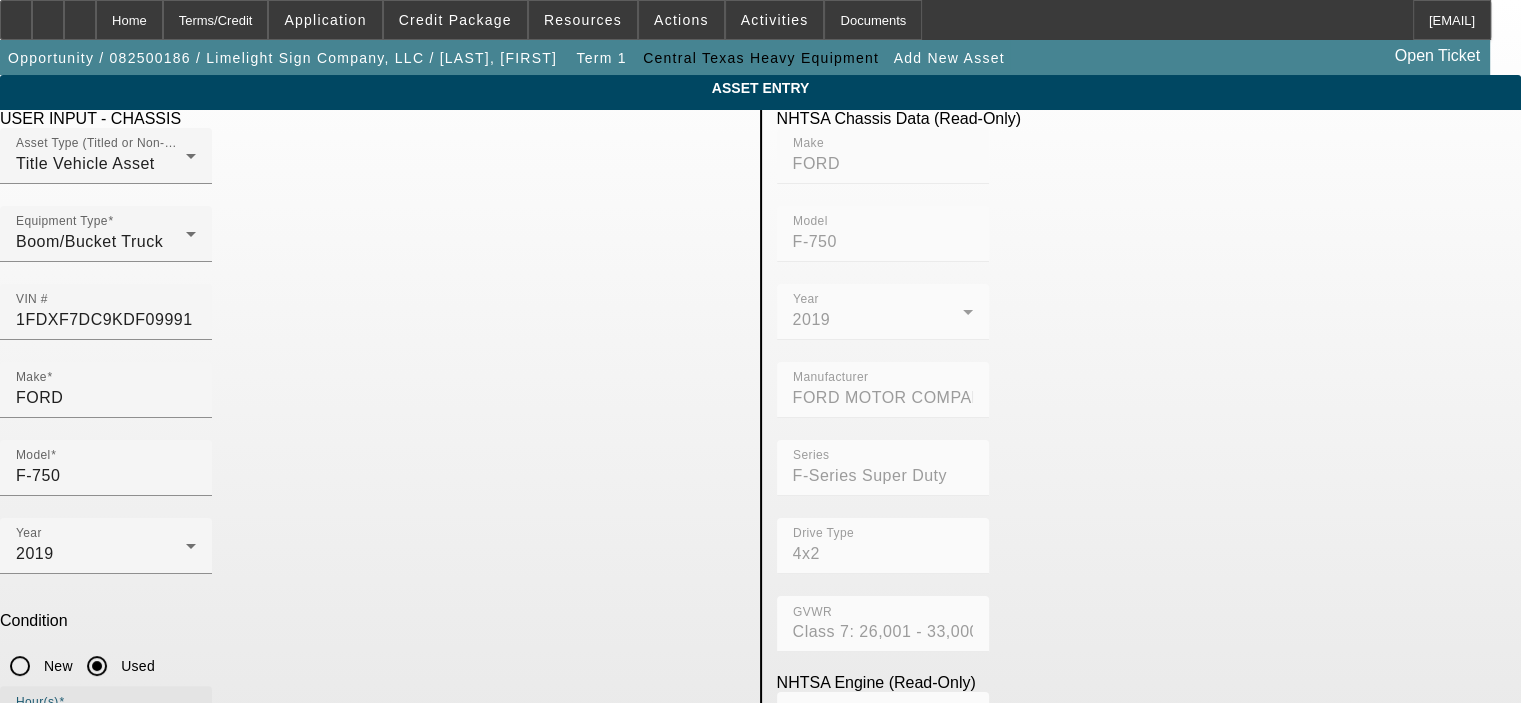 type on "99" 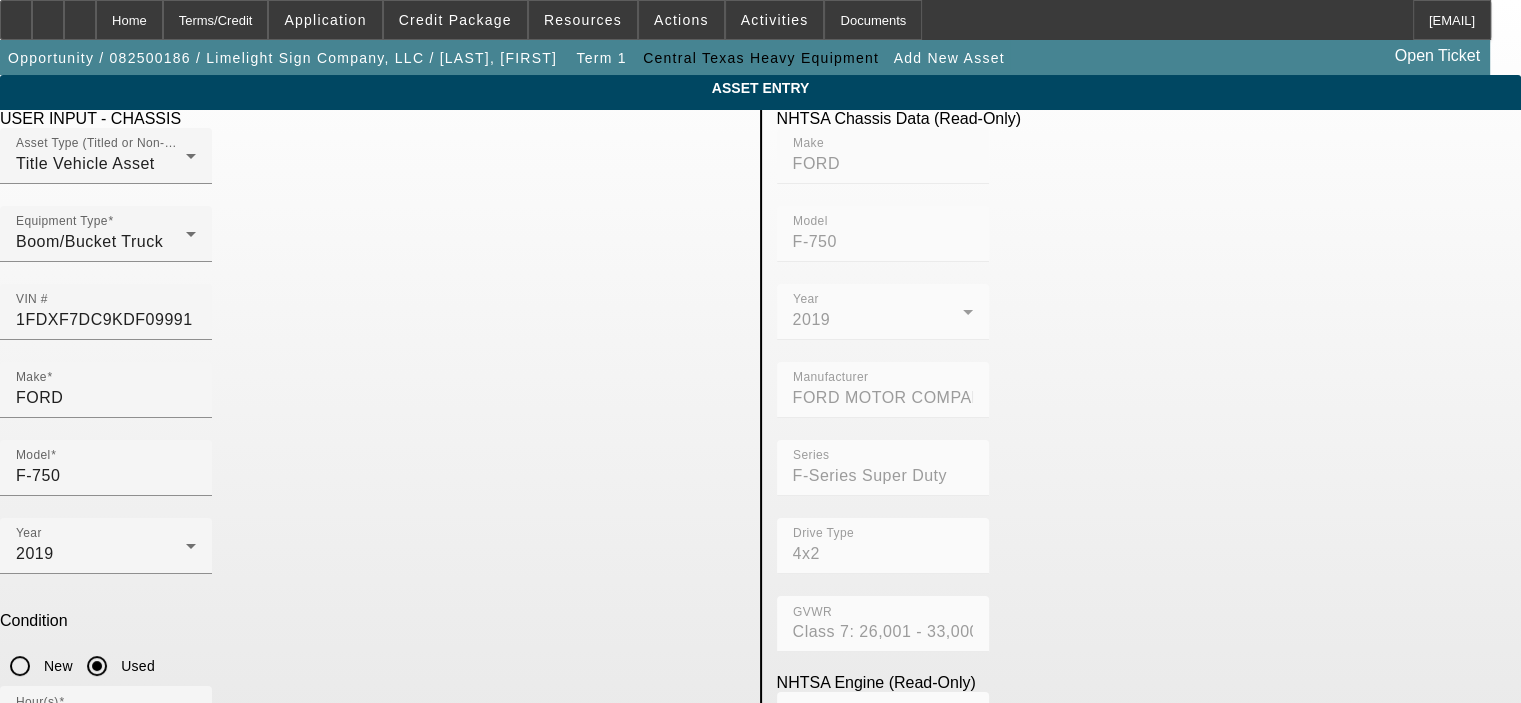click on "Mileage" at bounding box center (106, 918) 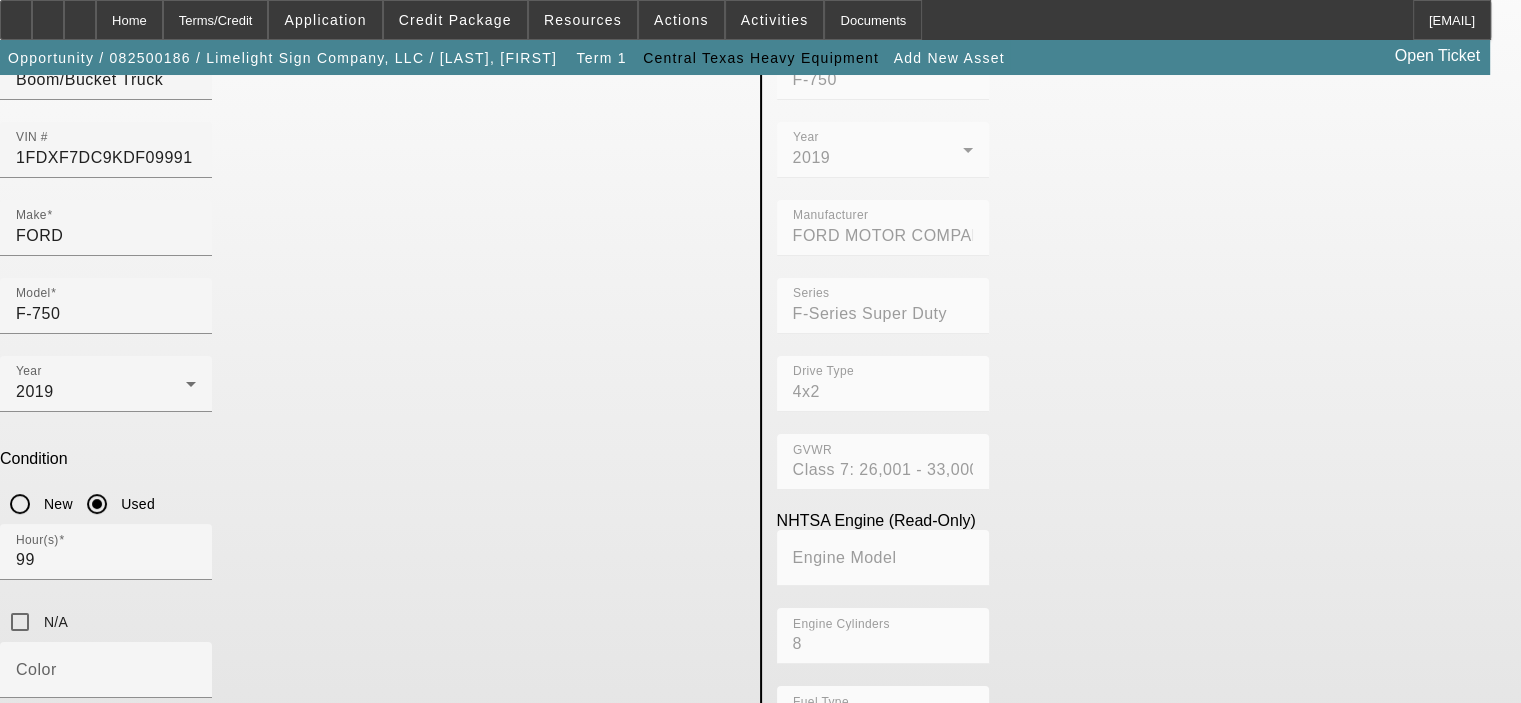 scroll, scrollTop: 200, scrollLeft: 0, axis: vertical 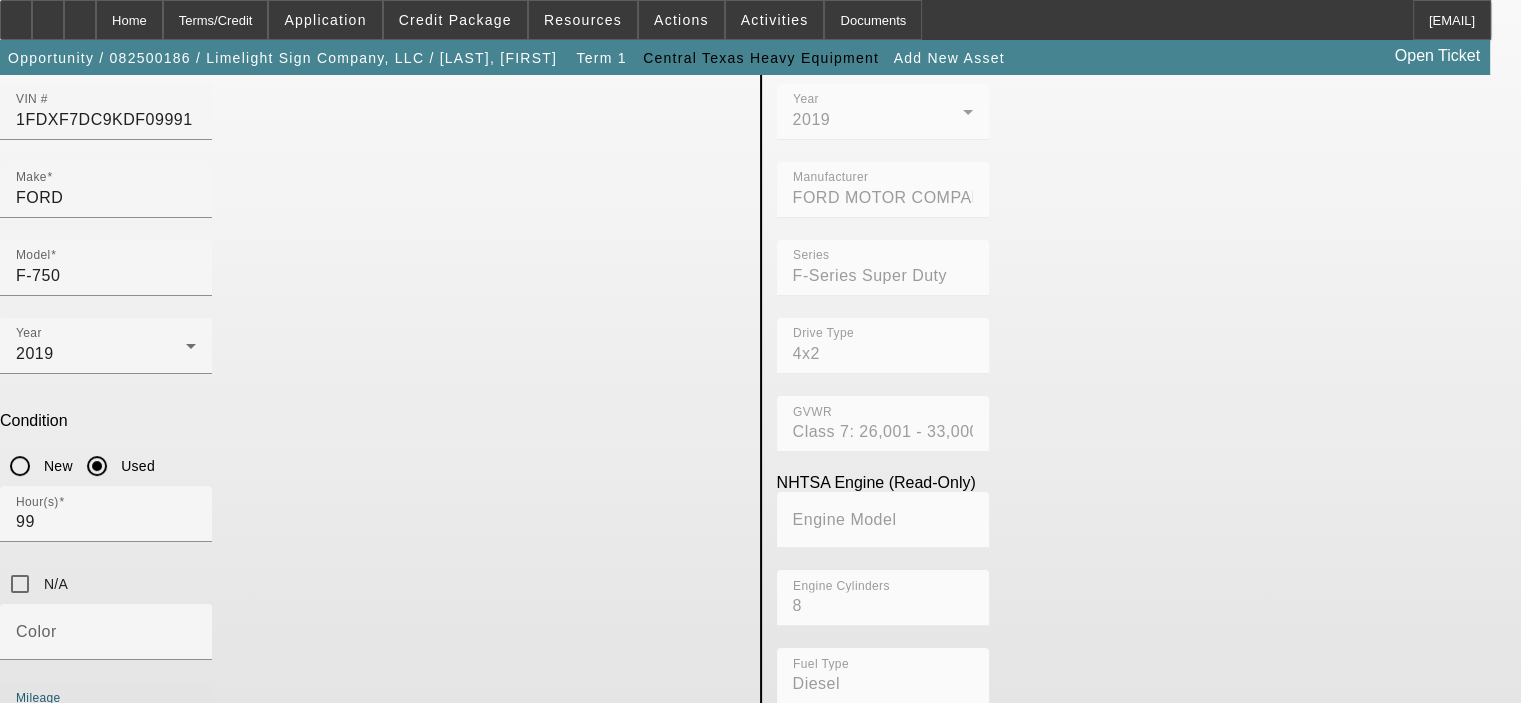 type on "77051" 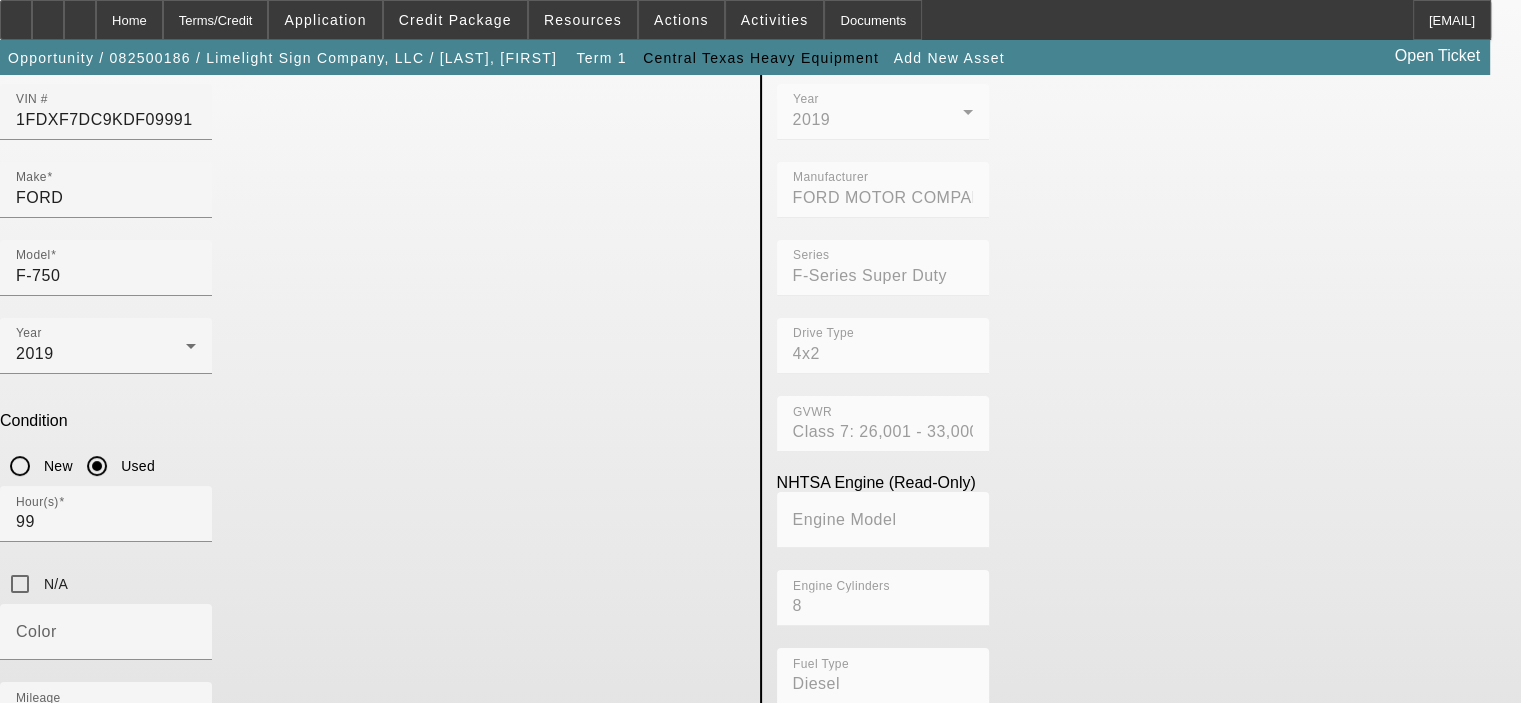 click on "Truck Chassis Description (Describe the truck chassis only)" at bounding box center [106, 820] 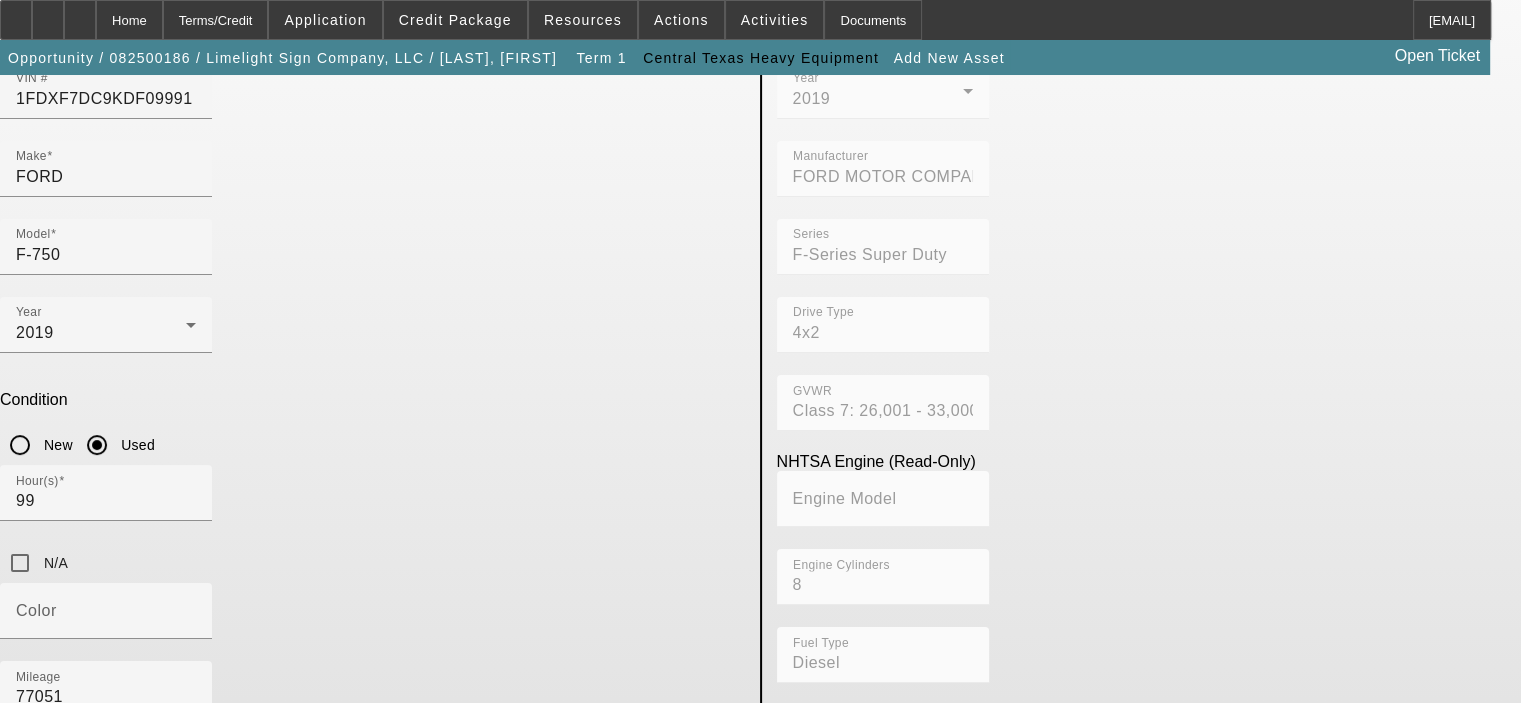 scroll, scrollTop: 241, scrollLeft: 0, axis: vertical 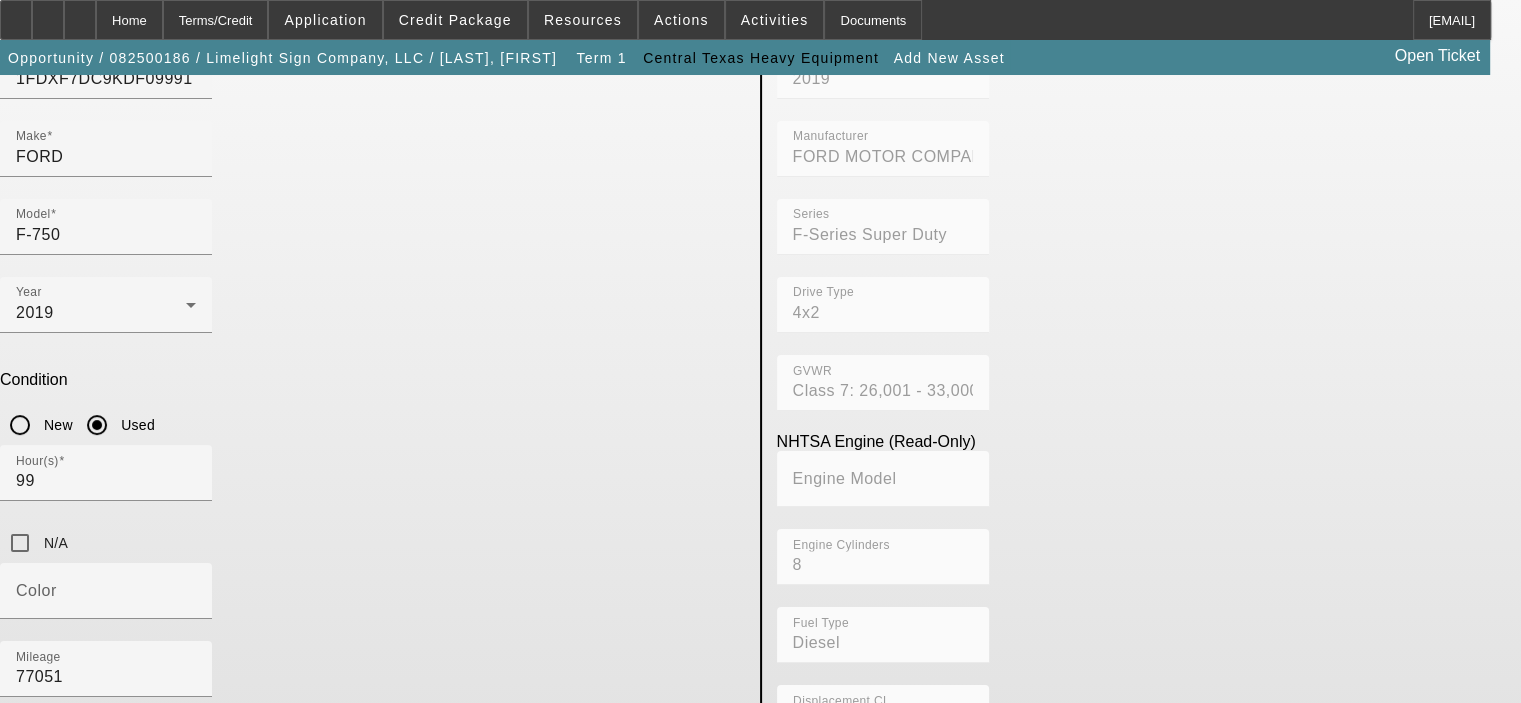 type on "6.7L Diesel,auto trans" 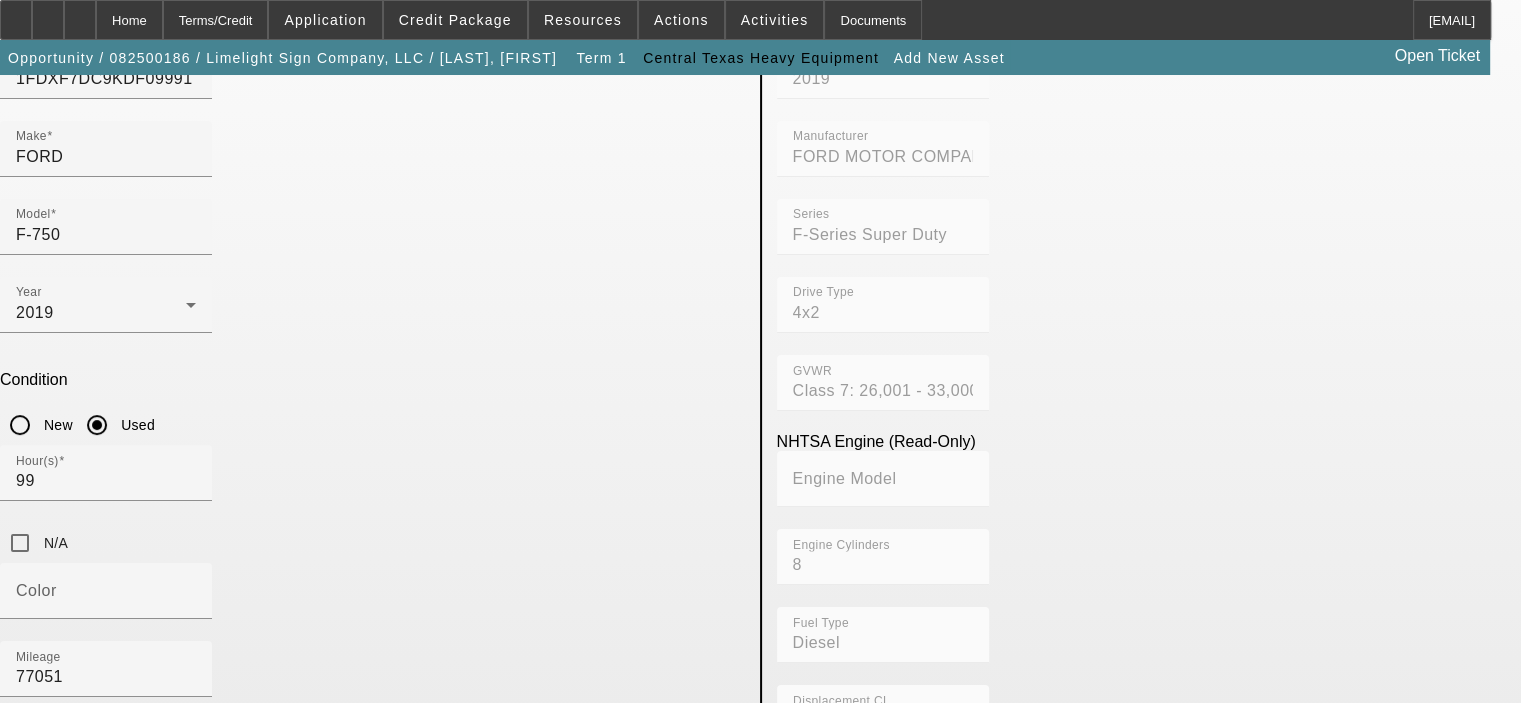click on "Make" at bounding box center (106, 918) 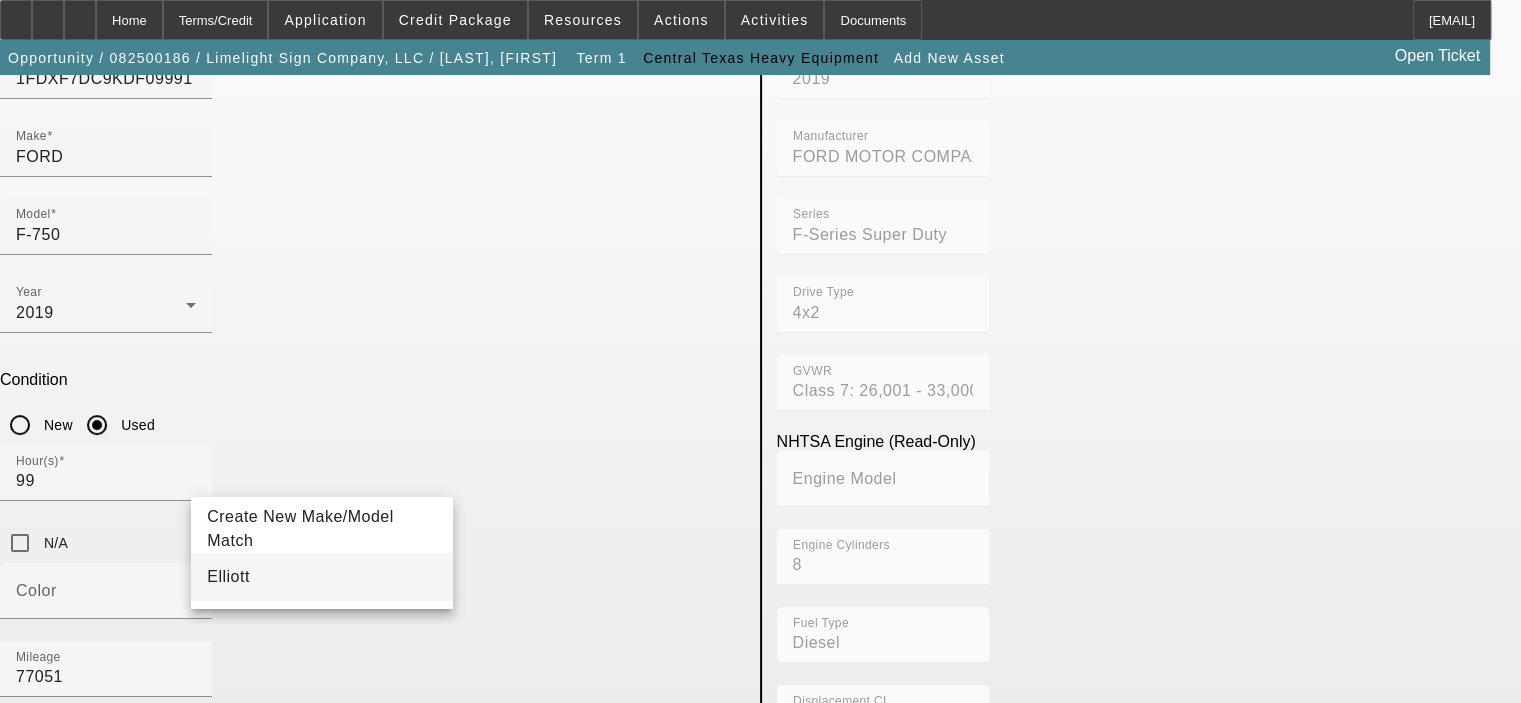 type on "Elliott" 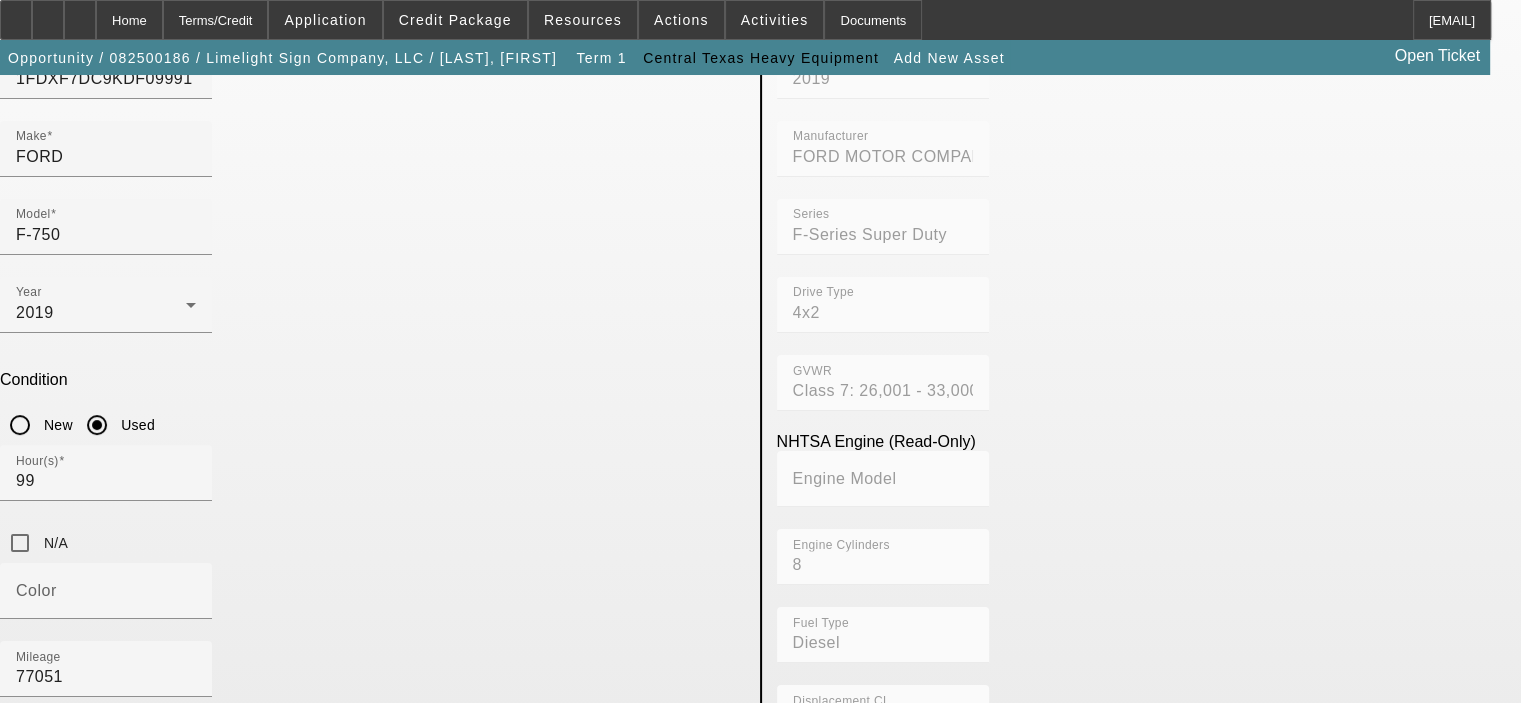 click on "Model" at bounding box center [106, 996] 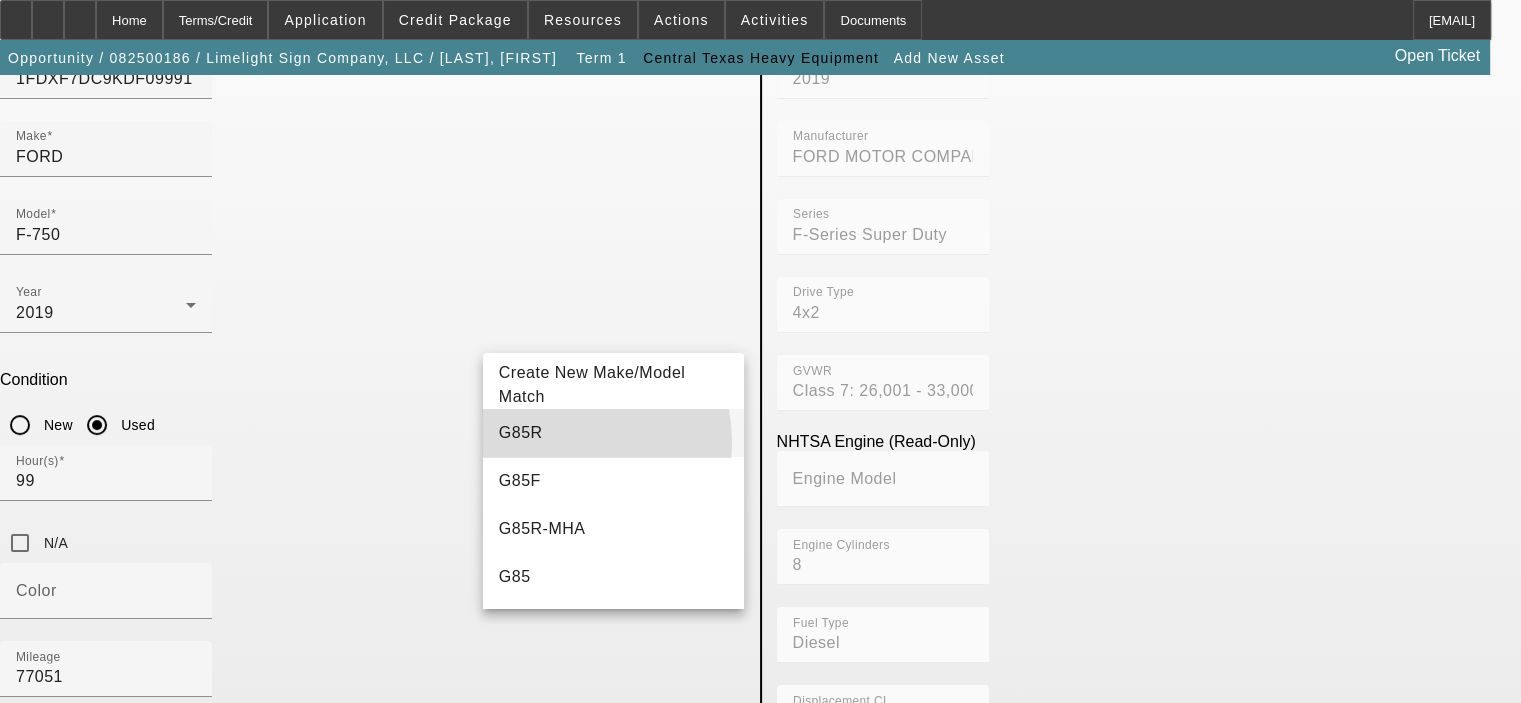 click on "G85R" at bounding box center (614, 433) 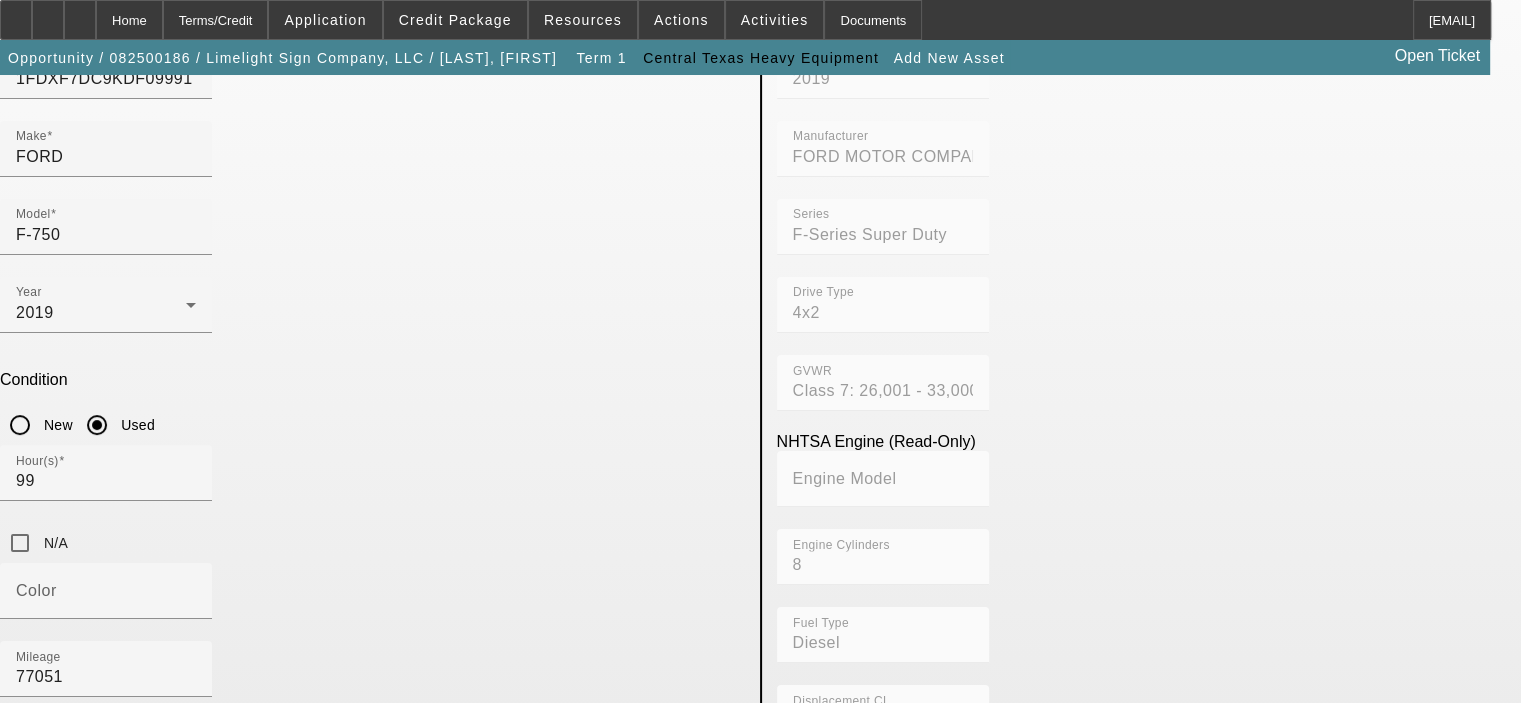 click on "NHTSA Chassis Data (Read-Only)
Make
FORD
Model
F-750
Year
2019
Manufacturer
FORD MOTOR COMPANY
Series
F-Series Super Duty
Drive Type
4x2
GVWR
8 6.7" at bounding box center [1149, 688] 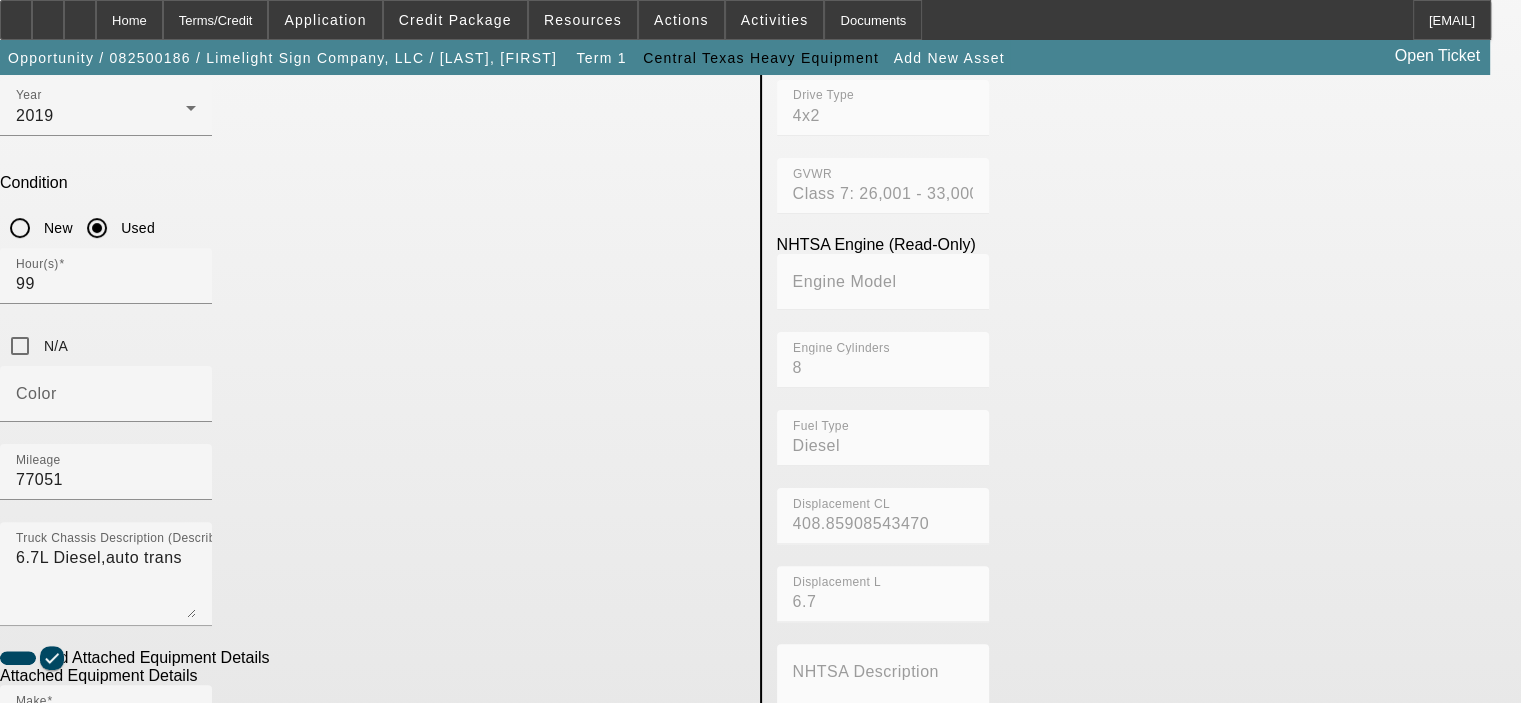 scroll, scrollTop: 441, scrollLeft: 0, axis: vertical 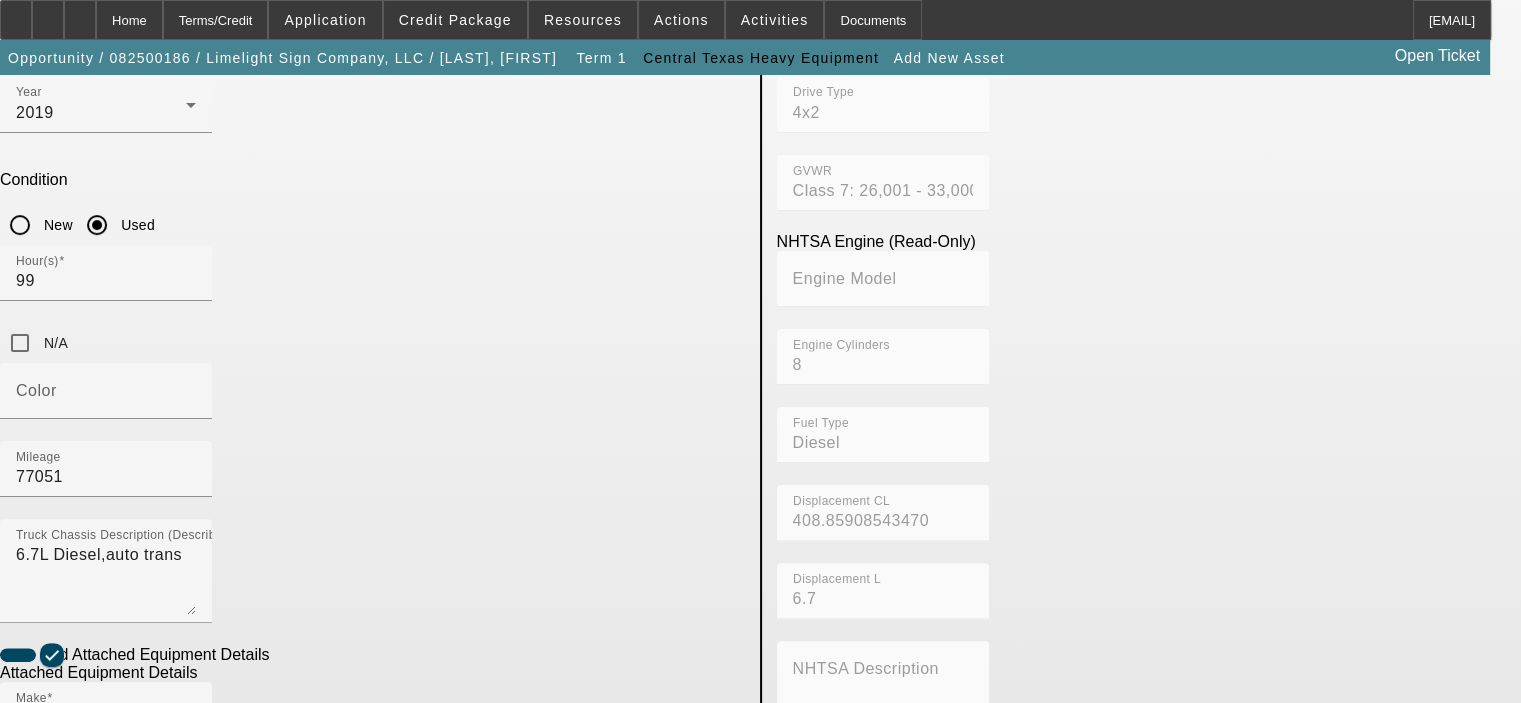 click at bounding box center [101, 874] 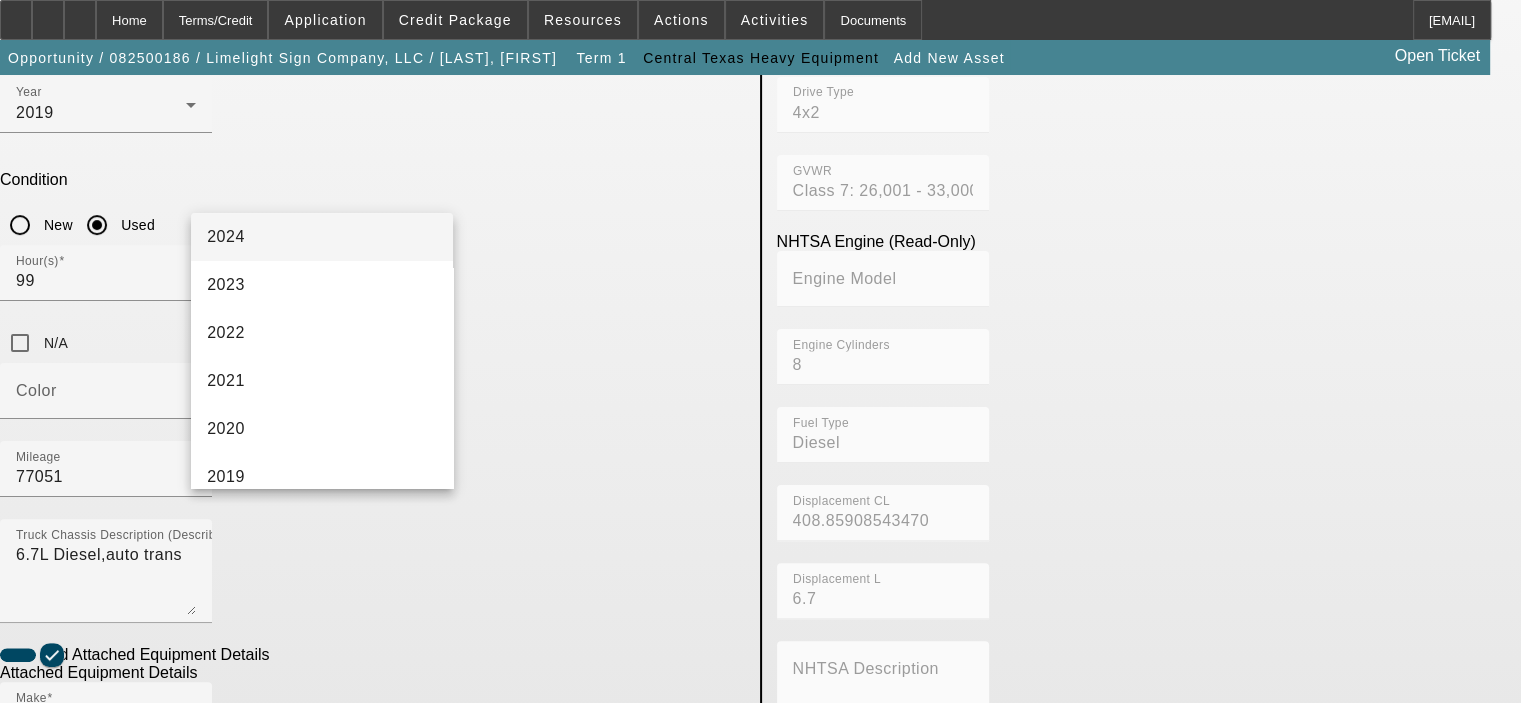 scroll, scrollTop: 300, scrollLeft: 0, axis: vertical 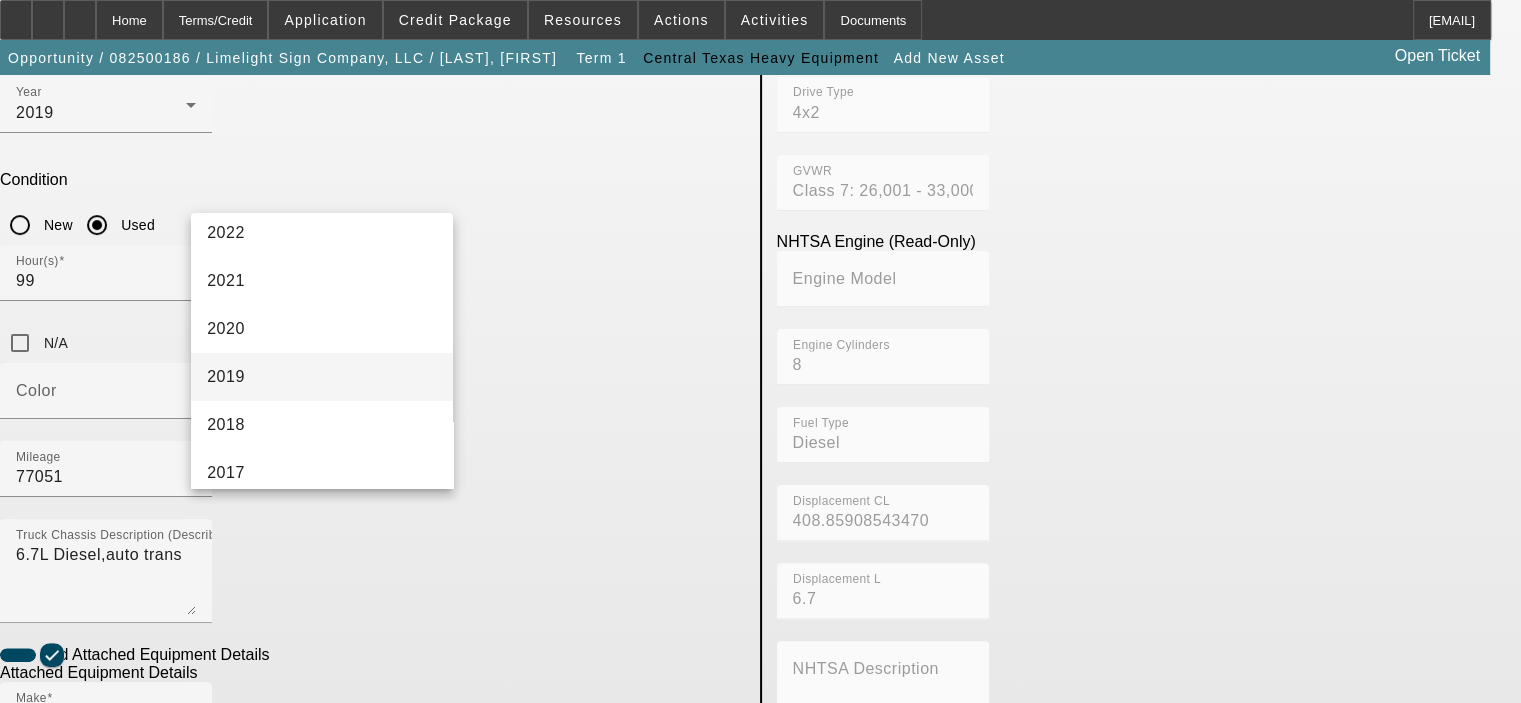 click on "2019" at bounding box center (322, 377) 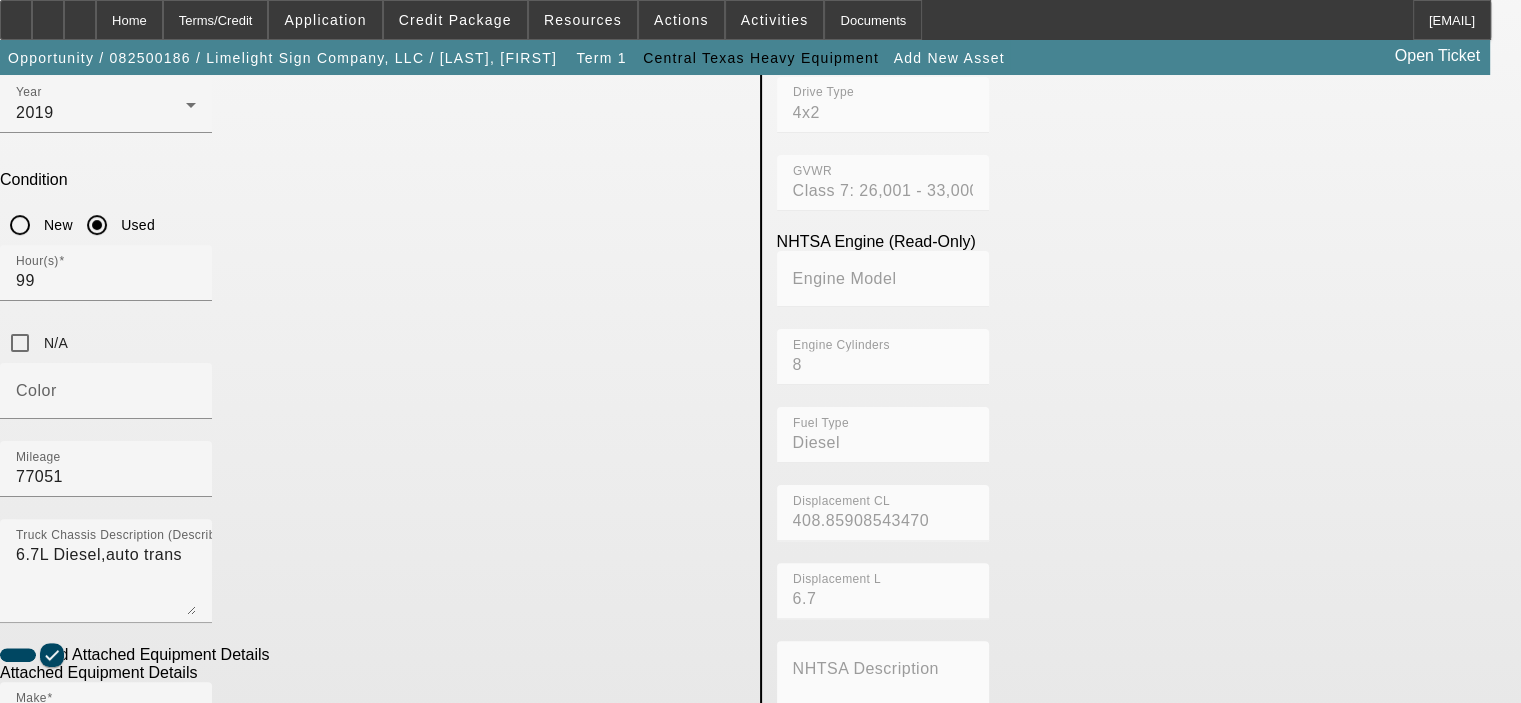 click on "Used" at bounding box center [97, 954] 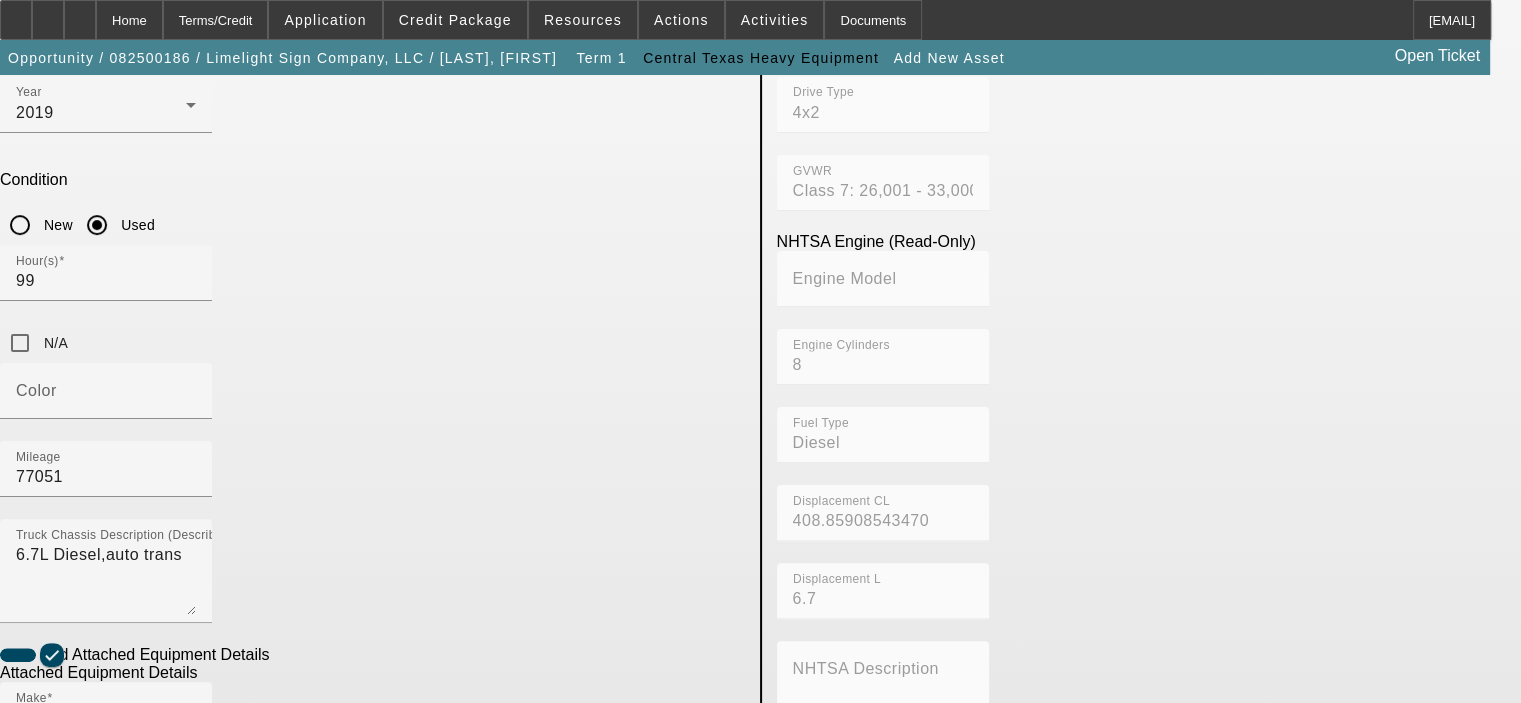 scroll, scrollTop: 541, scrollLeft: 0, axis: vertical 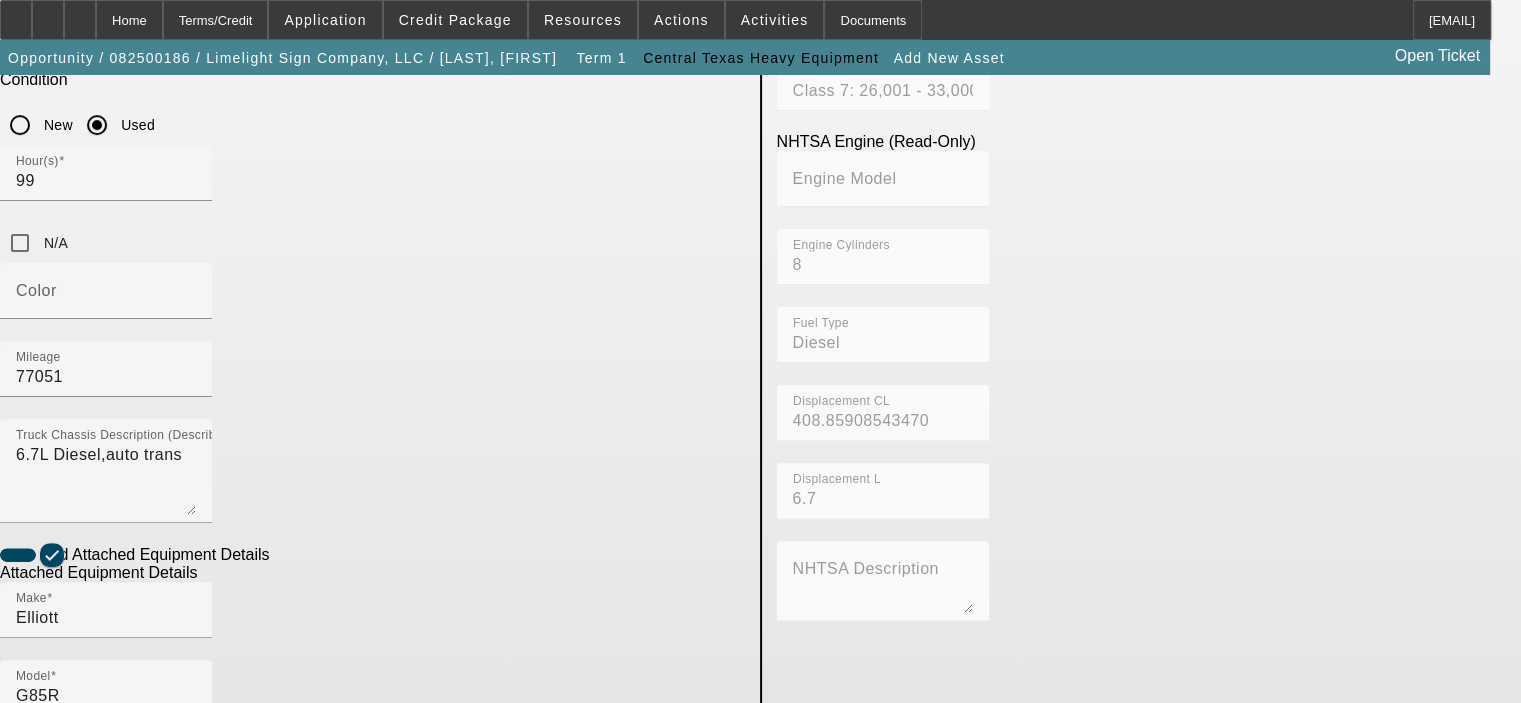click on "Truck Equip. Description (Describe the equipment on the back of the chassis)" at bounding box center [106, 1052] 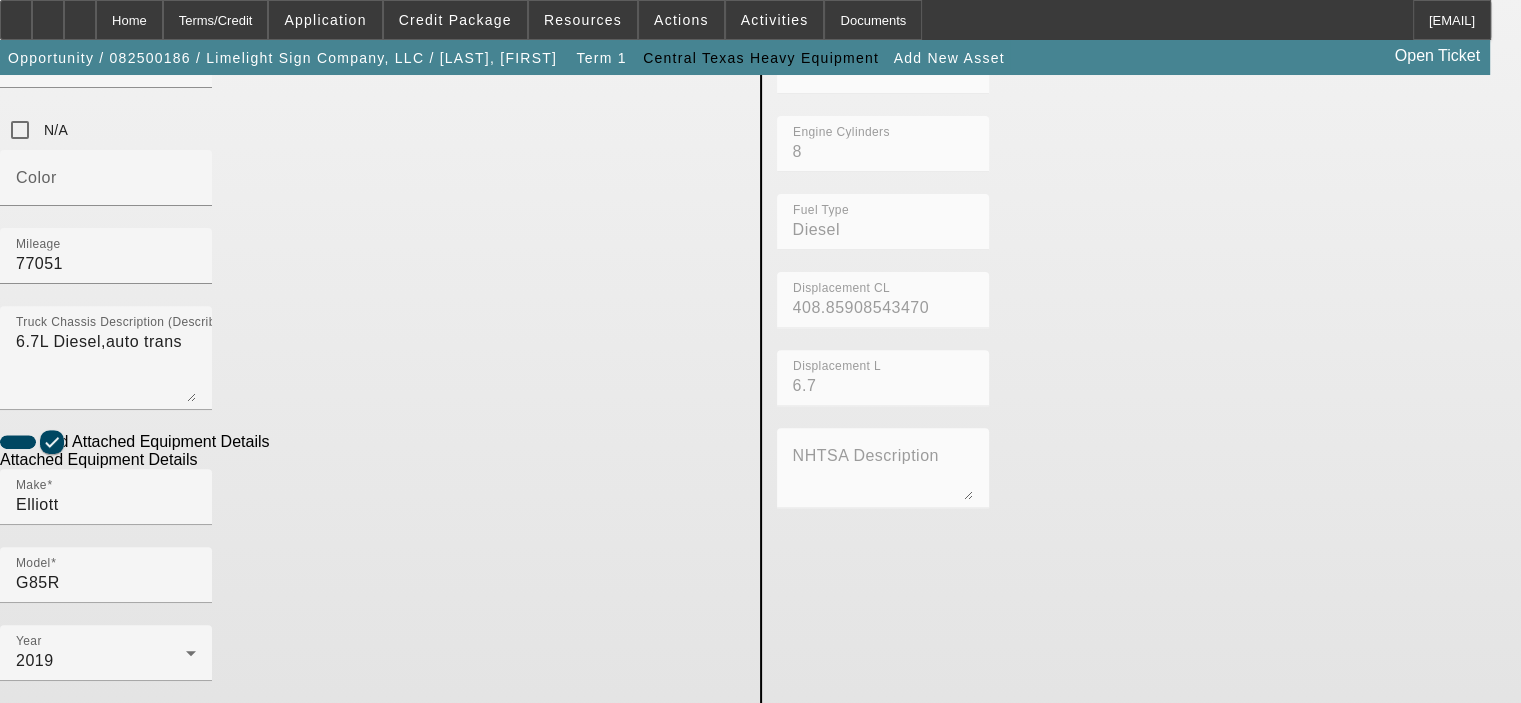 scroll, scrollTop: 657, scrollLeft: 0, axis: vertical 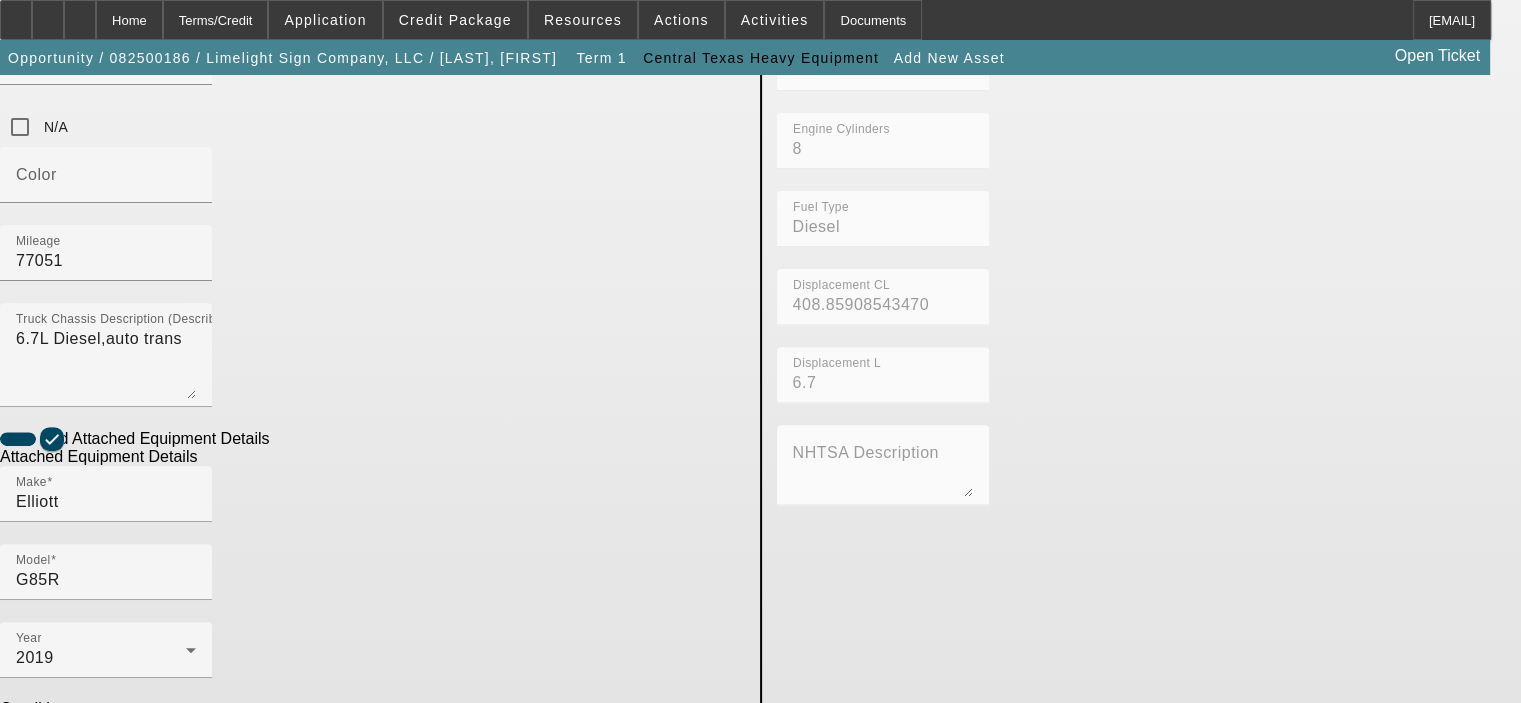type on "87' Working Height, 3 ton Crane, Aerial Lift" 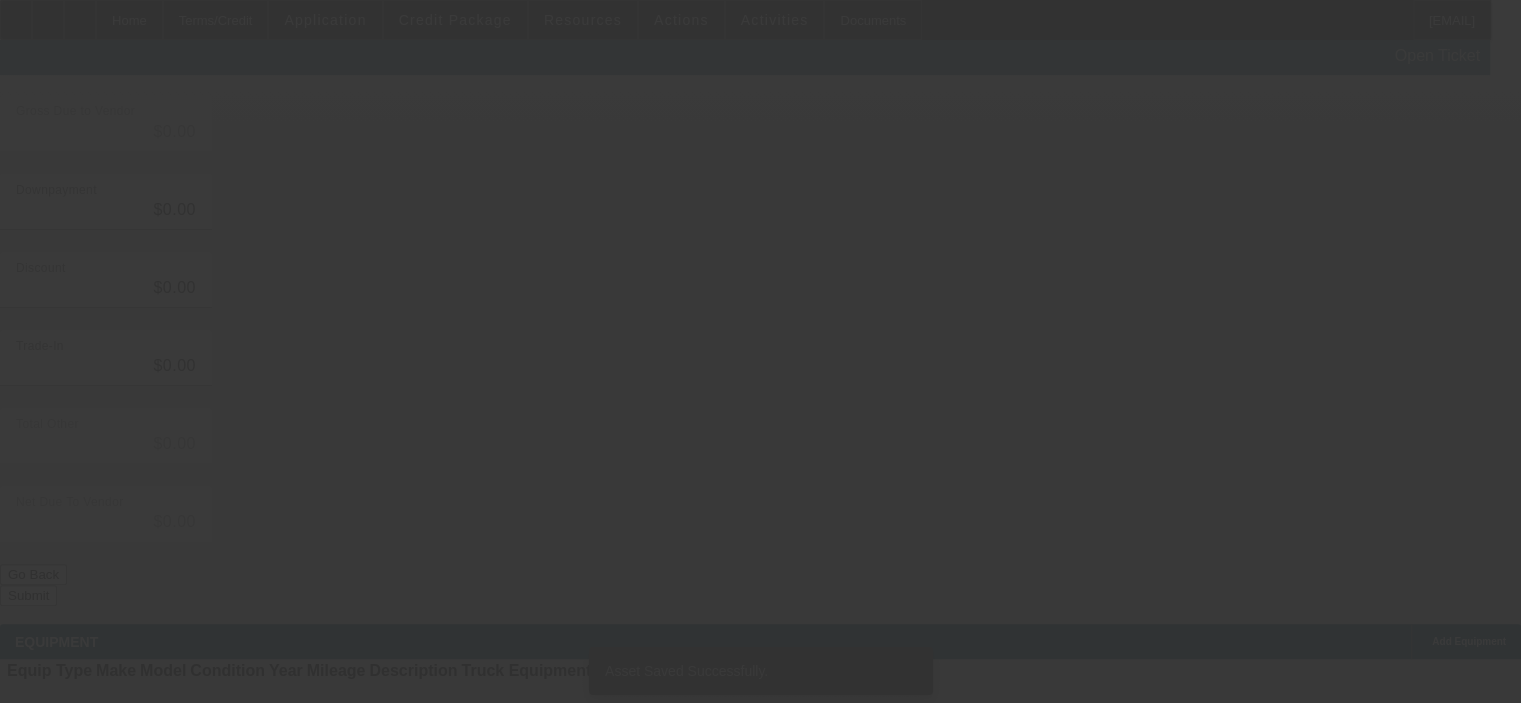 scroll, scrollTop: 0, scrollLeft: 0, axis: both 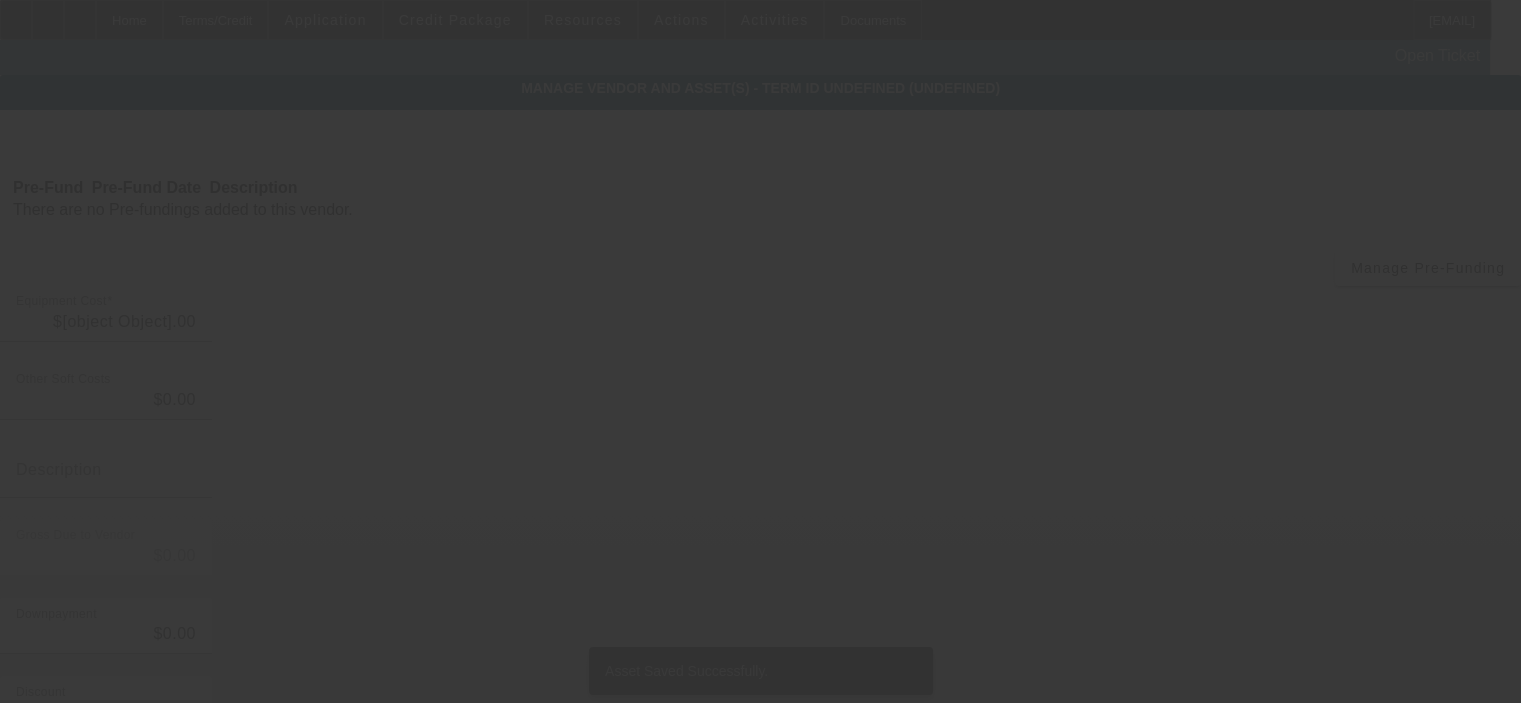 type on "$147,500.00" 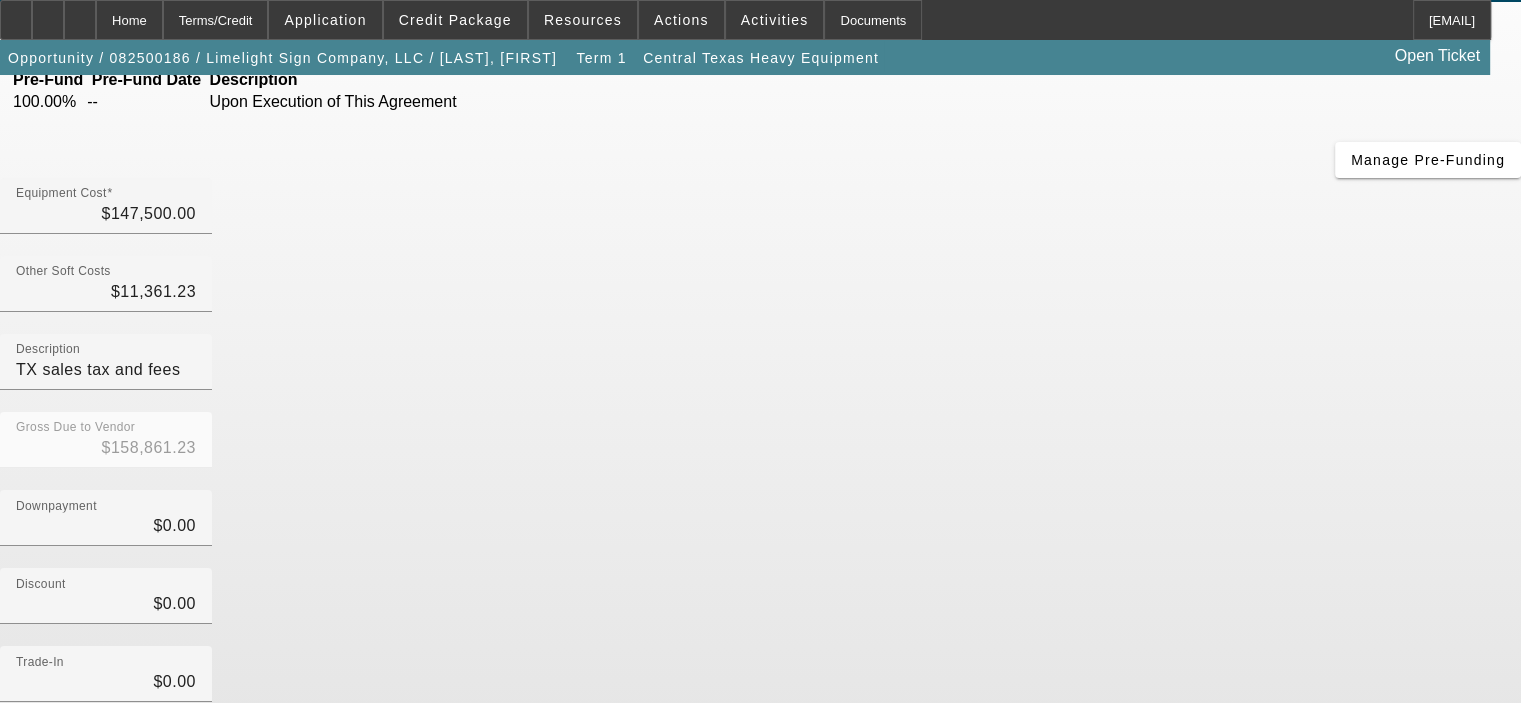 scroll, scrollTop: 229, scrollLeft: 0, axis: vertical 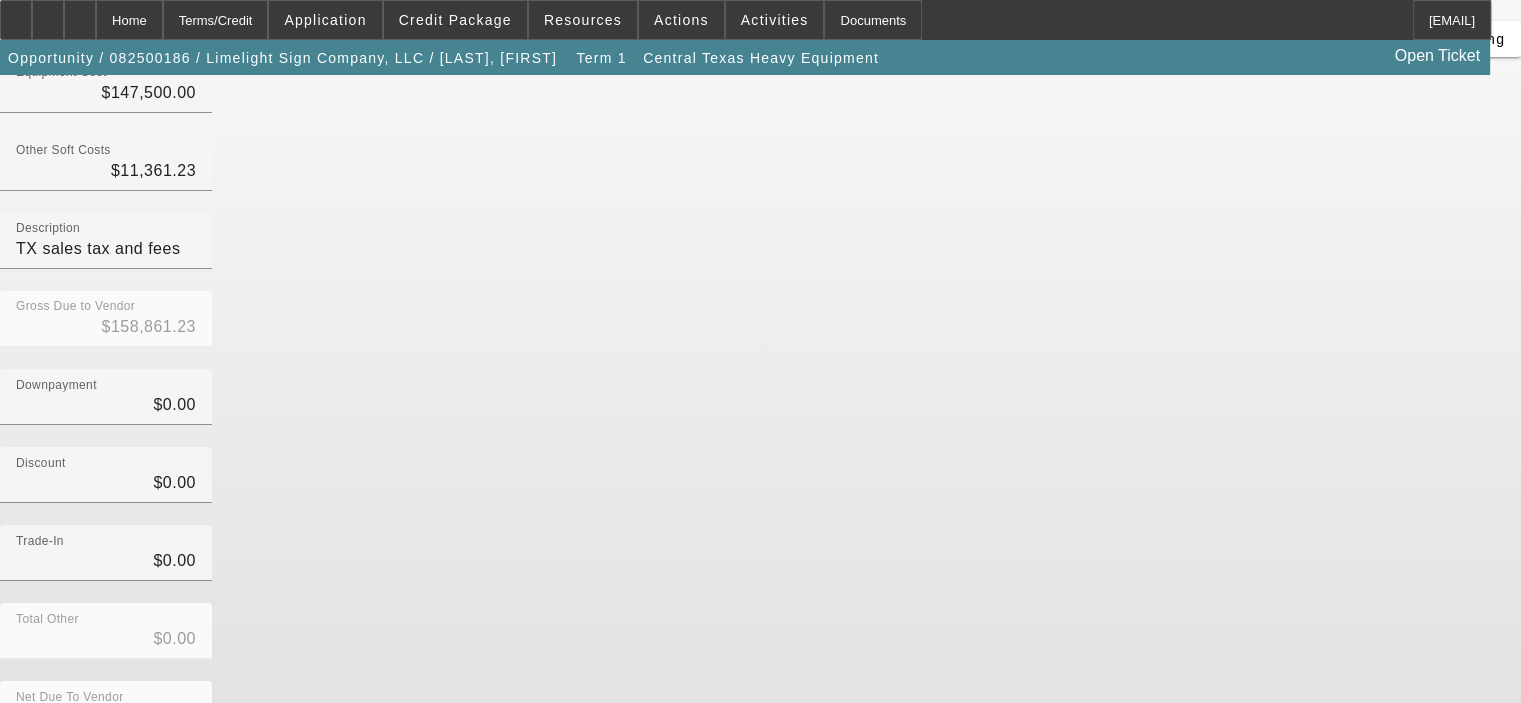 click on "Submit" at bounding box center (28, 790) 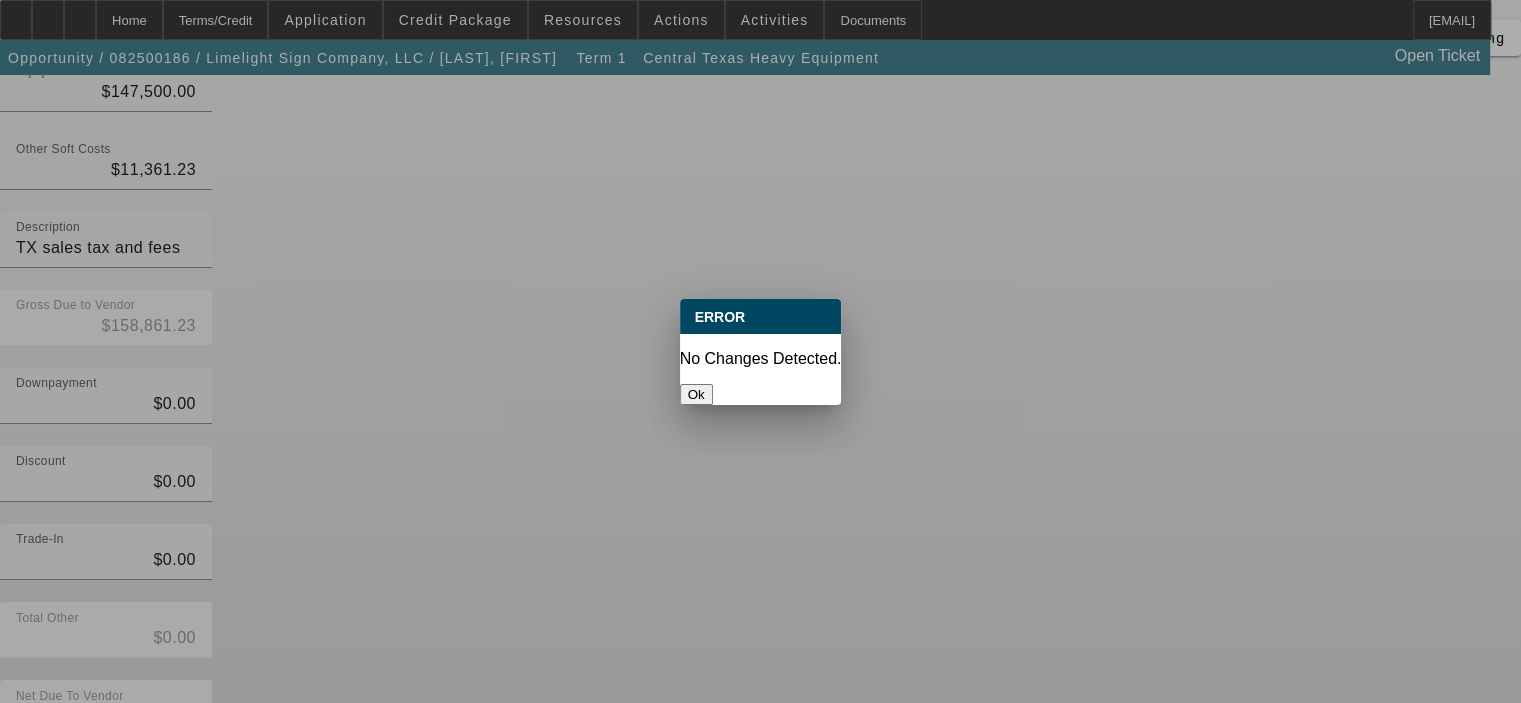 click on "Ok" at bounding box center [696, 394] 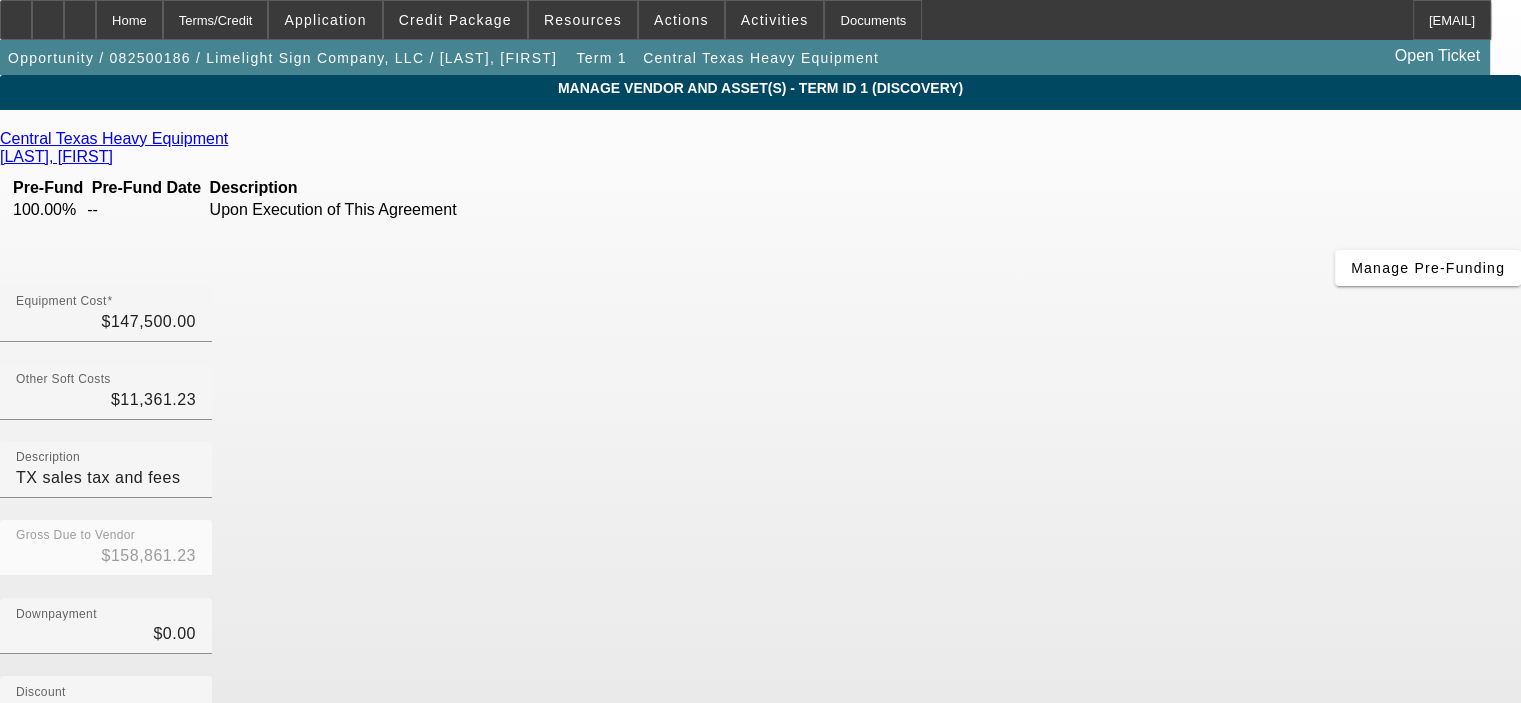 scroll, scrollTop: 229, scrollLeft: 0, axis: vertical 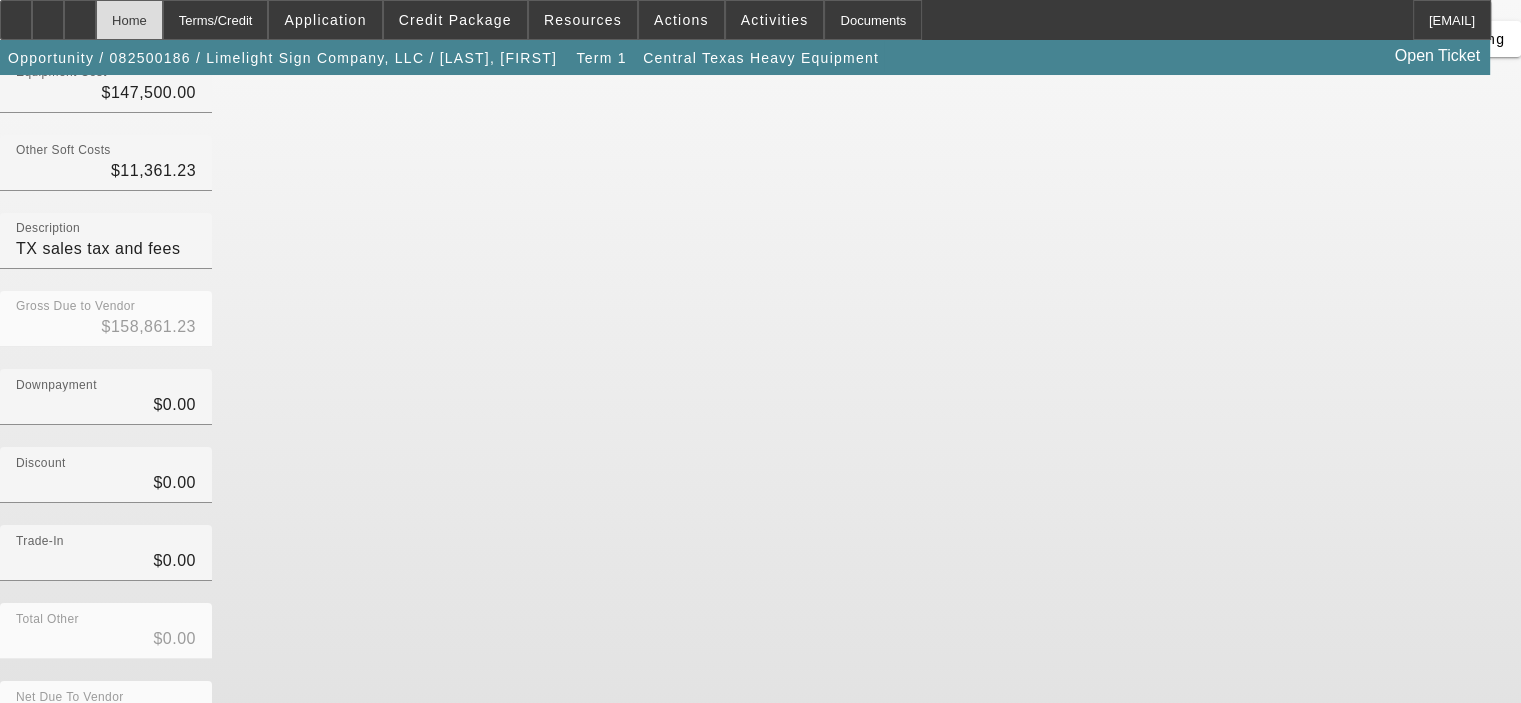 click on "Home" at bounding box center [129, 20] 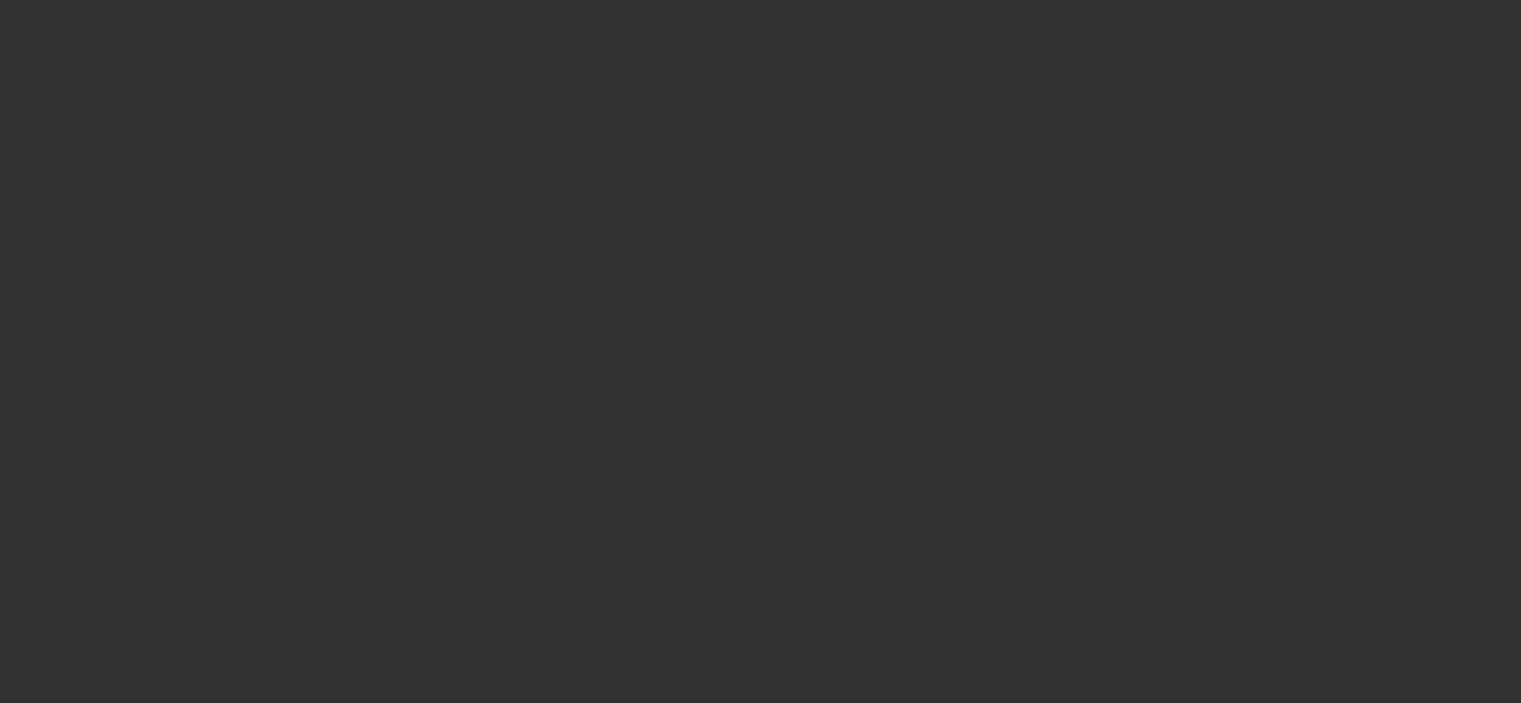 scroll, scrollTop: 0, scrollLeft: 0, axis: both 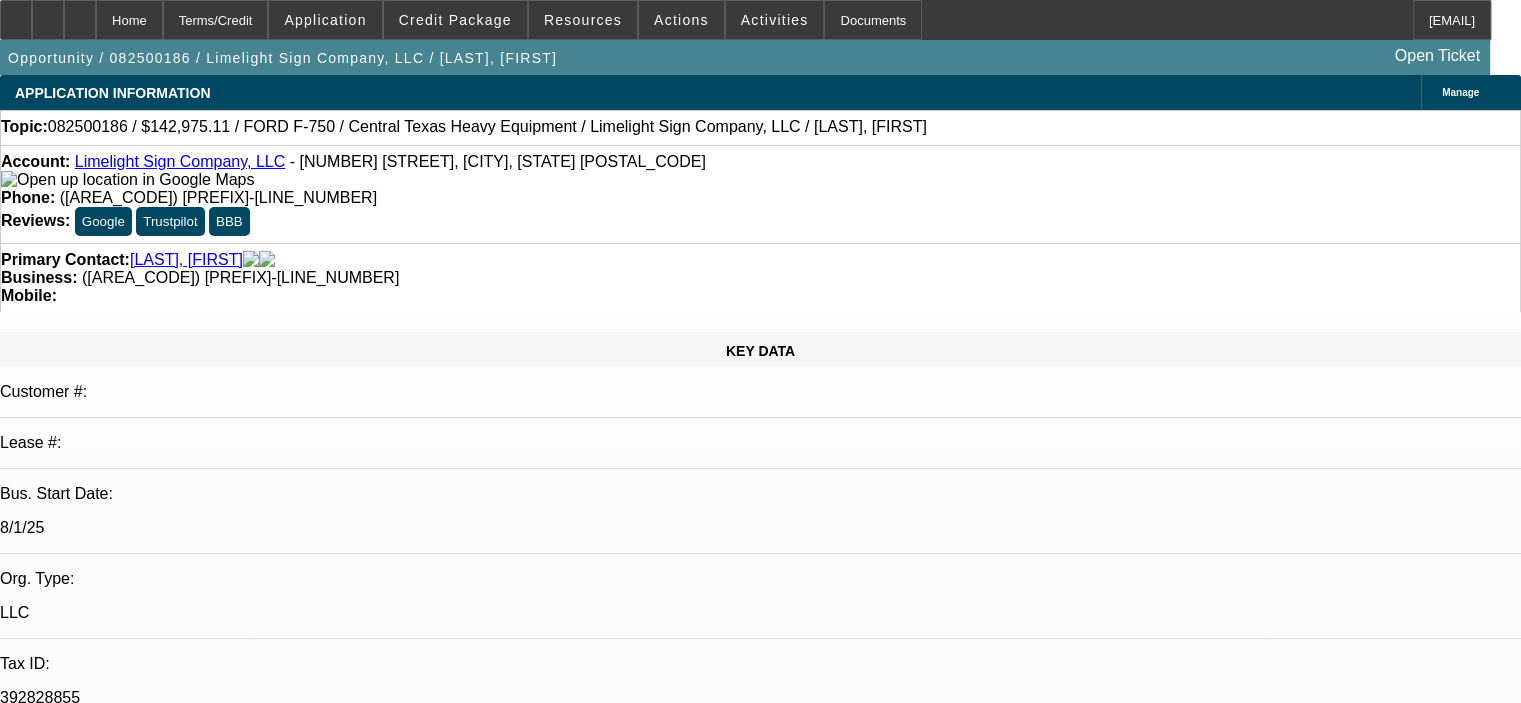 select on "0.1" 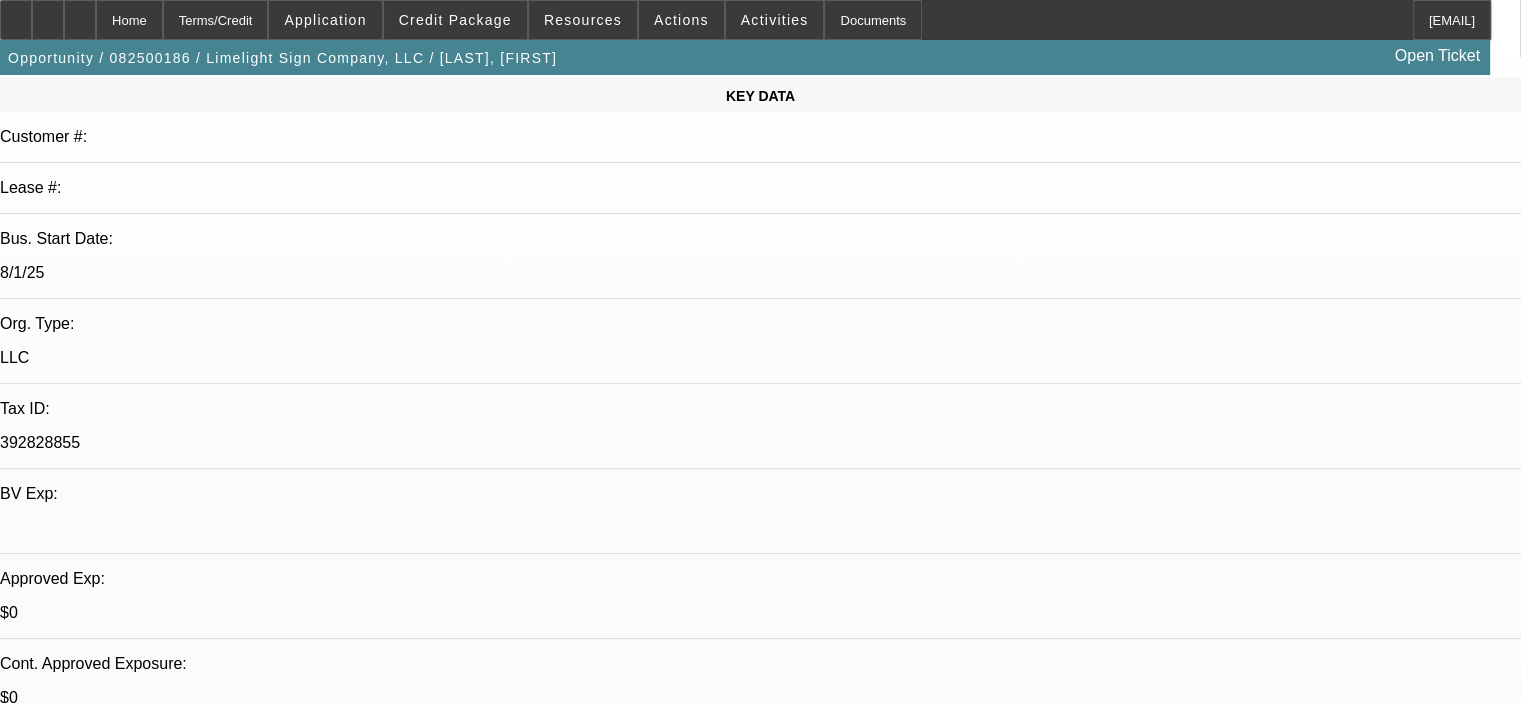 scroll, scrollTop: 300, scrollLeft: 0, axis: vertical 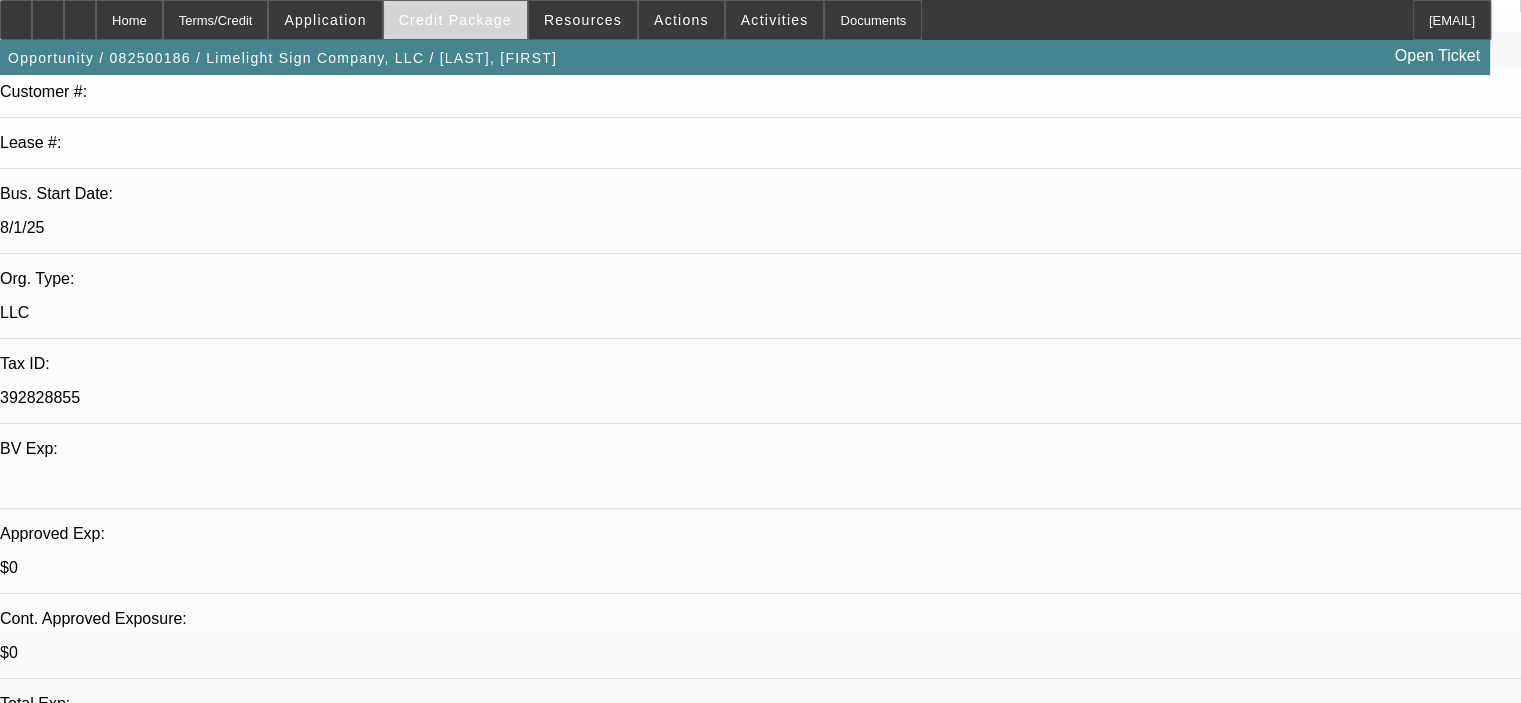 click on "Credit Package" at bounding box center (455, 20) 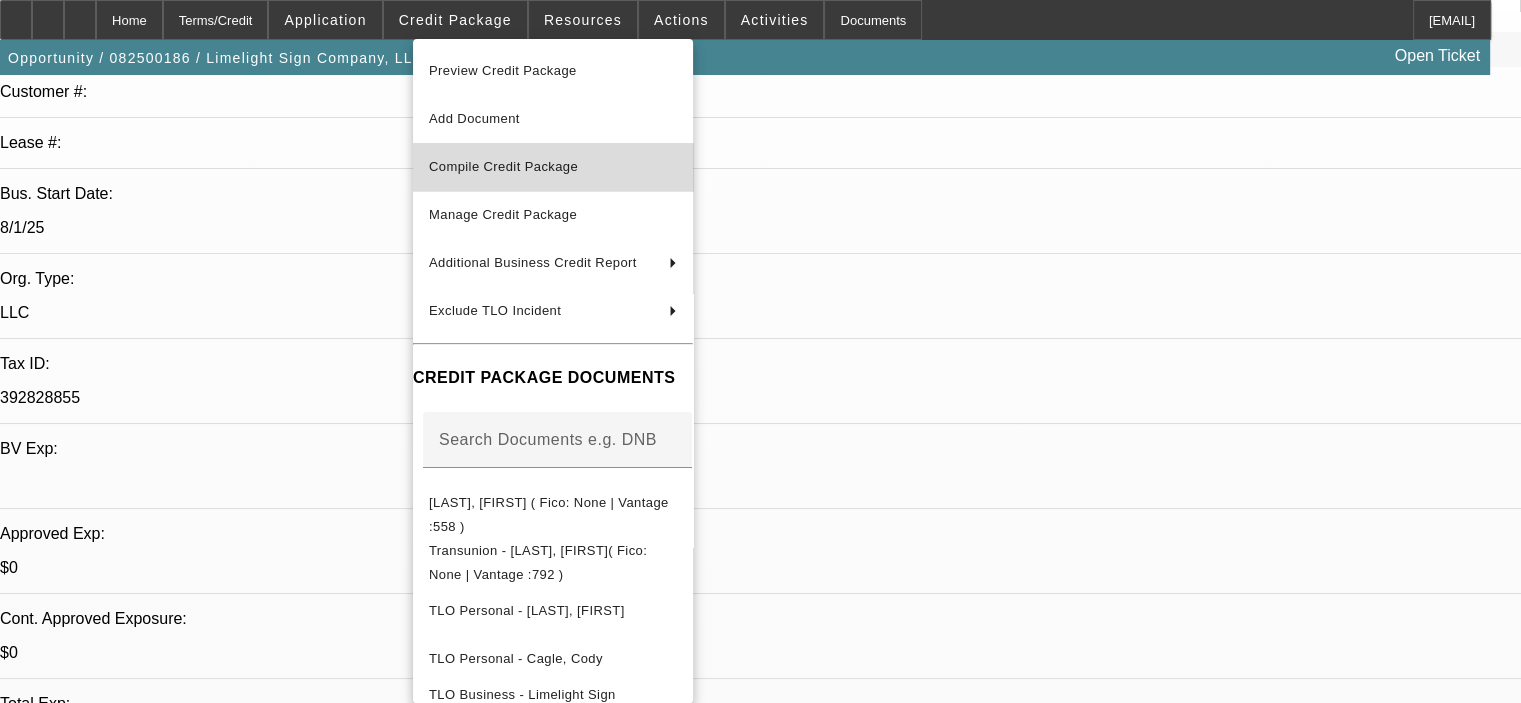 click on "Compile Credit Package" at bounding box center [503, 166] 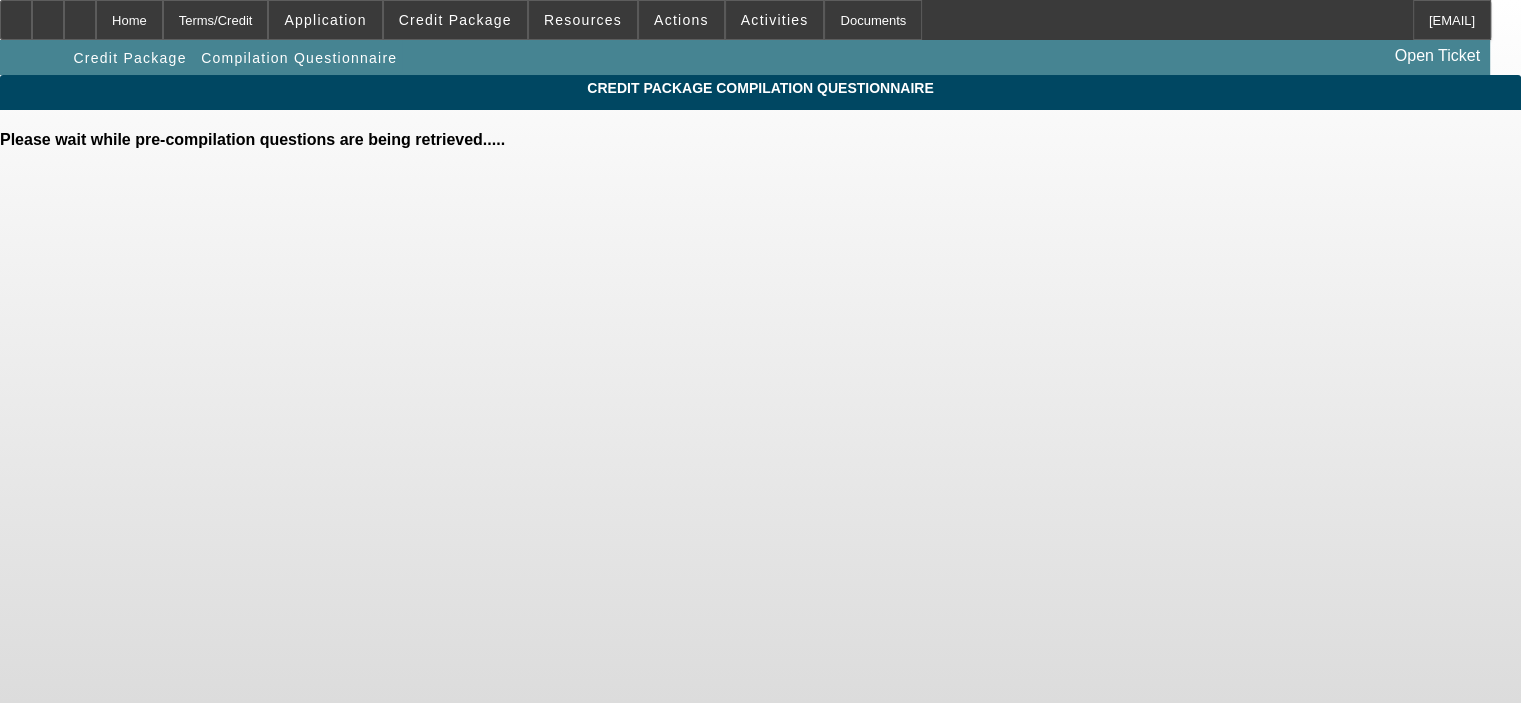 scroll, scrollTop: 0, scrollLeft: 0, axis: both 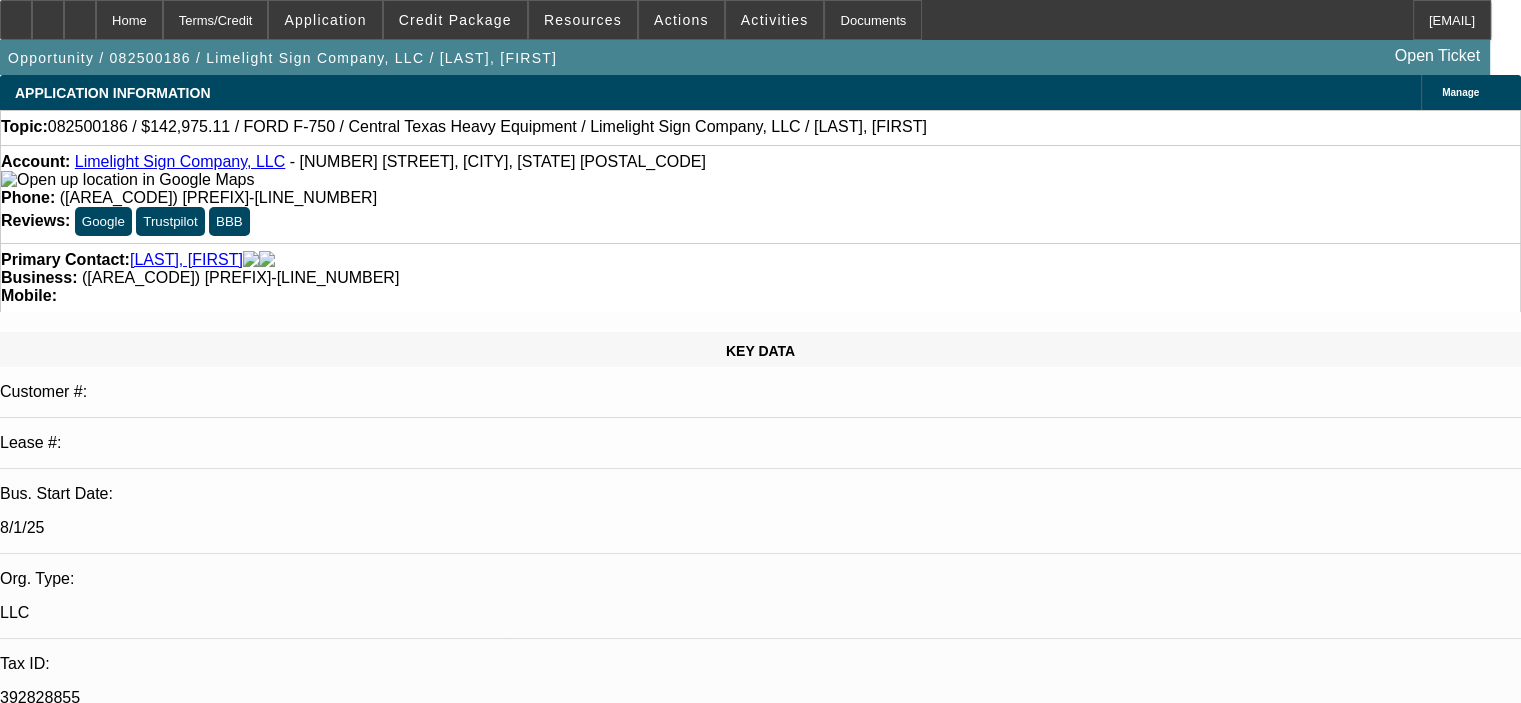 select on "0.1" 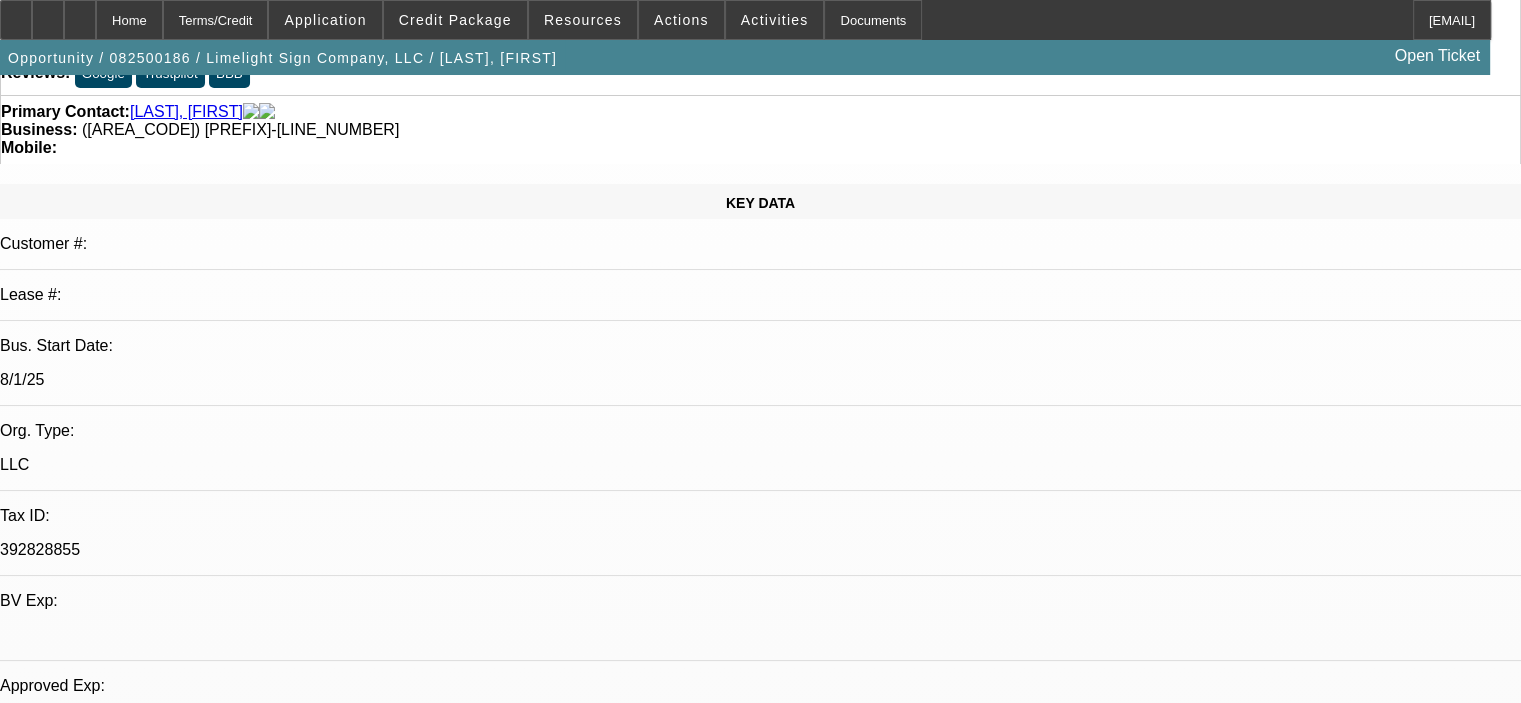 scroll, scrollTop: 200, scrollLeft: 0, axis: vertical 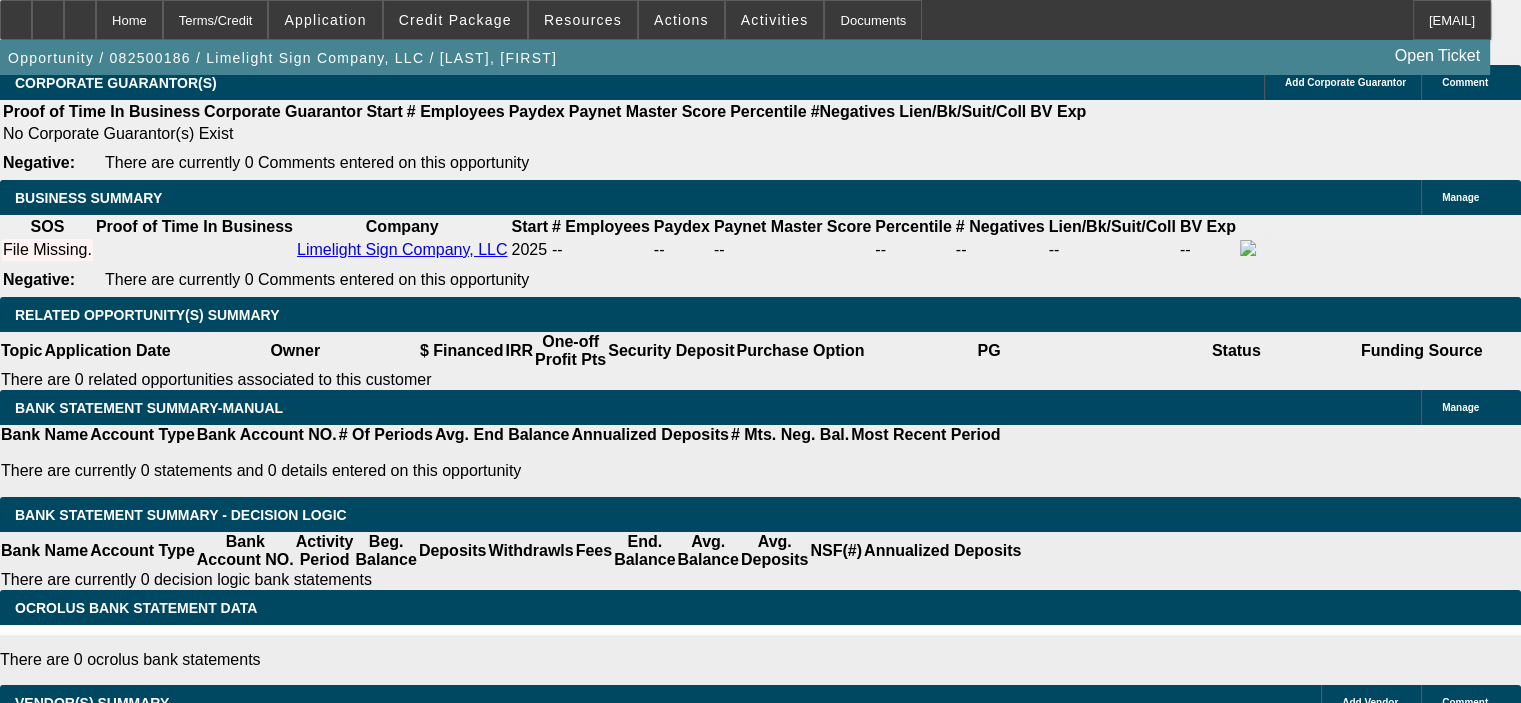 type on "0" 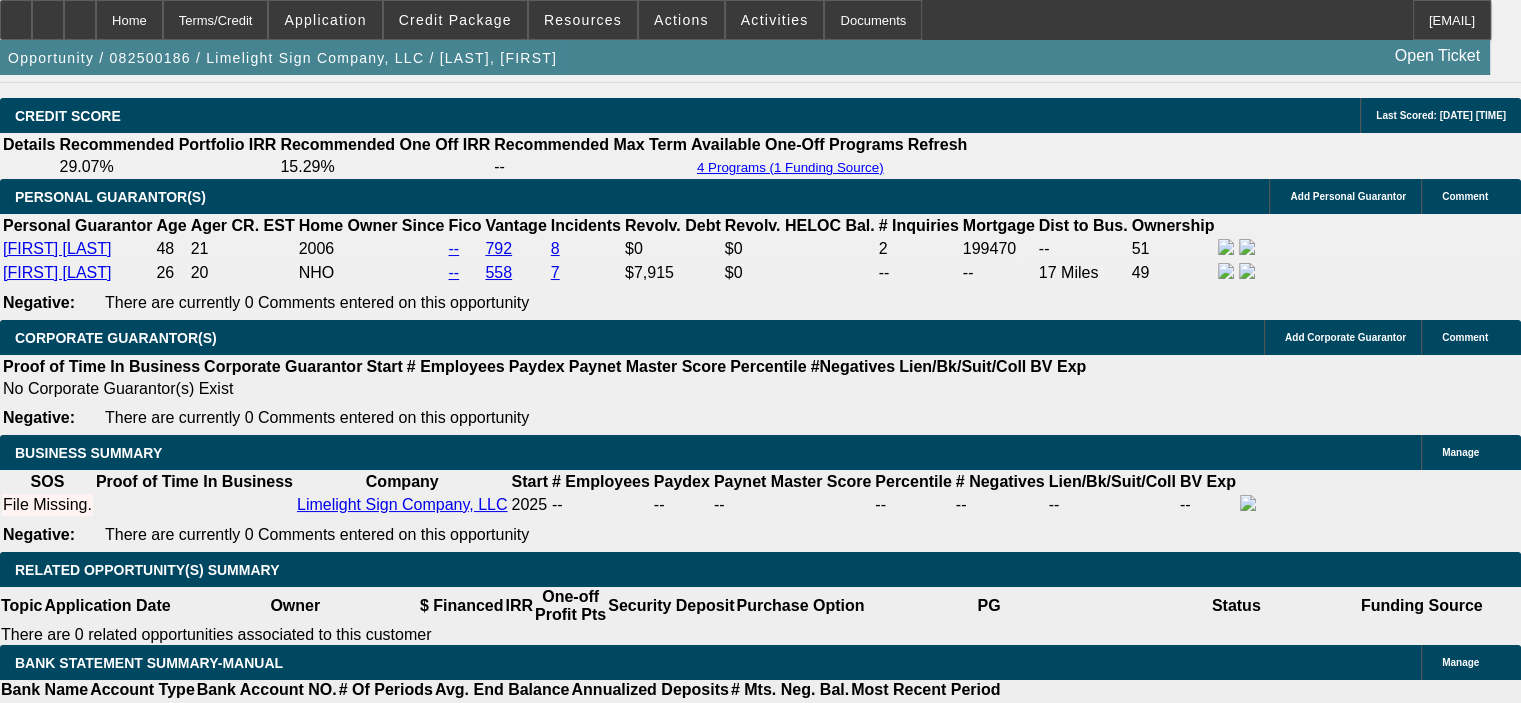scroll, scrollTop: 2663, scrollLeft: 0, axis: vertical 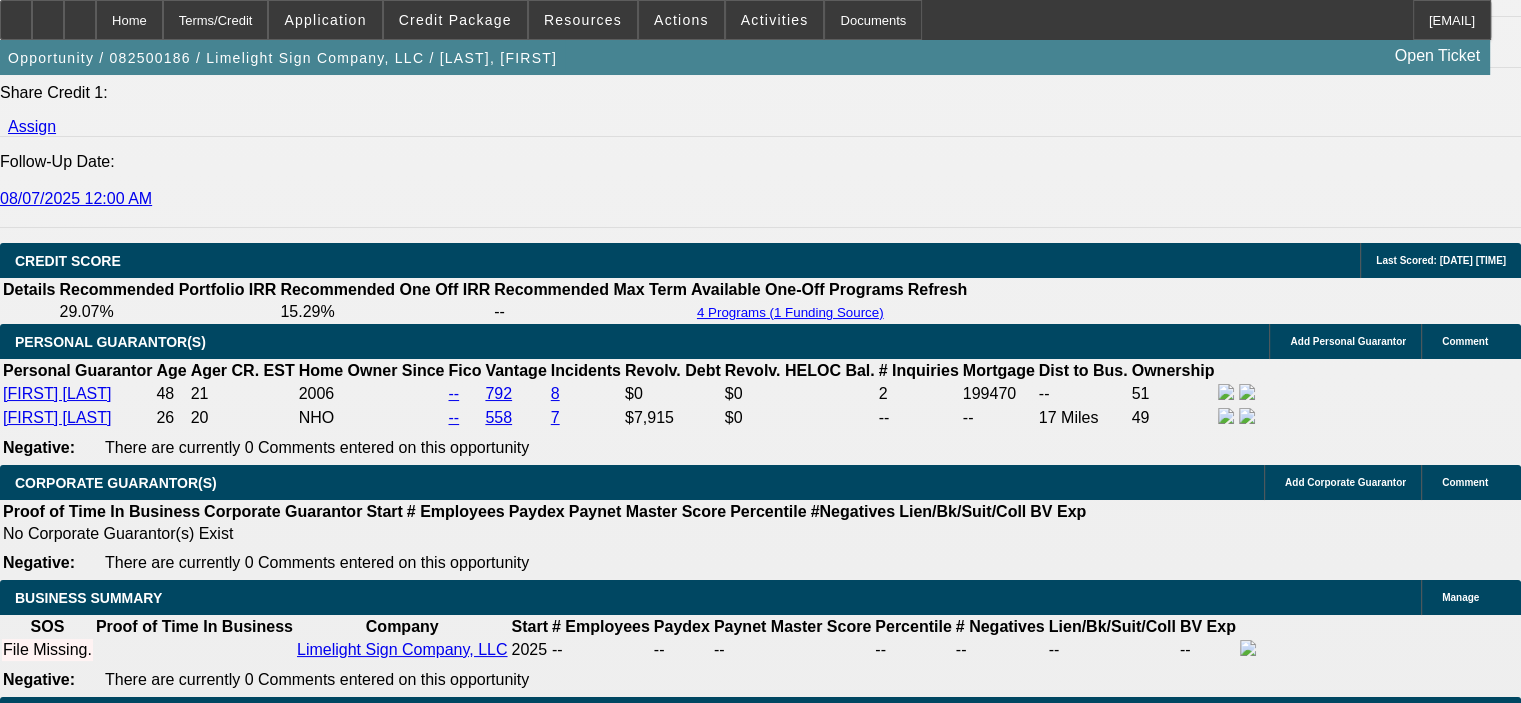 click at bounding box center (322, 1831) 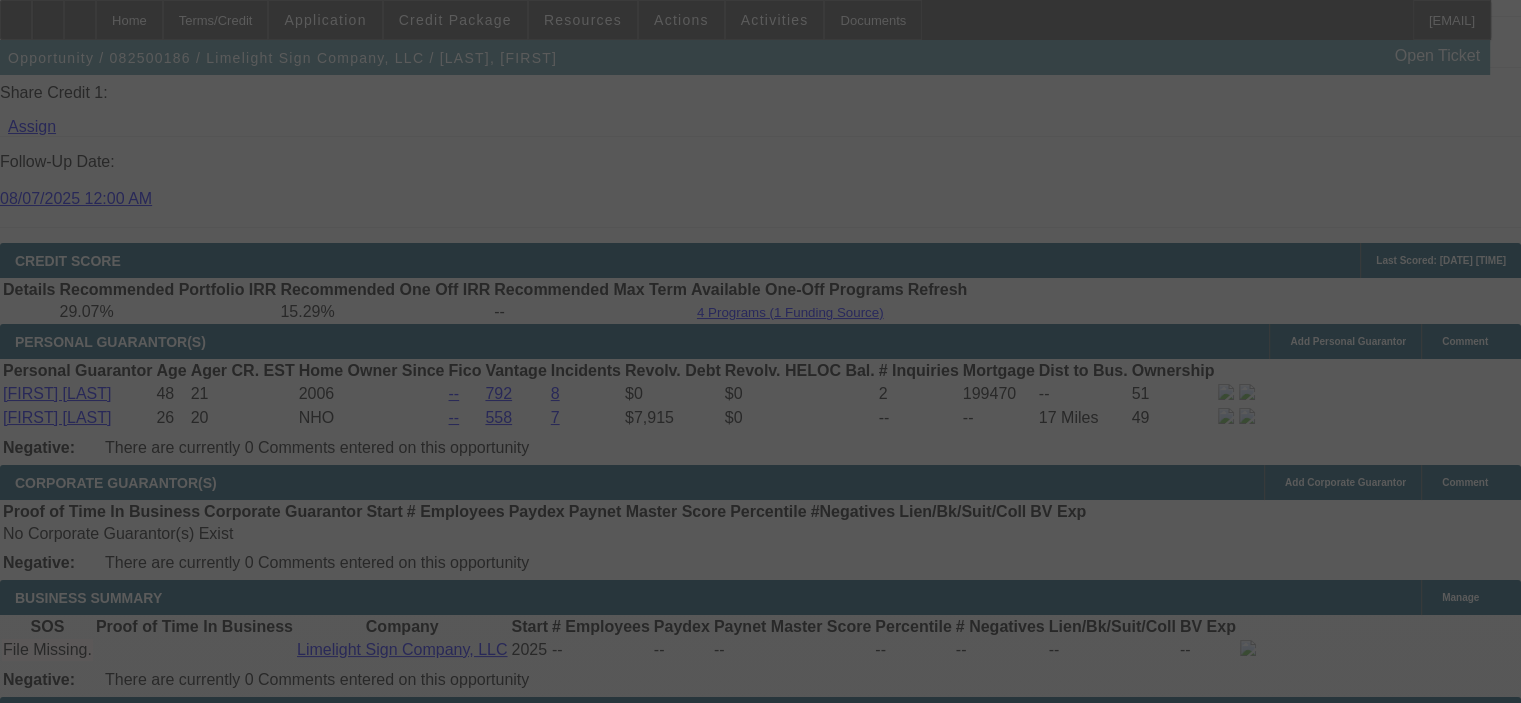 select on "0.1" 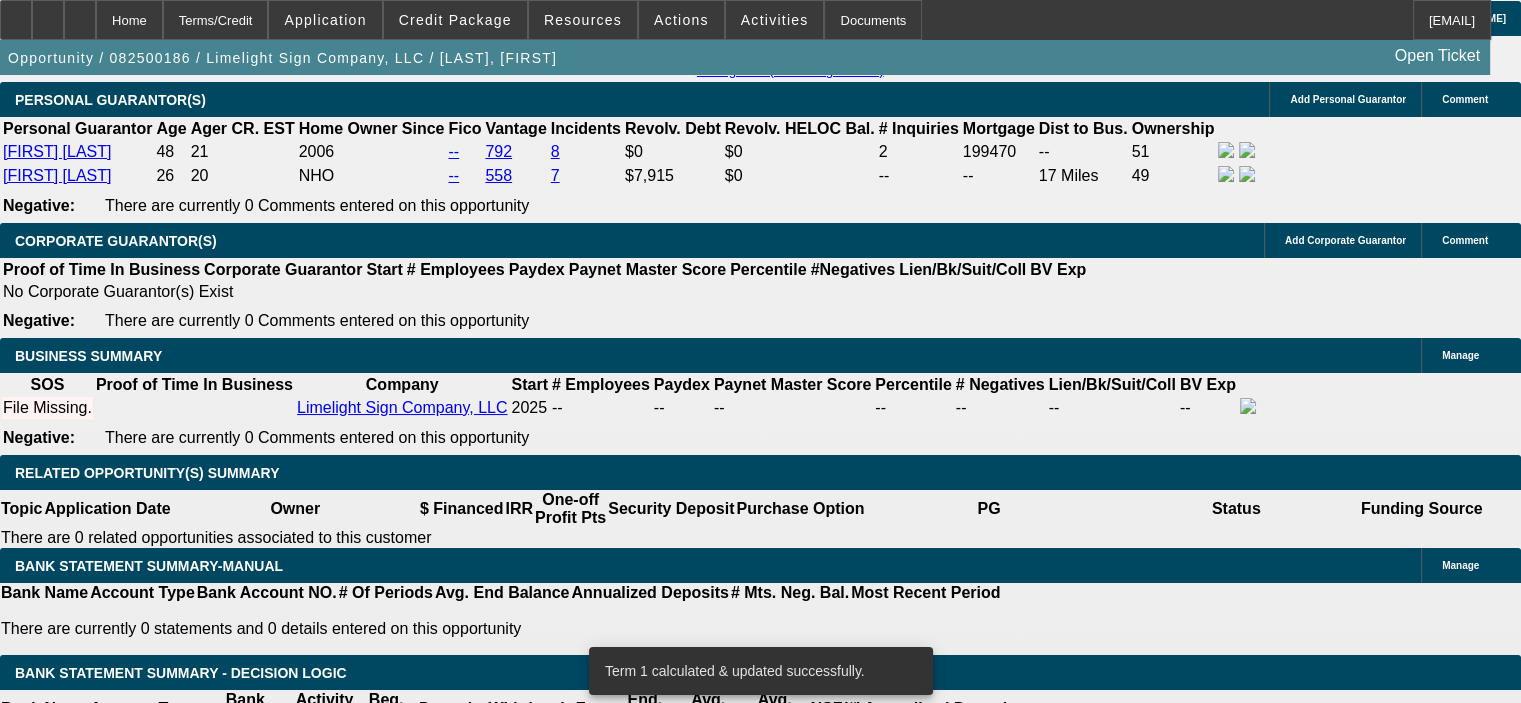 scroll, scrollTop: 2963, scrollLeft: 0, axis: vertical 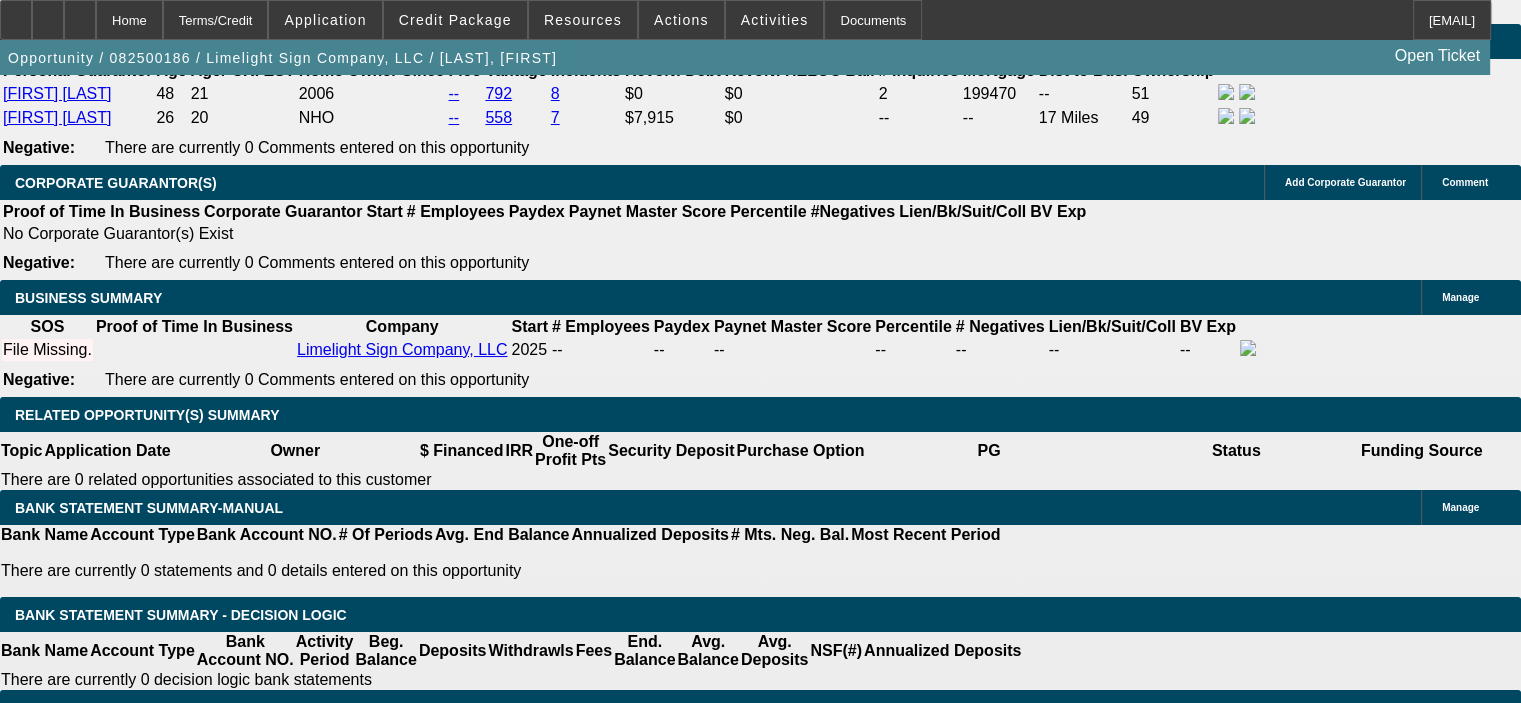 click on "5% 10% 15% 20% $" 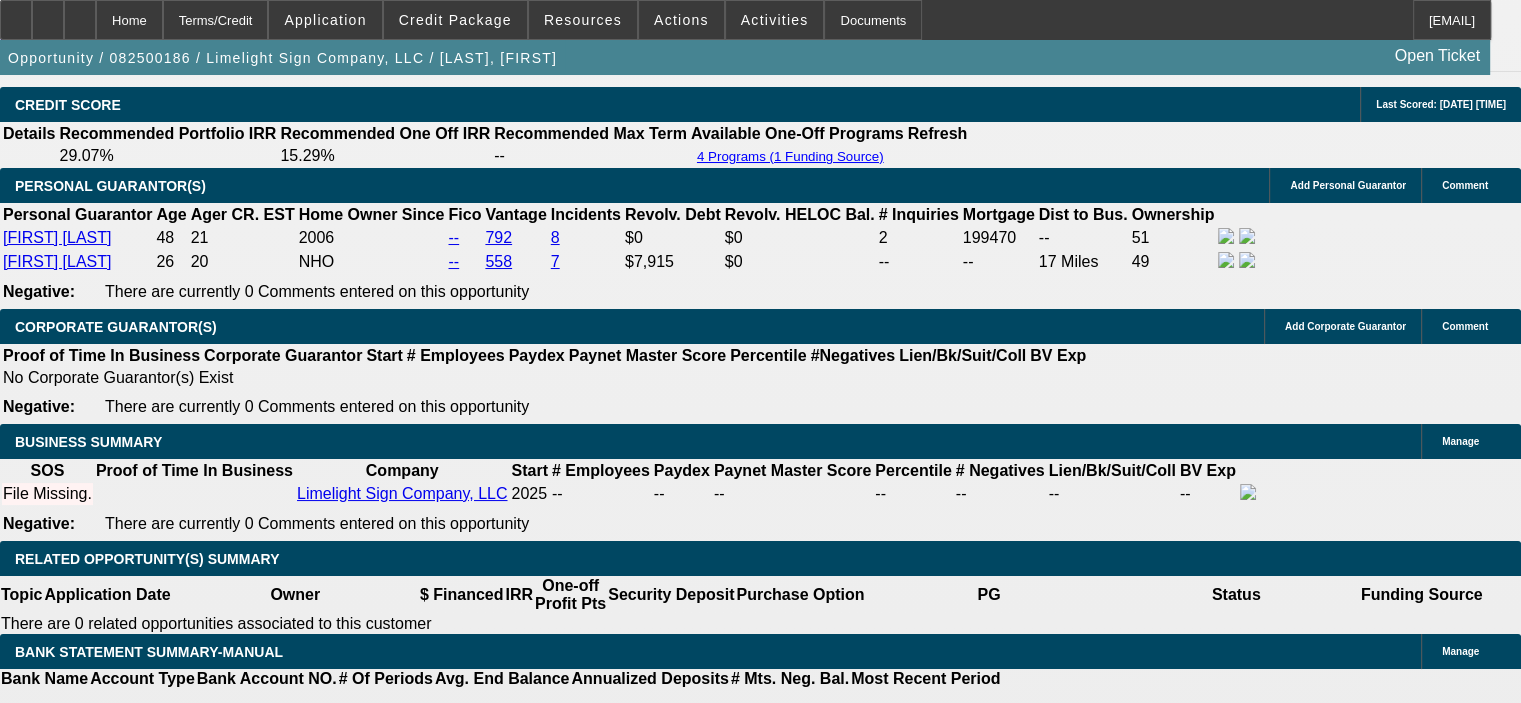 scroll, scrollTop: 2563, scrollLeft: 0, axis: vertical 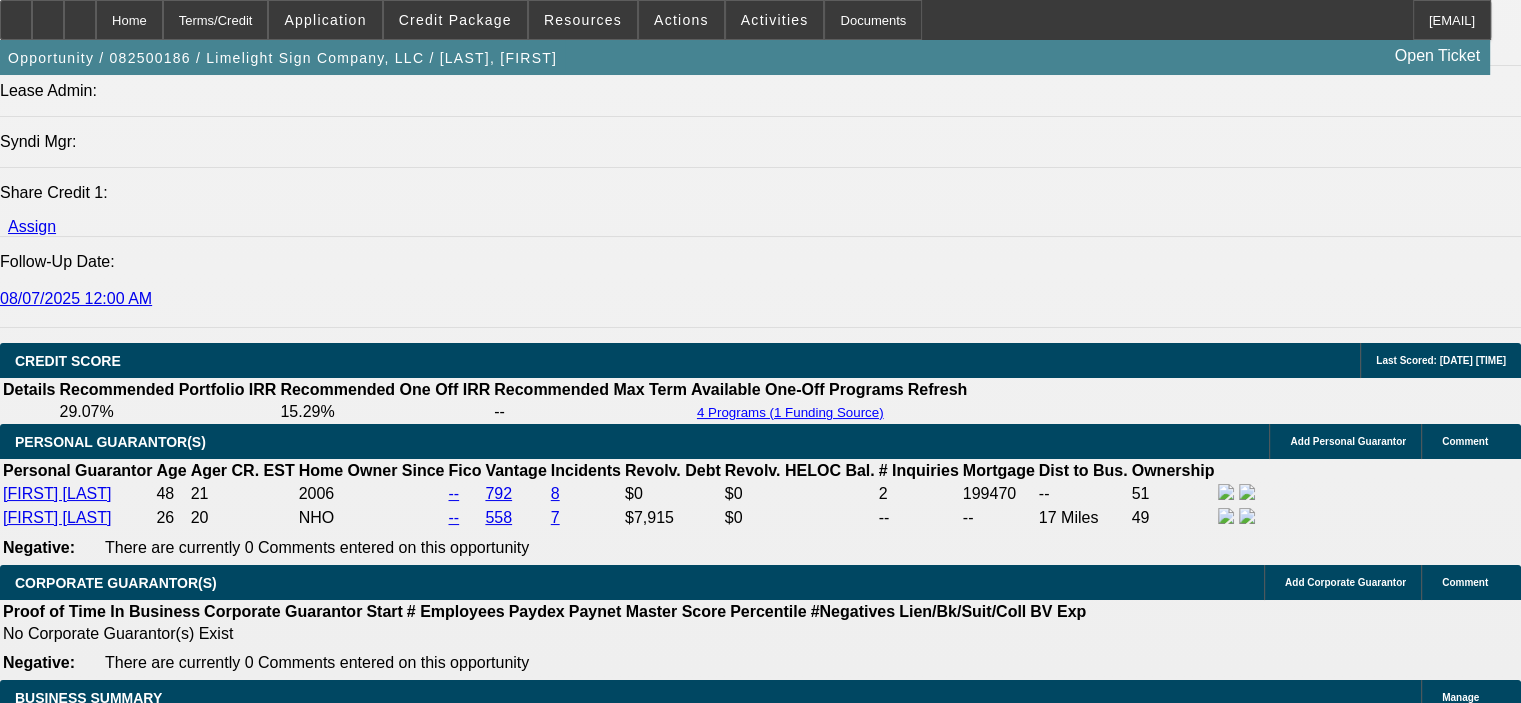 click at bounding box center [322, 1931] 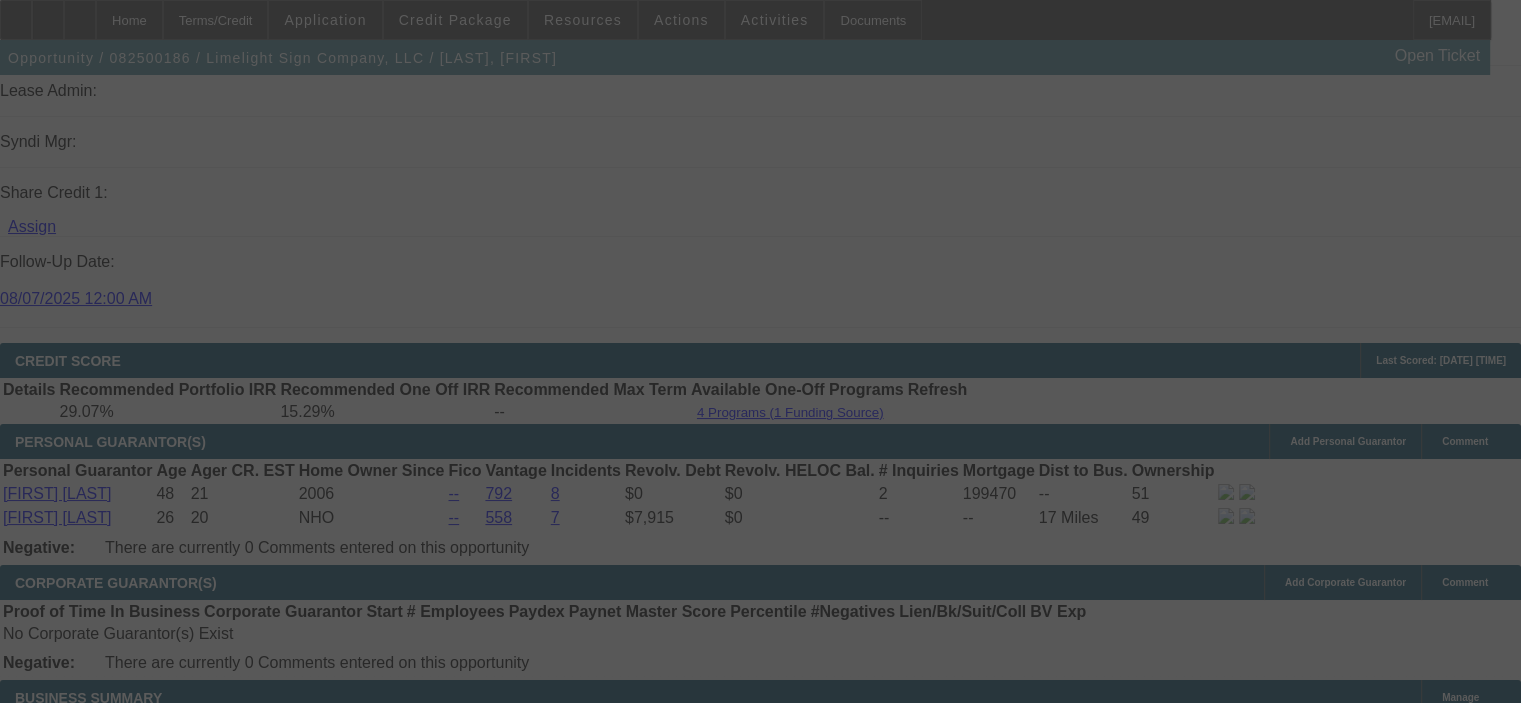 select on "0.15" 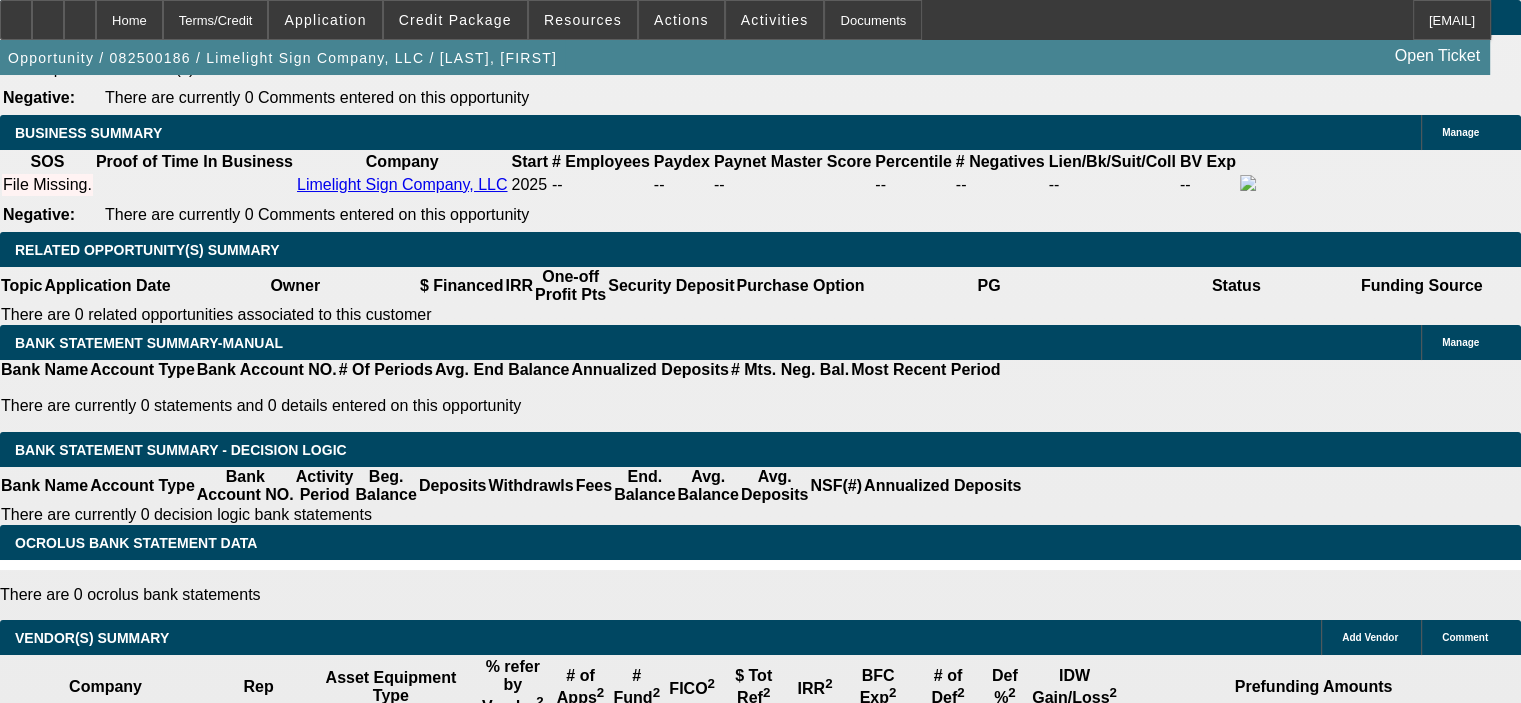 scroll, scrollTop: 3163, scrollLeft: 0, axis: vertical 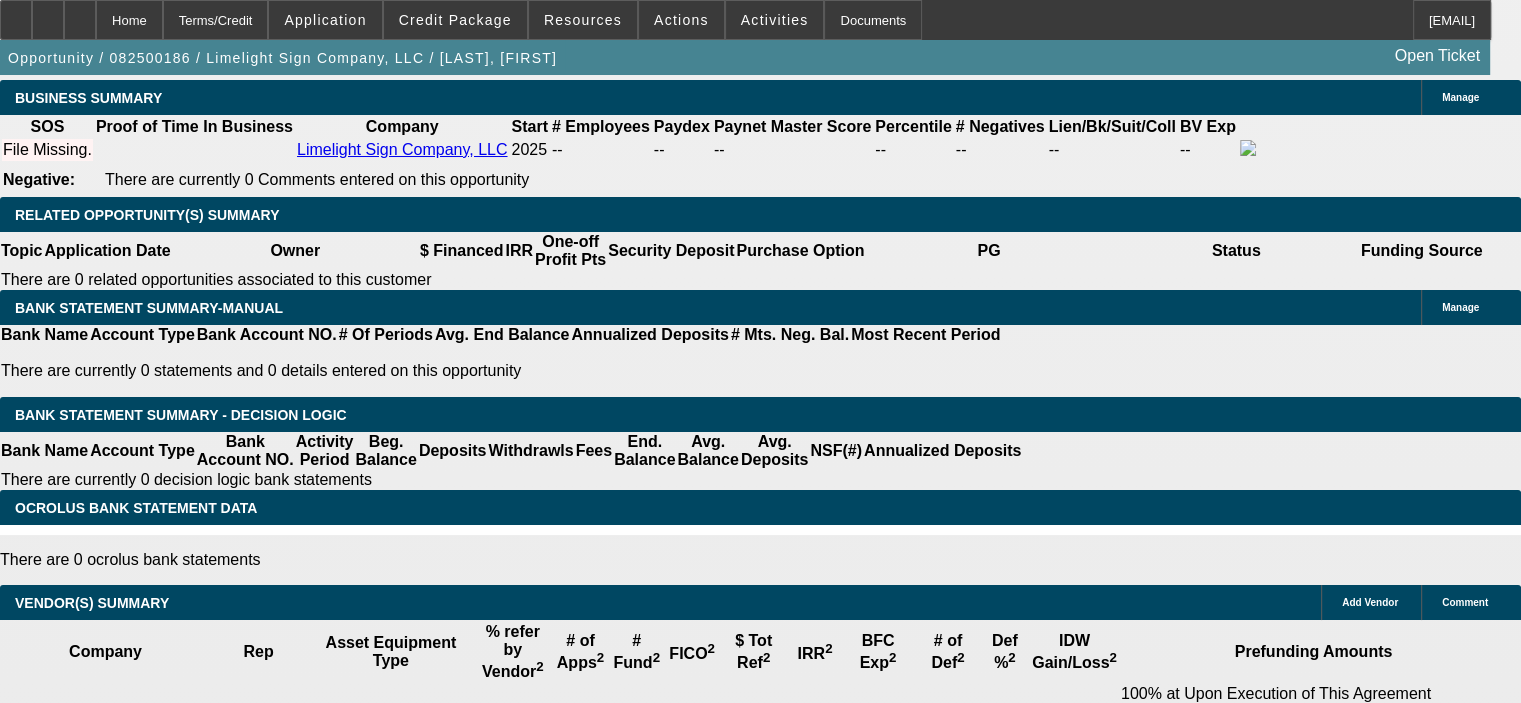 click on "1
Discovery
Goodfellow, Gavin
Cagle, Cody
Add Personal
|
Add Corporate
Central Texas Heavy Equipment
Add Vendor
2019 Used FORD F-750 77051 6.7L Diesel,auto trans, 2019 used Elliott G85R G85R 87' Working Height, 3 ton Crane, Aerial Lift
Asset
2019 Used FORD F-750 77051 6.7L Diesel,auto trans, 2019 used Elliott G85R G85R 87' Working Height, 3 ton Crane, Aerial Lift
$147,500.00
$11,361.23
$158,861.23
$0.00
$0.00
$0.00
$158,861.23" at bounding box center [808, 2239] 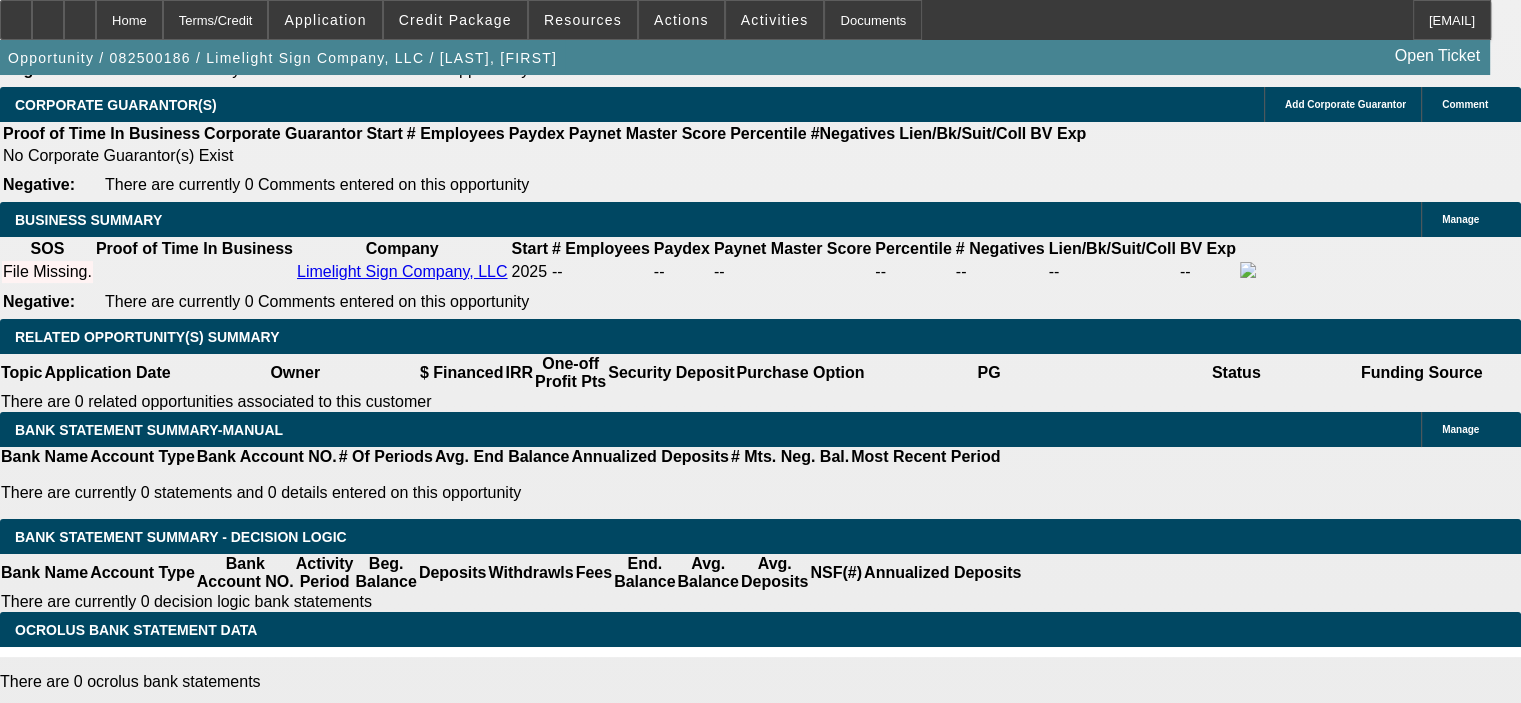 scroll, scrollTop: 2992, scrollLeft: 0, axis: vertical 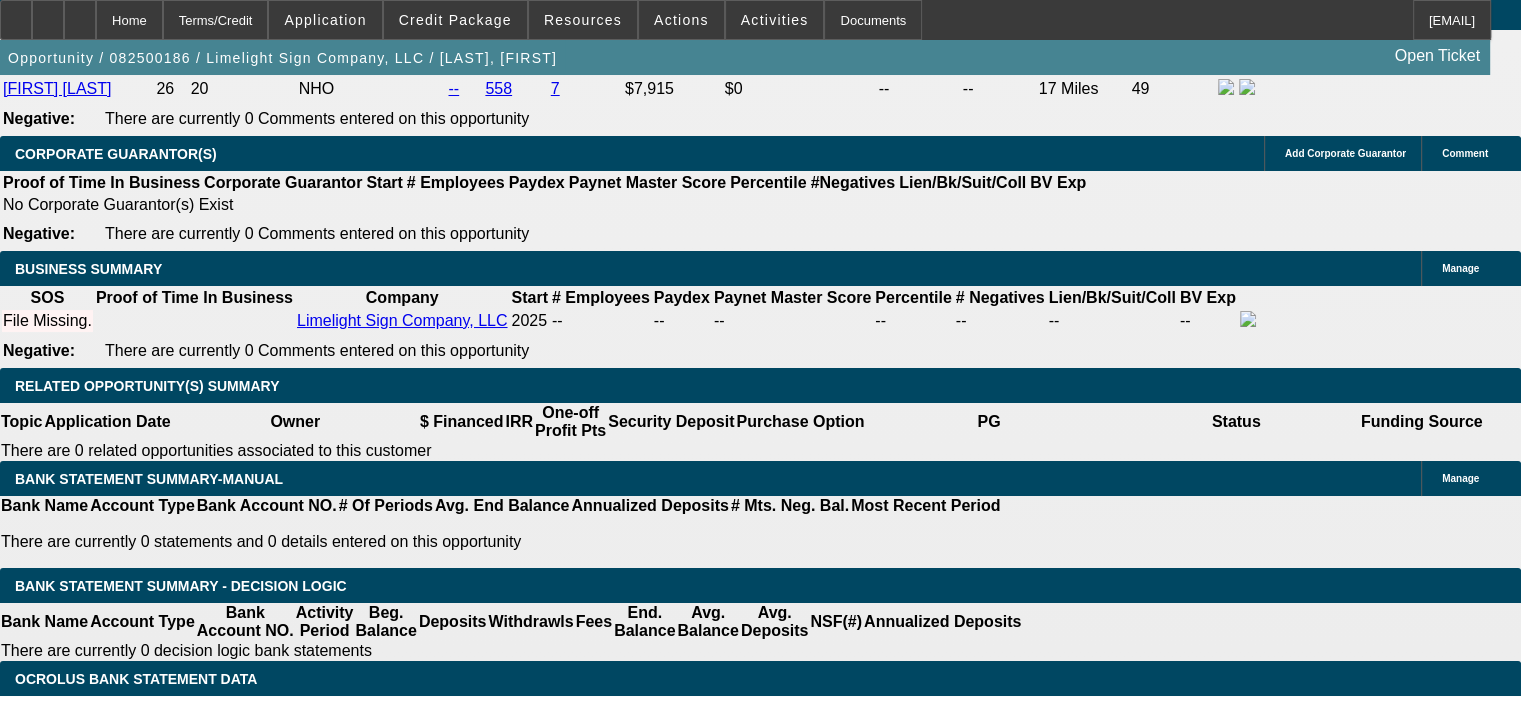 click on "$0.00 (0.00%)" 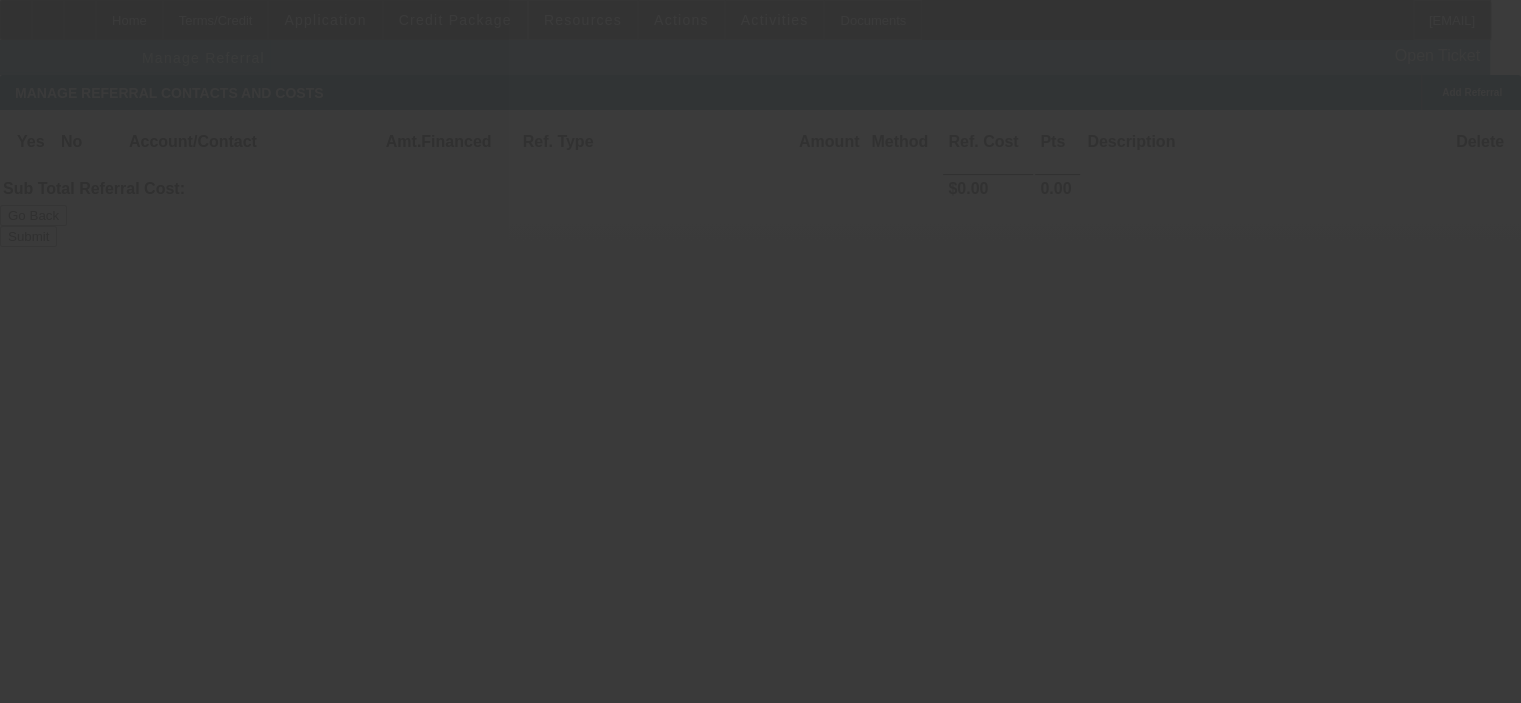 scroll, scrollTop: 0, scrollLeft: 0, axis: both 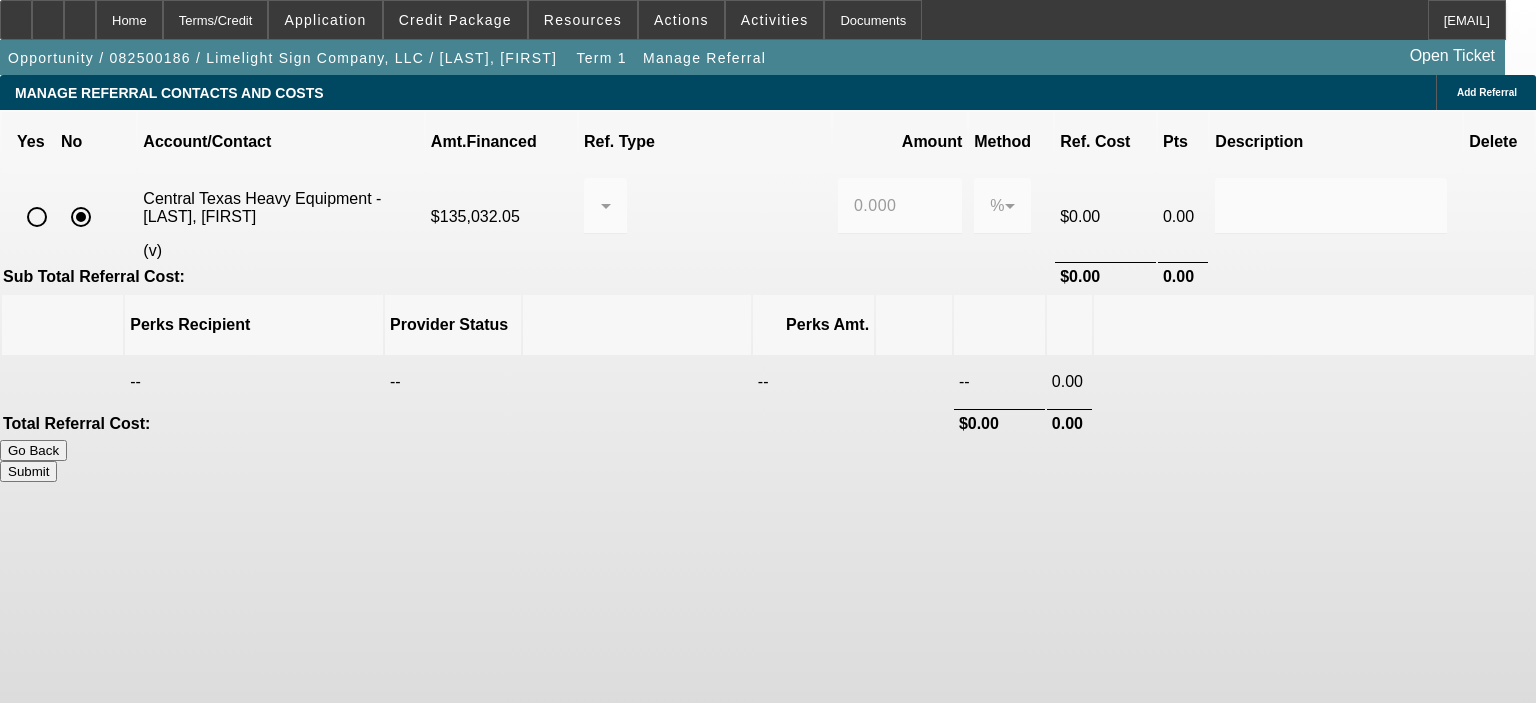 click at bounding box center (37, 217) 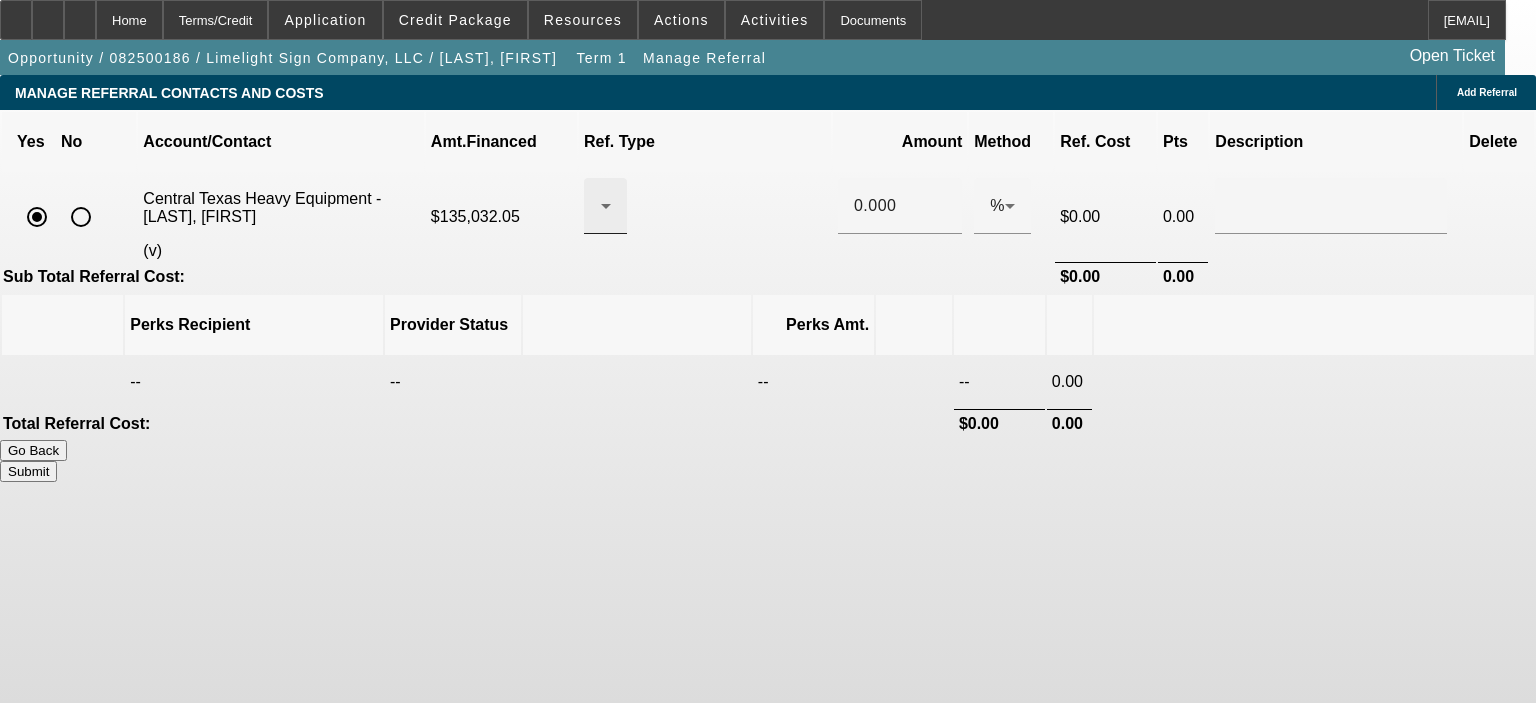 click at bounding box center (600, 206) 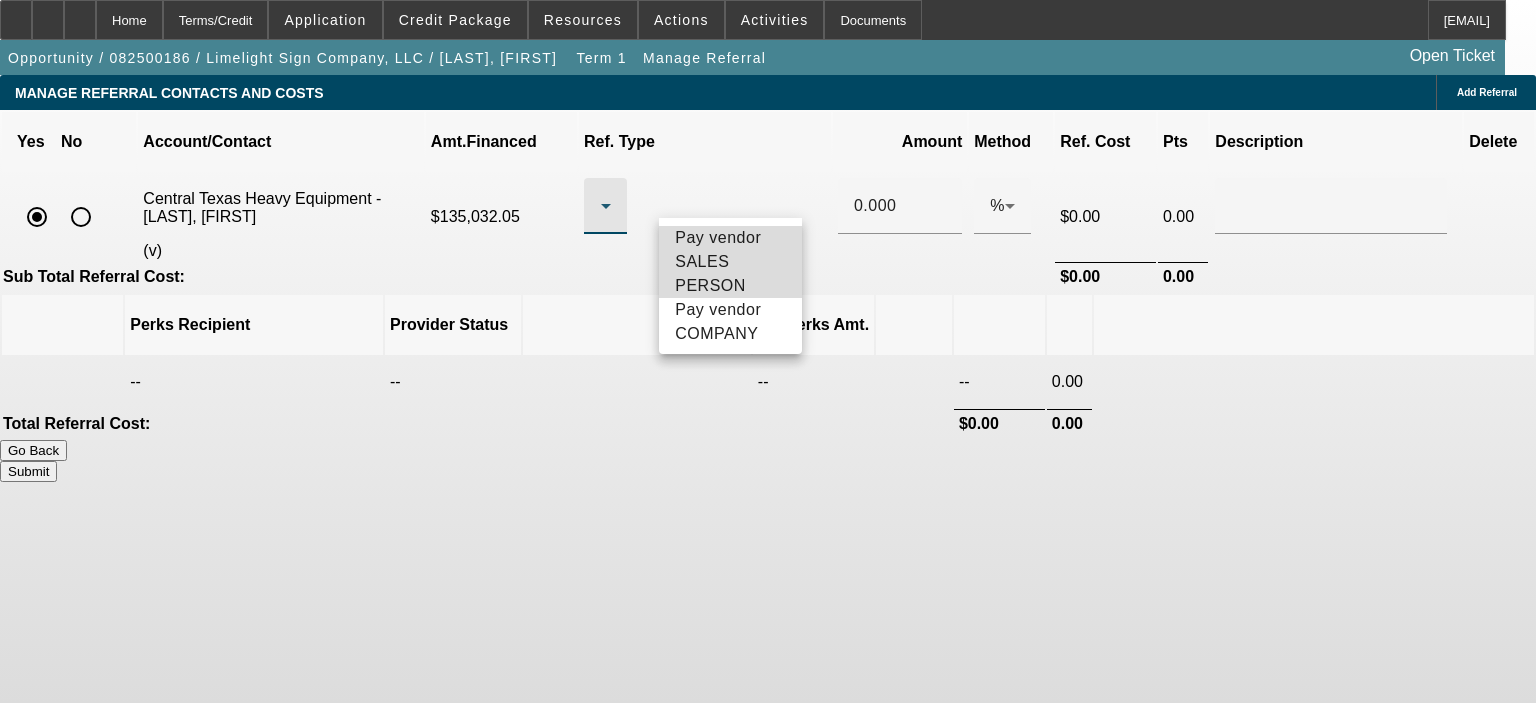 click on "Pay vendor SALES PERSON" at bounding box center (730, 262) 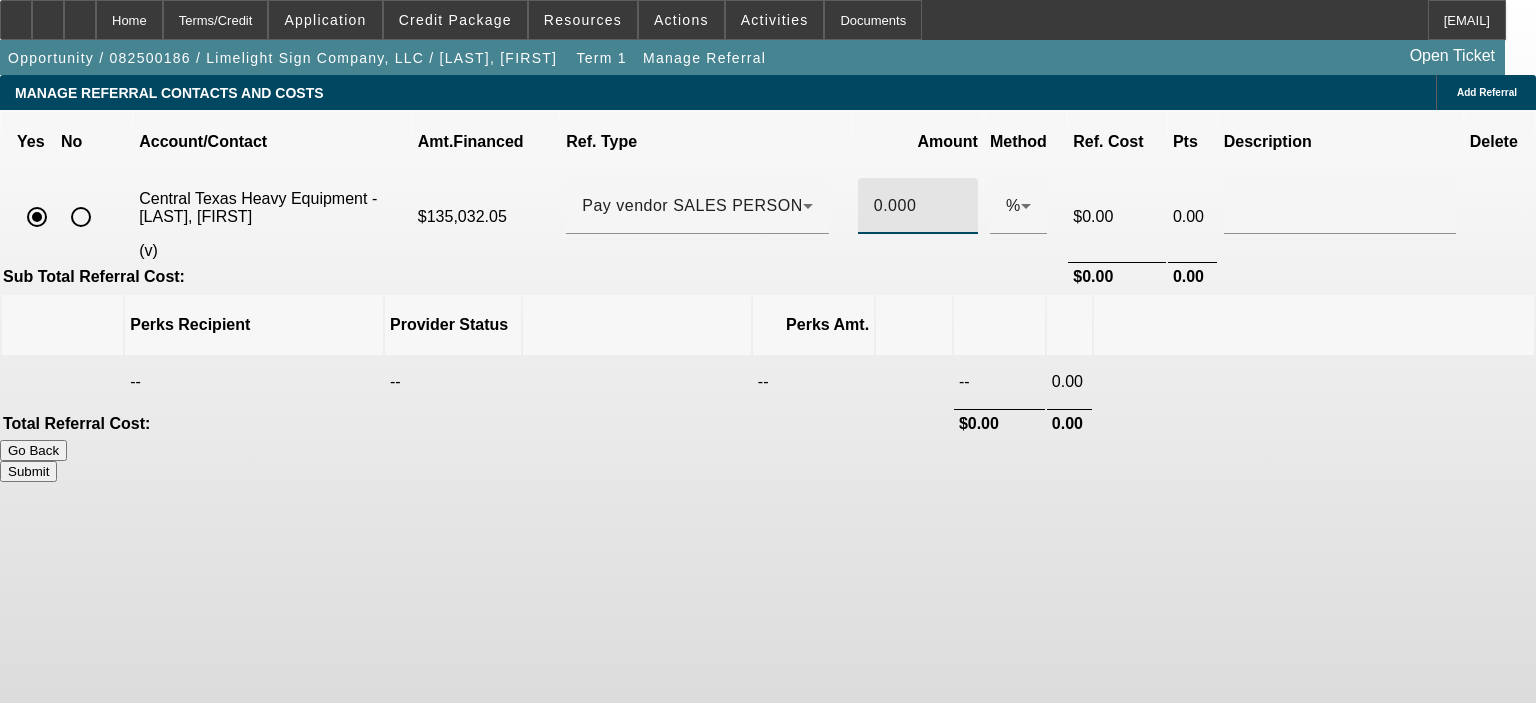 click on "0.000" at bounding box center (918, 206) 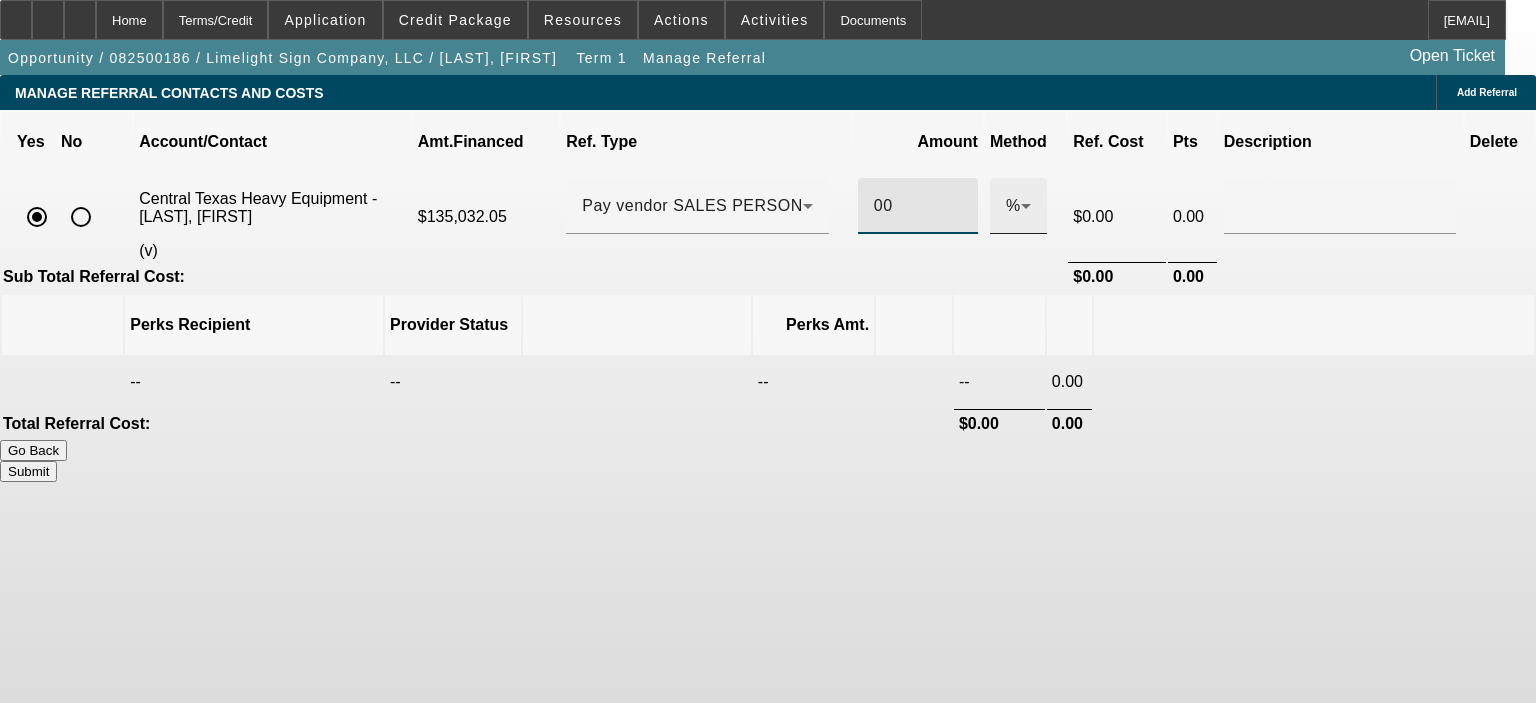 type on "0" 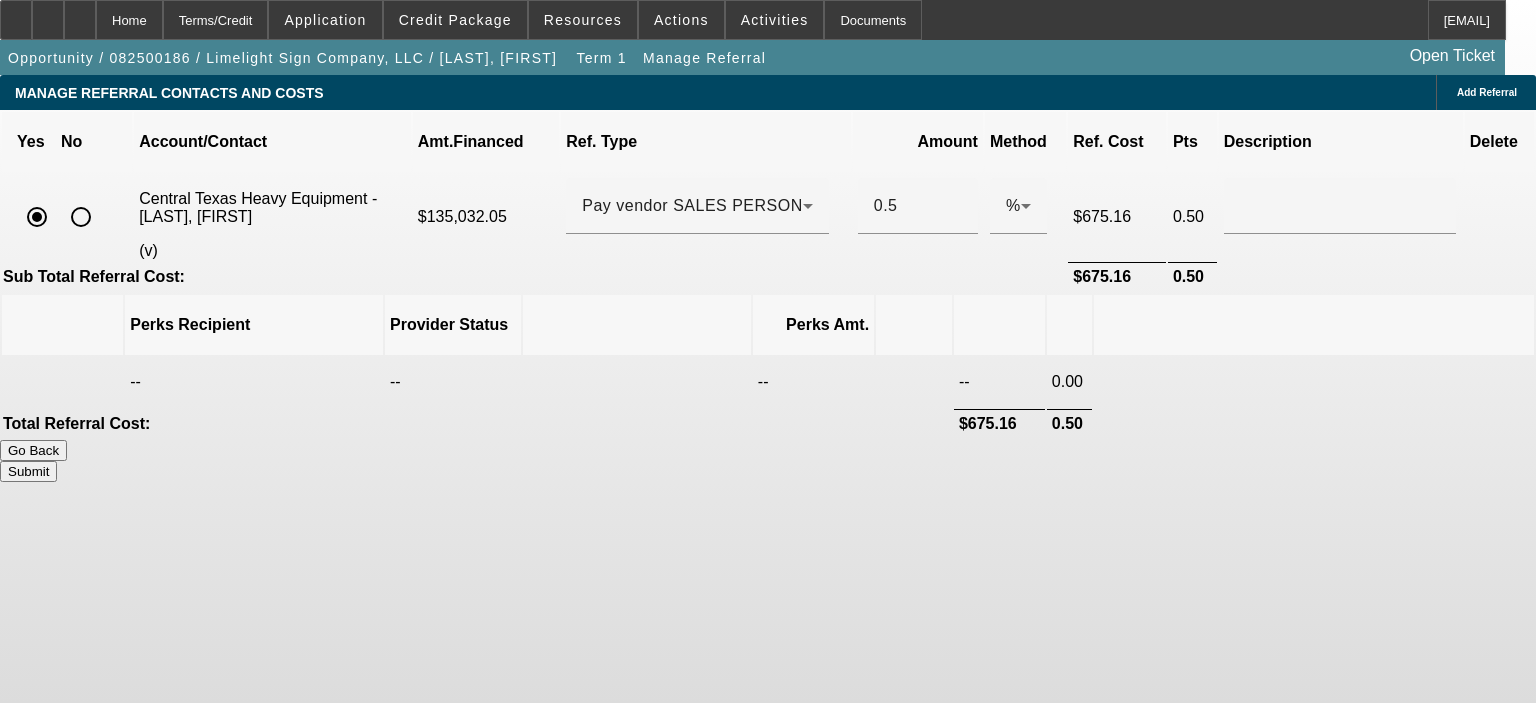click on "Total Referral Cost:" 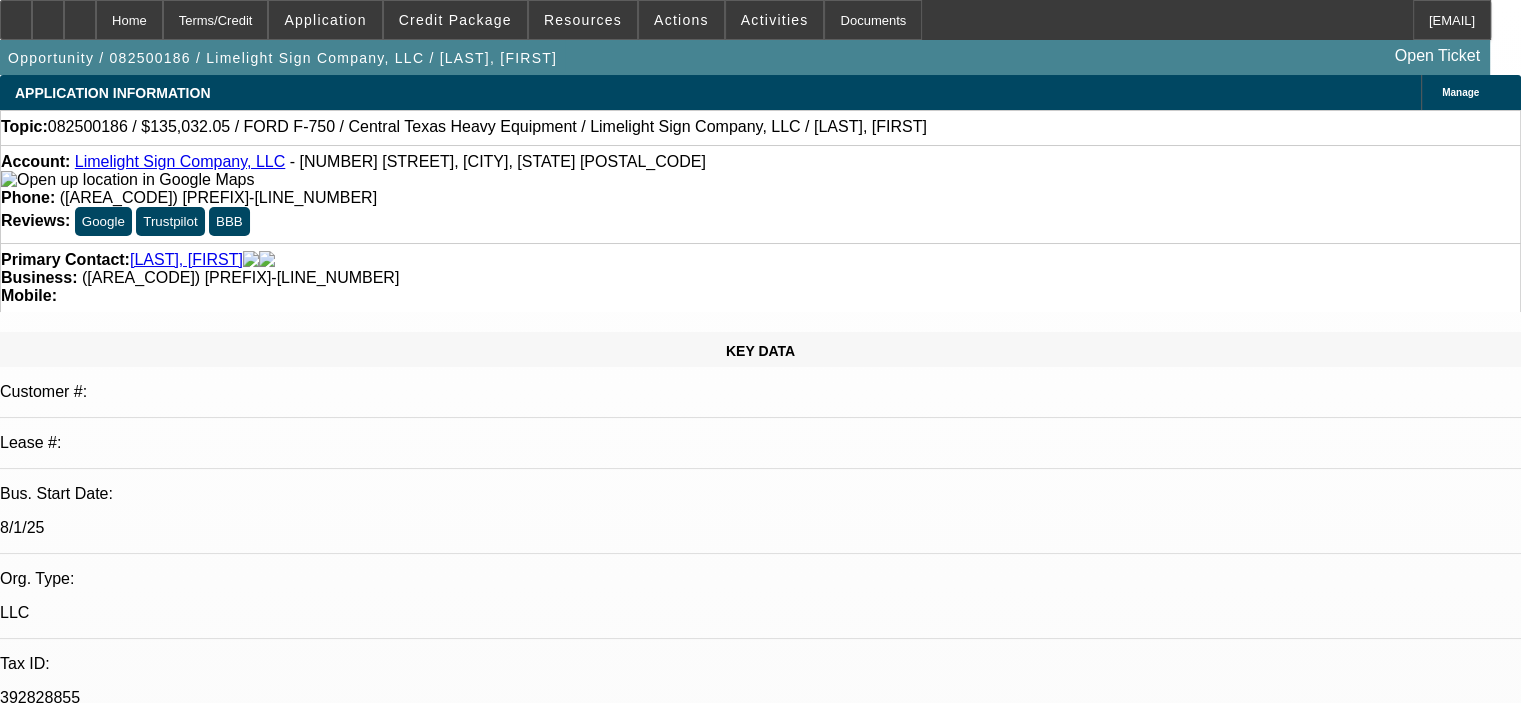 select on "0.15" 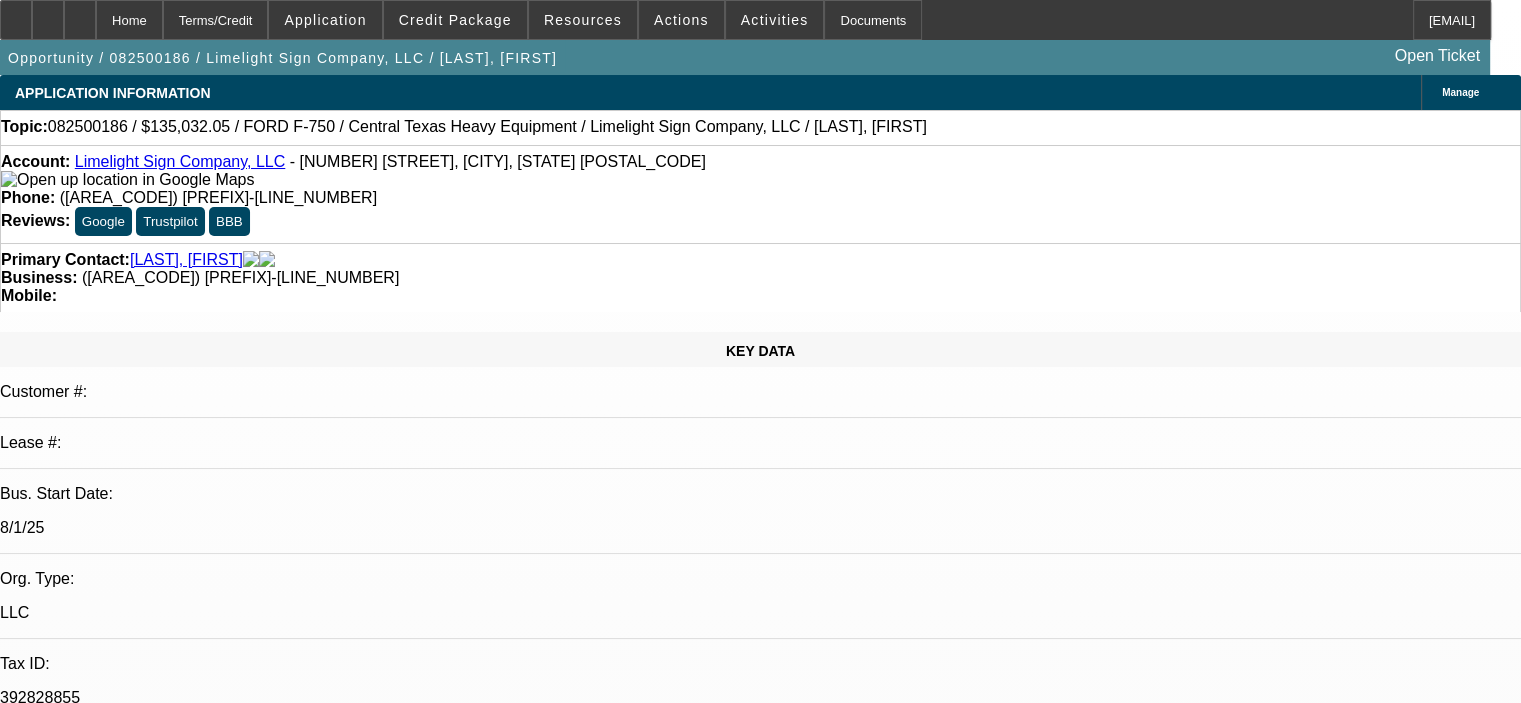 click on "APPLICATION INFORMATION
Manage
Topic:
082500186 / $135,032.05 / FORD F-750 / Central Texas Heavy Equipment / Limelight Sign Company, LLC / Goodfellow, Gavin
Account:
Limelight Sign Company, LLC
- 9413 Perry Ave, Amarillo, TX 79119
Phone:
(806) 220-8044
Reviews:
Google
Trustpilot
BBB
Primary Contact:
Goodfellow, Gavin
Business:
(806) 220-8044
Mobile:
KEY DATA
LLC" 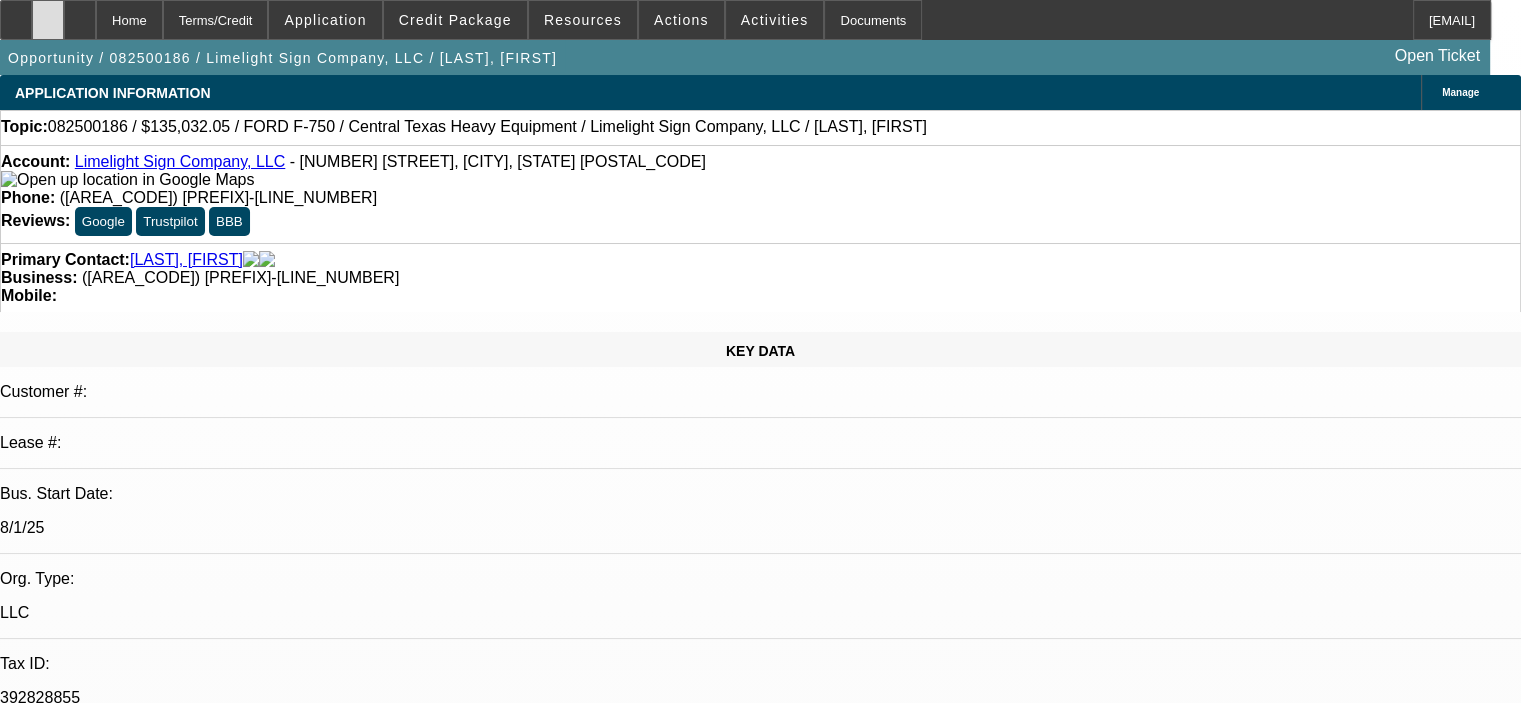 click at bounding box center [48, 20] 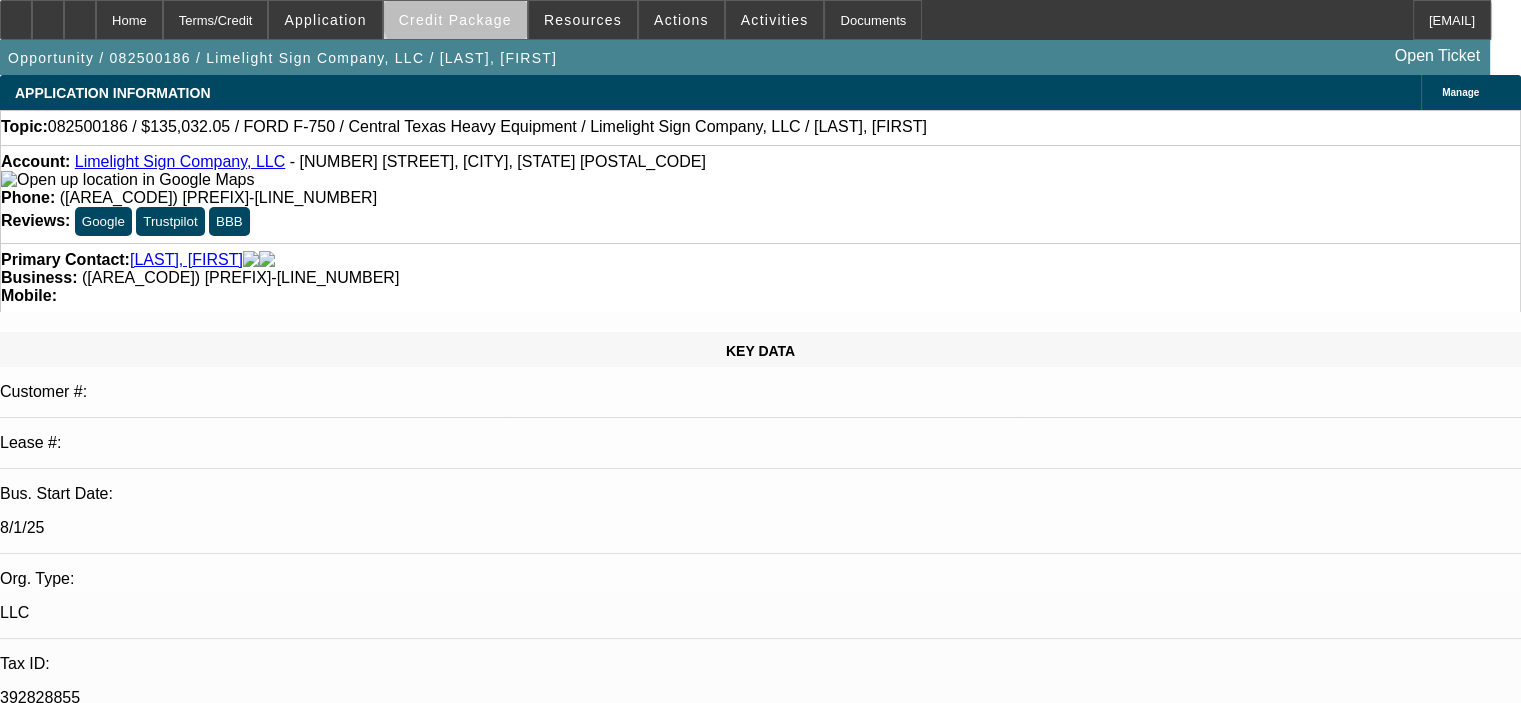 click at bounding box center (455, 20) 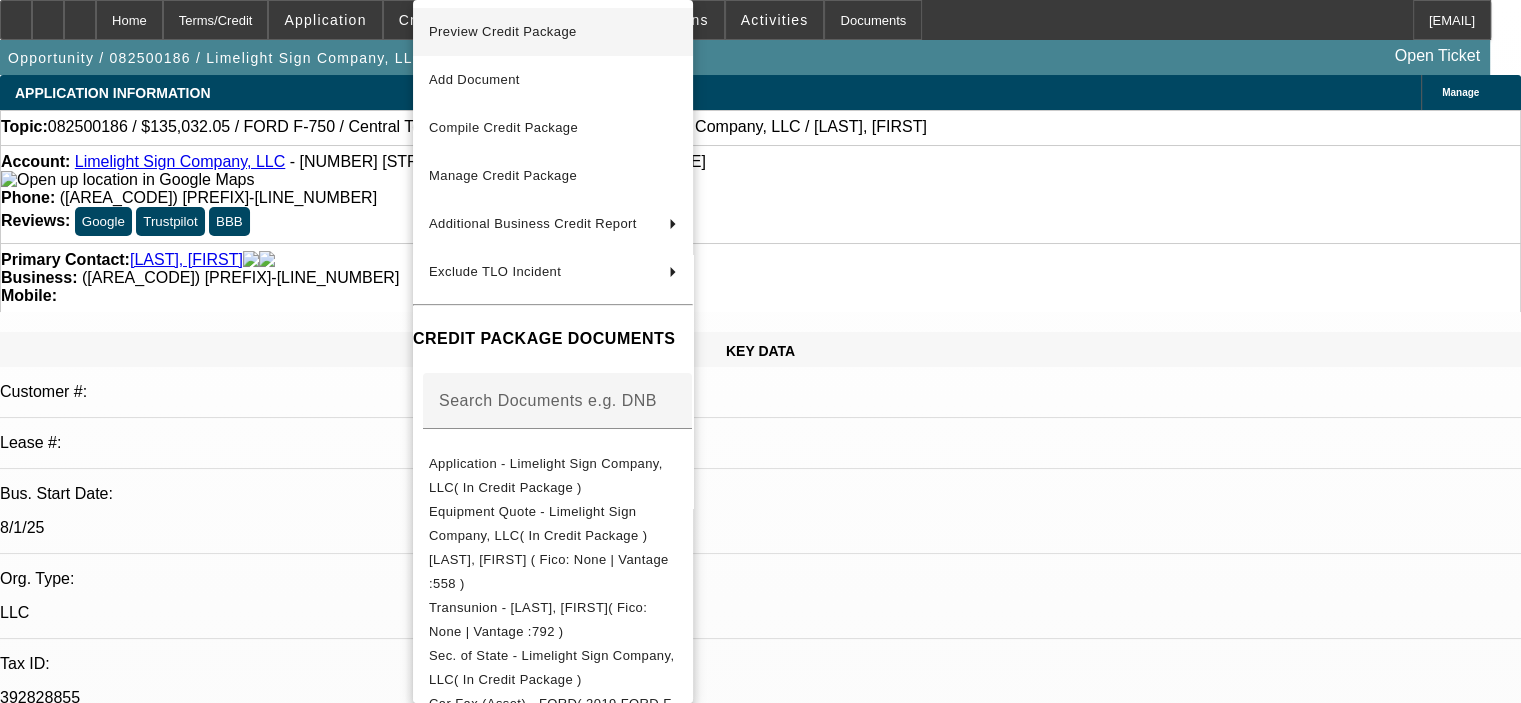 click on "Preview Credit Package" at bounding box center (553, 32) 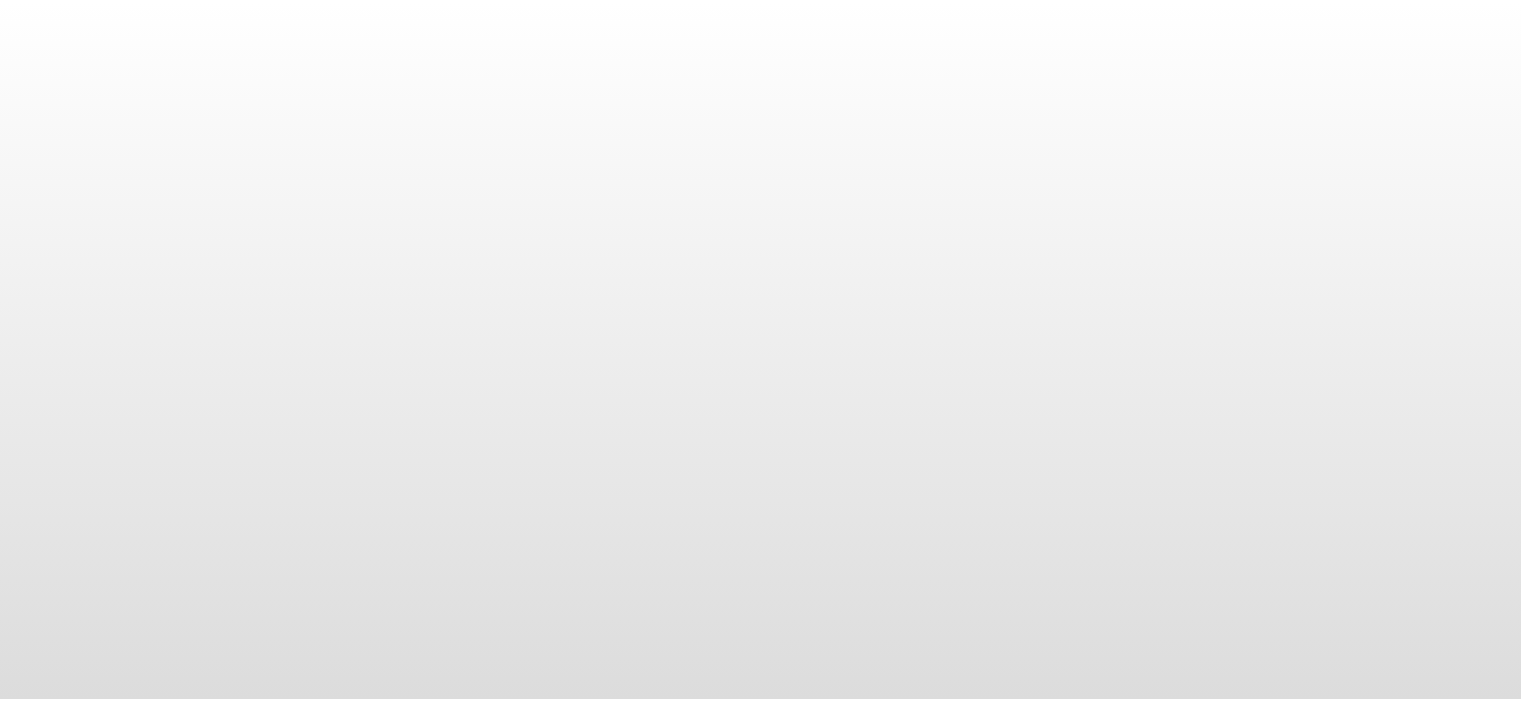 scroll, scrollTop: 0, scrollLeft: 0, axis: both 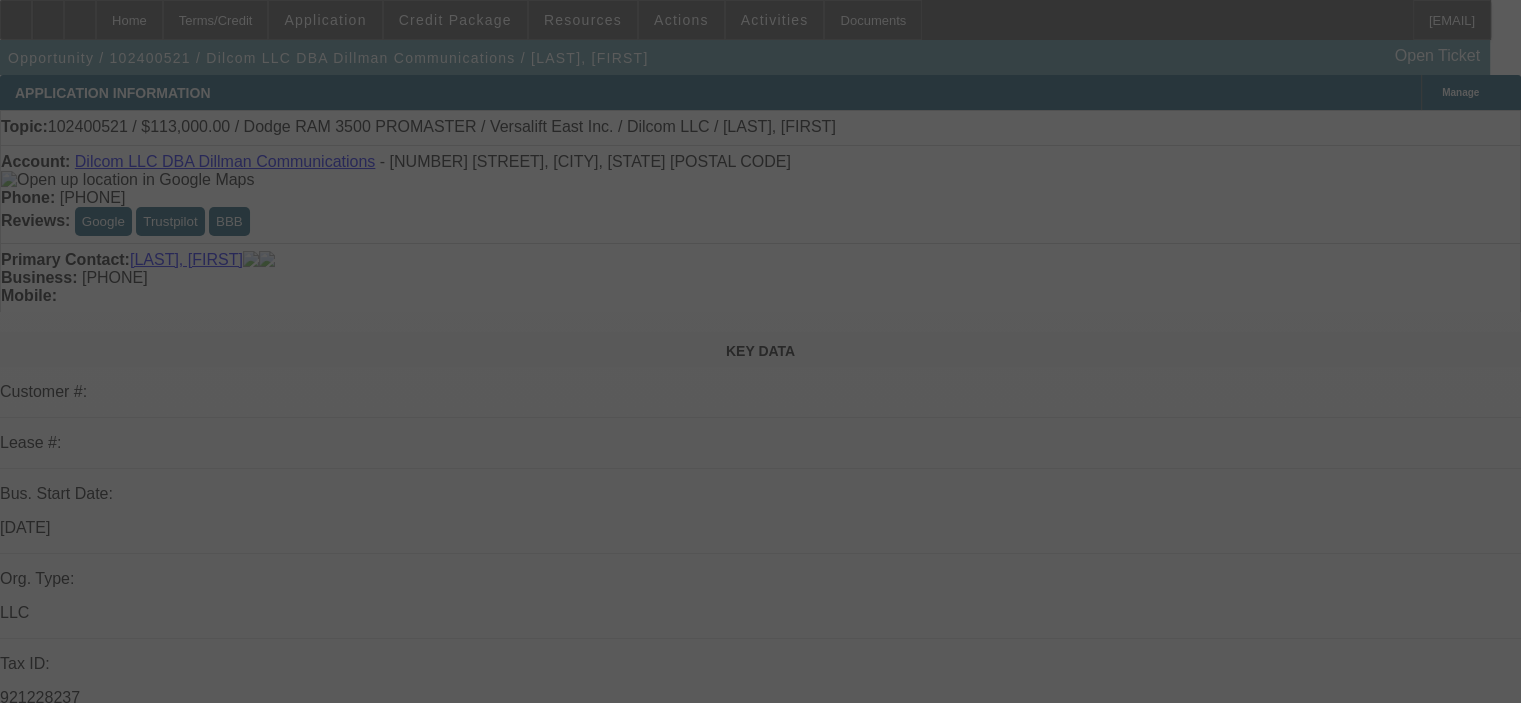select on "0" 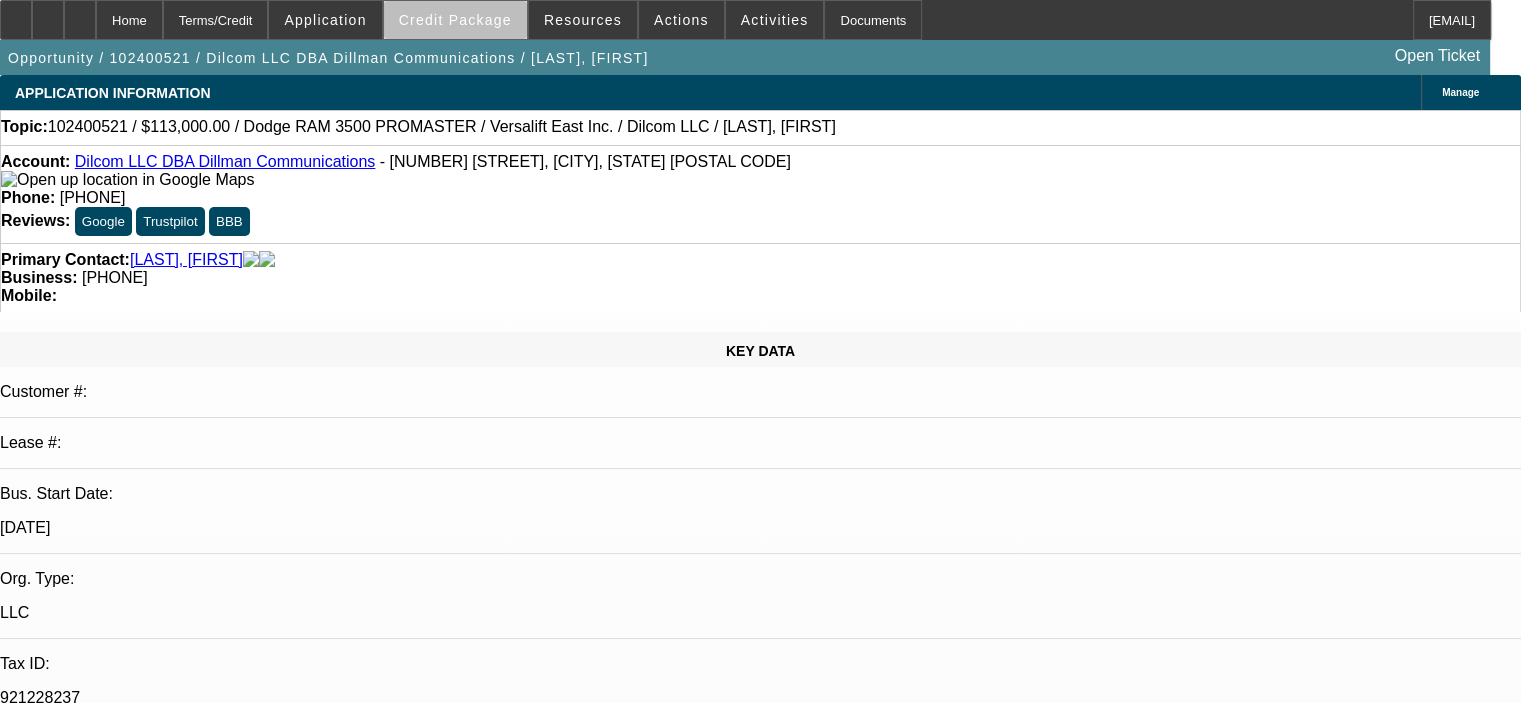 click on "Credit Package" at bounding box center (455, 20) 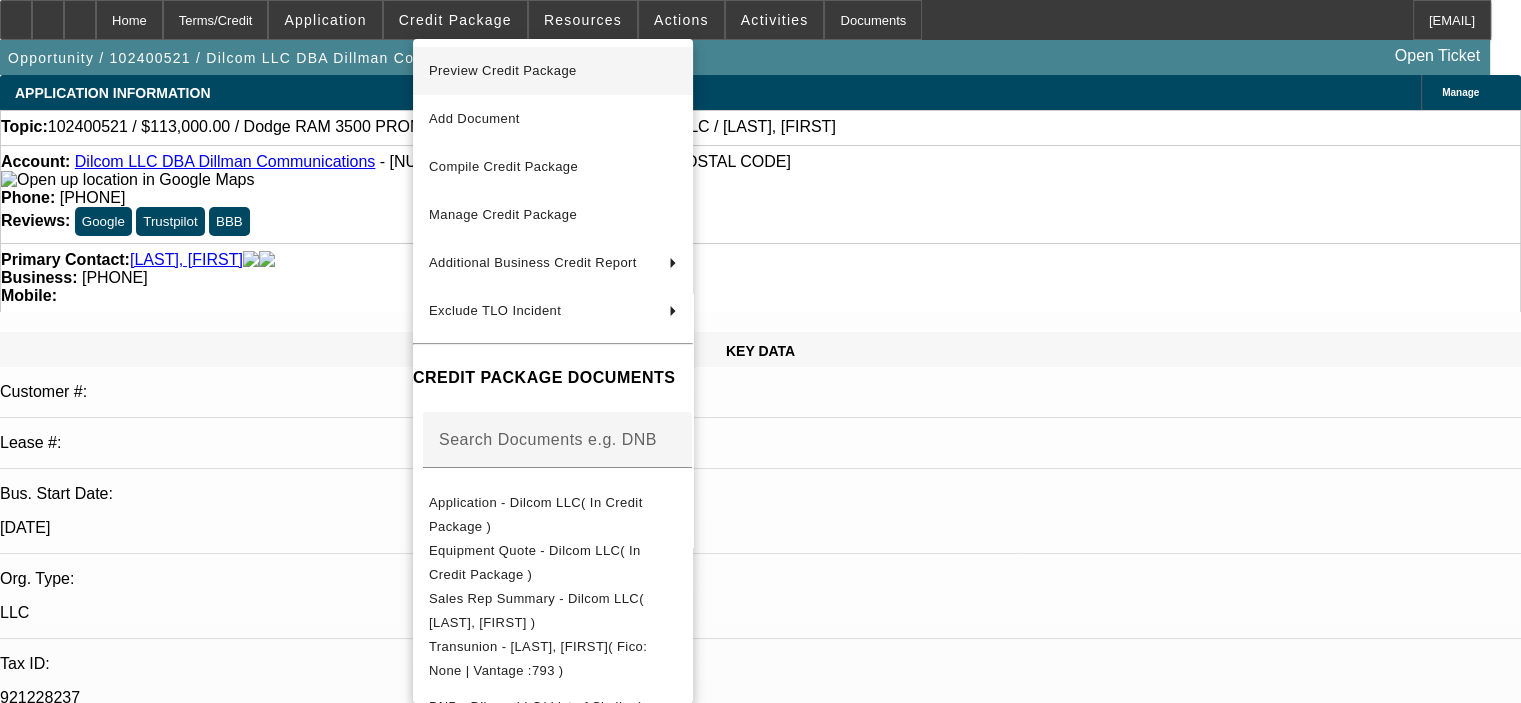 click on "Preview Credit Package" at bounding box center (503, 70) 